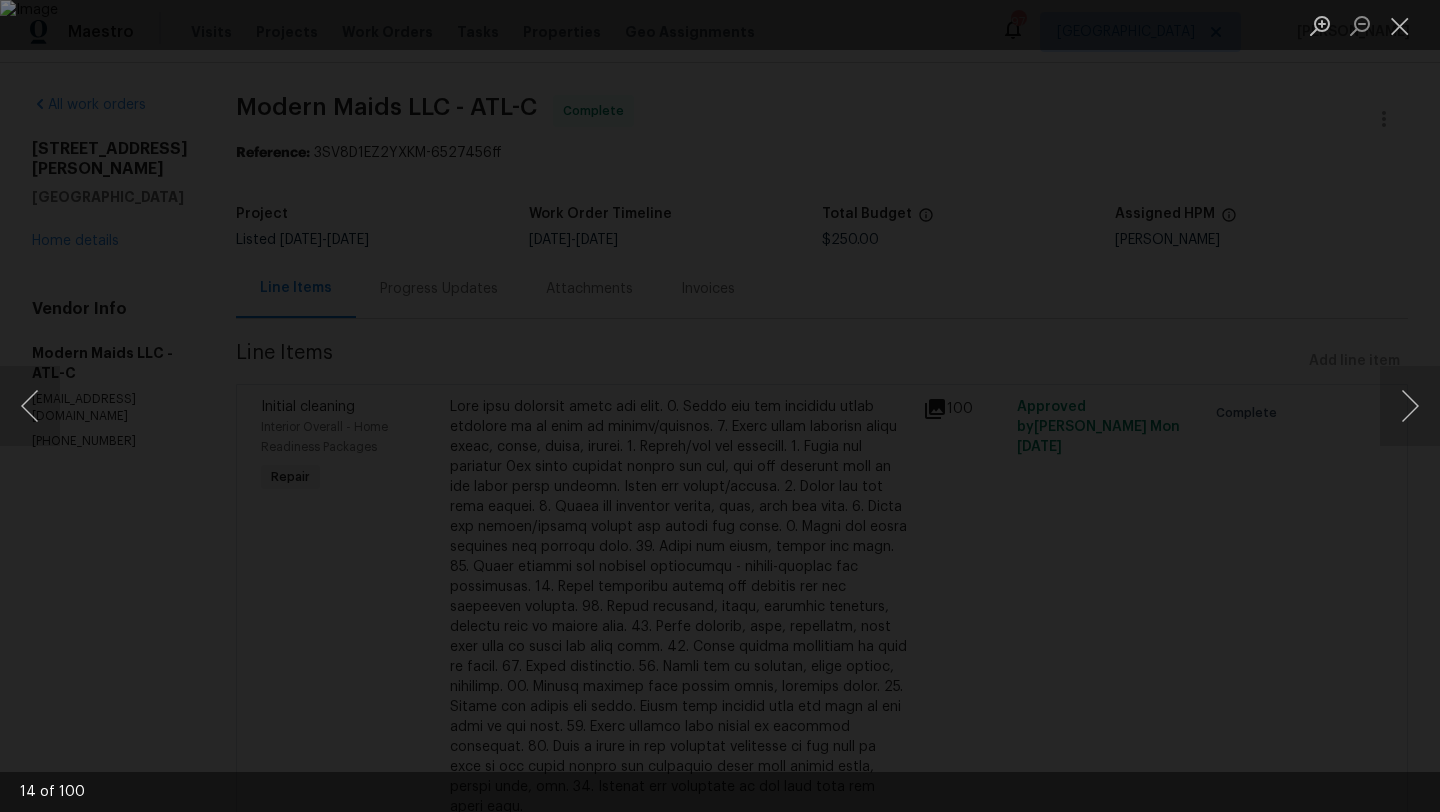 scroll, scrollTop: 0, scrollLeft: 0, axis: both 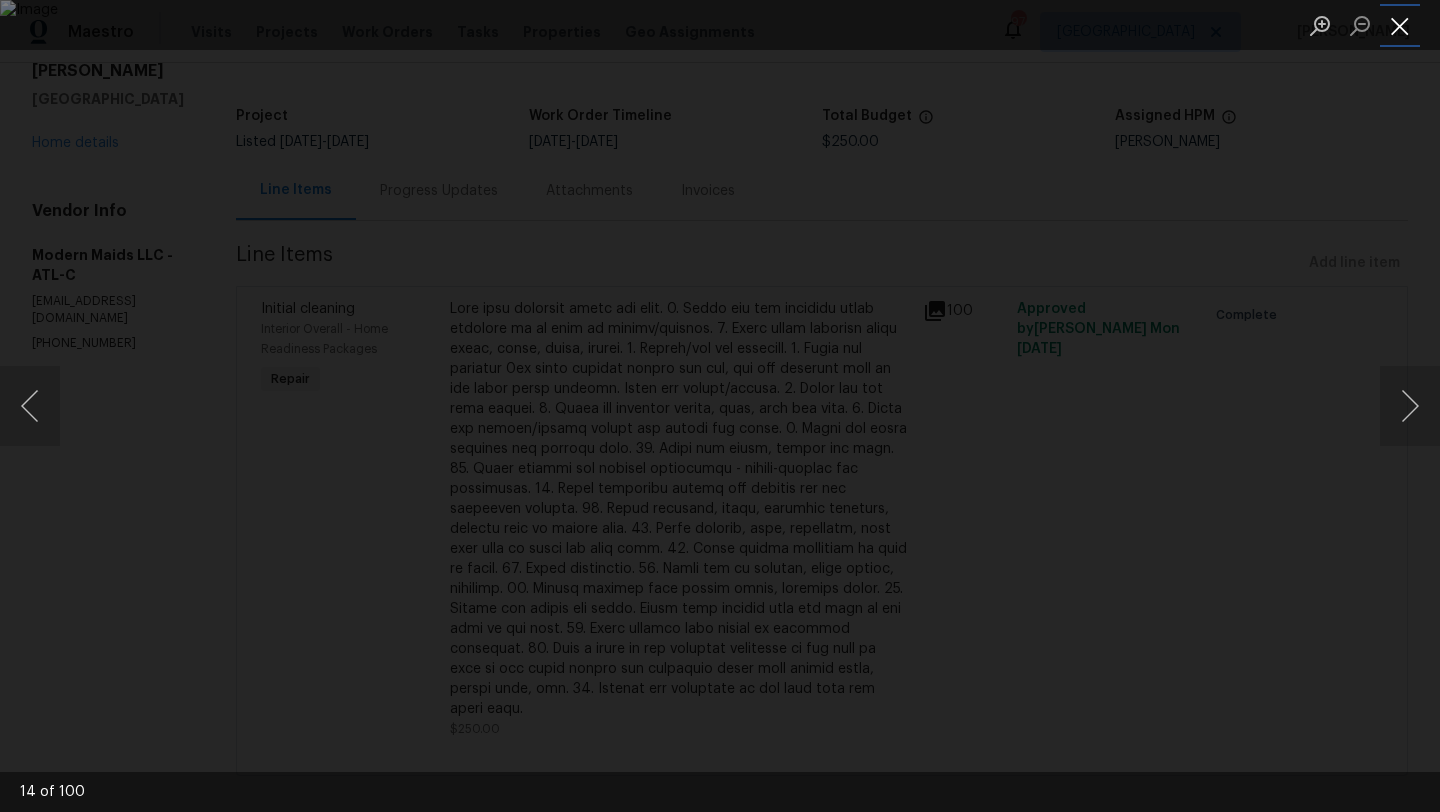 click at bounding box center [1400, 25] 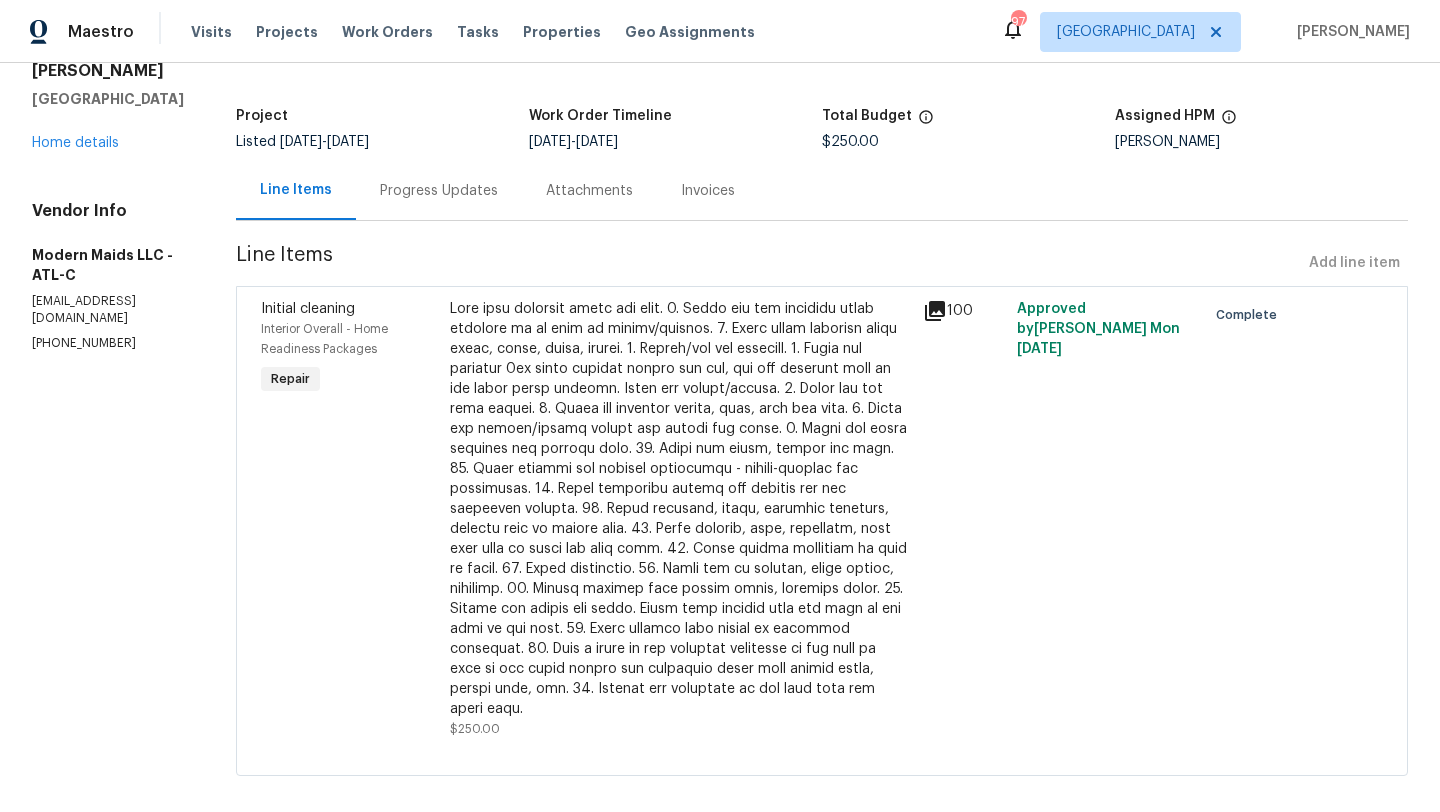 scroll, scrollTop: 0, scrollLeft: 0, axis: both 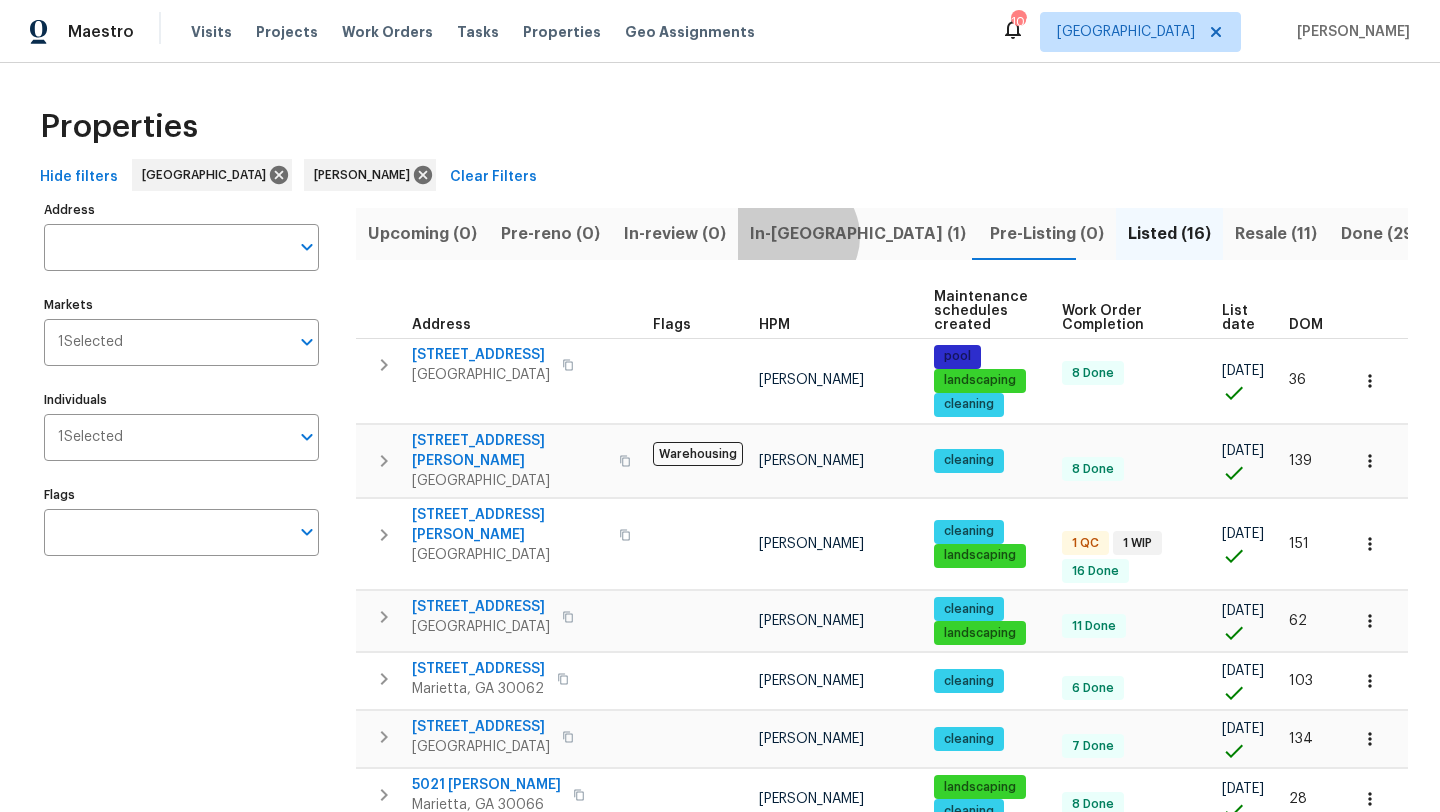 click on "In-reno (1)" at bounding box center [858, 234] 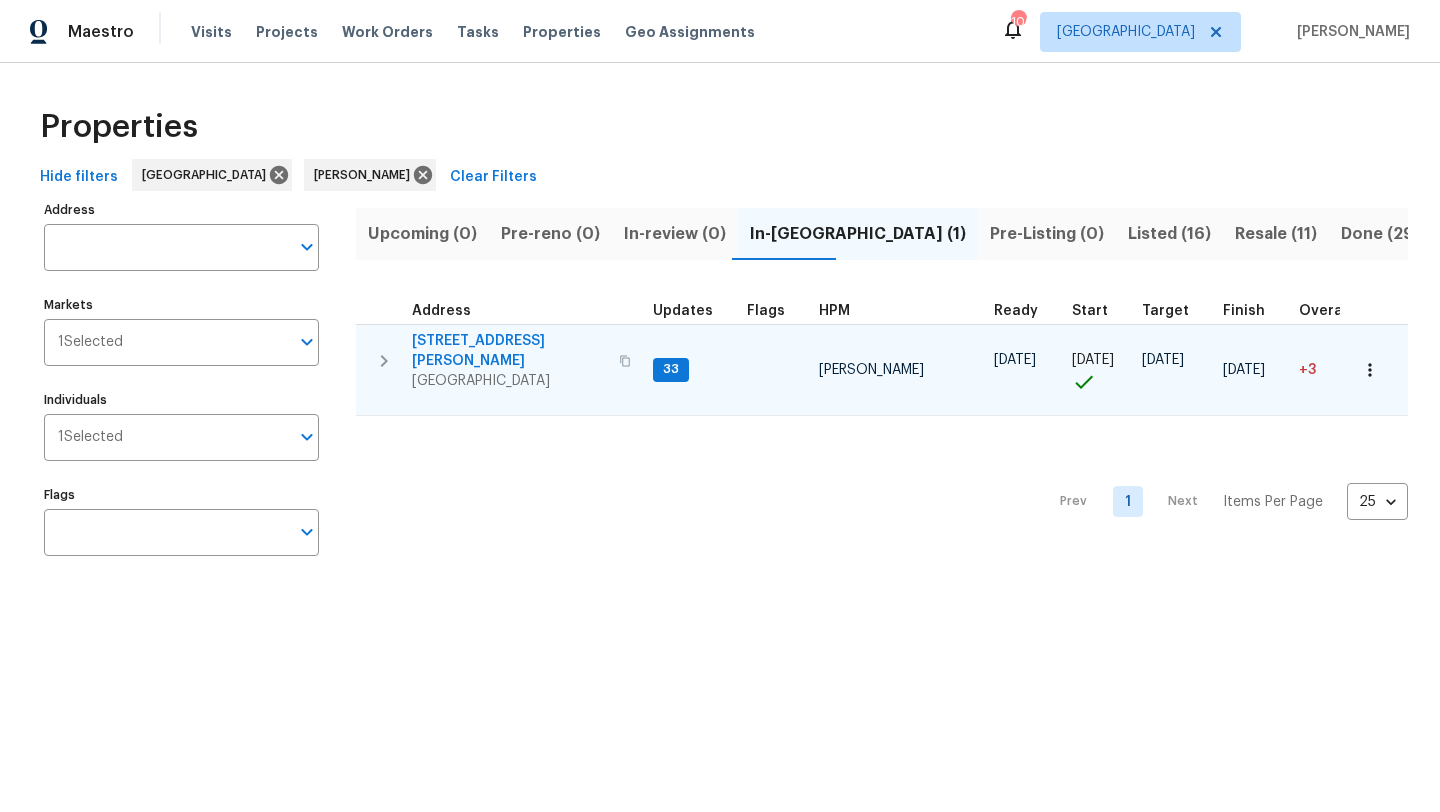 click on "3611 Silver Brooke Ln NW" at bounding box center (509, 351) 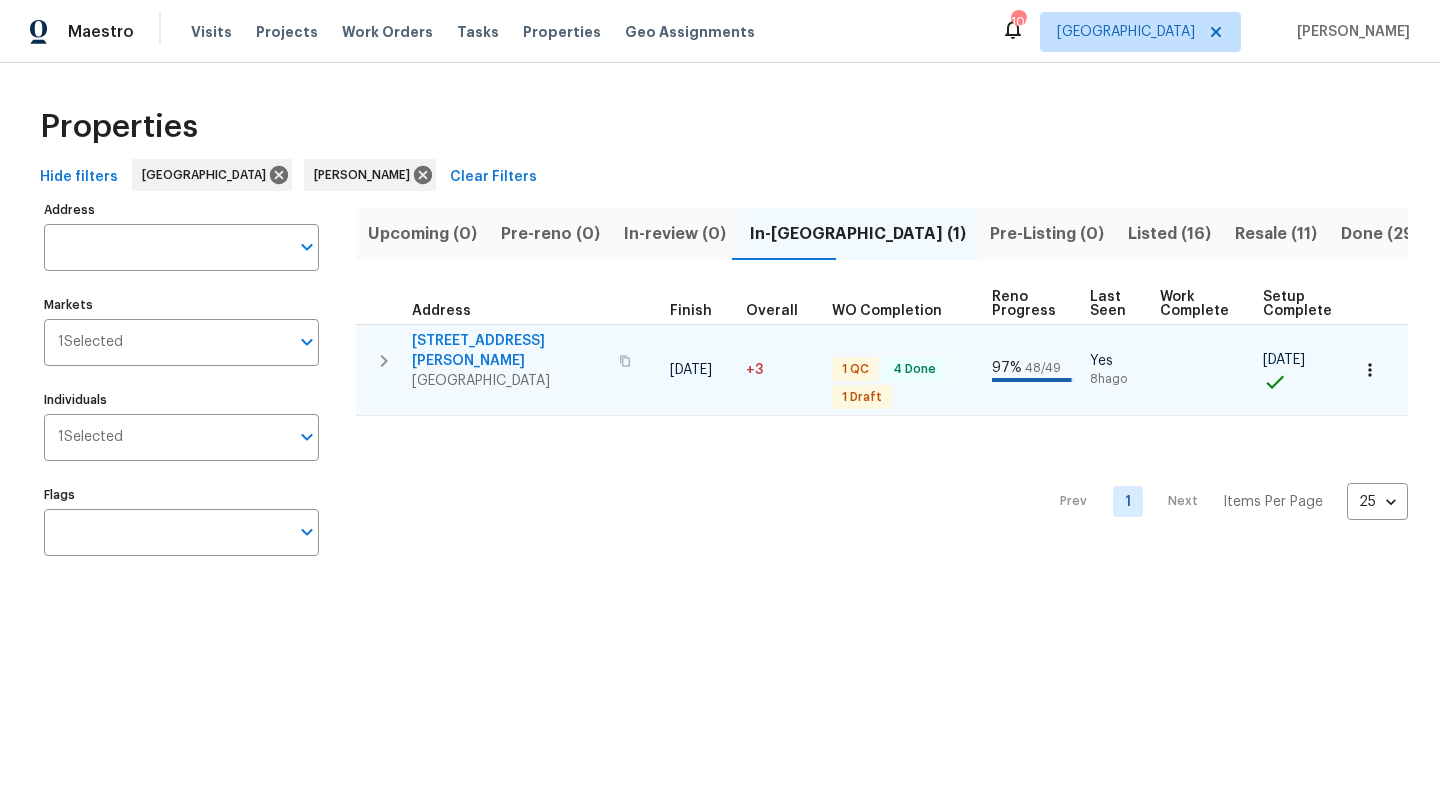 scroll, scrollTop: 0, scrollLeft: 641, axis: horizontal 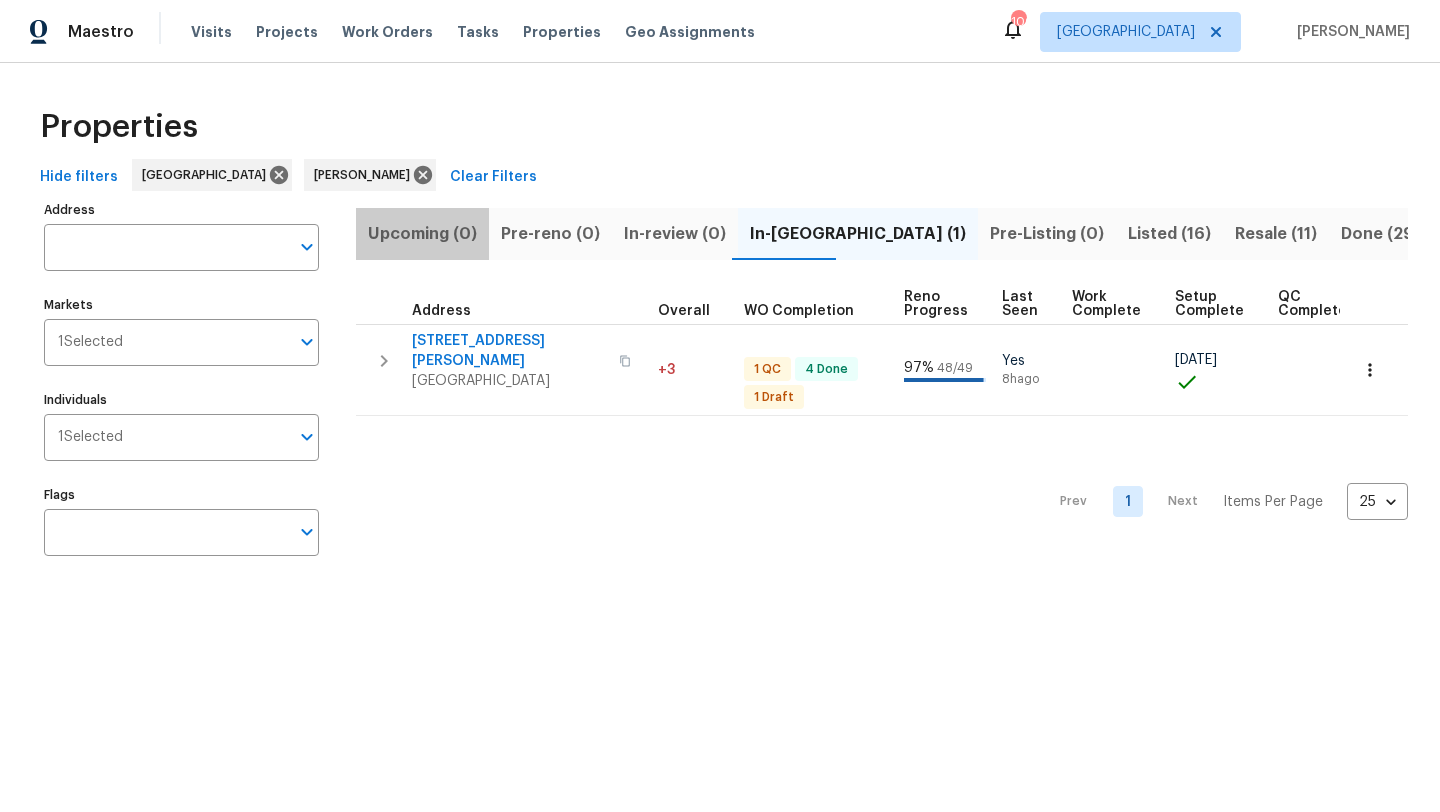 click on "Upcoming (0)" at bounding box center [422, 234] 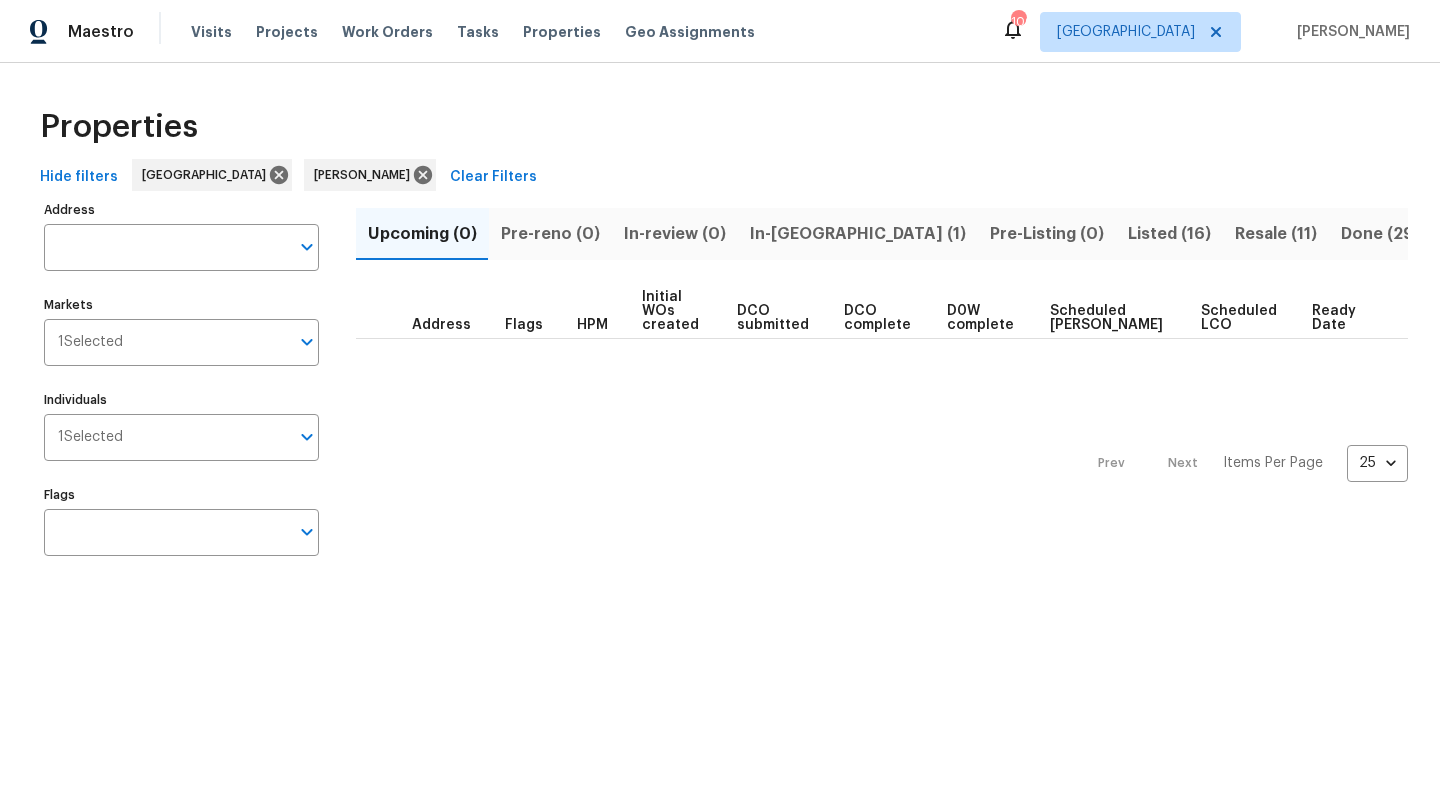 click on "In-reno (1)" at bounding box center [858, 234] 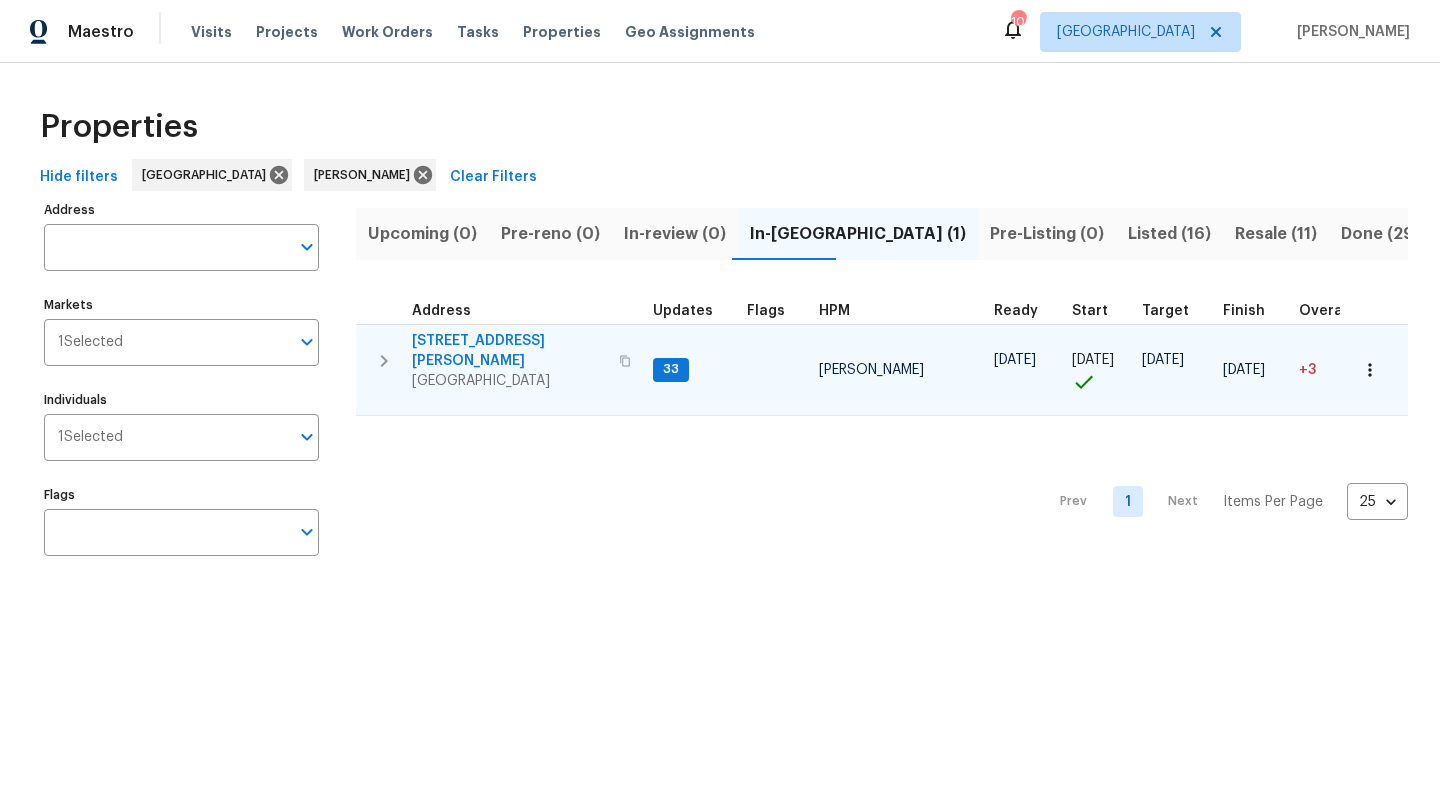 click on "3611 Silver Brooke Ln NW" at bounding box center [509, 351] 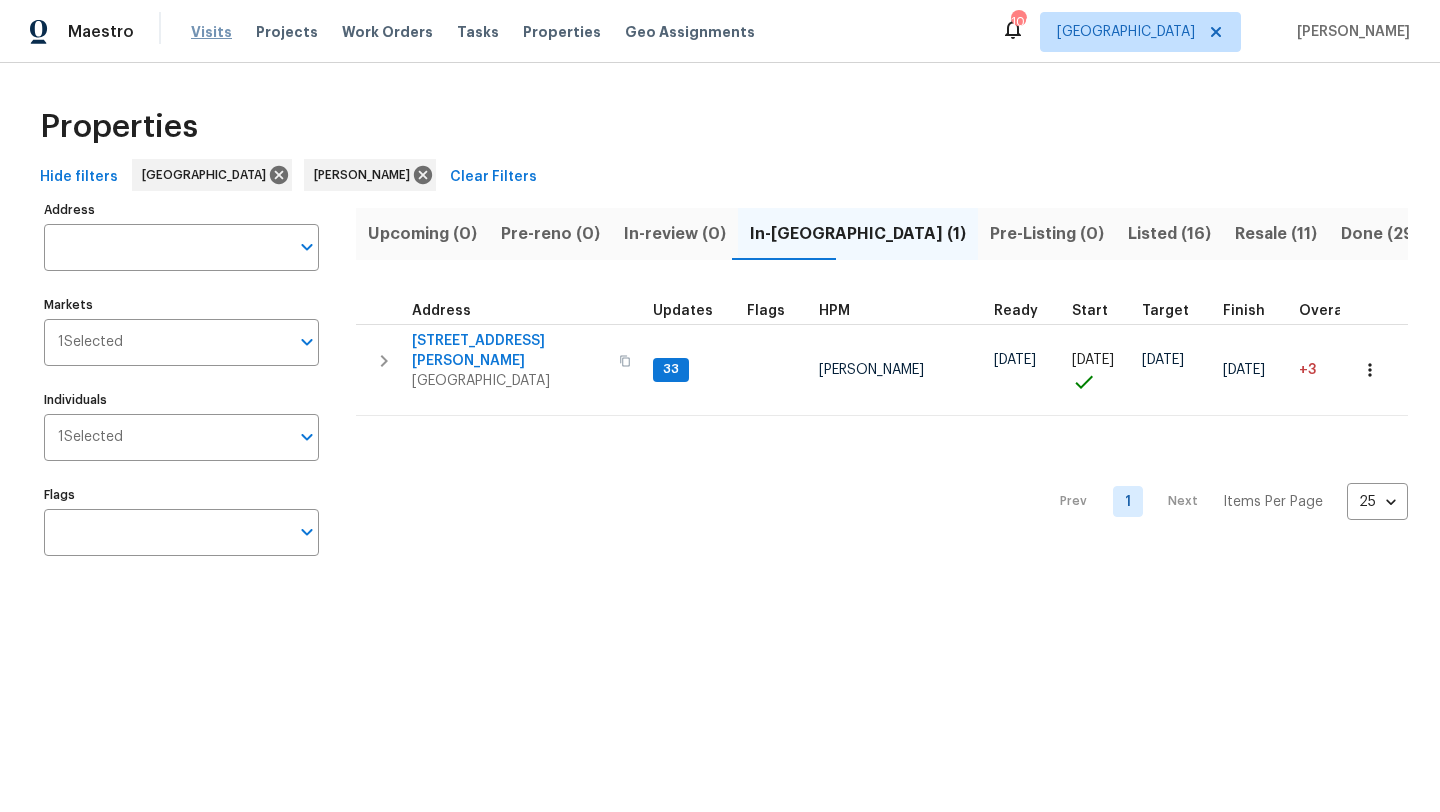 click on "Visits" at bounding box center [211, 32] 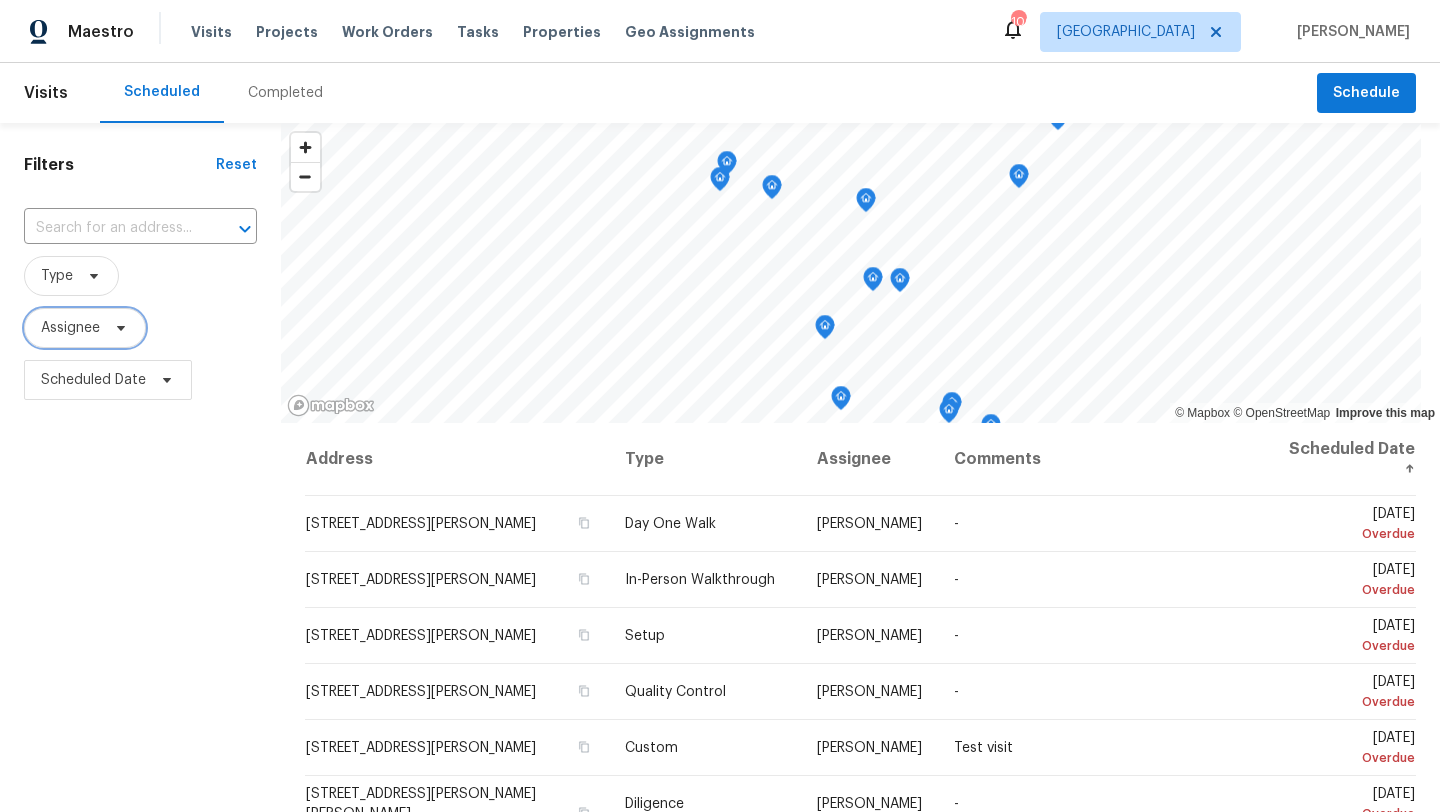 click on "Assignee" at bounding box center [70, 328] 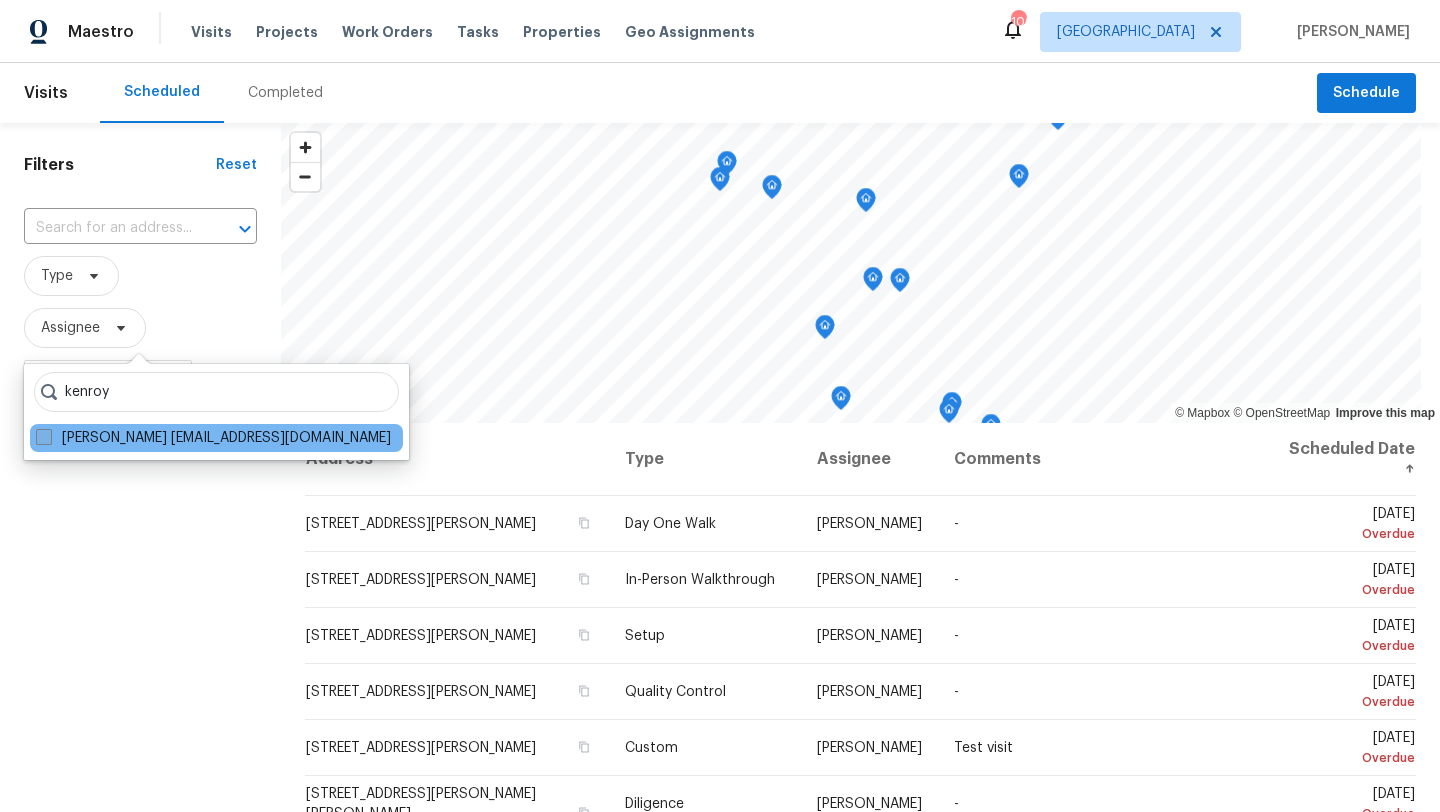 type on "kenroy" 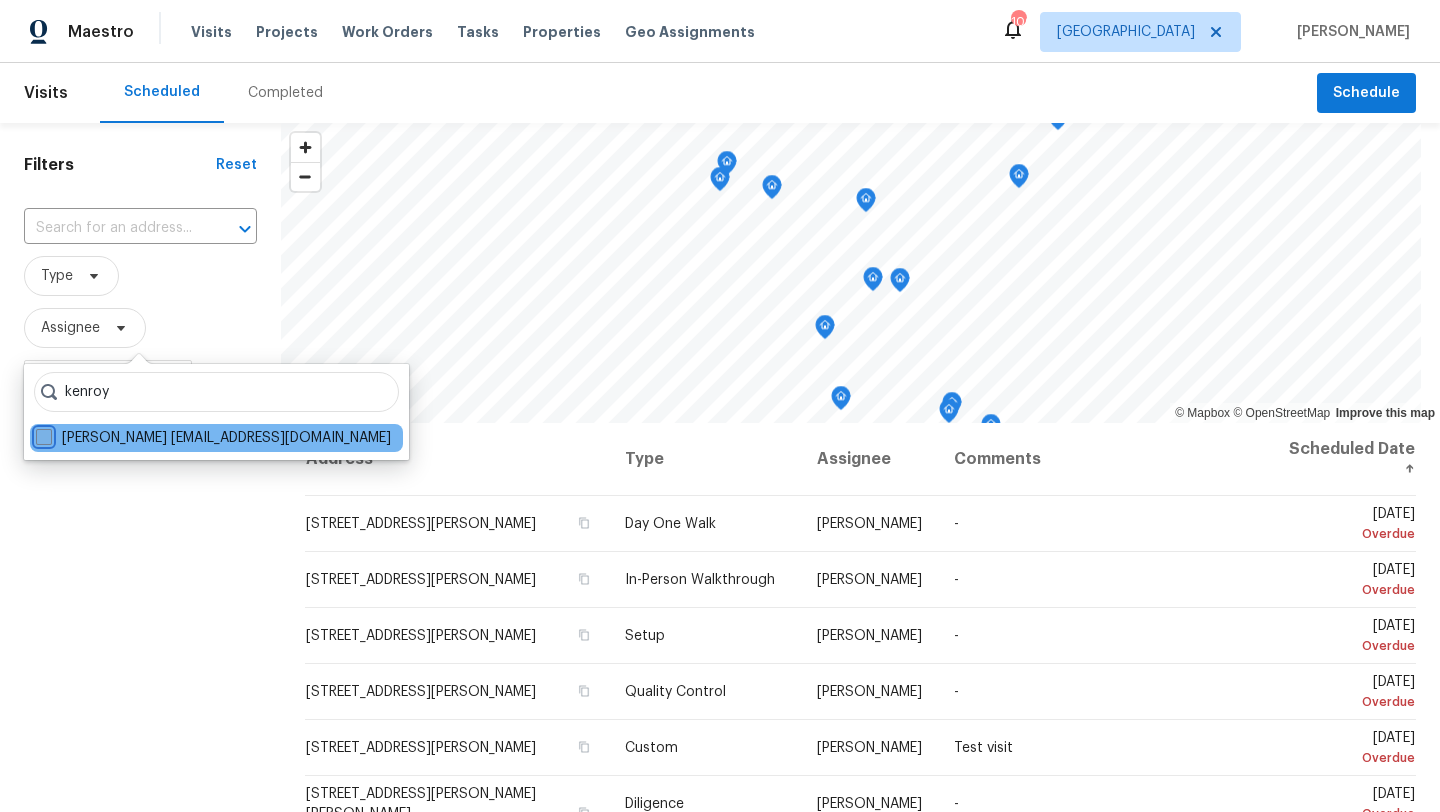 click on "Kenroy Hoilett
kenroy.hoilett@opendoor.com" at bounding box center (42, 434) 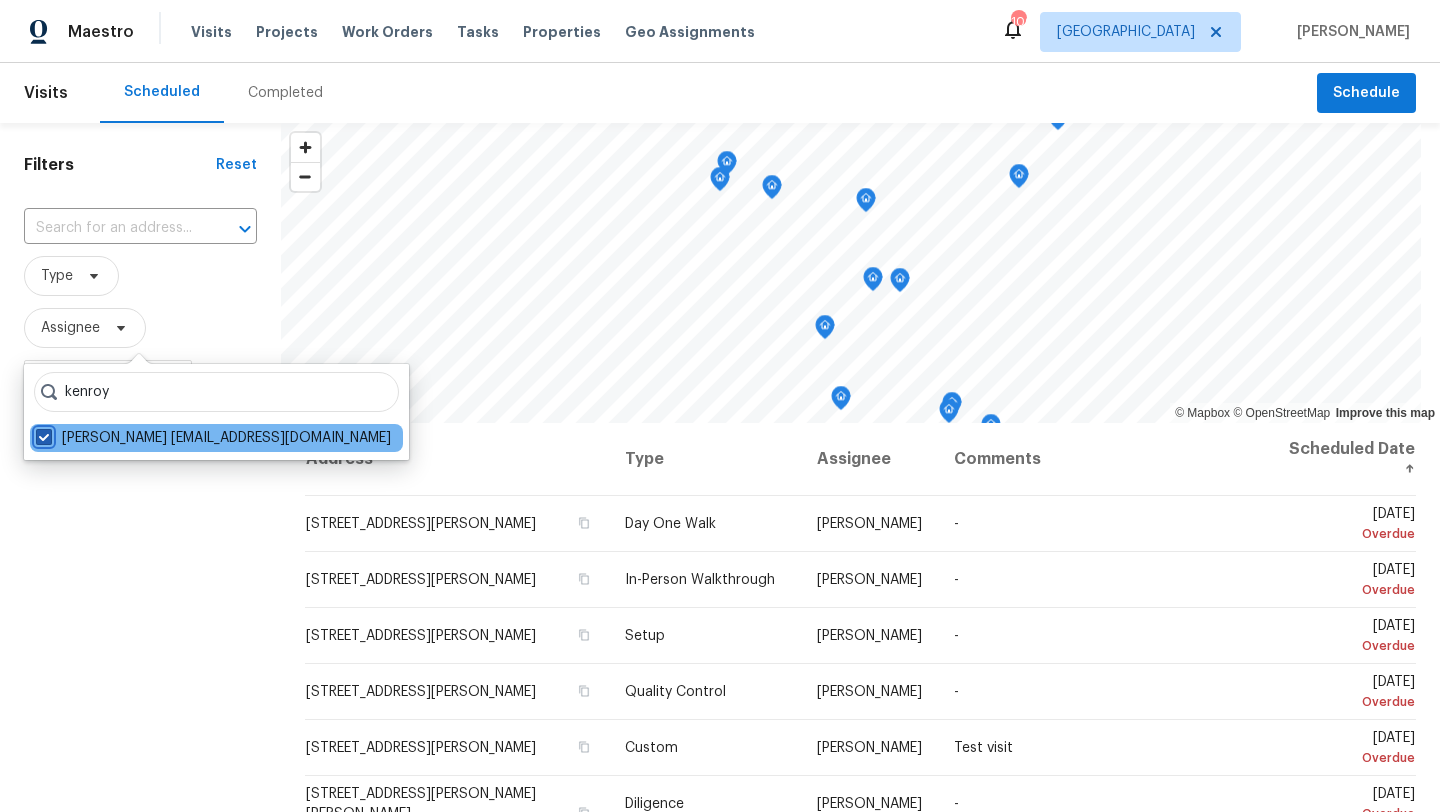 checkbox on "true" 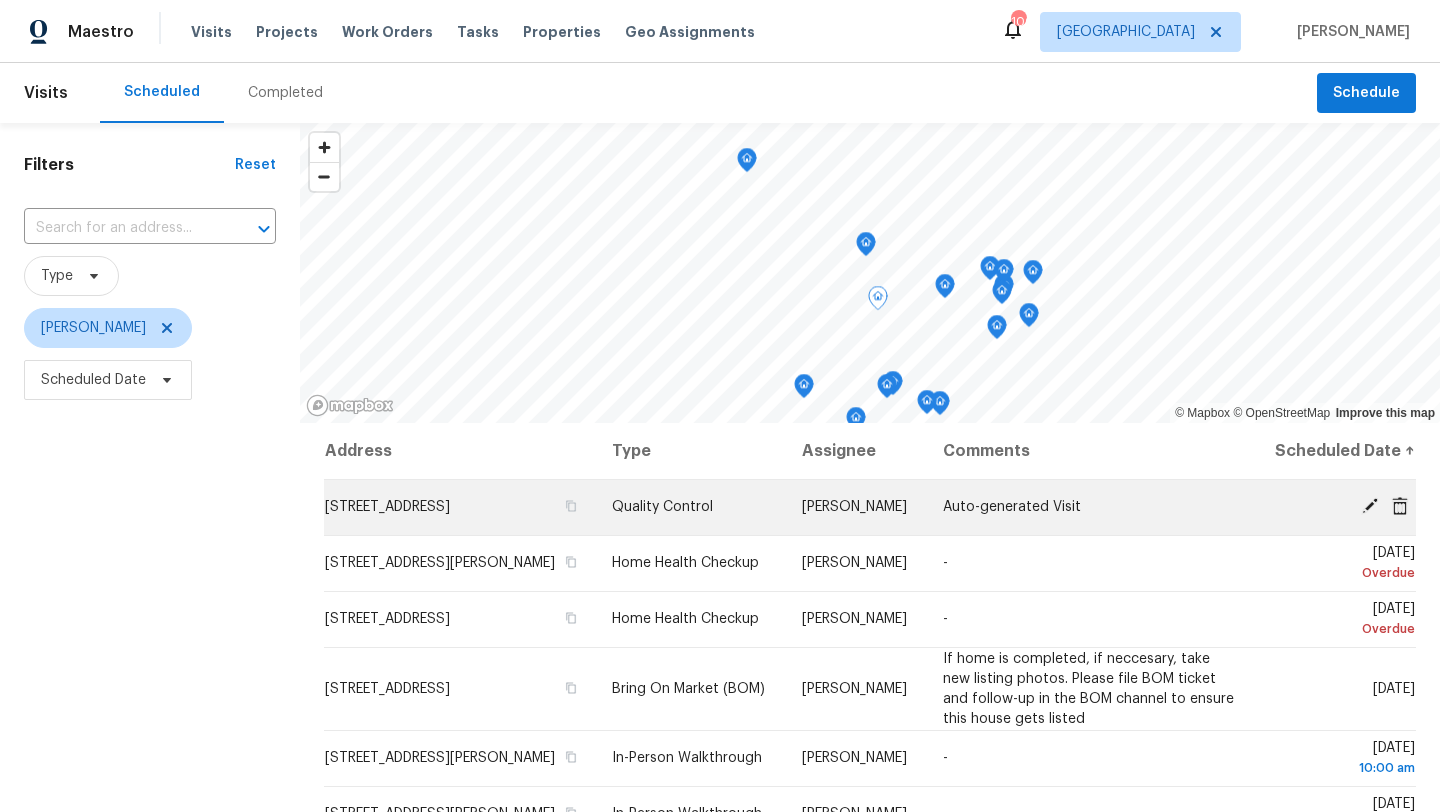 click 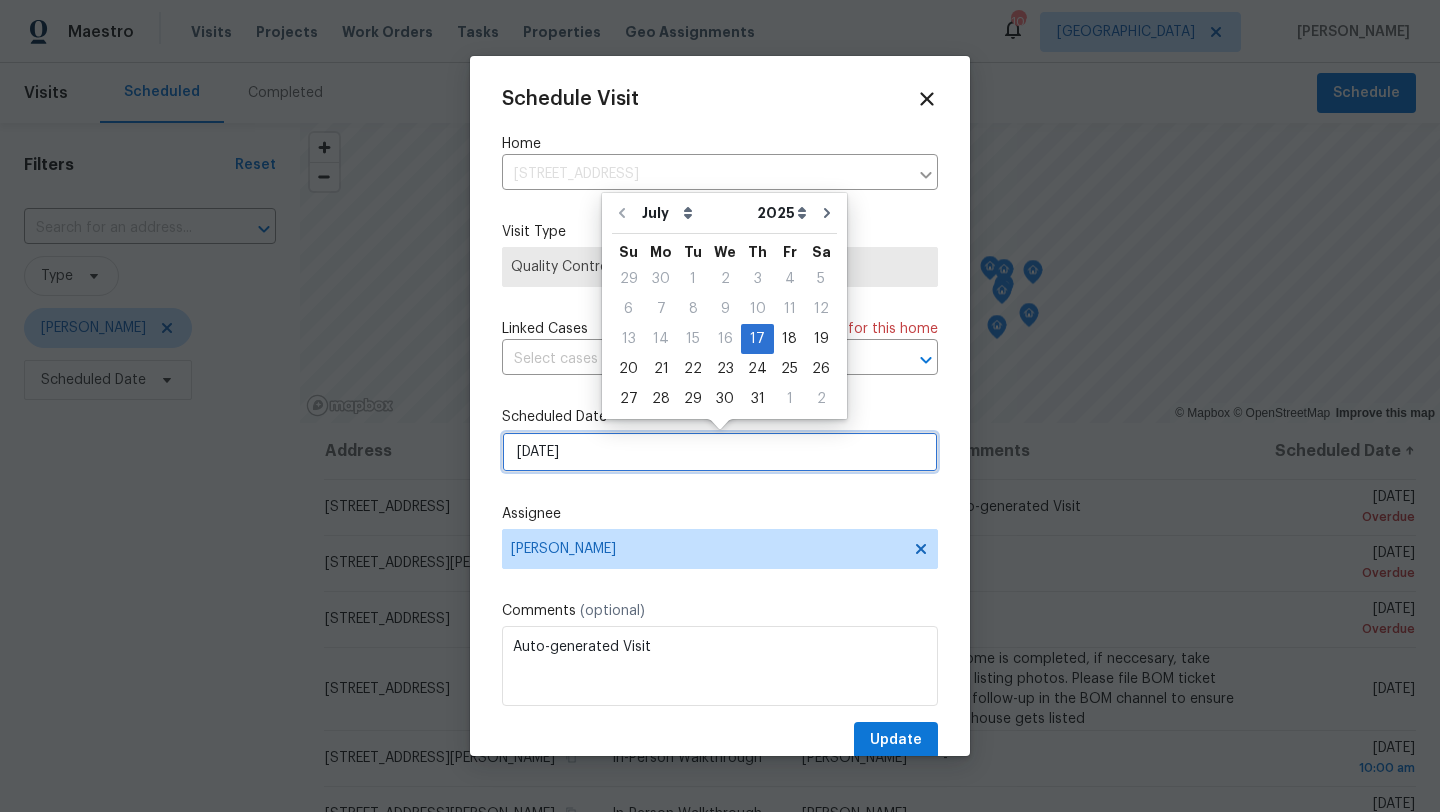 click on "7/17/2025" at bounding box center (720, 452) 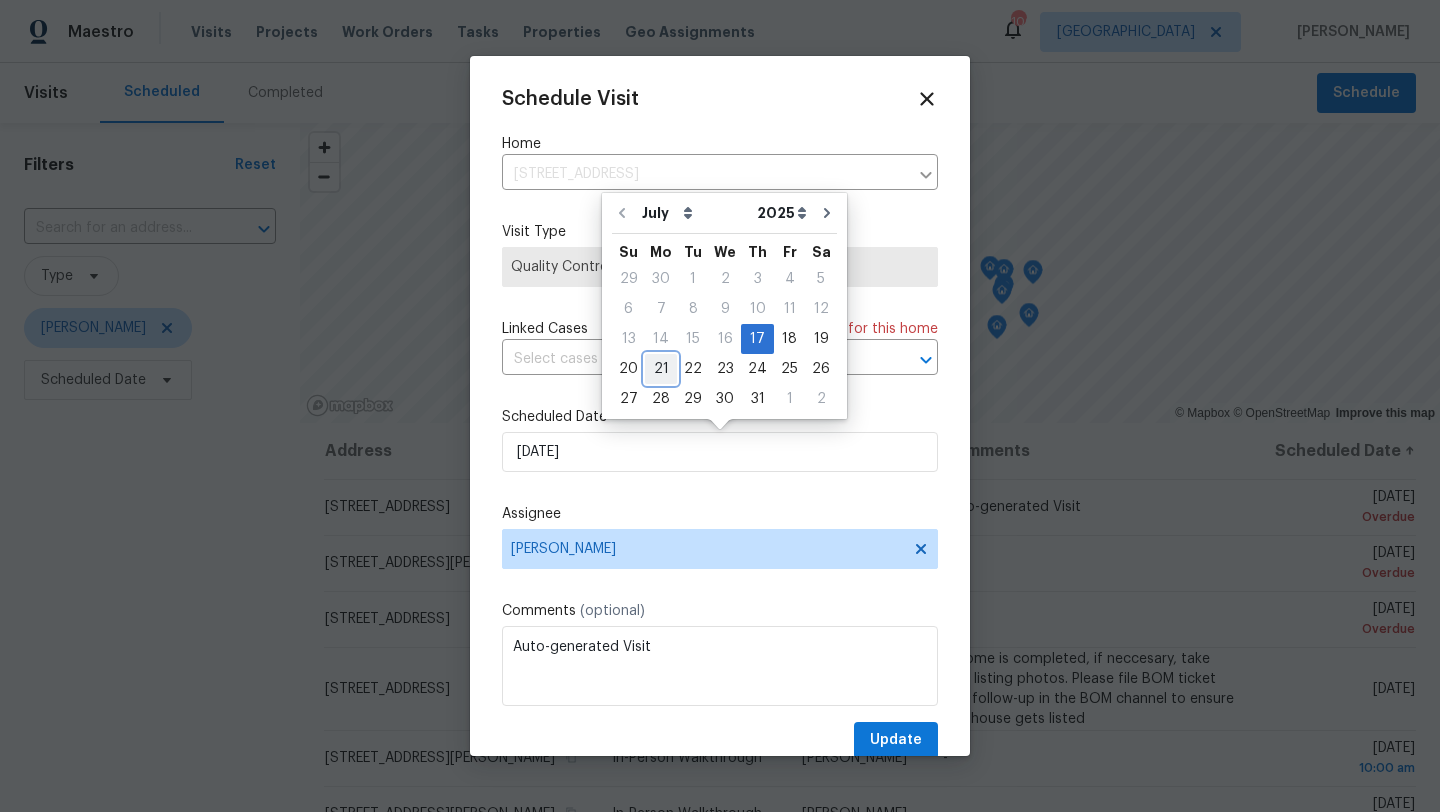 click on "21" at bounding box center [661, 369] 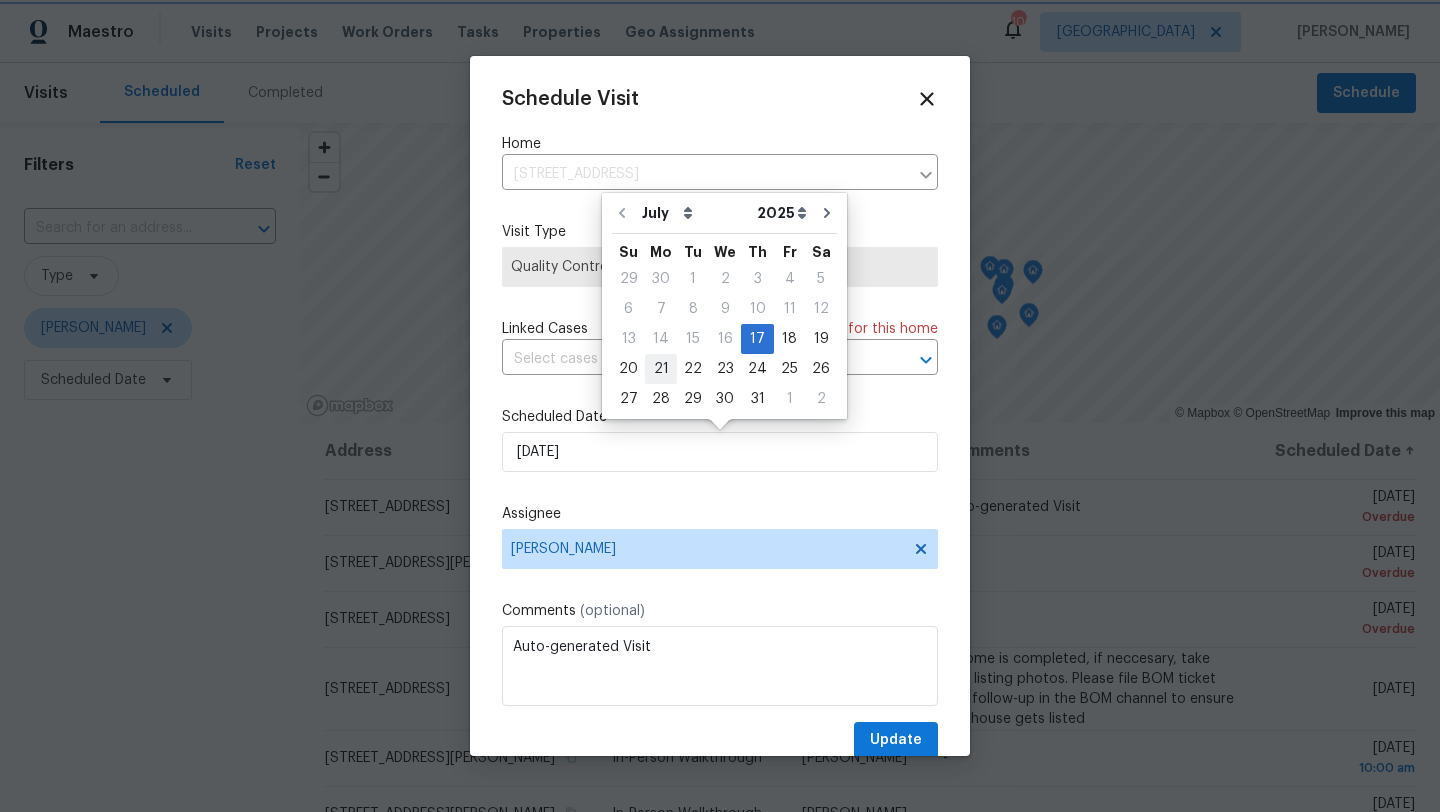 type on "7/21/2025" 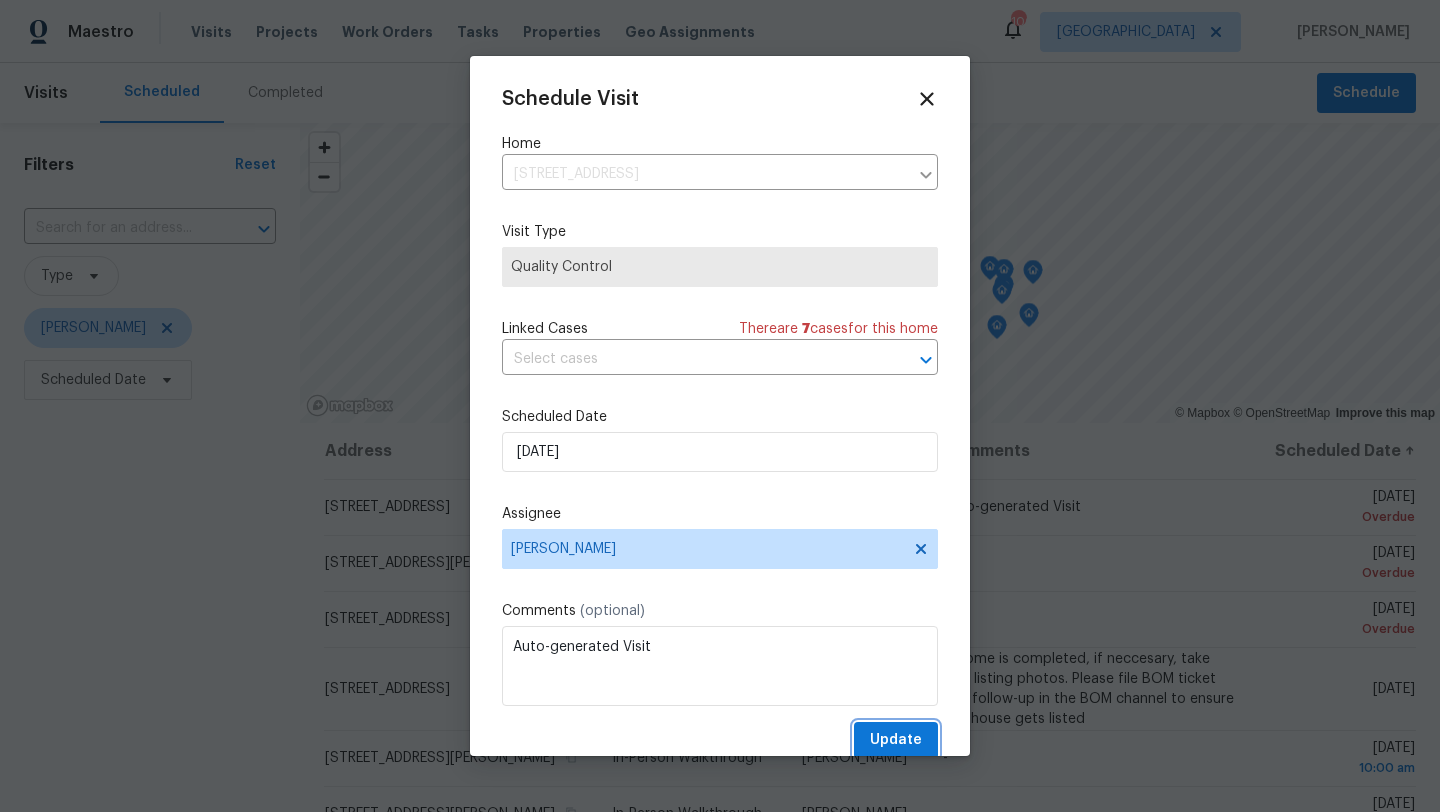click on "Update" at bounding box center [896, 740] 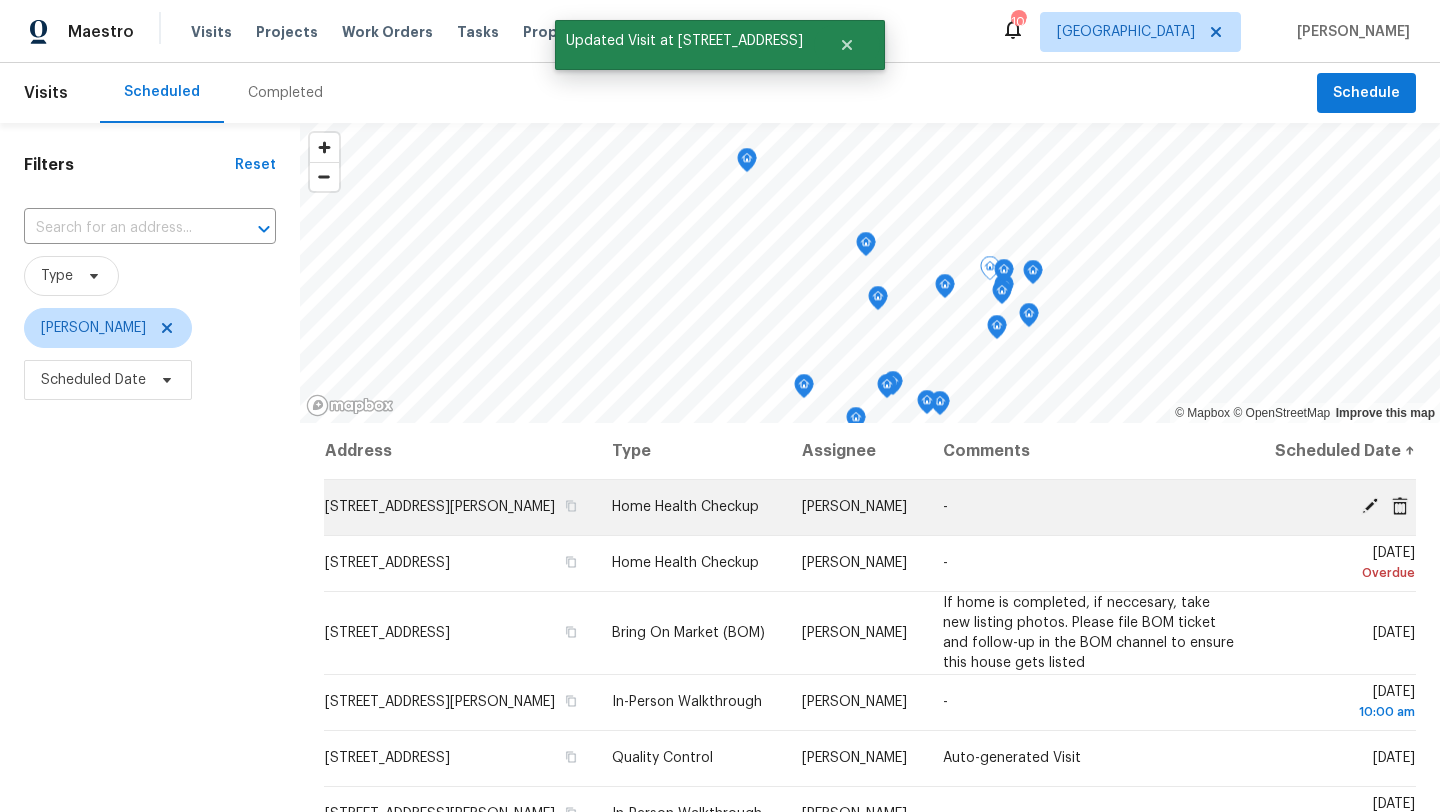 click 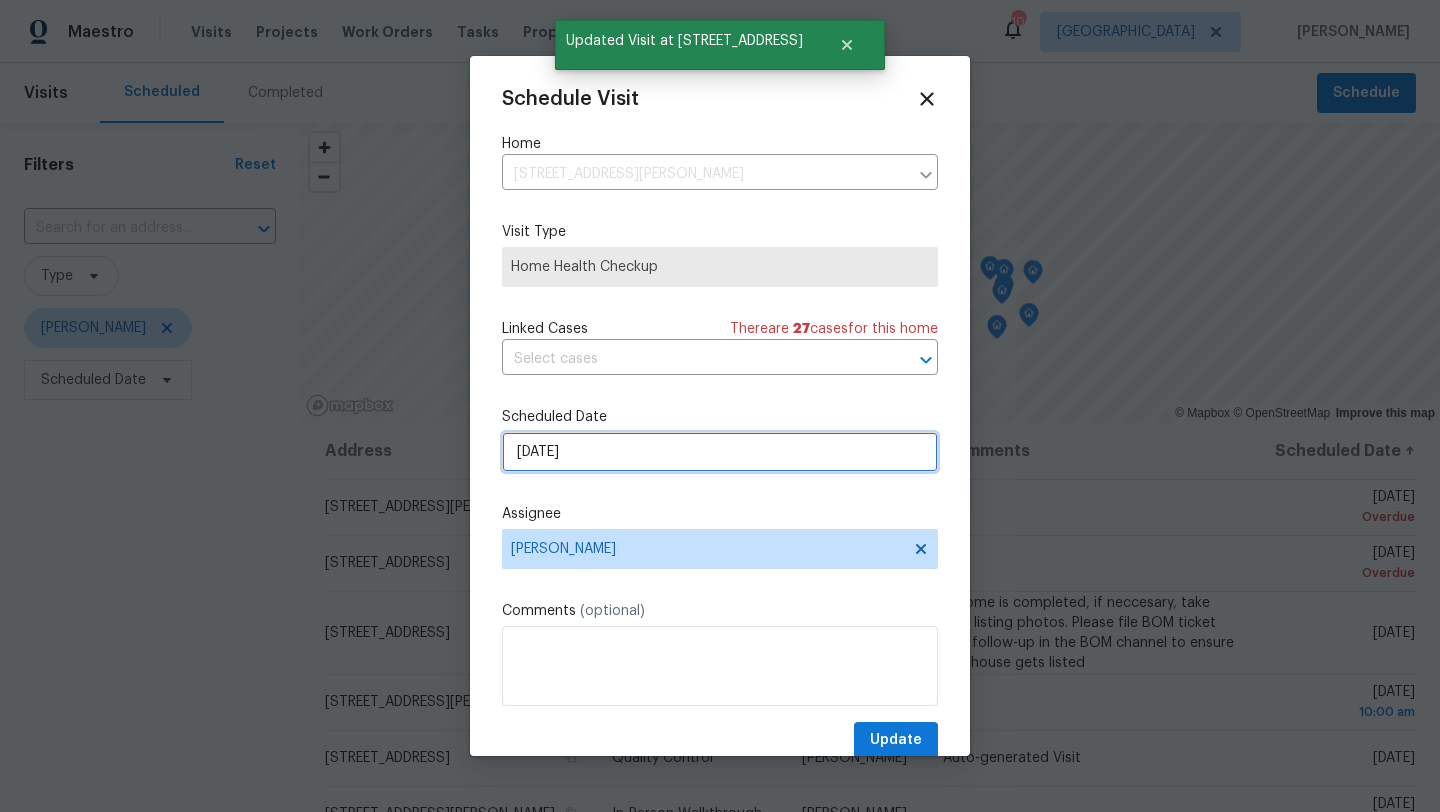 click on "7/18/2025" at bounding box center (720, 452) 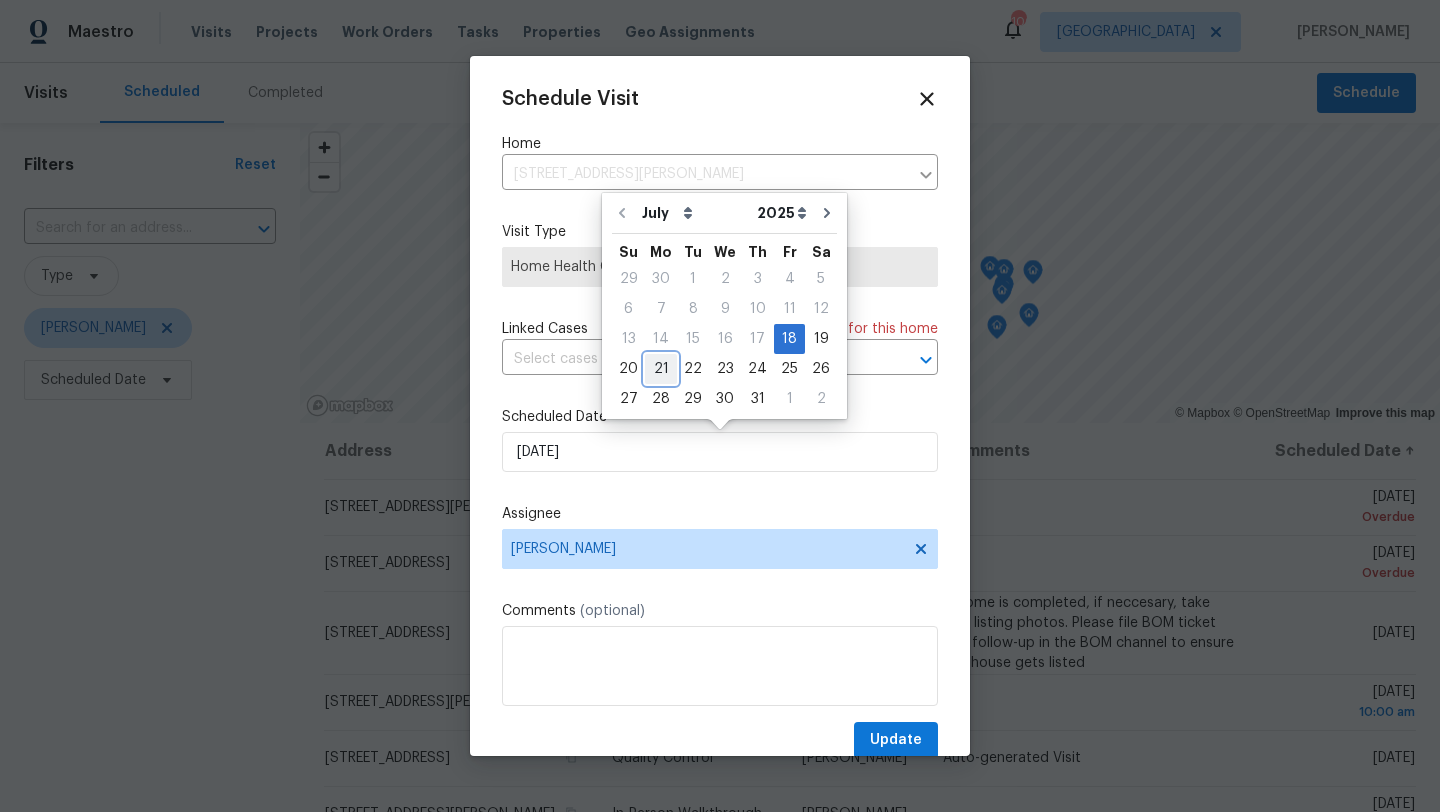 click on "21" at bounding box center (661, 369) 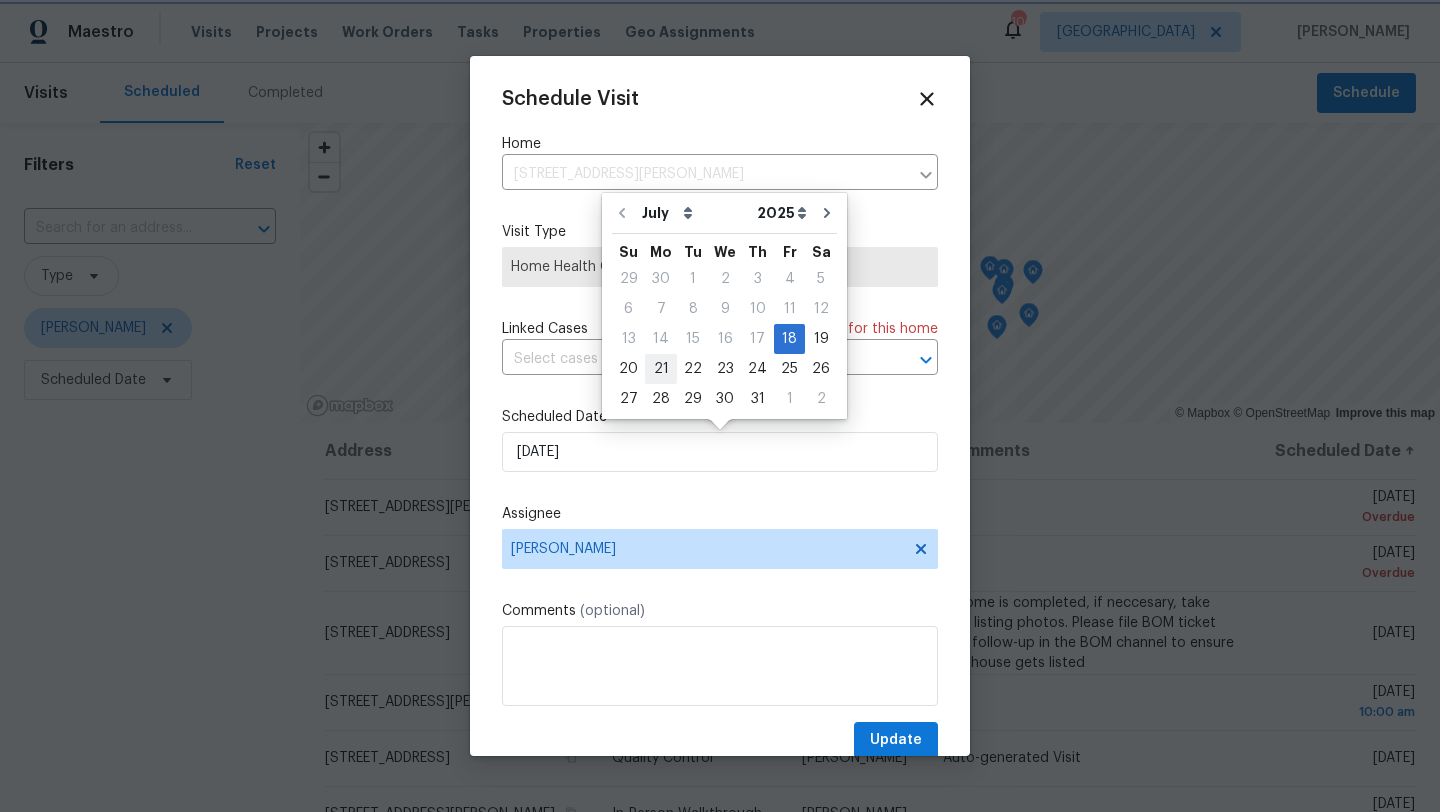 type on "7/21/2025" 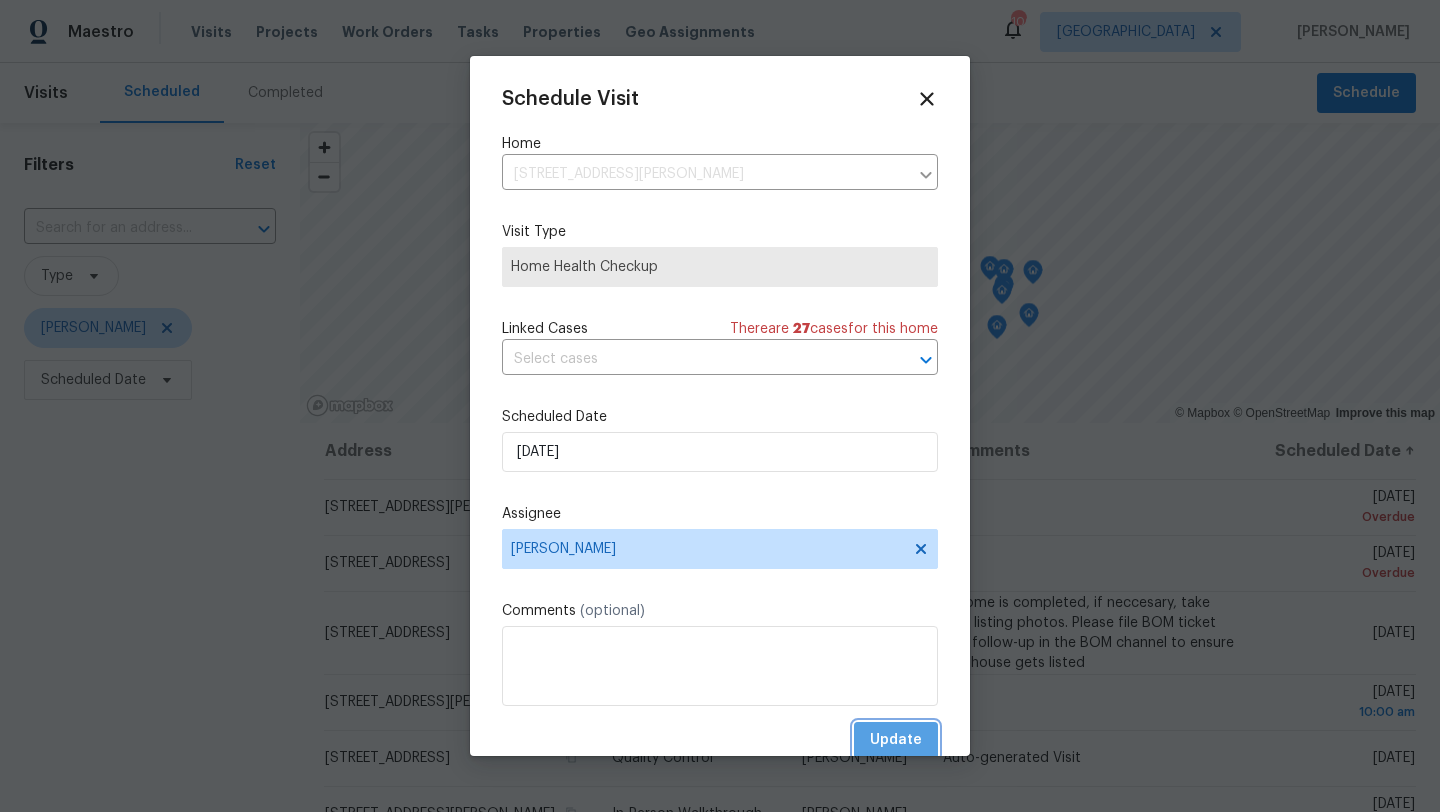 click on "Update" at bounding box center [896, 740] 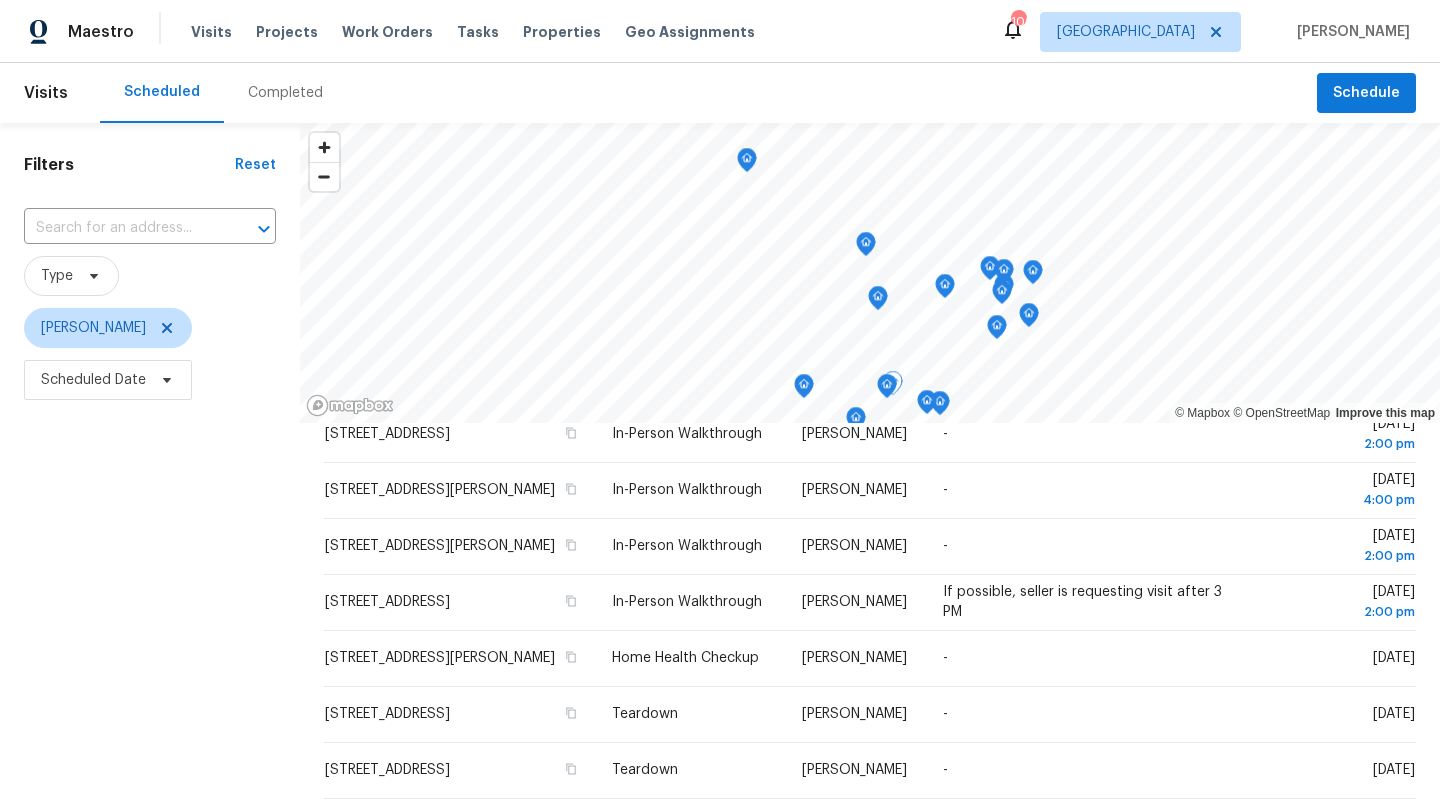 scroll, scrollTop: 623, scrollLeft: 0, axis: vertical 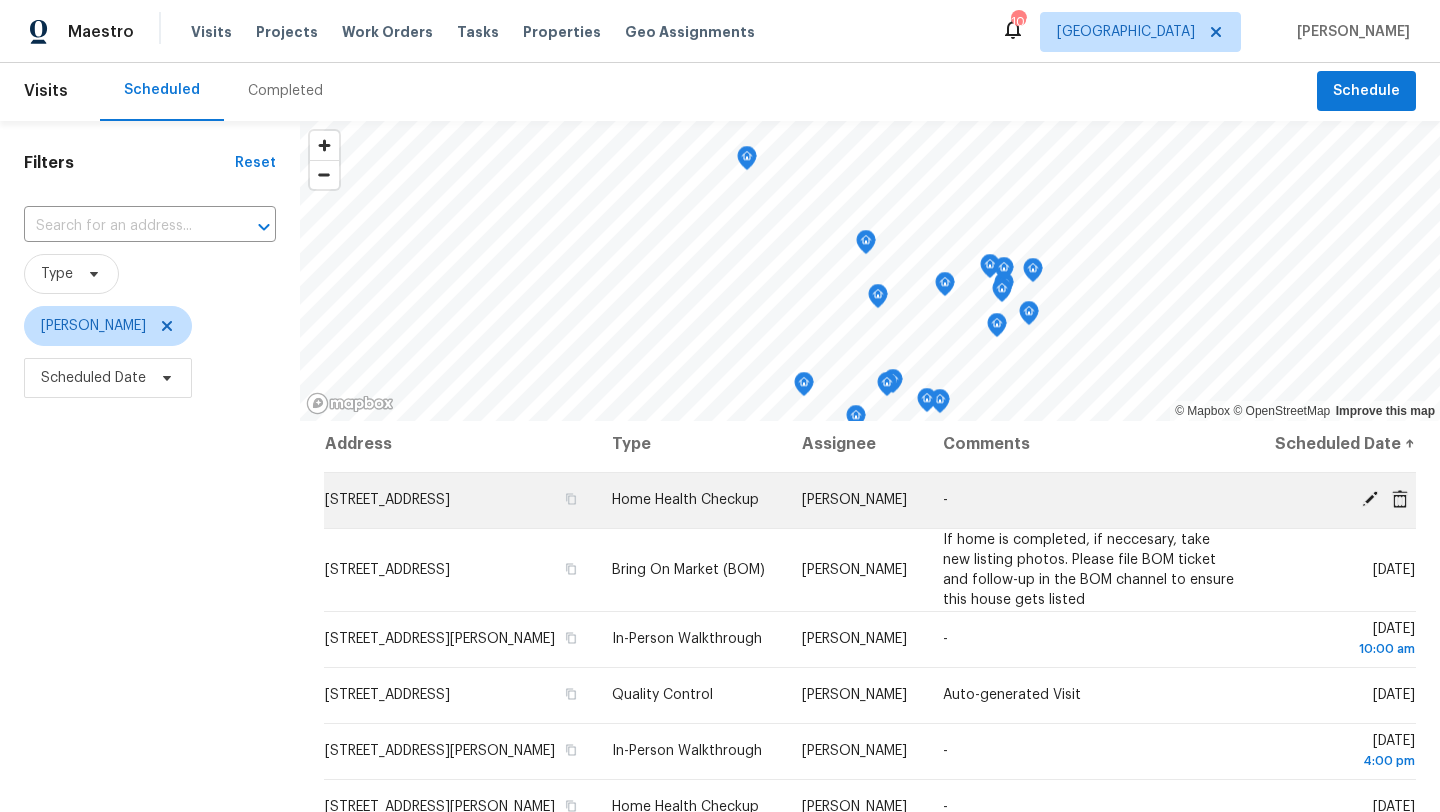 click on "910 Cable Rd, Waleska, GA 30183" at bounding box center [460, 500] 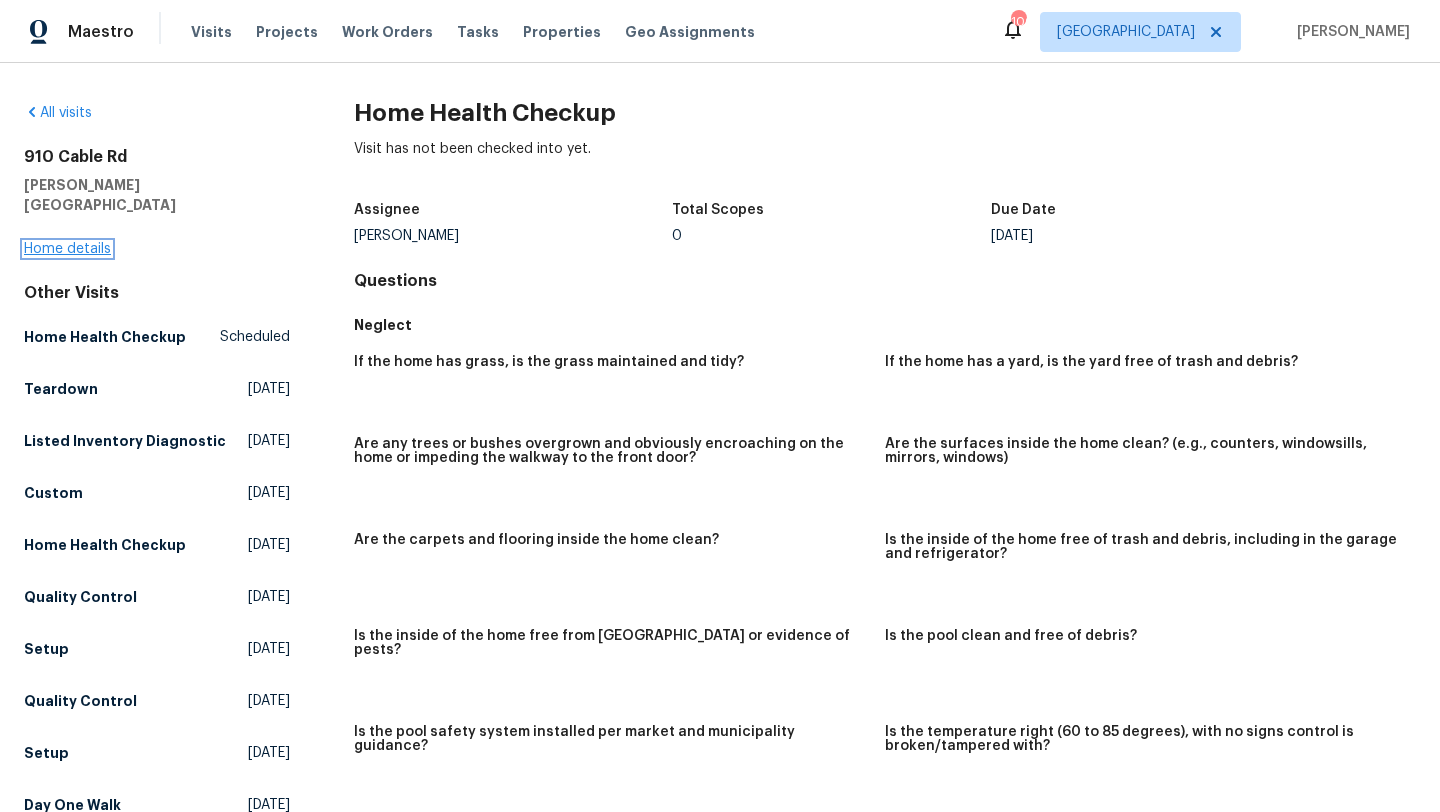 click on "Home details" at bounding box center (67, 249) 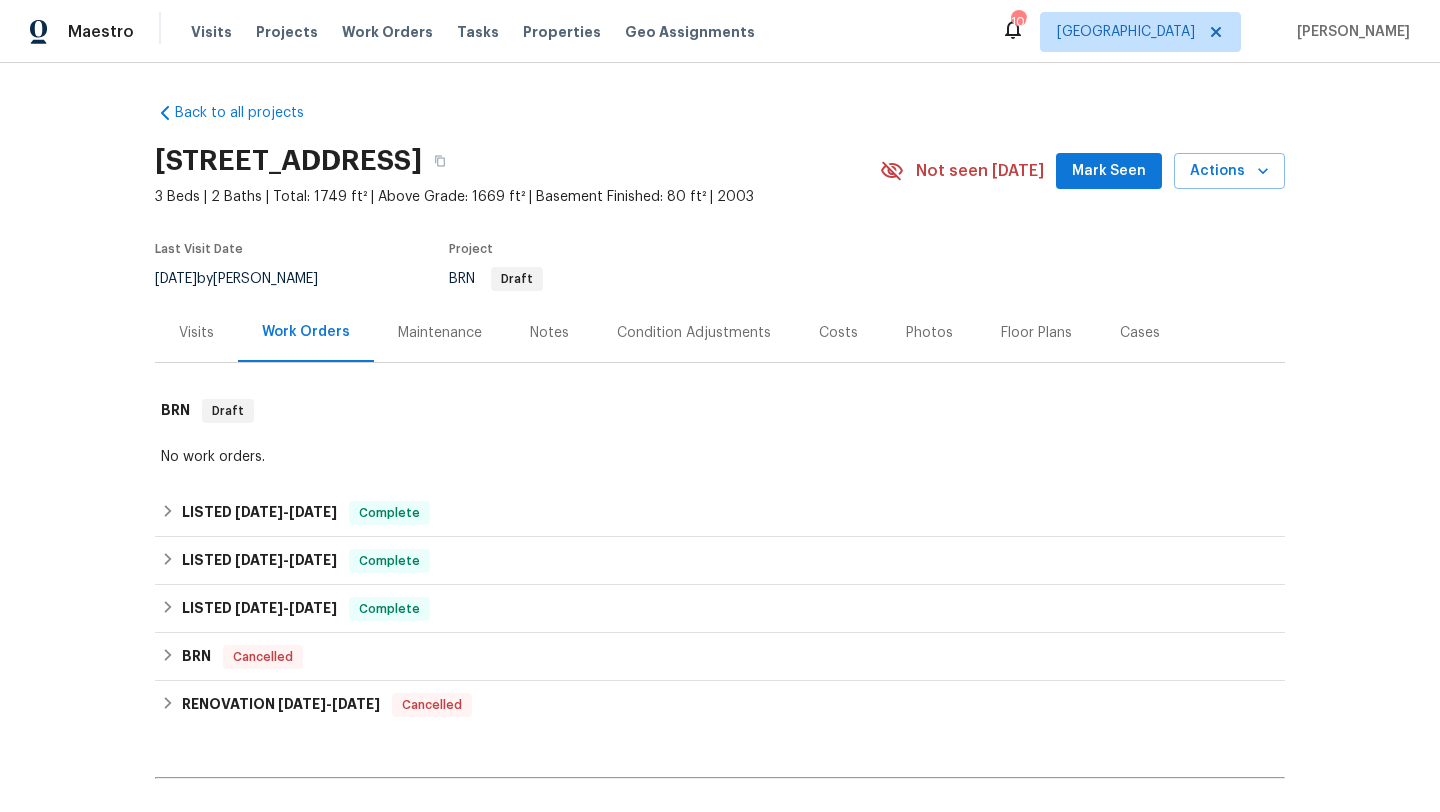 click on "Visits" at bounding box center (196, 333) 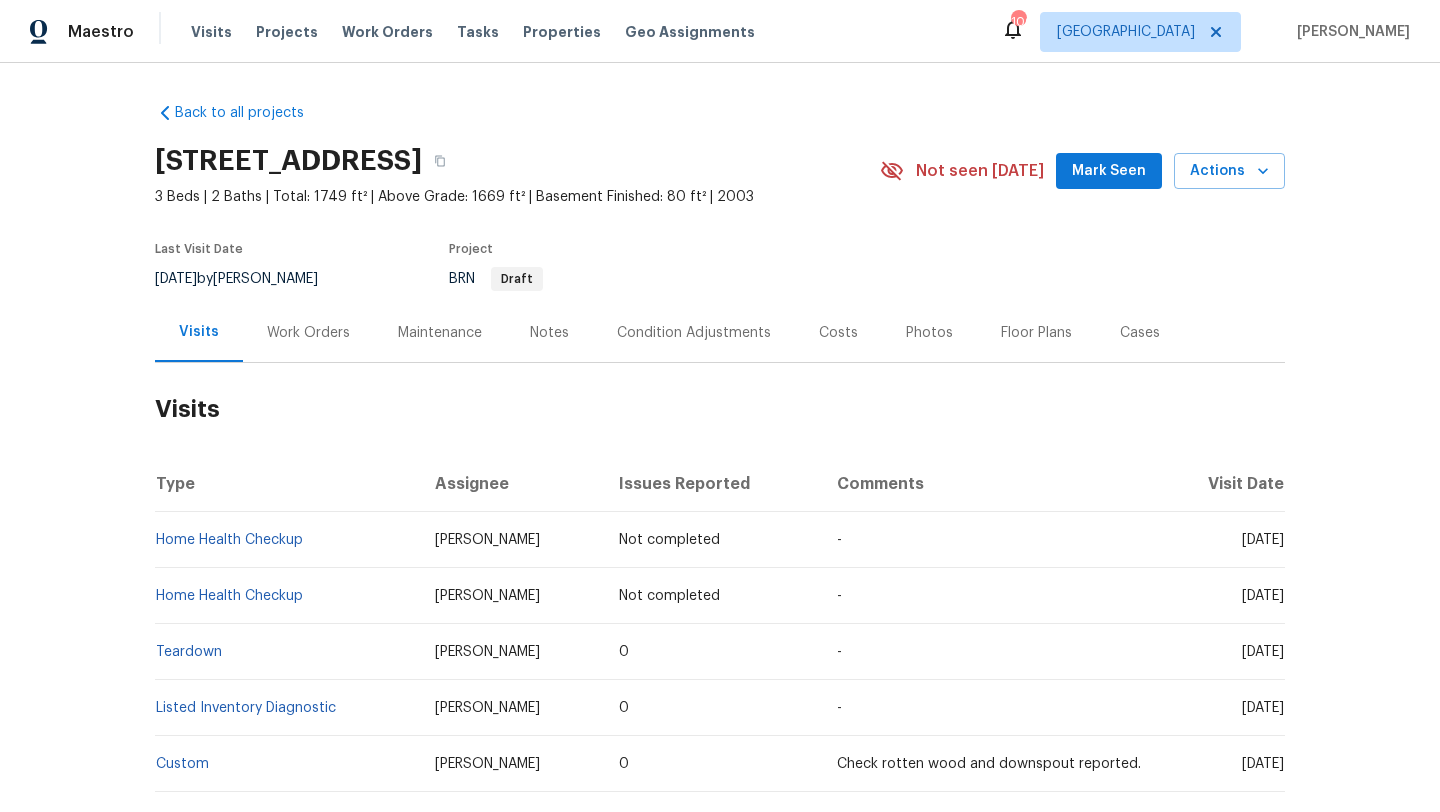 click on "Work Orders" at bounding box center [308, 333] 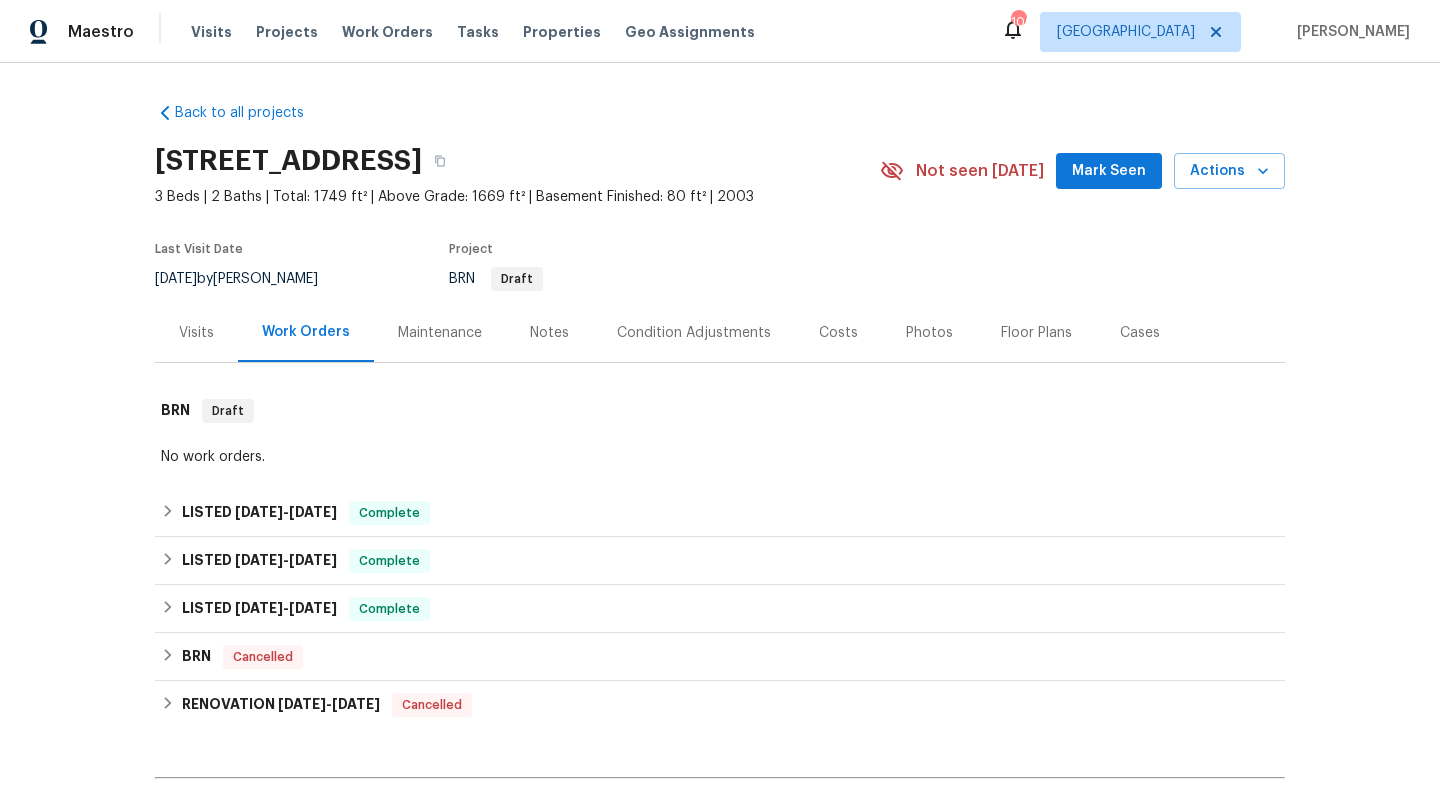 click on "Notes" at bounding box center (549, 332) 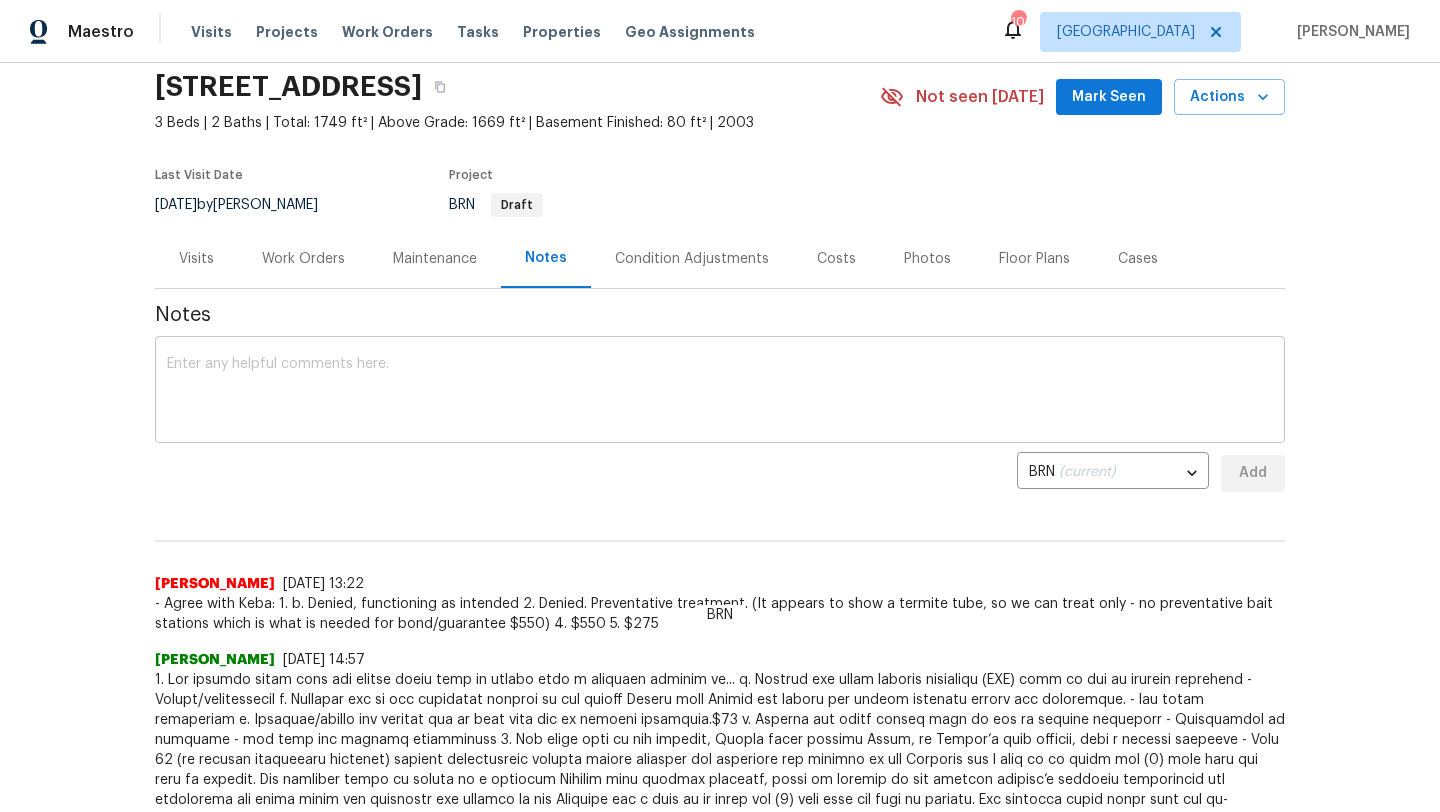 scroll, scrollTop: 70, scrollLeft: 0, axis: vertical 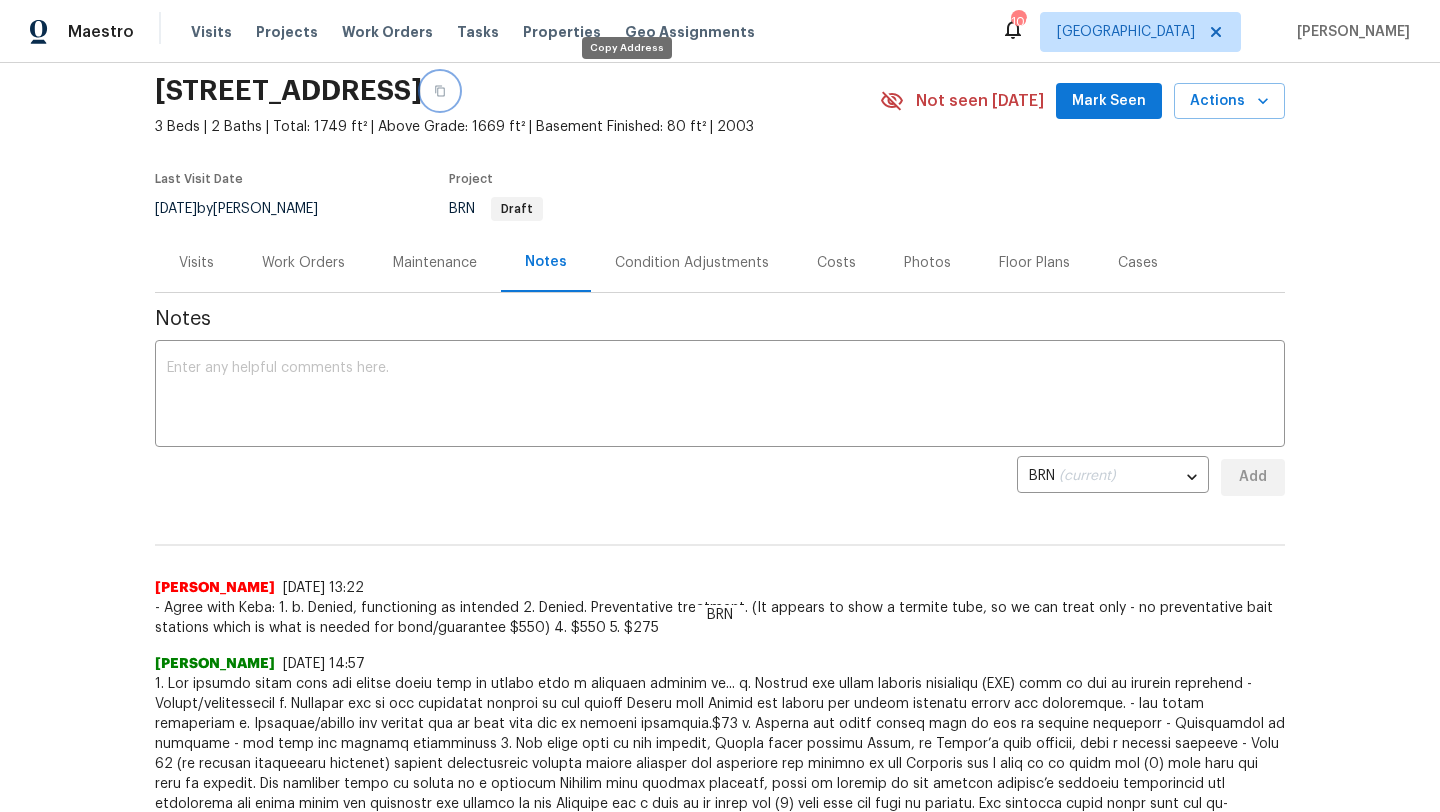 click 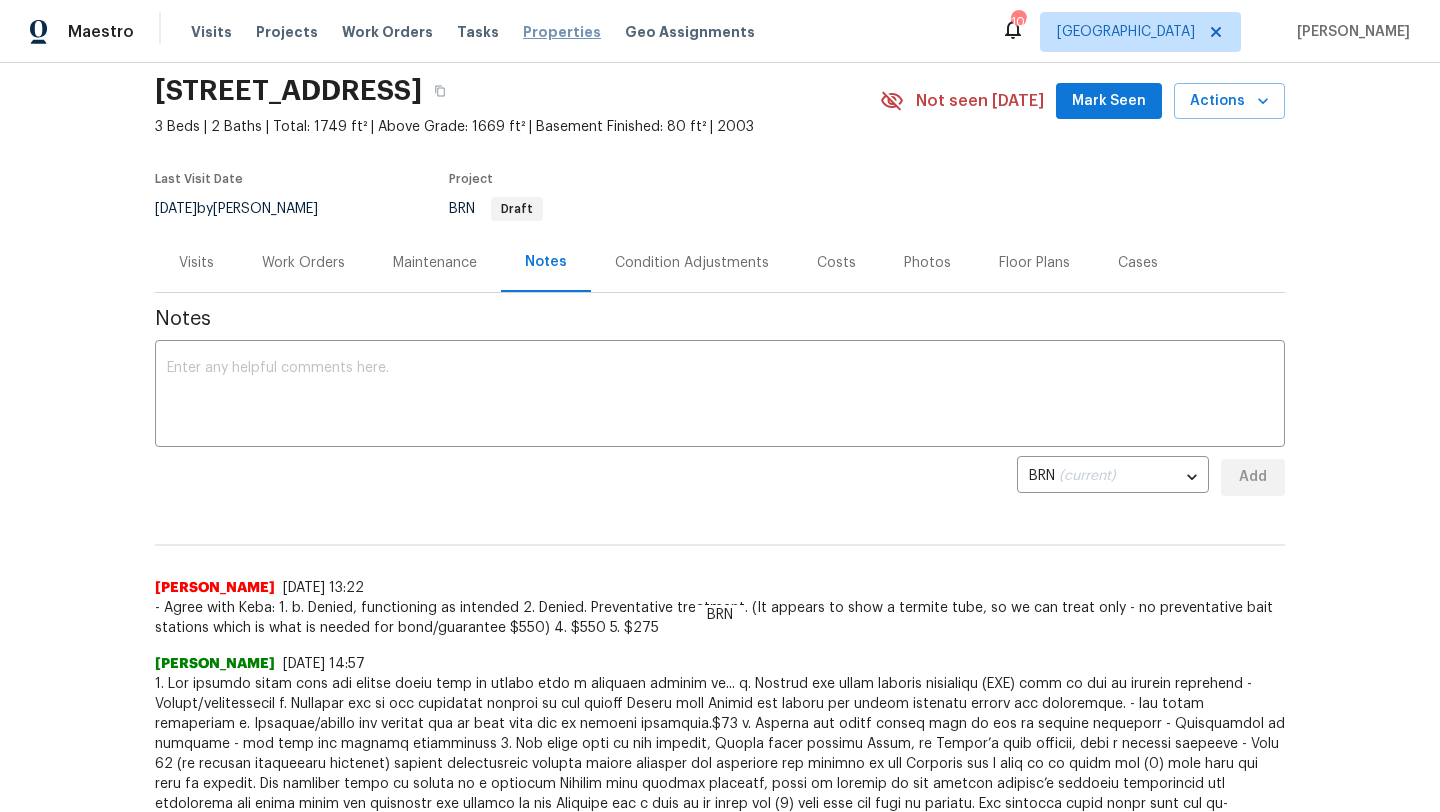 click on "Properties" at bounding box center [562, 32] 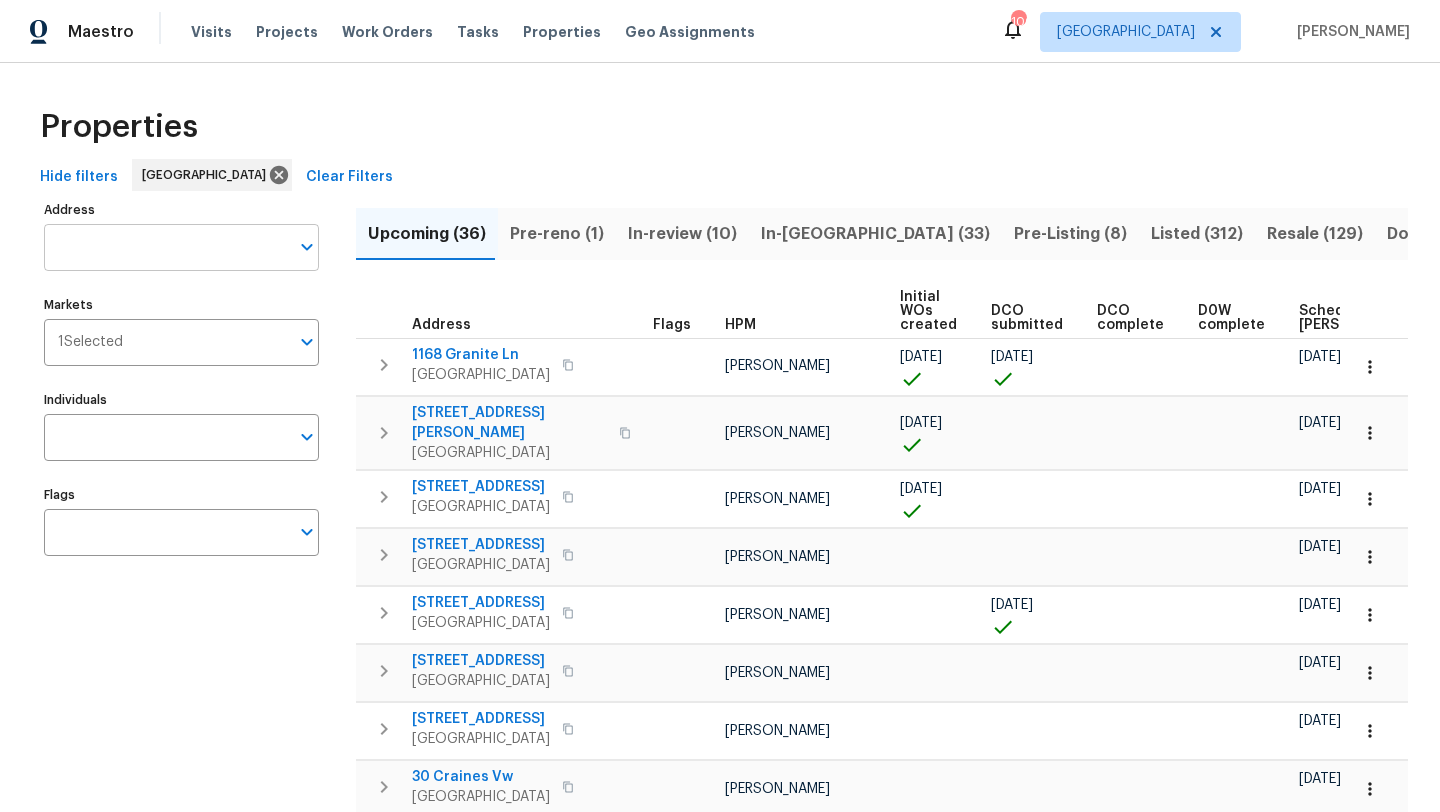 click on "Address" at bounding box center [166, 247] 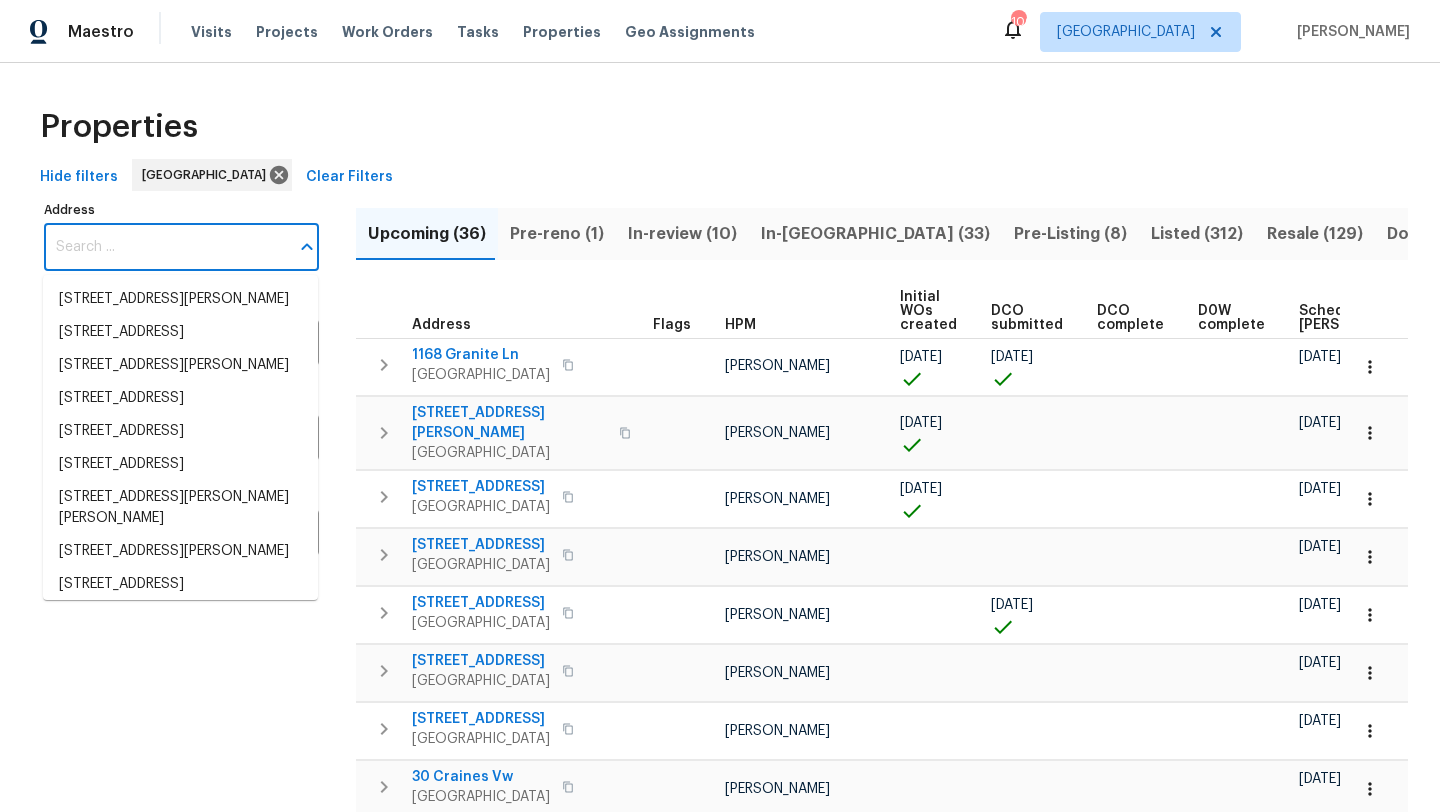 paste on "910 Cable Rd, Waleska, GA 30183" 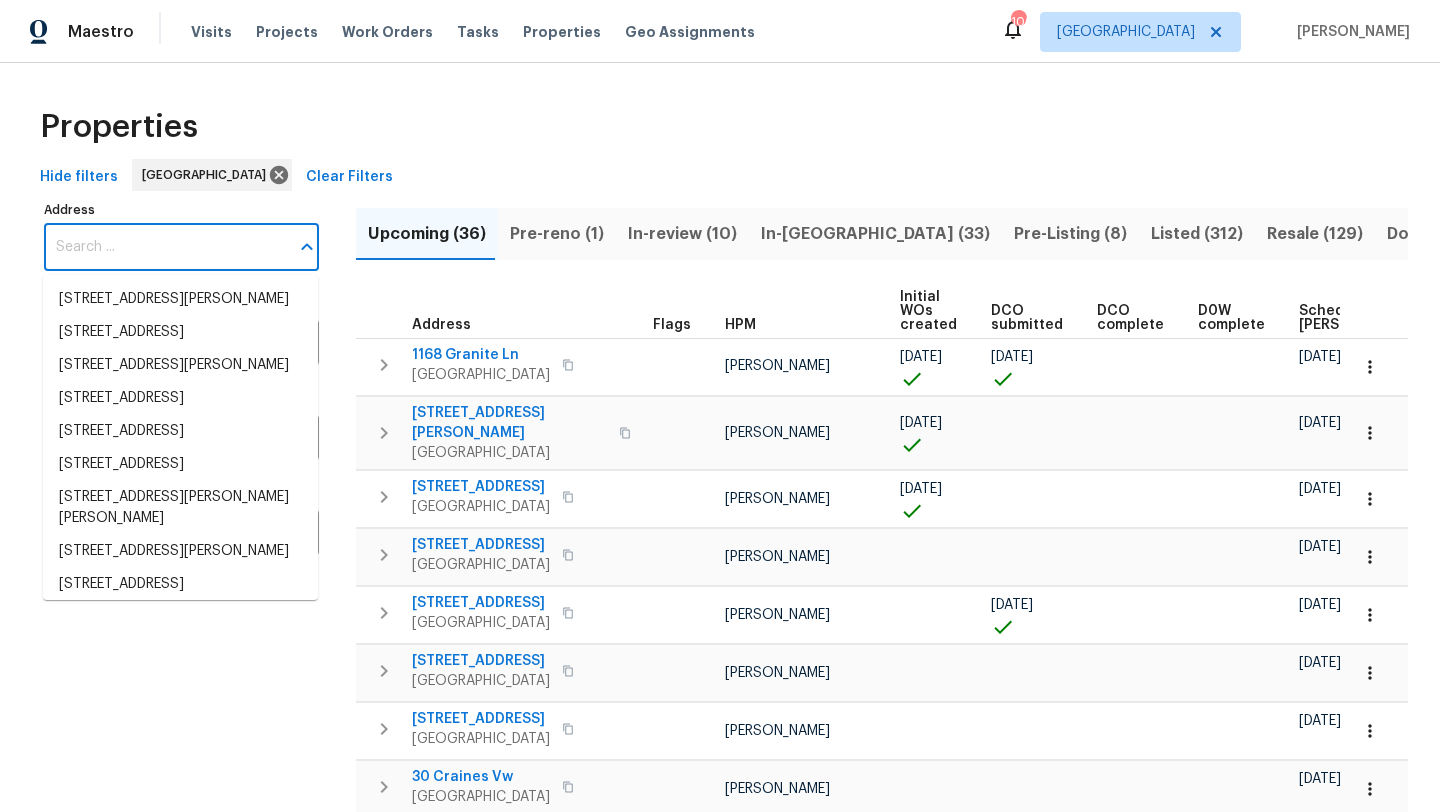 type on "910 Cable Rd, Waleska, GA 30183" 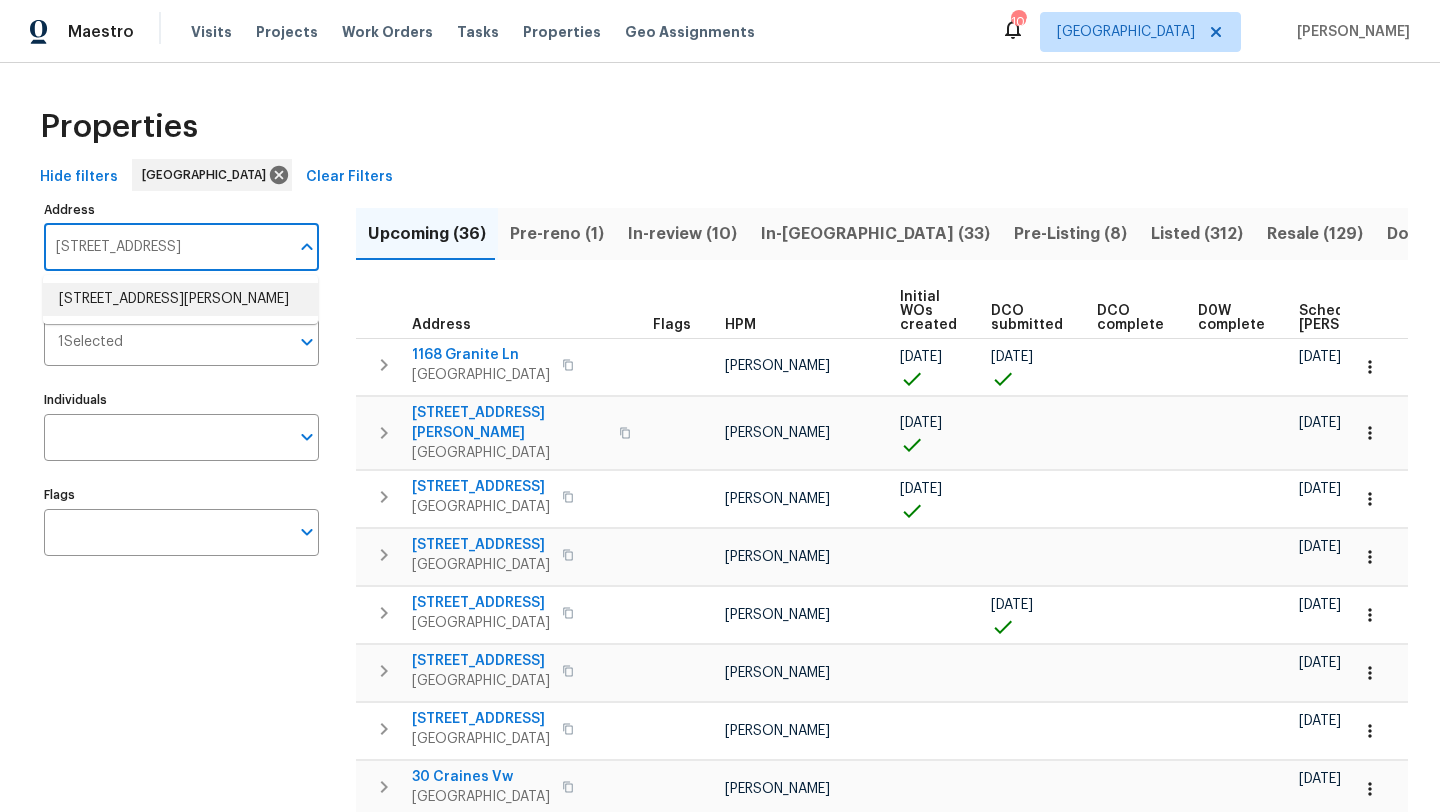 click on "910 Cable Rd Waleska GA 30183" at bounding box center [180, 299] 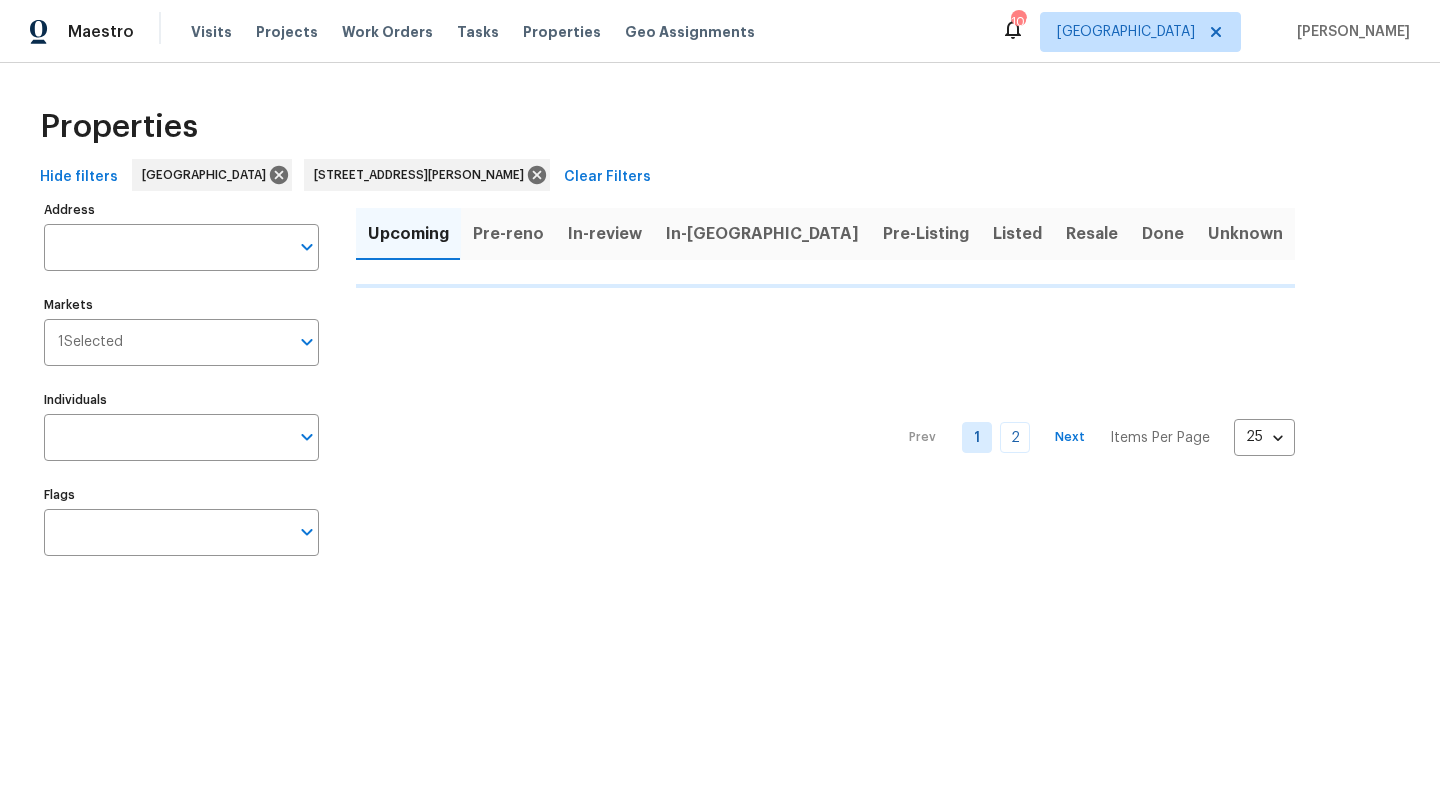 type on "910 Cable Rd Waleska GA 30183" 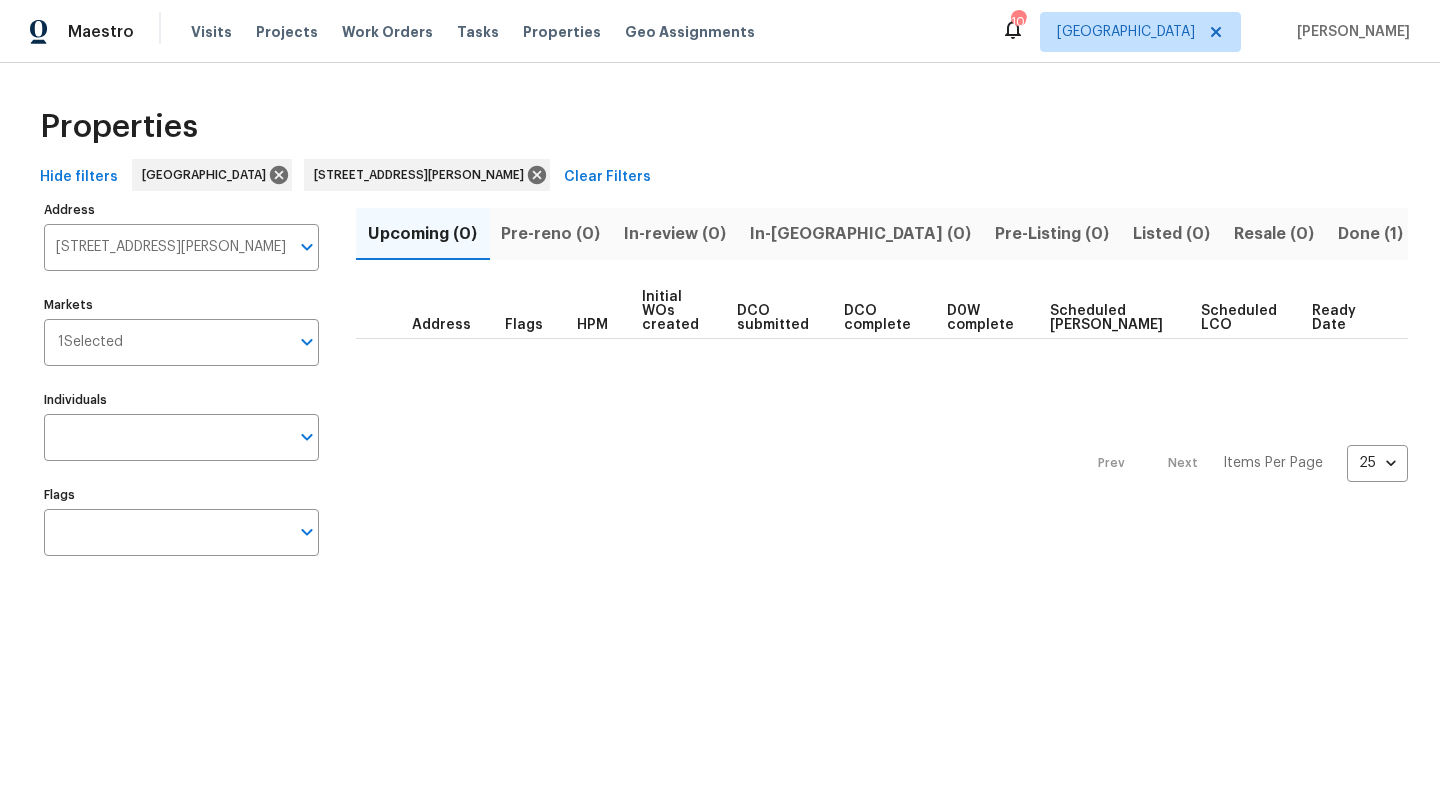 click on "Done (1)" at bounding box center [1370, 234] 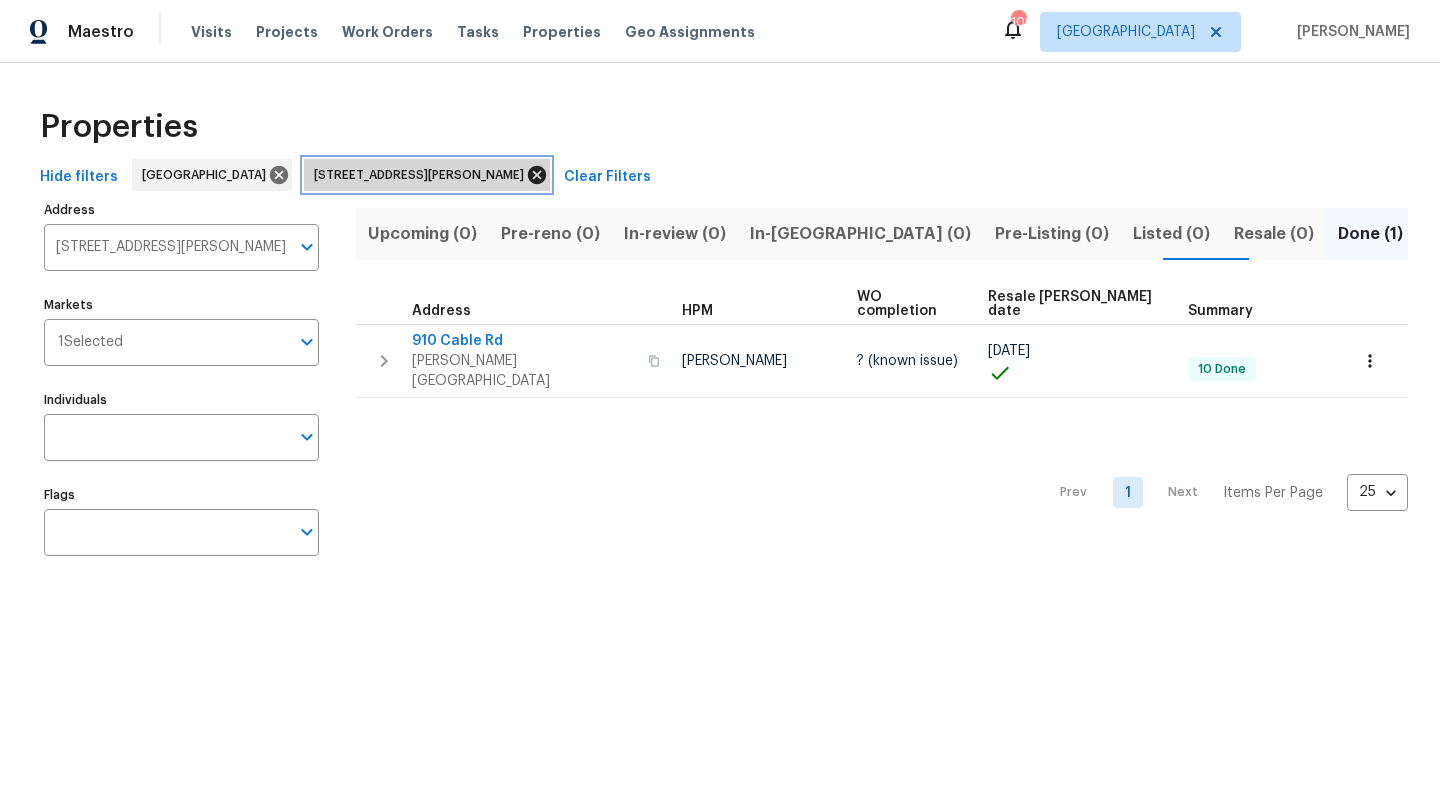 click 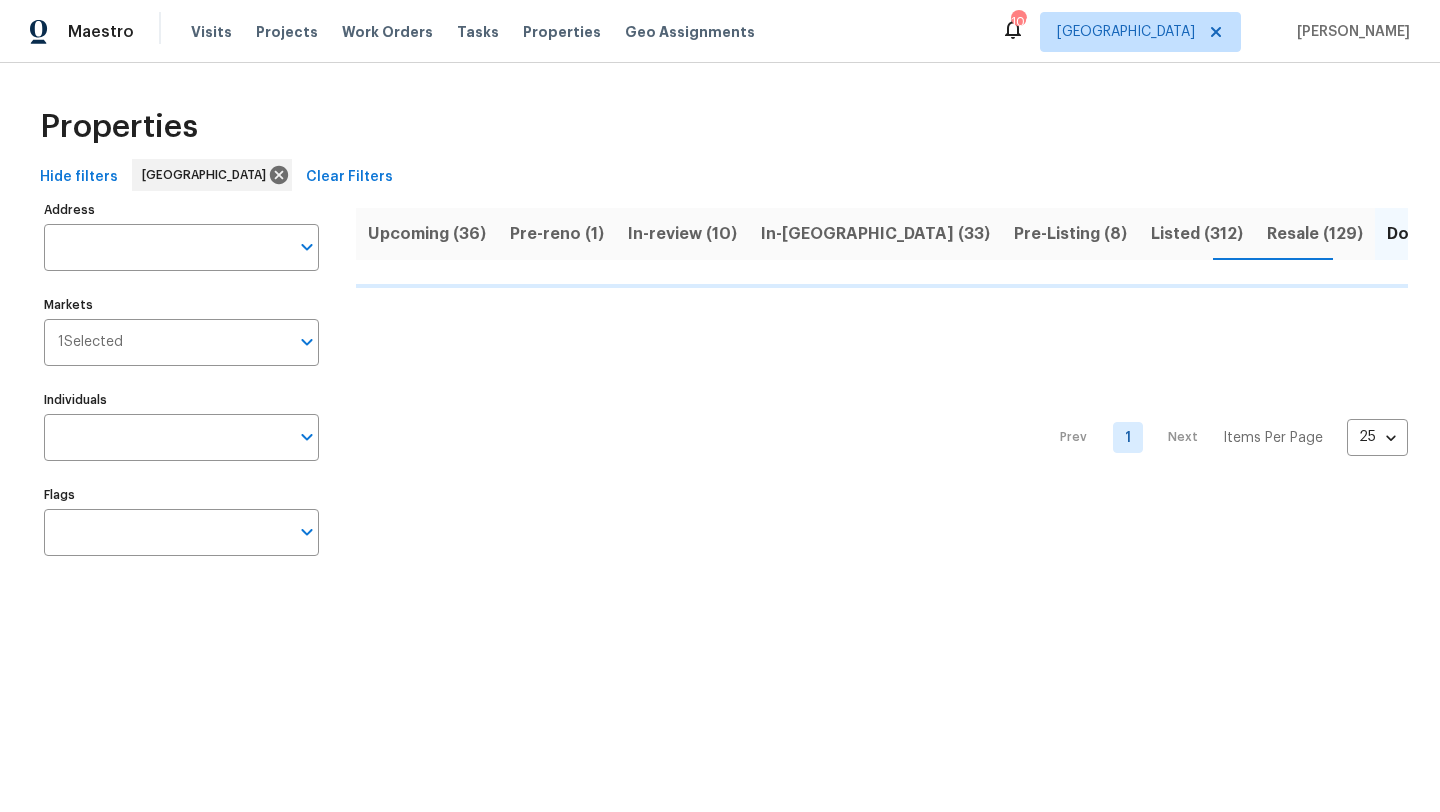 click on "Visits Projects Work Orders Tasks Properties Geo Assignments" at bounding box center [485, 32] 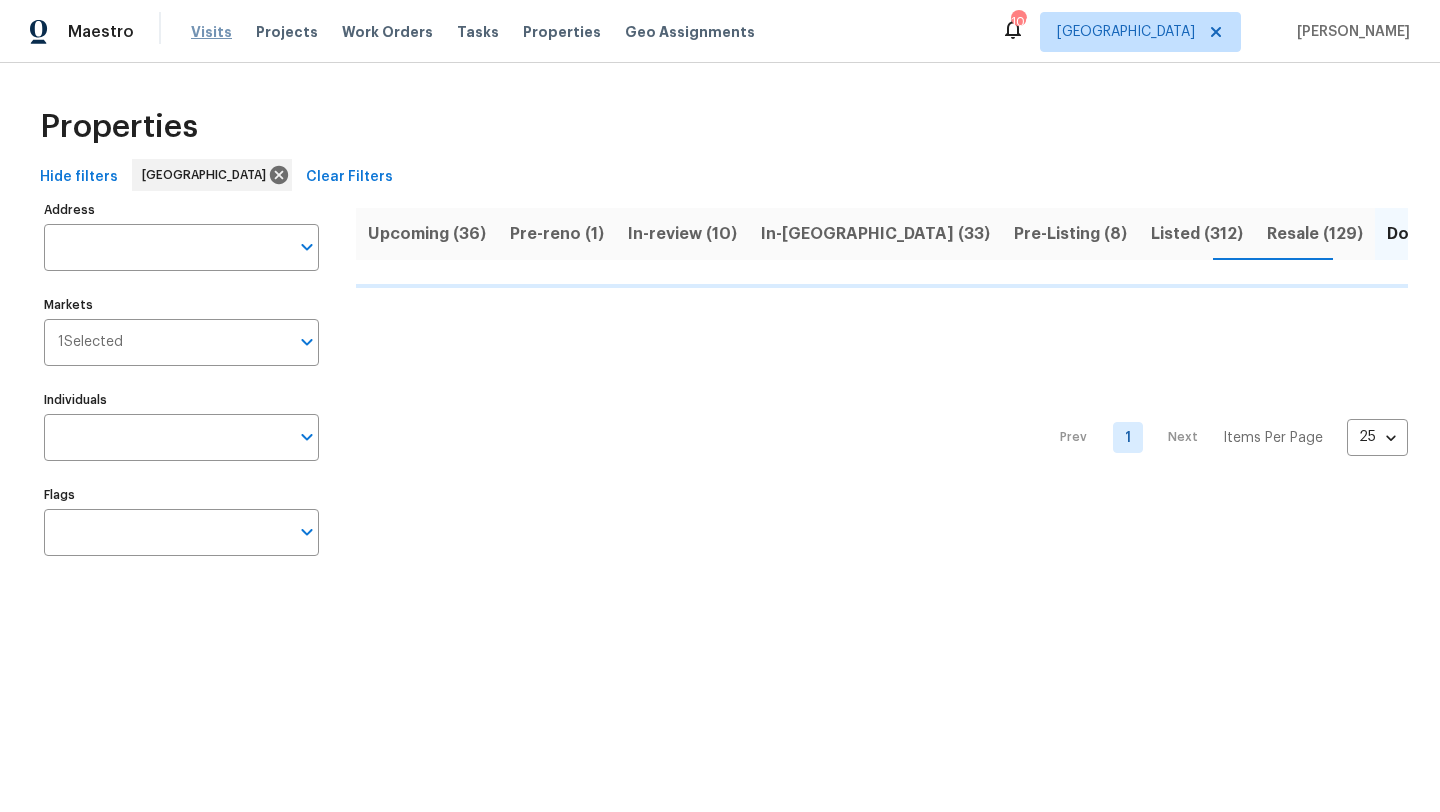click on "Visits" at bounding box center (211, 32) 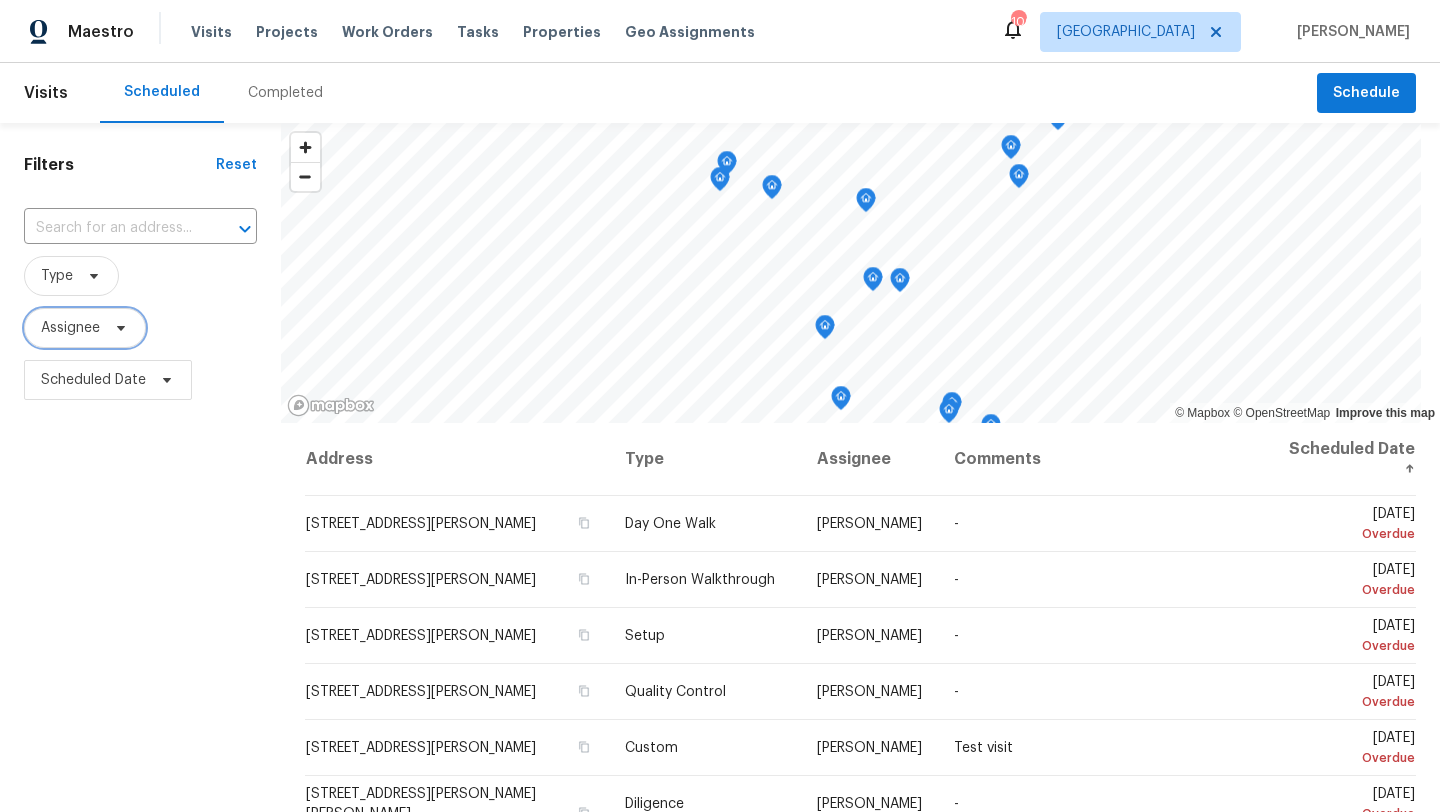 click 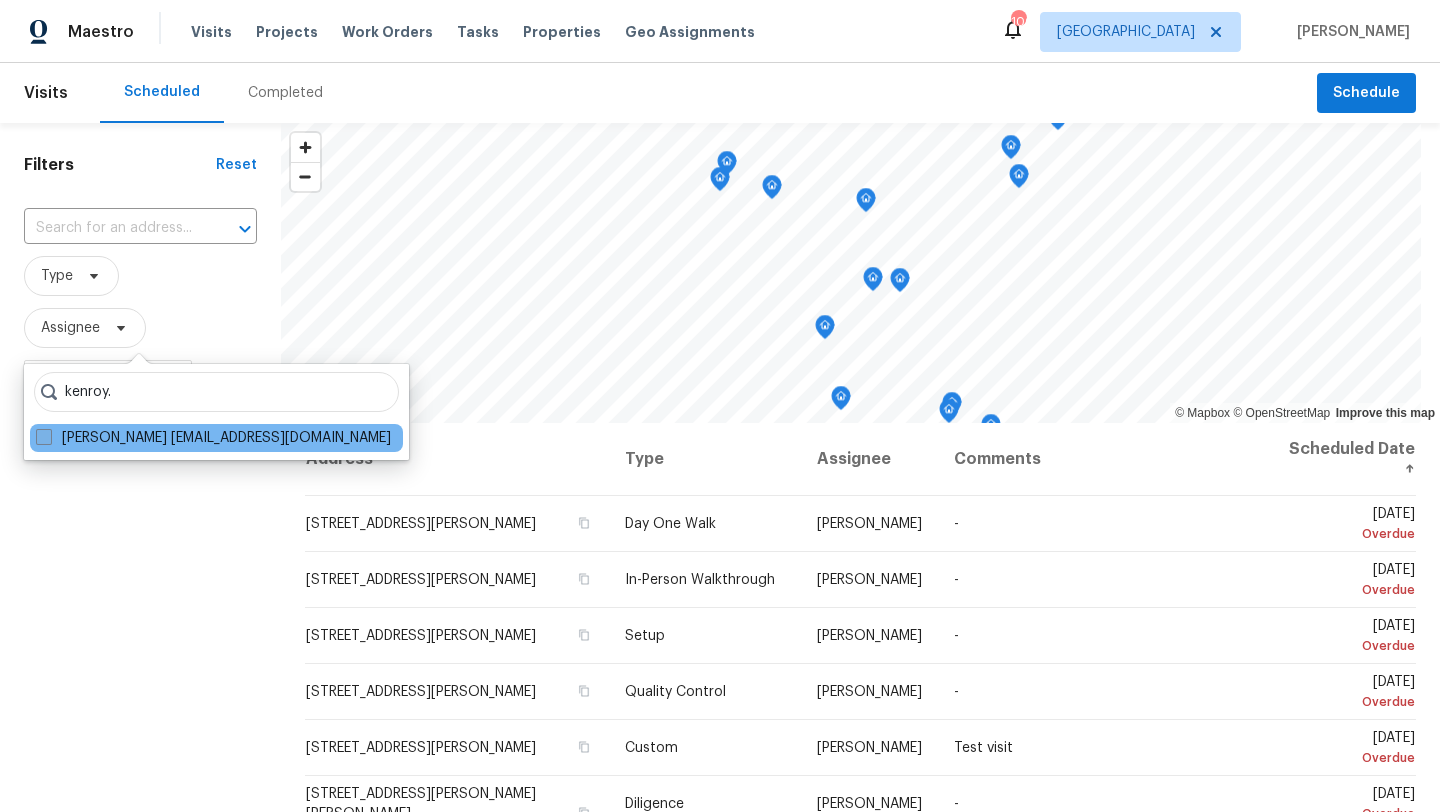 type on "kenroy." 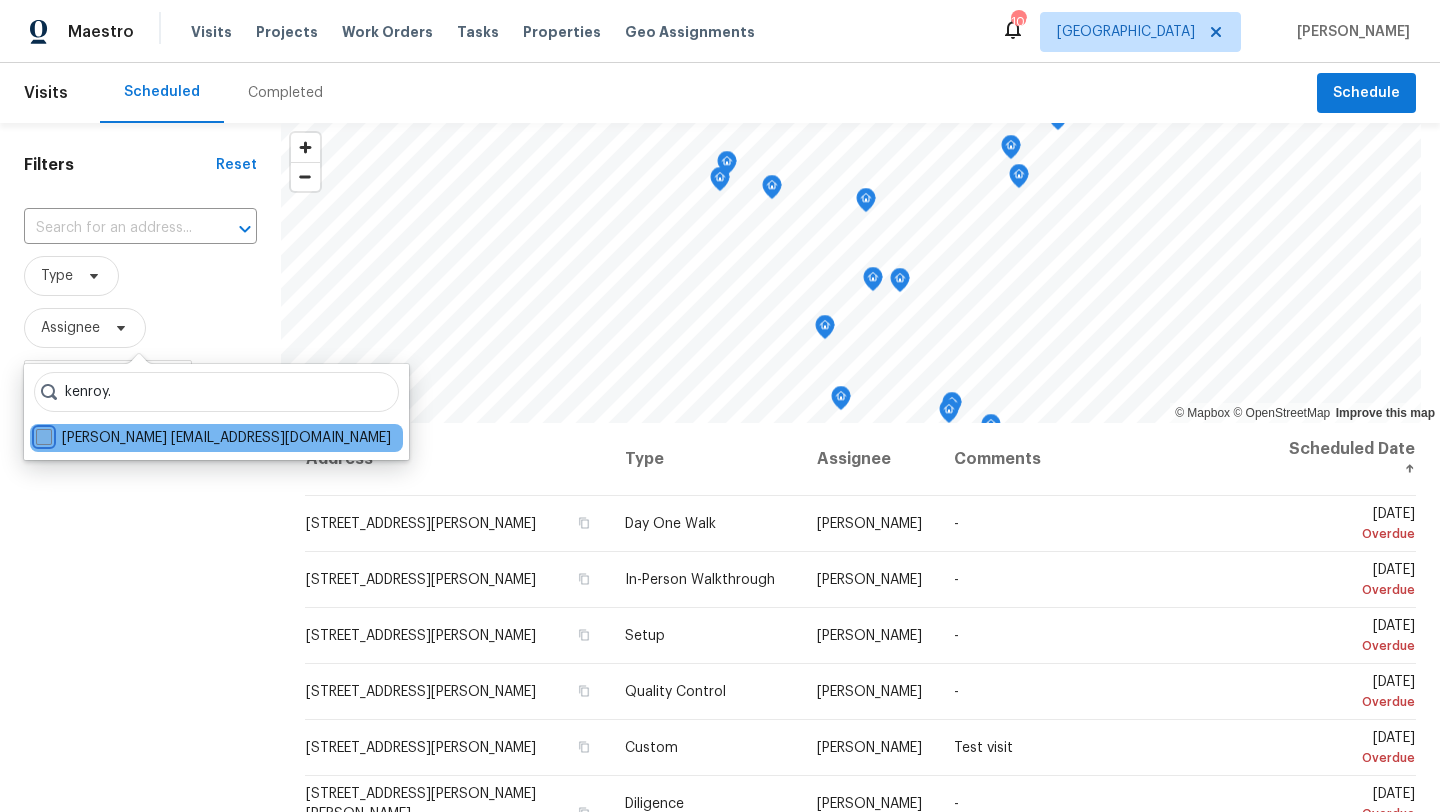 click on "Kenroy Hoilett
kenroy.hoilett@opendoor.com" at bounding box center [42, 434] 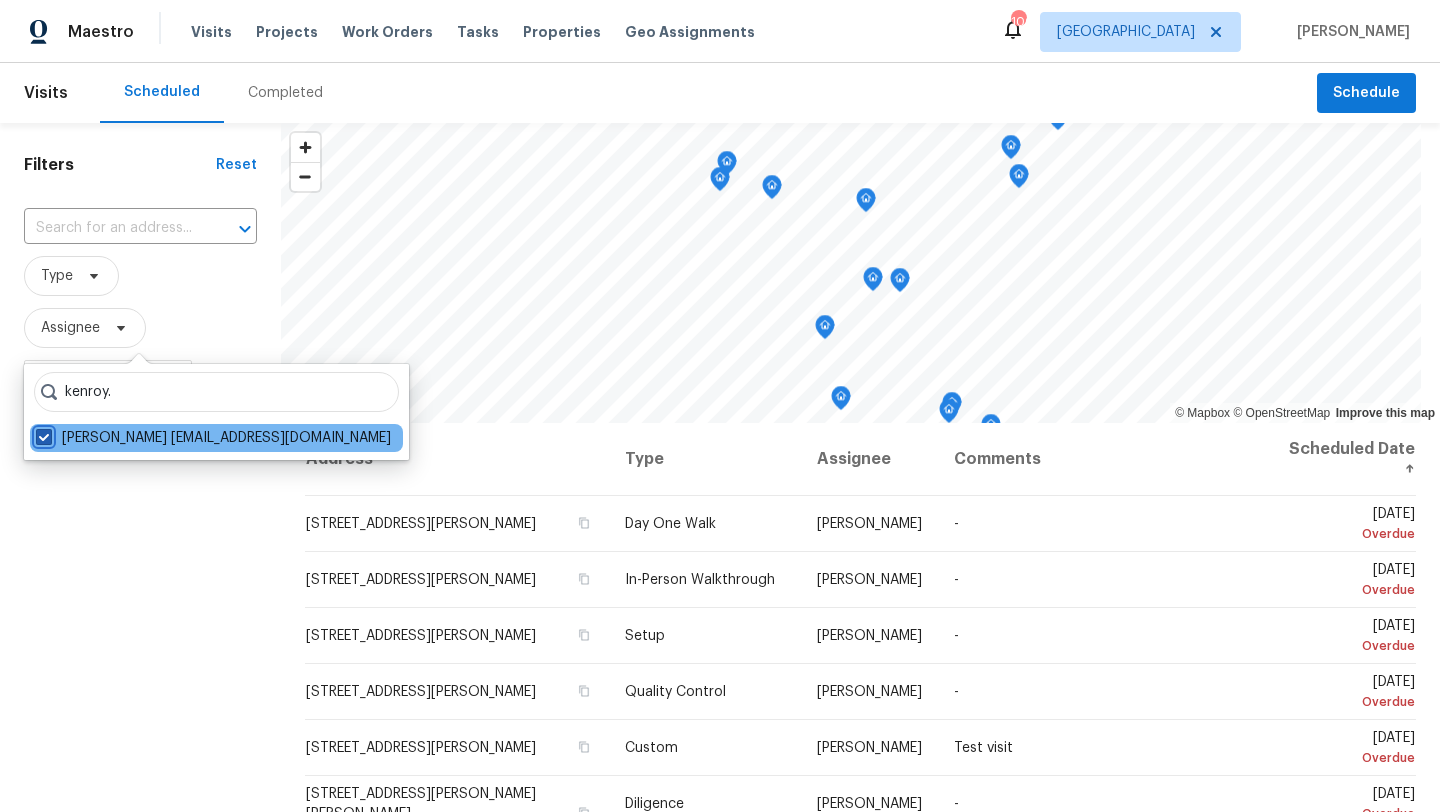 checkbox on "true" 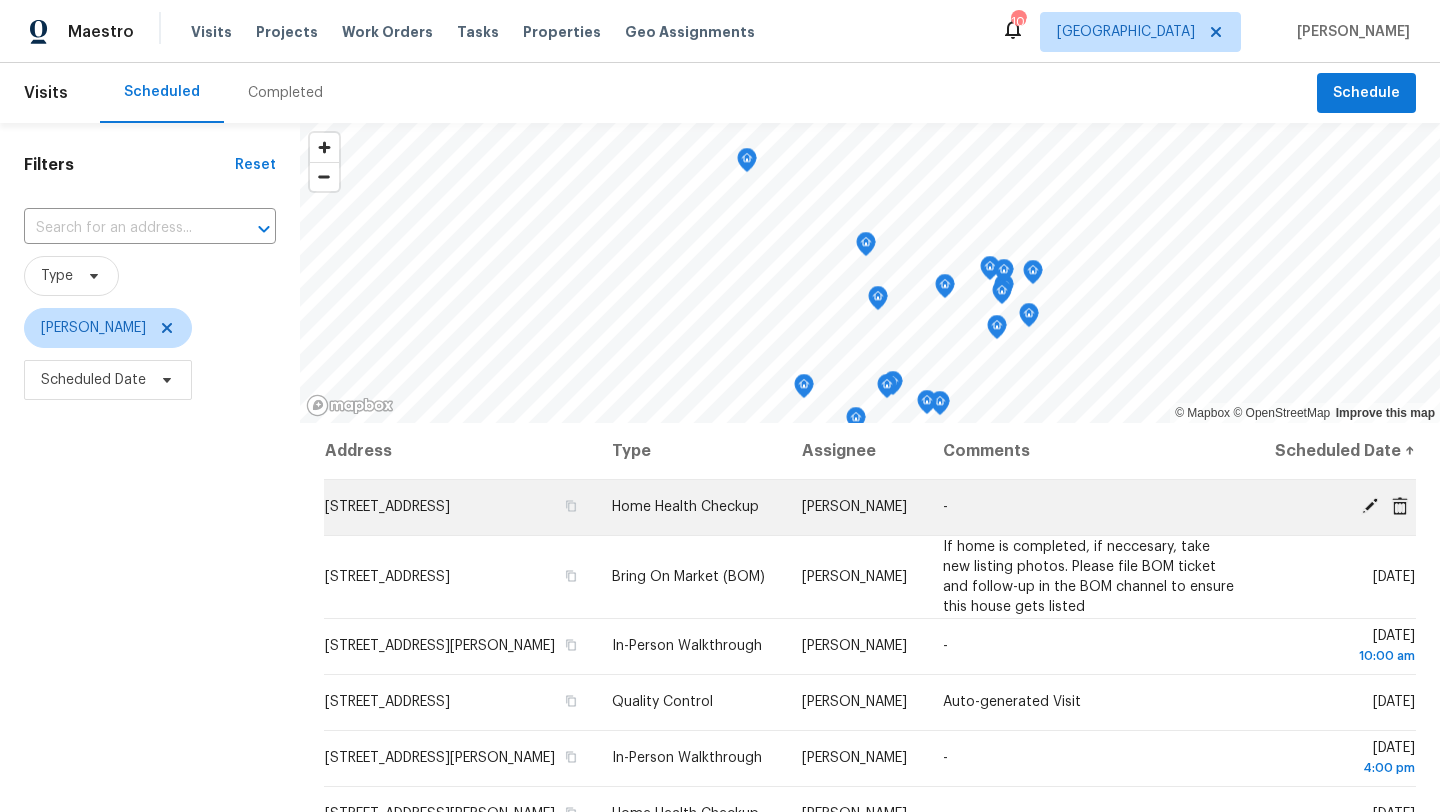 click 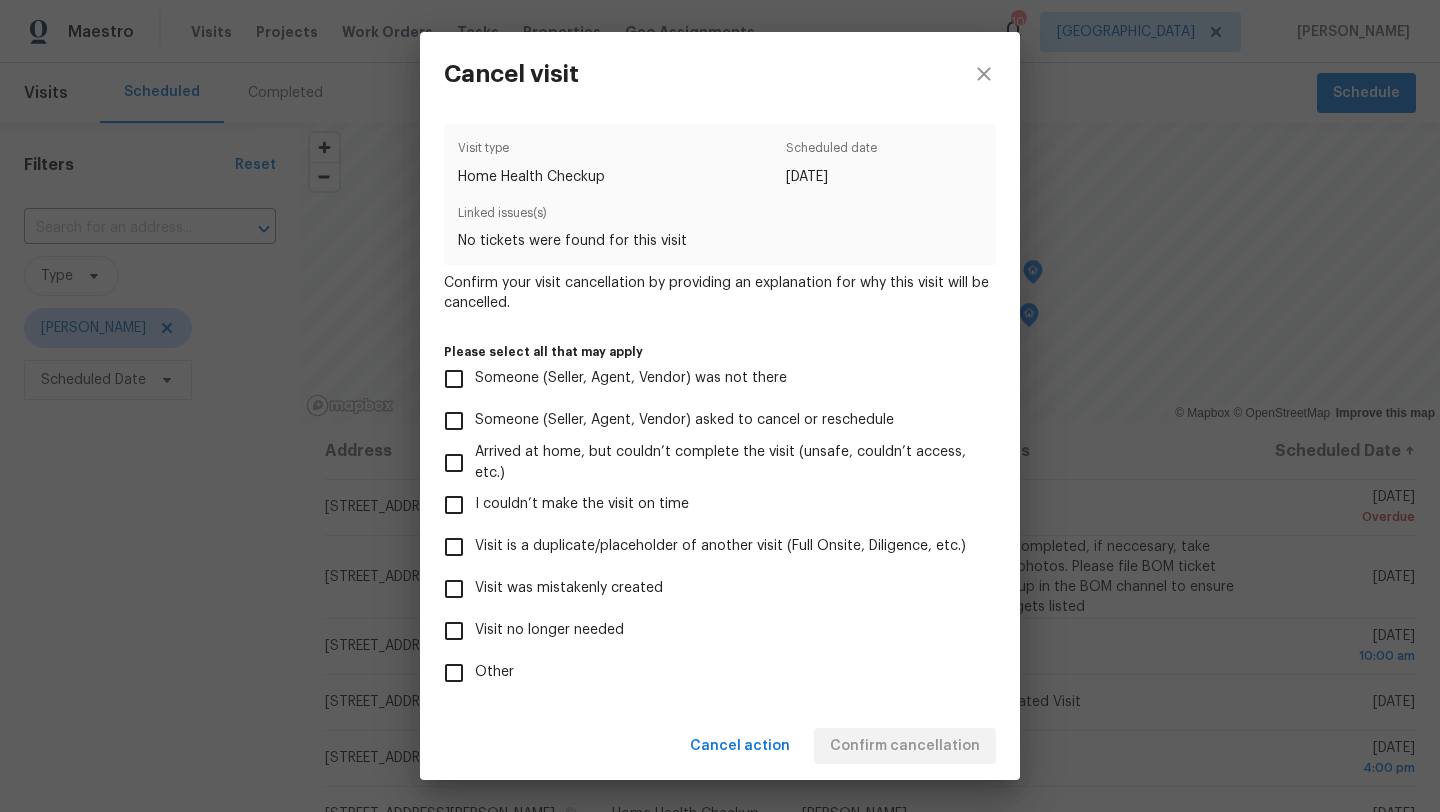 click on "Visit no longer needed" at bounding box center (454, 631) 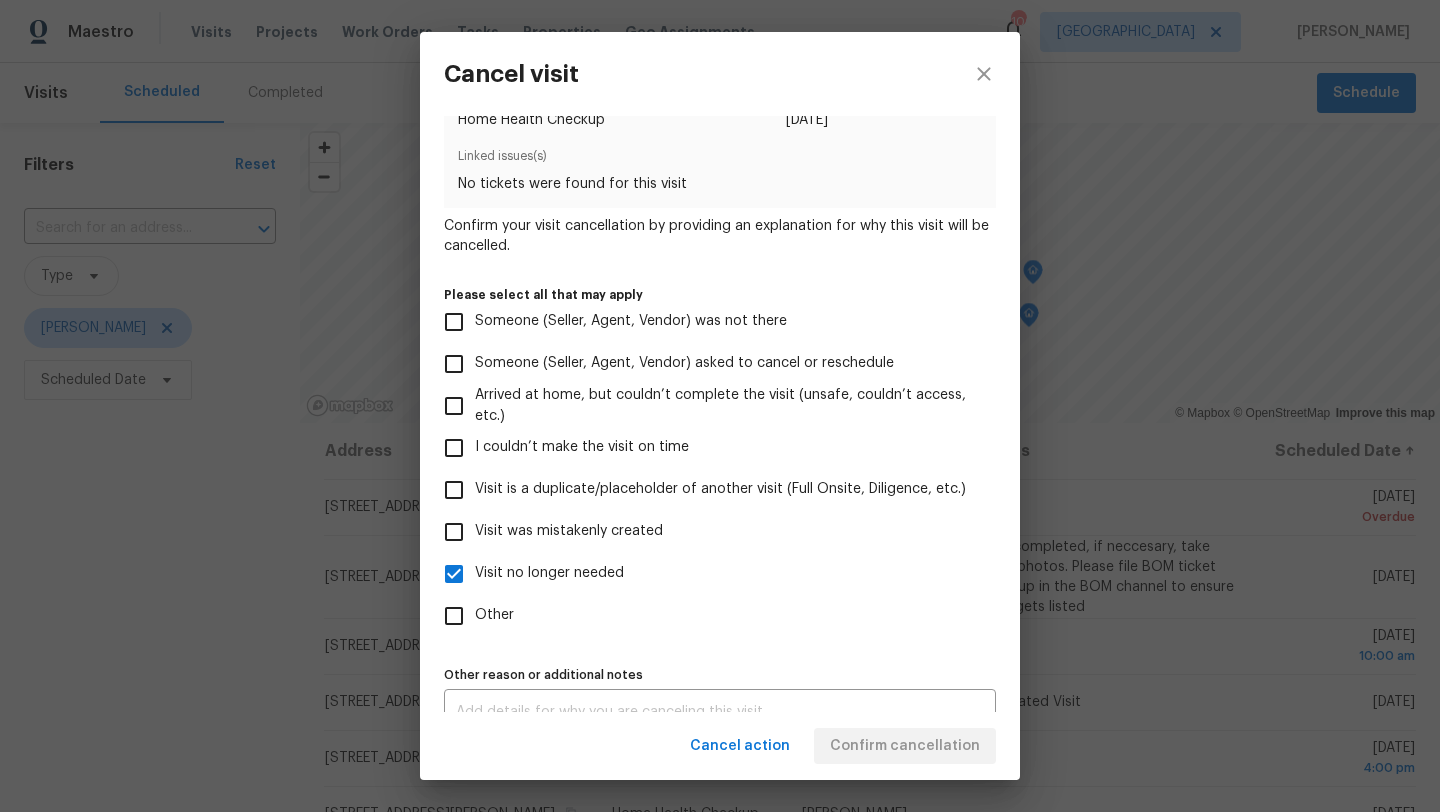 scroll, scrollTop: 88, scrollLeft: 0, axis: vertical 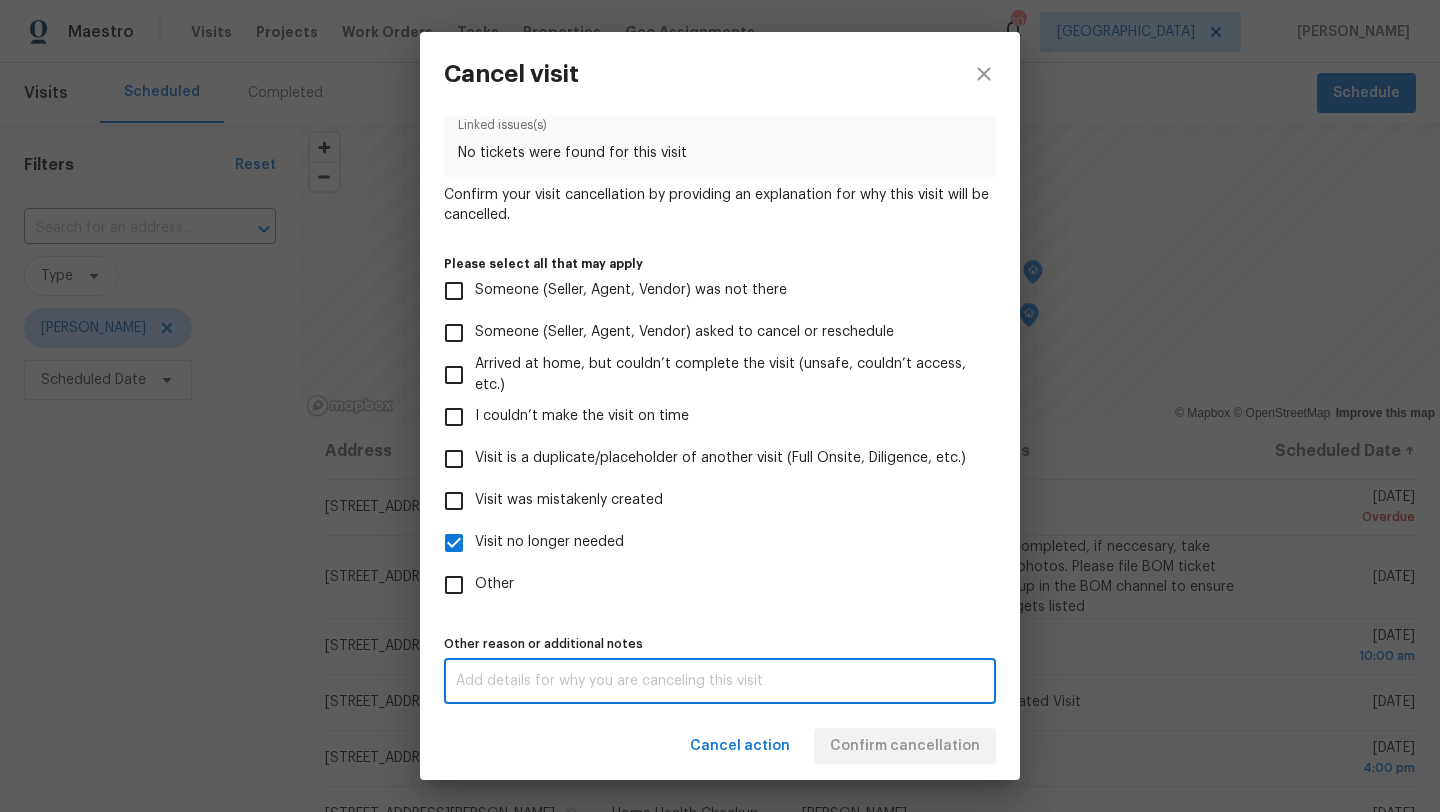 click at bounding box center [720, 681] 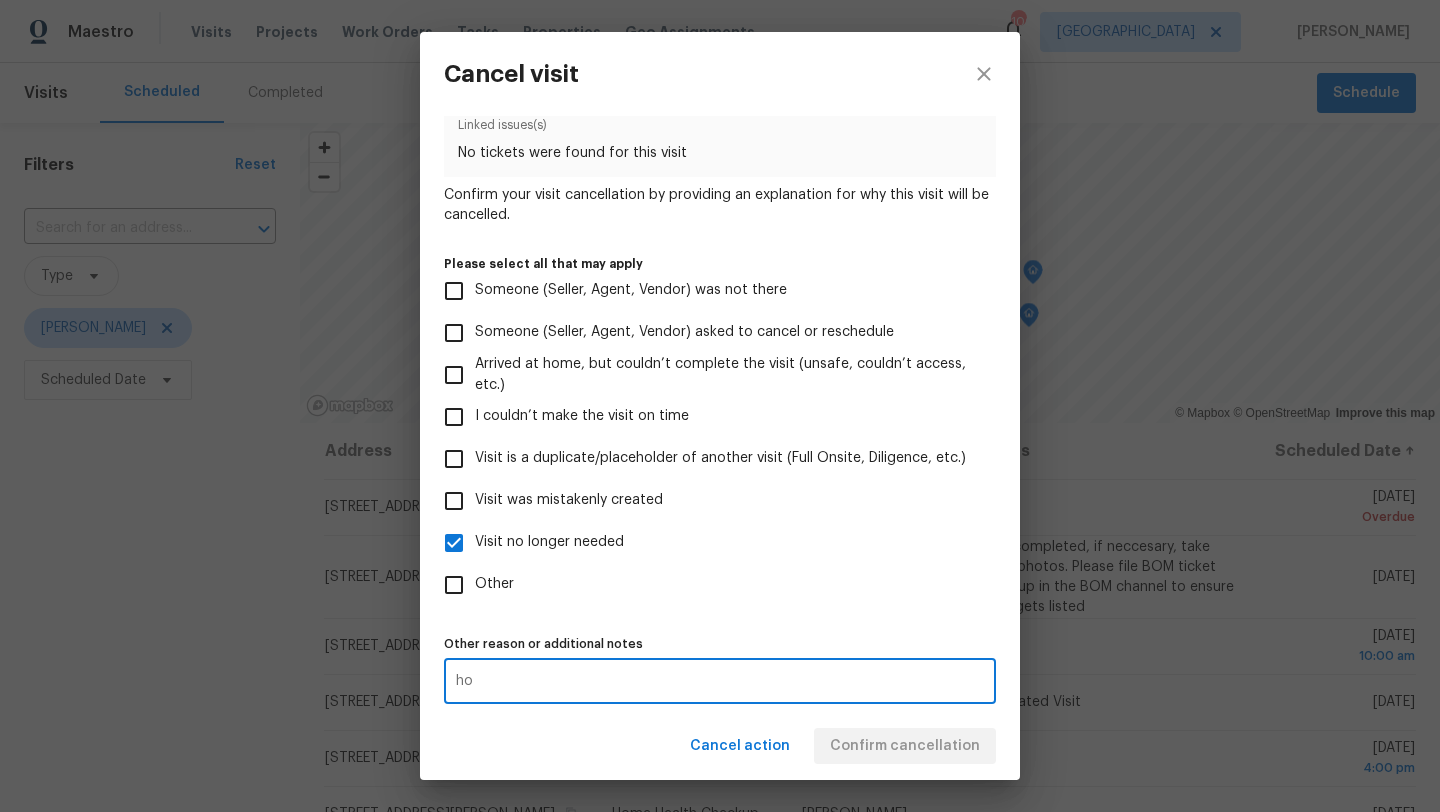 type on "h" 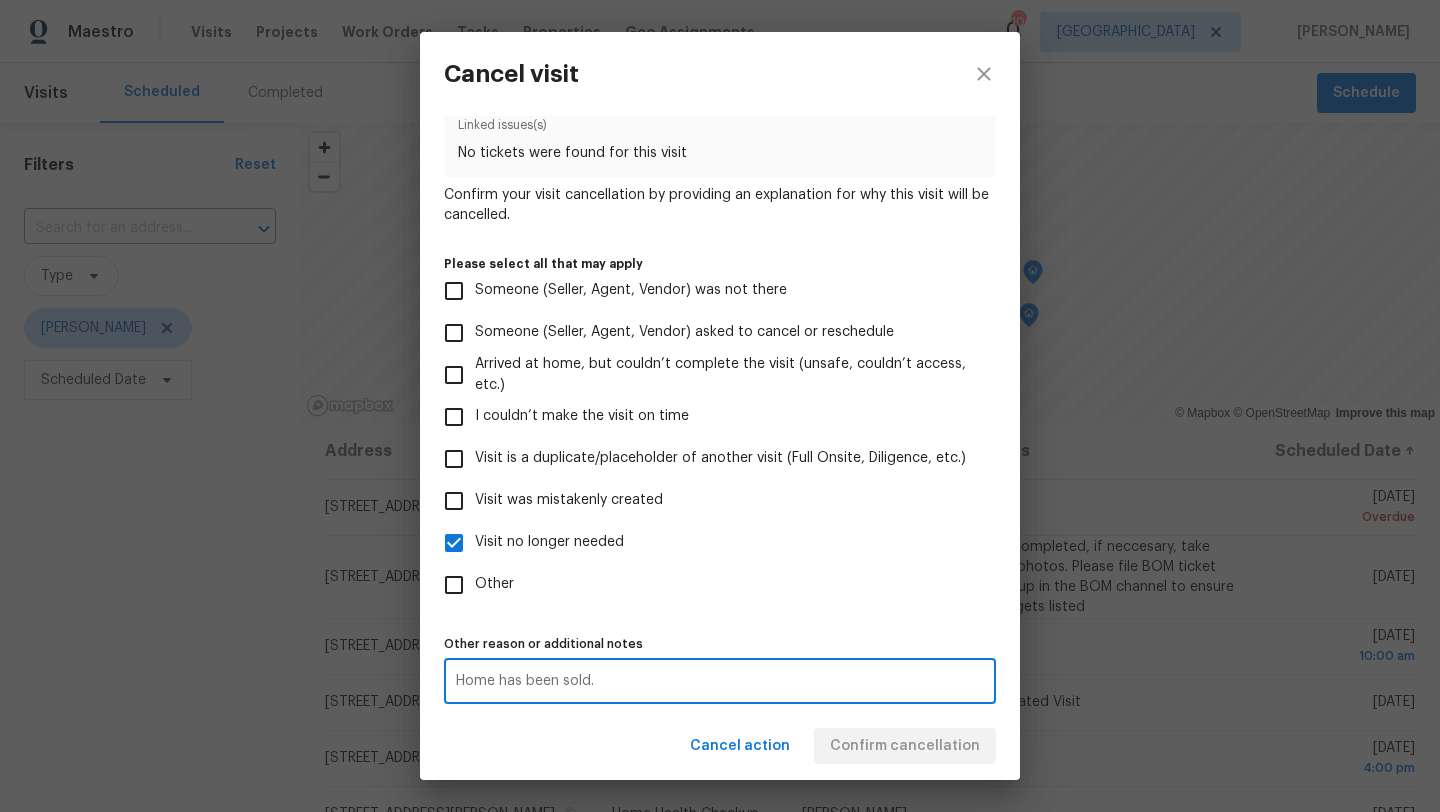 type on "Home has been sold." 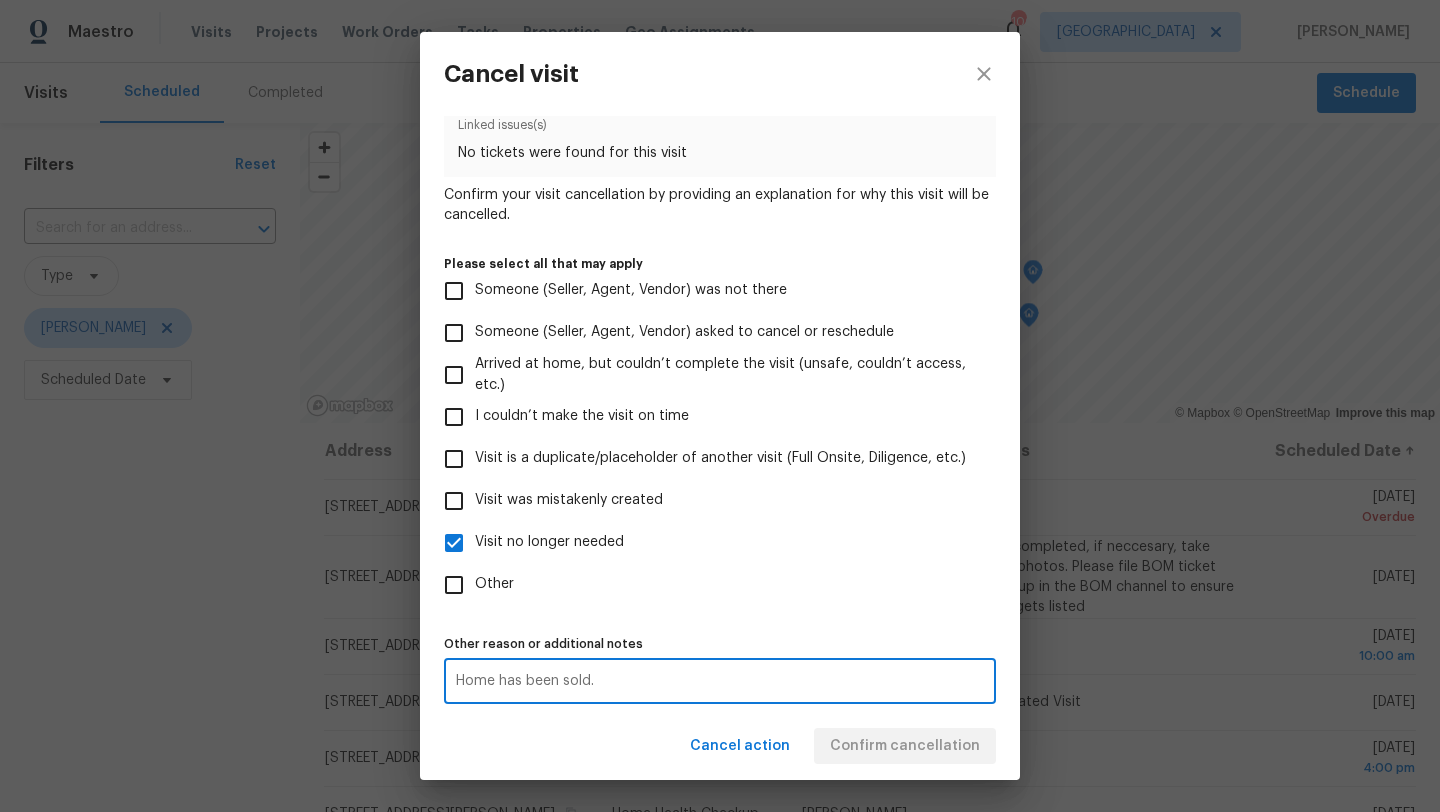 click on "Other" at bounding box center (706, 585) 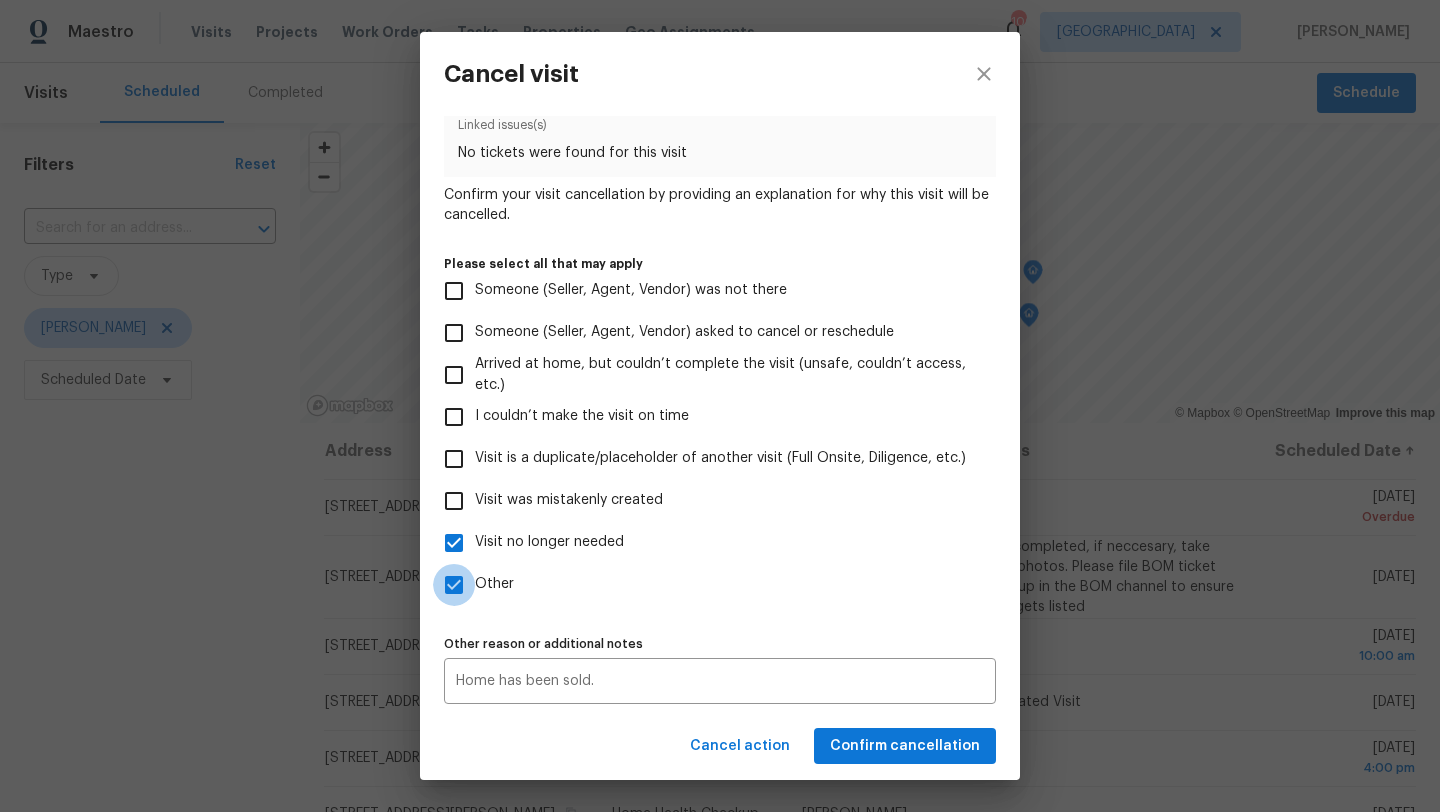click on "Other" at bounding box center (454, 585) 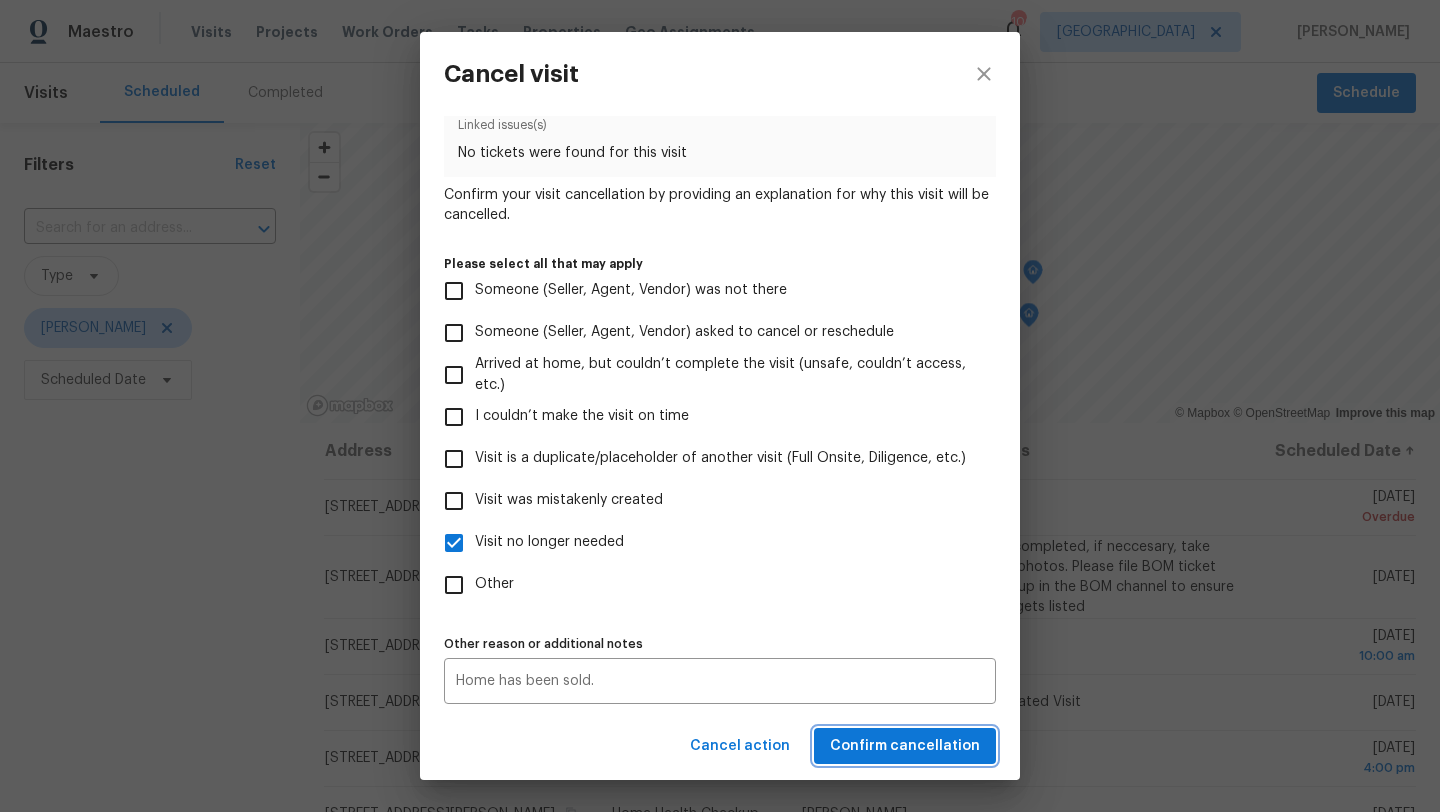 click on "Confirm cancellation" at bounding box center [905, 746] 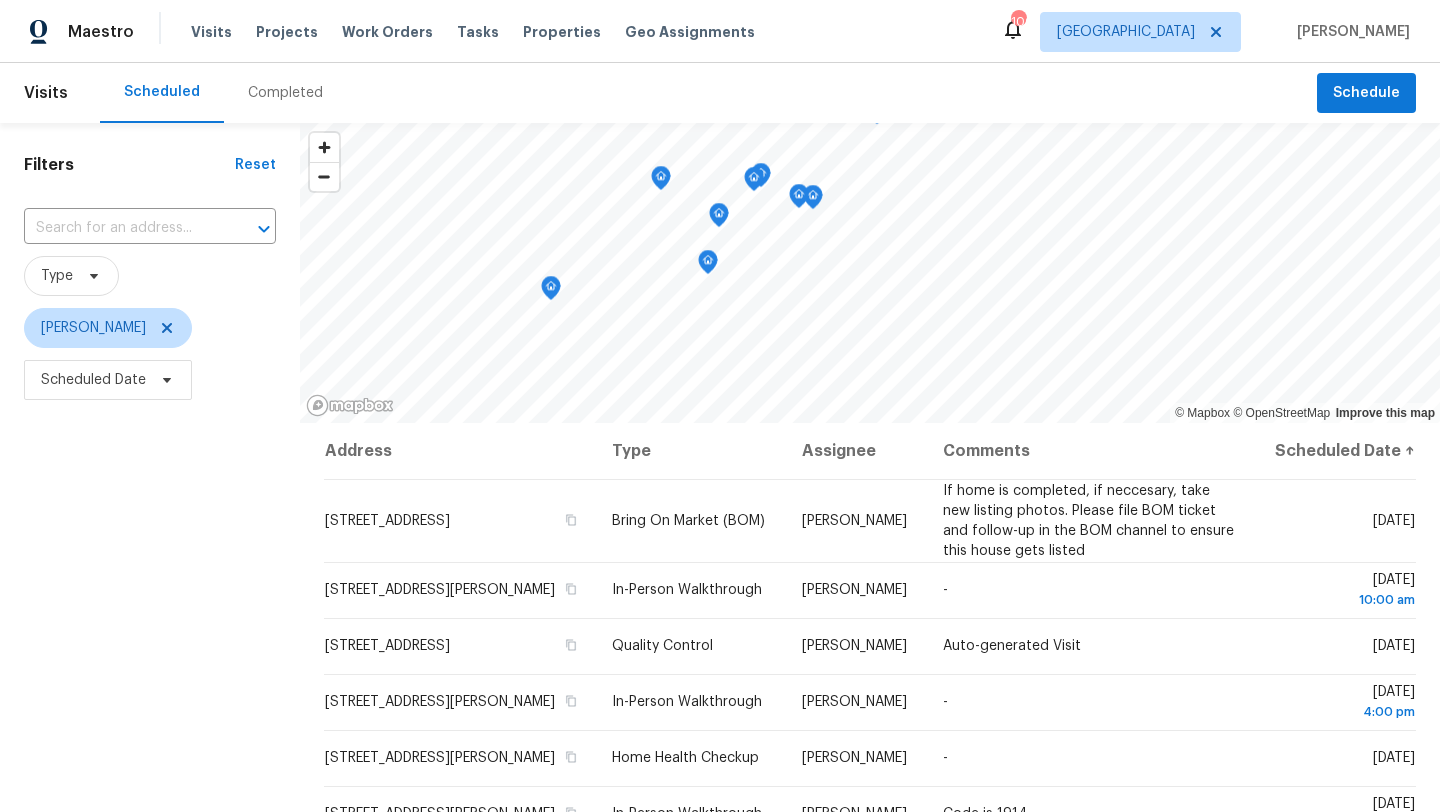 drag, startPoint x: 726, startPoint y: 287, endPoint x: 782, endPoint y: 196, distance: 106.850365 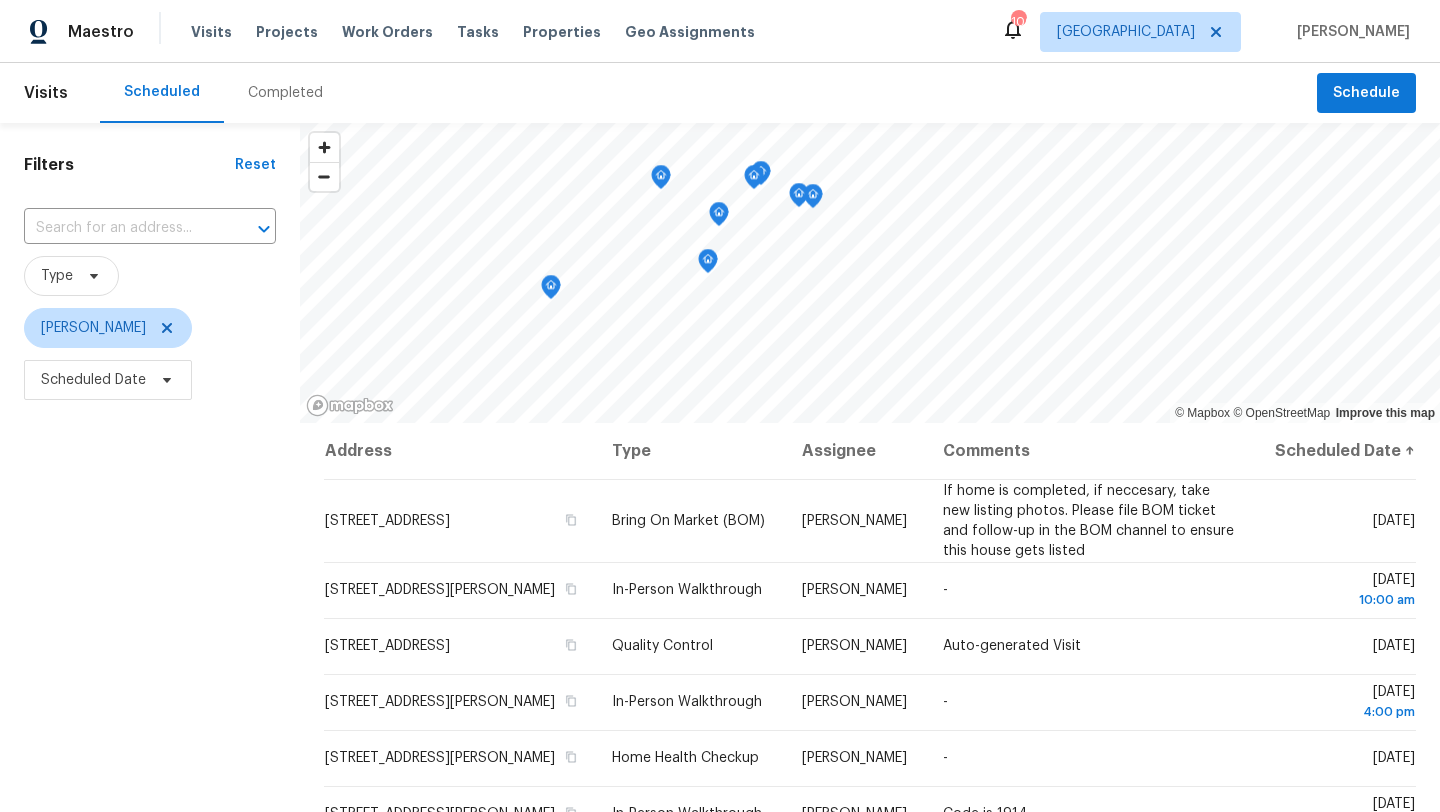 click 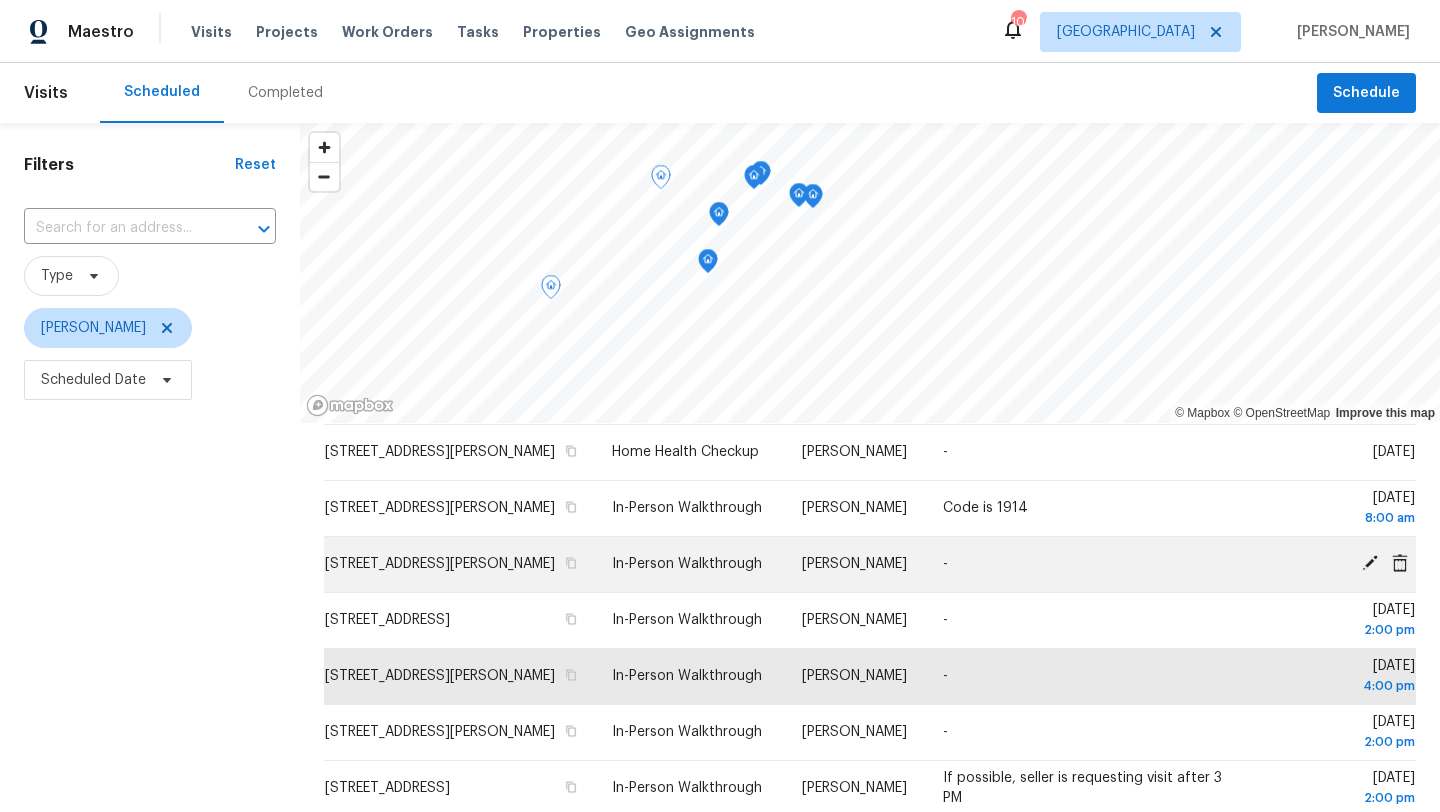 scroll, scrollTop: 310, scrollLeft: 0, axis: vertical 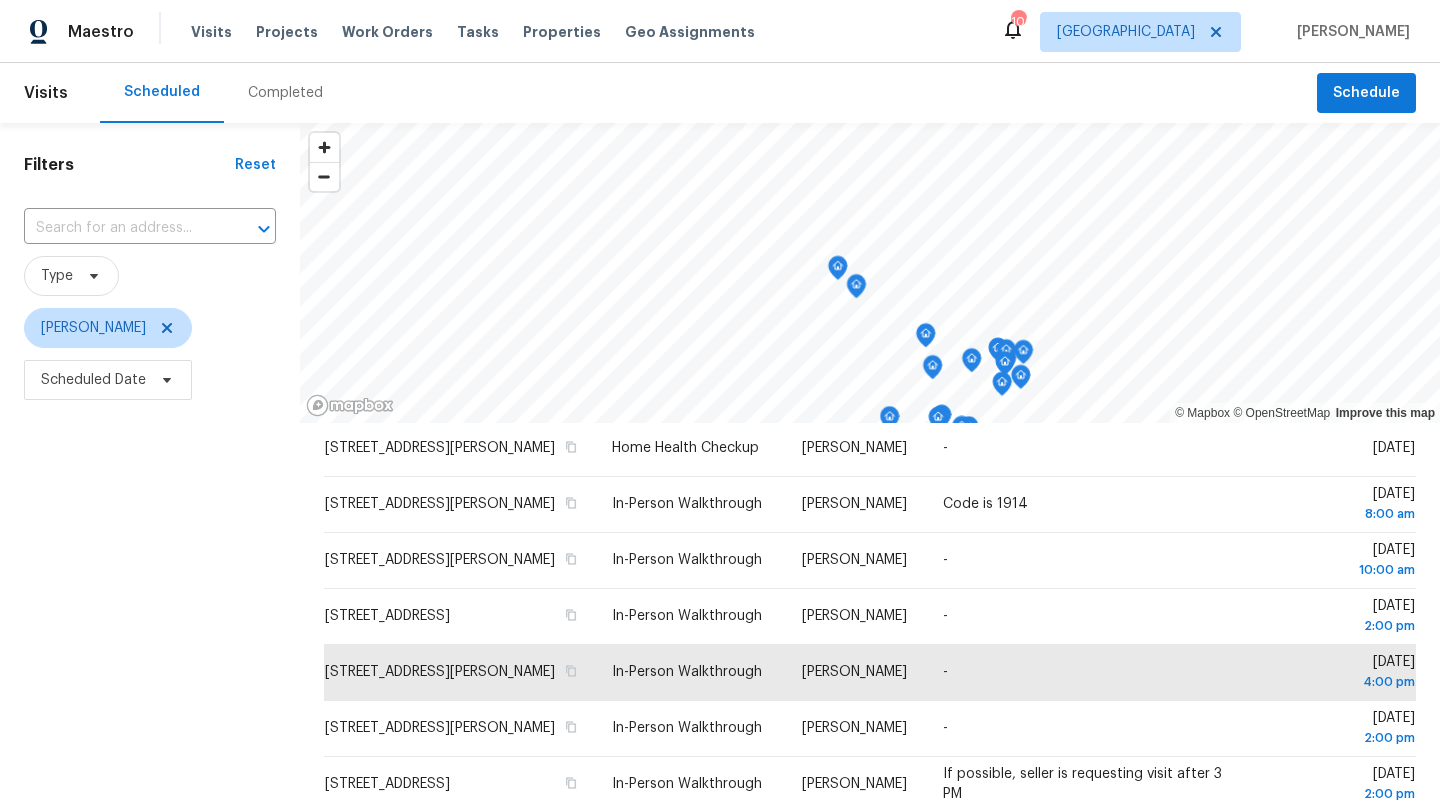 click on "© Mapbox   © OpenStreetMap   Improve this map Address Type Assignee Comments Scheduled Date ↑ 2864 Sudbury Ct, Marietta, GA 30062 Bring On Market (BOM) Kenroy Hoilett If home is completed, if neccesary, take new listing photos.  Please file BOM ticket and follow-up in the BOM channel to ensure this house gets listed Mon, Jul 21 1230 Arden Dr SW, Marietta, GA 30008 In-Person Walkthrough Kenroy Hoilett - Mon, Jul 21 10:00 am 3611 Silver Brooke Ln NW, Kennesaw, GA 30144 Quality Control Kenroy Hoilett Auto-generated Visit Mon, Jul 21 1054 Wesley Park Dr SW, Marietta, GA 30064 In-Person Walkthrough Kenroy Hoilett - Mon, Jul 21 4:00 pm 4913 Sydney Ln, Marietta, GA 30066 Home Health Checkup Kenroy Hoilett - Mon, Jul 21 2268 Sparrow Ridge Dr NE, Marietta, GA 30066 In-Person Walkthrough Kenroy Hoilett Code is 1914  Tue, Jul 22 8:00 am 25 Spring Woods Dr, Dallas, GA 30157 In-Person Walkthrough Kenroy Hoilett - Tue, Jul 22 10:00 am 4619 Sweetwater Ave, Powder Springs, GA 30127 In-Person Walkthrough Kenroy Hoilett -" at bounding box center (870, 598) 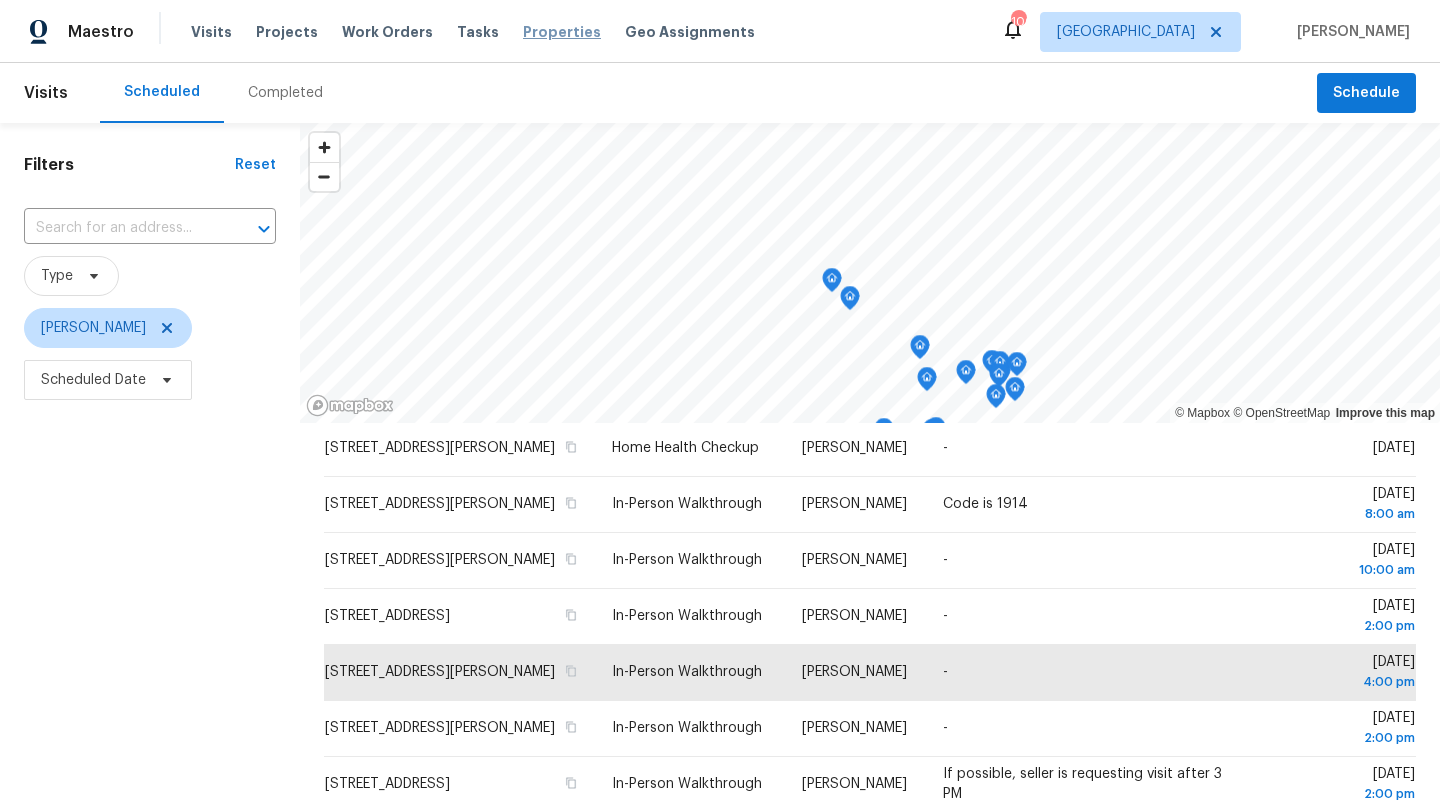 click on "Properties" at bounding box center (562, 32) 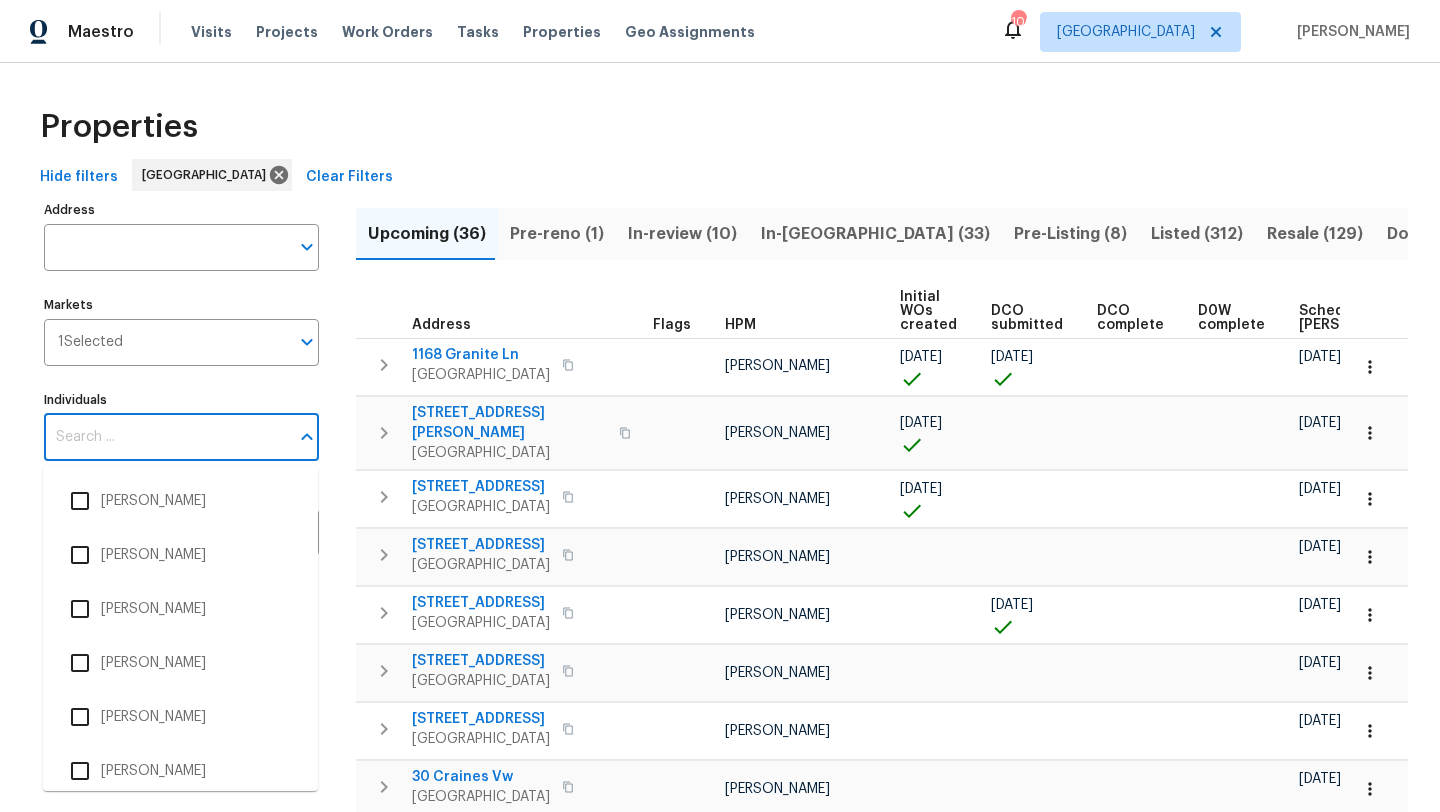 click on "Individuals" at bounding box center [166, 437] 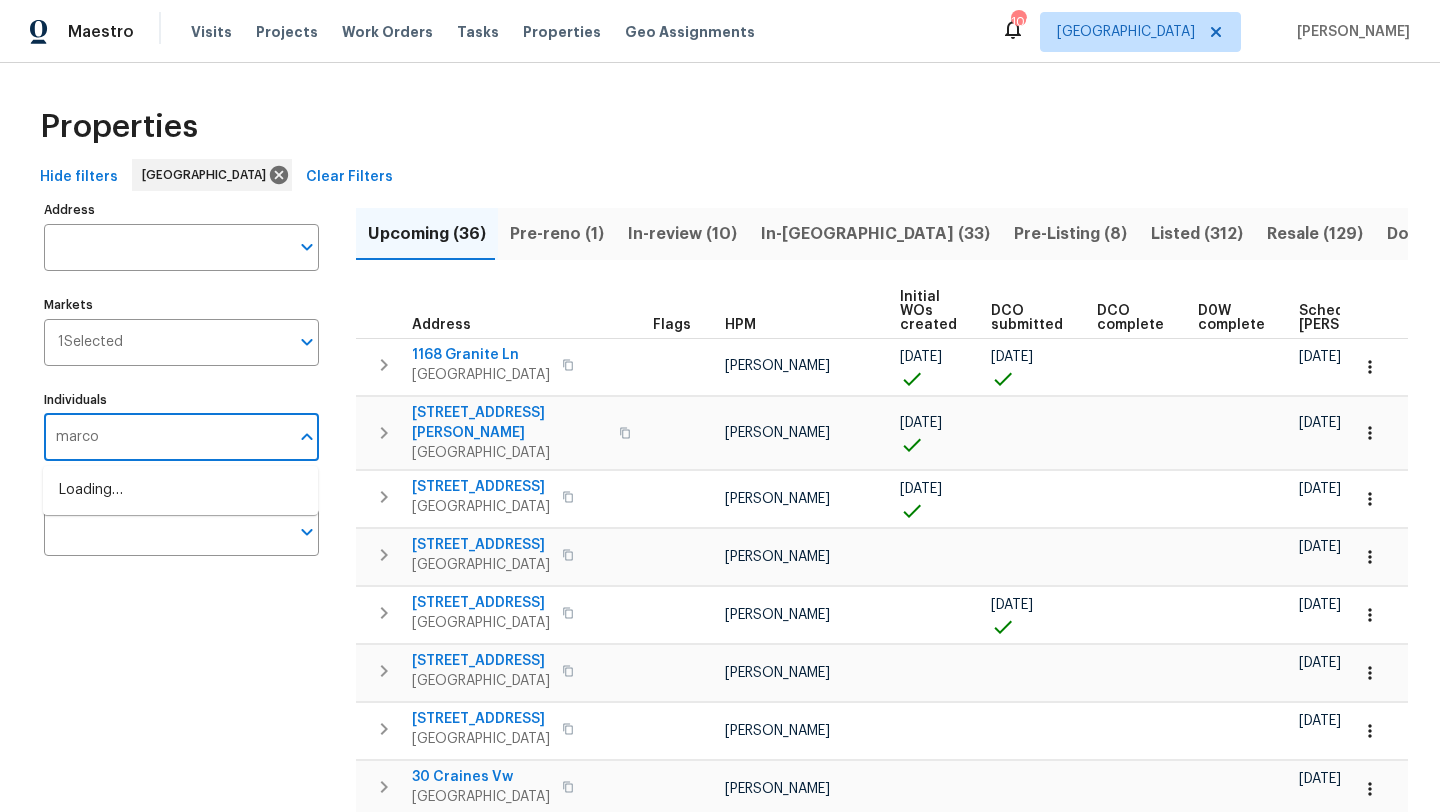 type on "marcos" 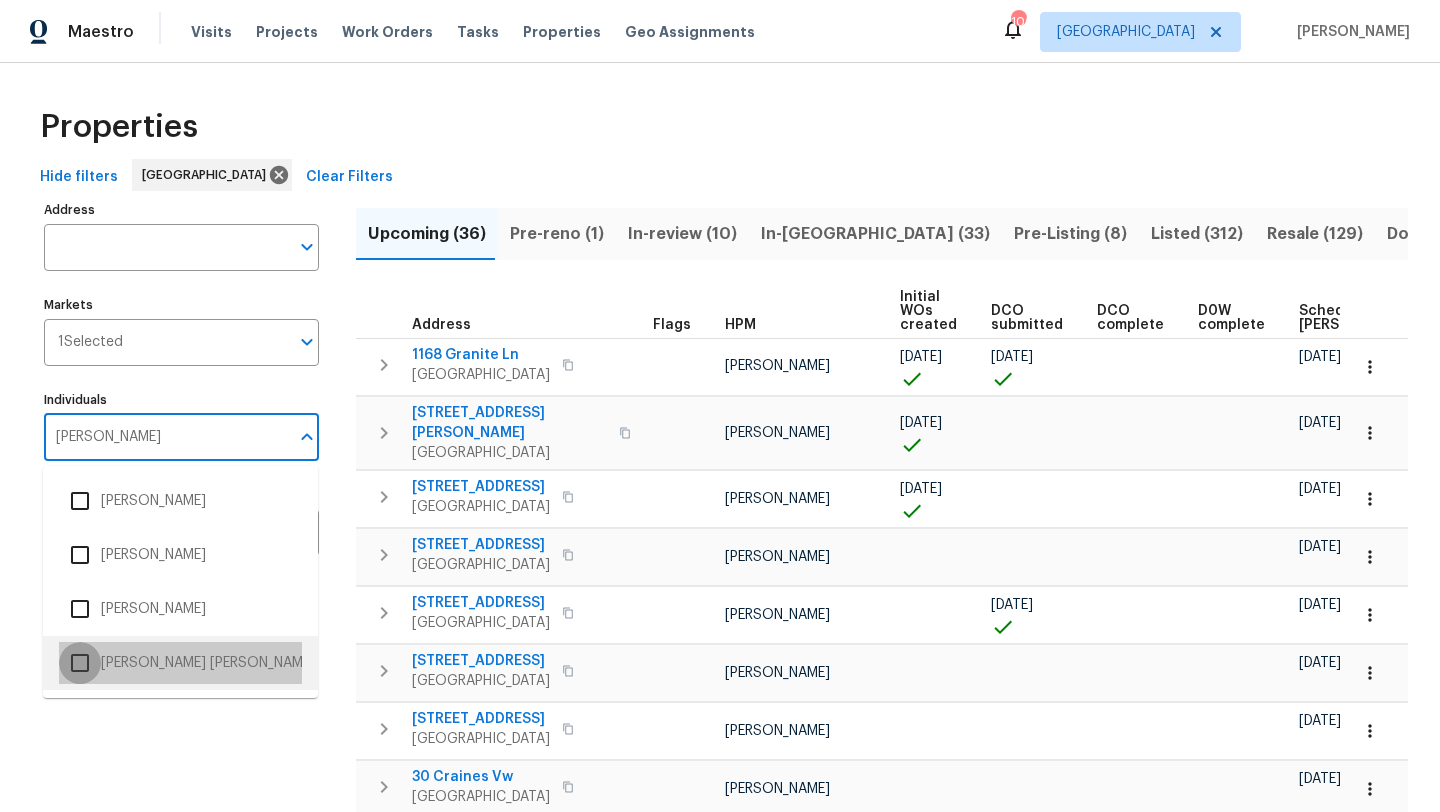 click at bounding box center (80, 663) 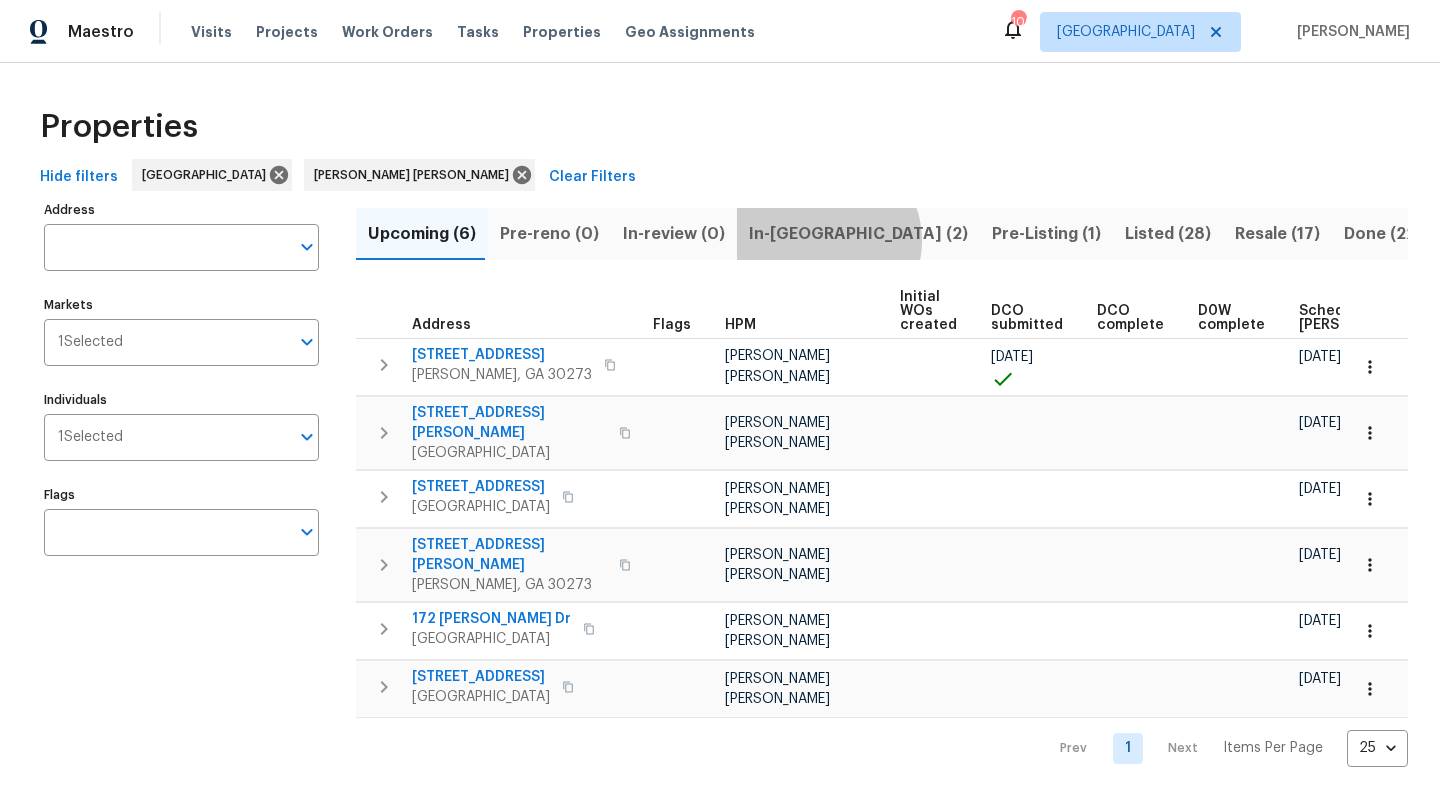 click on "In-reno (2)" at bounding box center [858, 234] 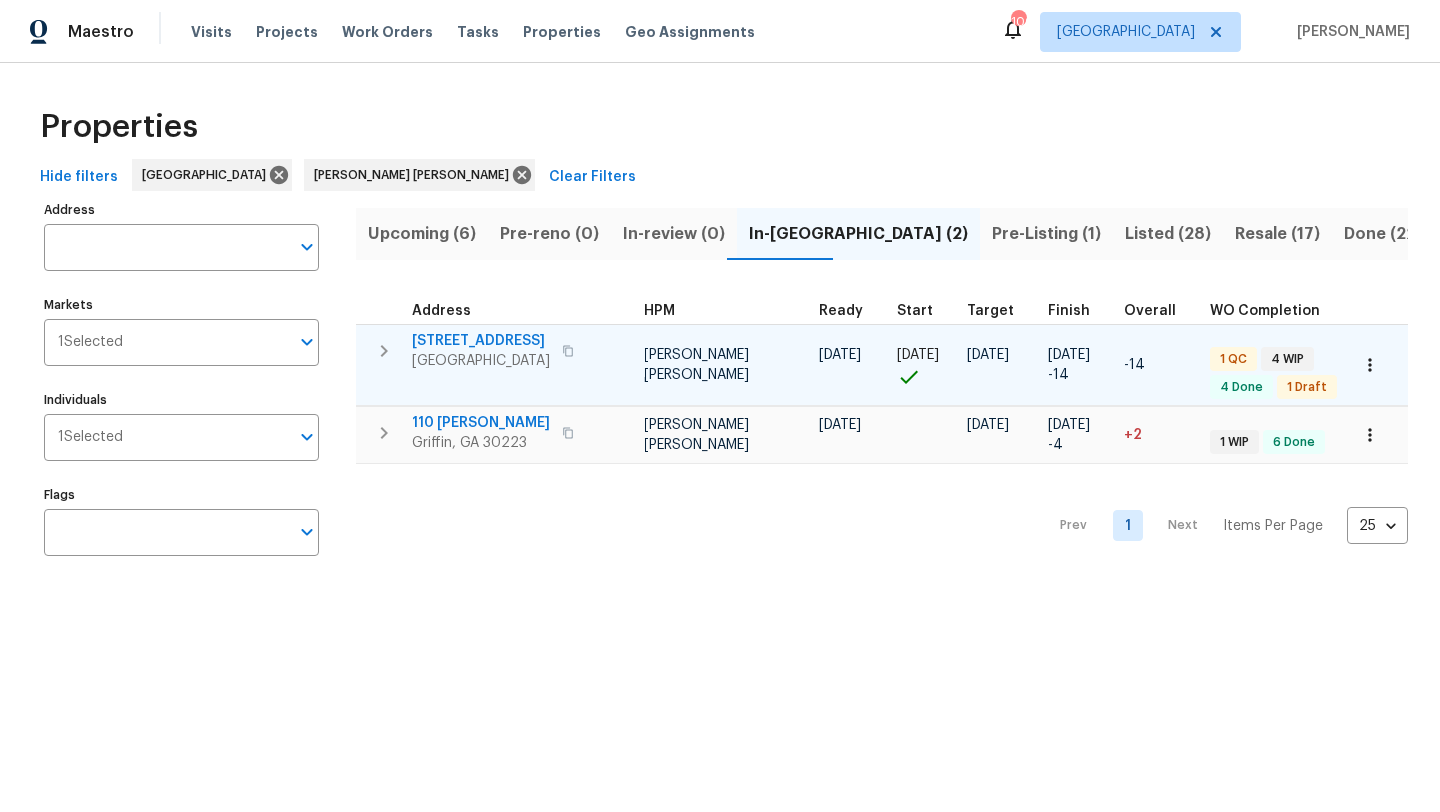scroll, scrollTop: 0, scrollLeft: 197, axis: horizontal 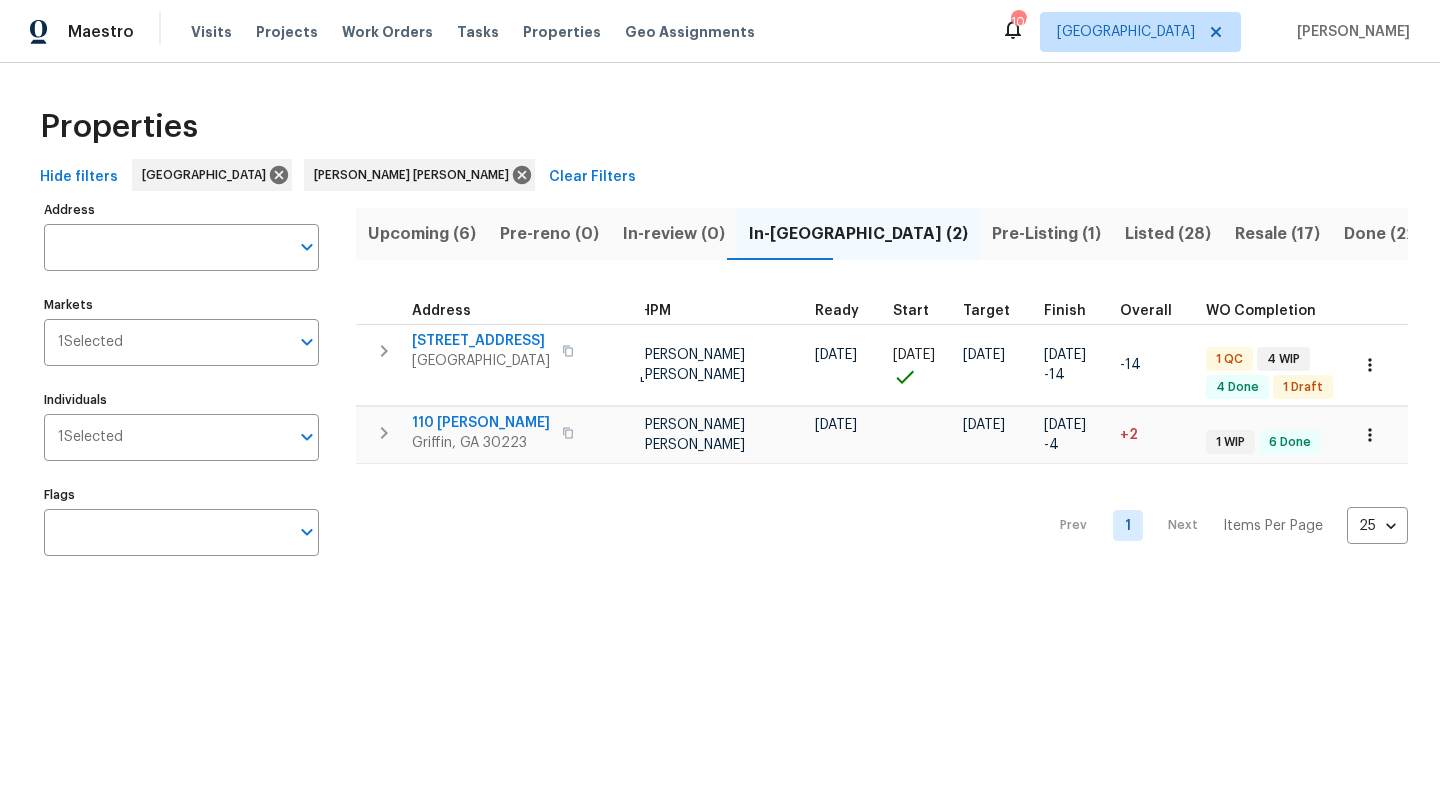 click on "Pre-Listing (1)" at bounding box center (1046, 234) 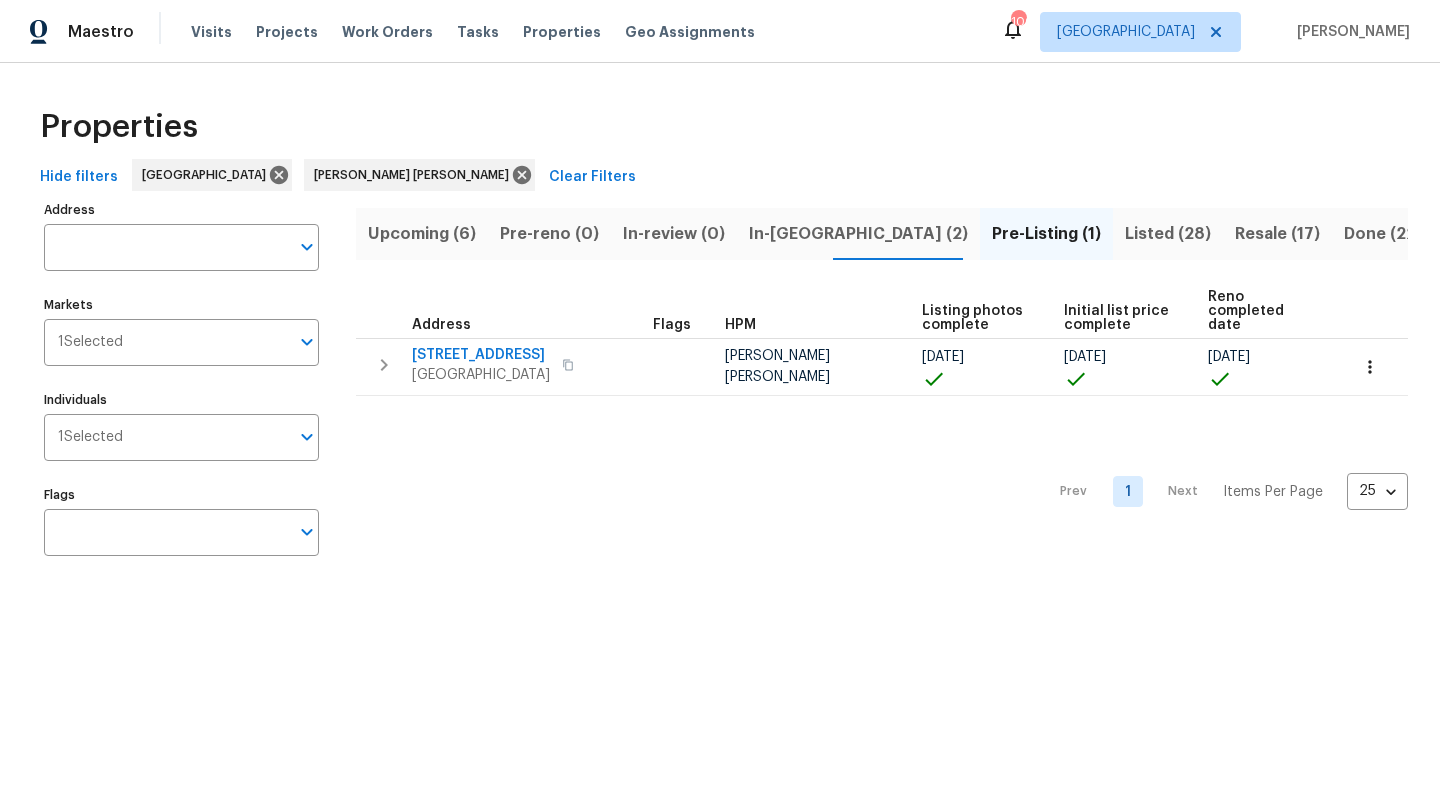 click on "Listed (28)" at bounding box center [1168, 234] 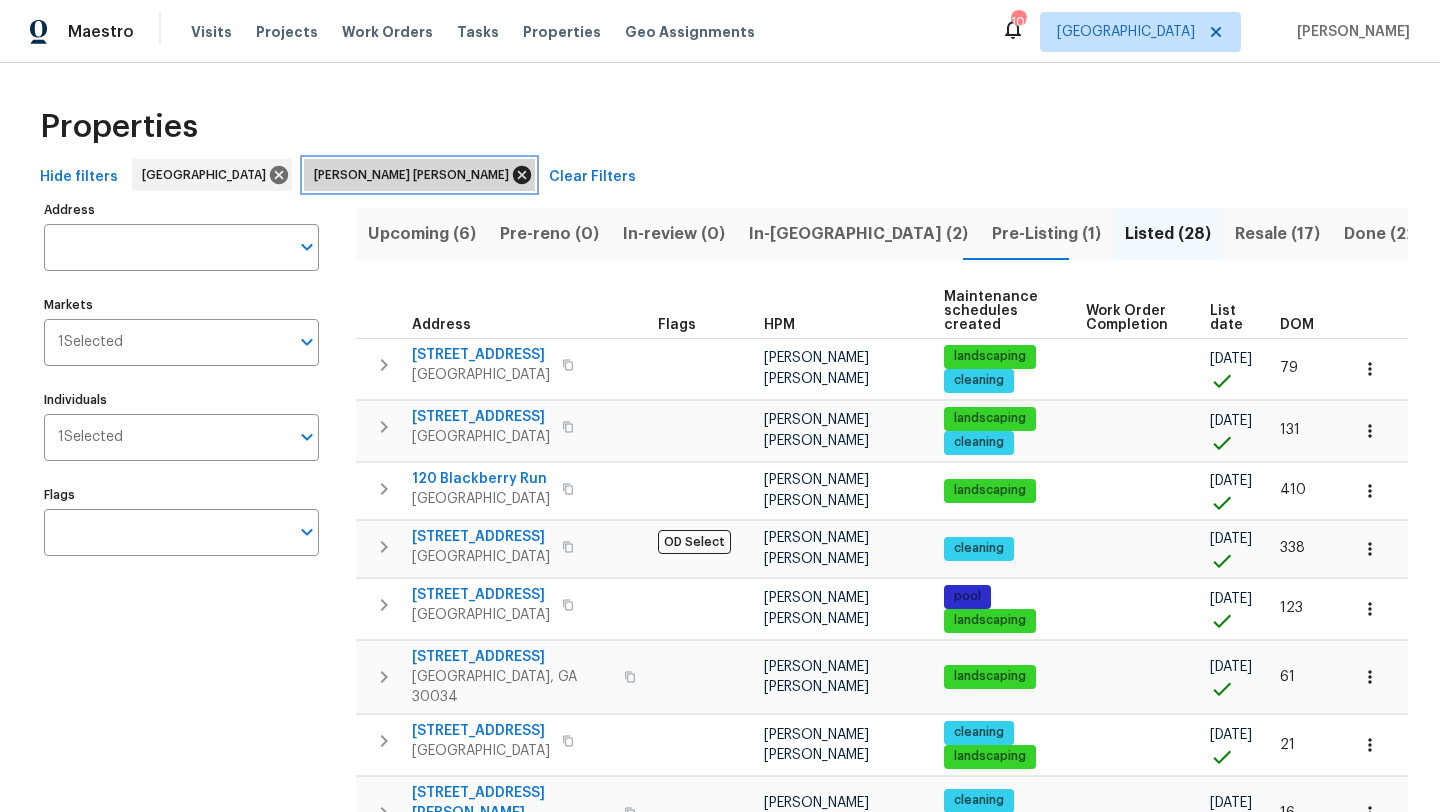 click 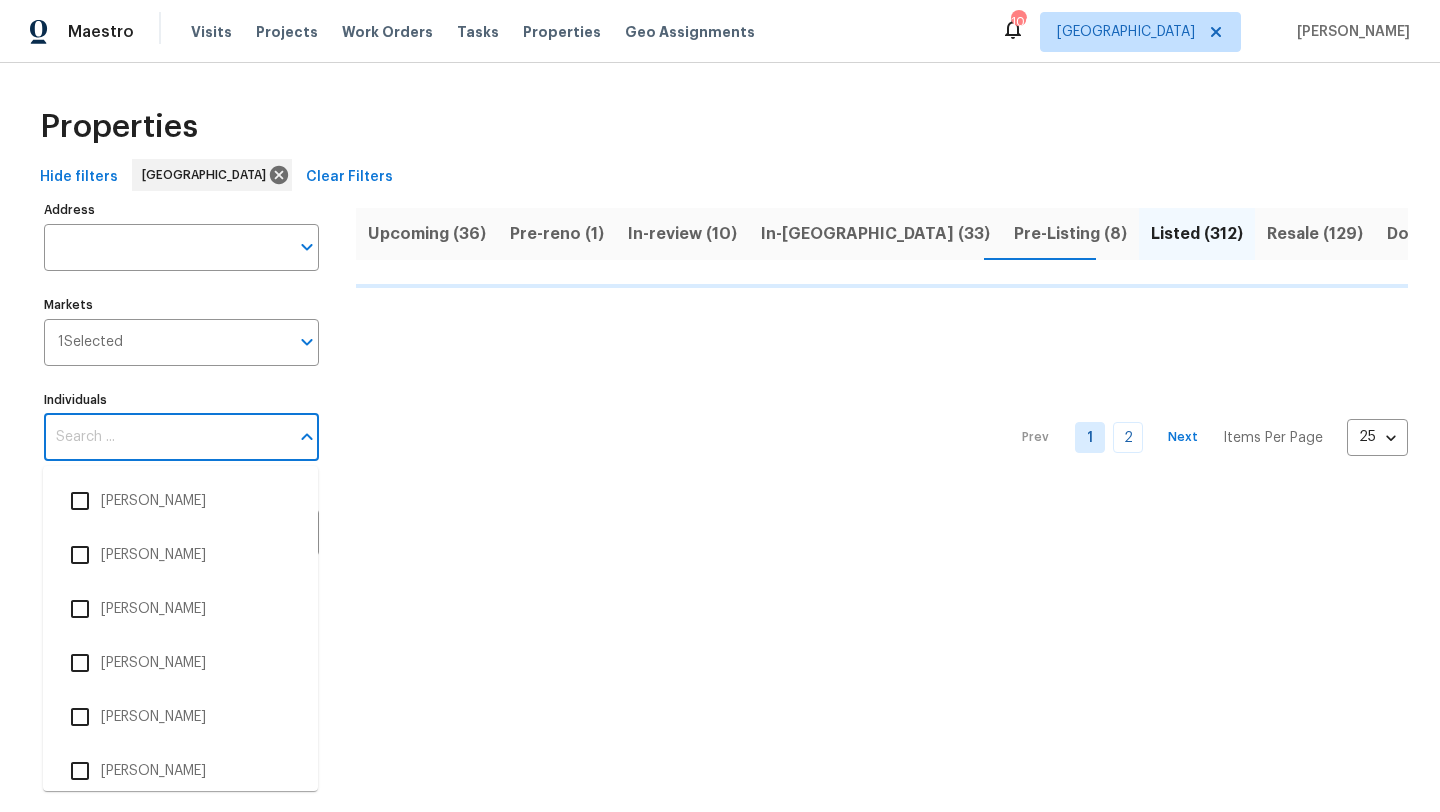 click on "Individuals" at bounding box center [166, 437] 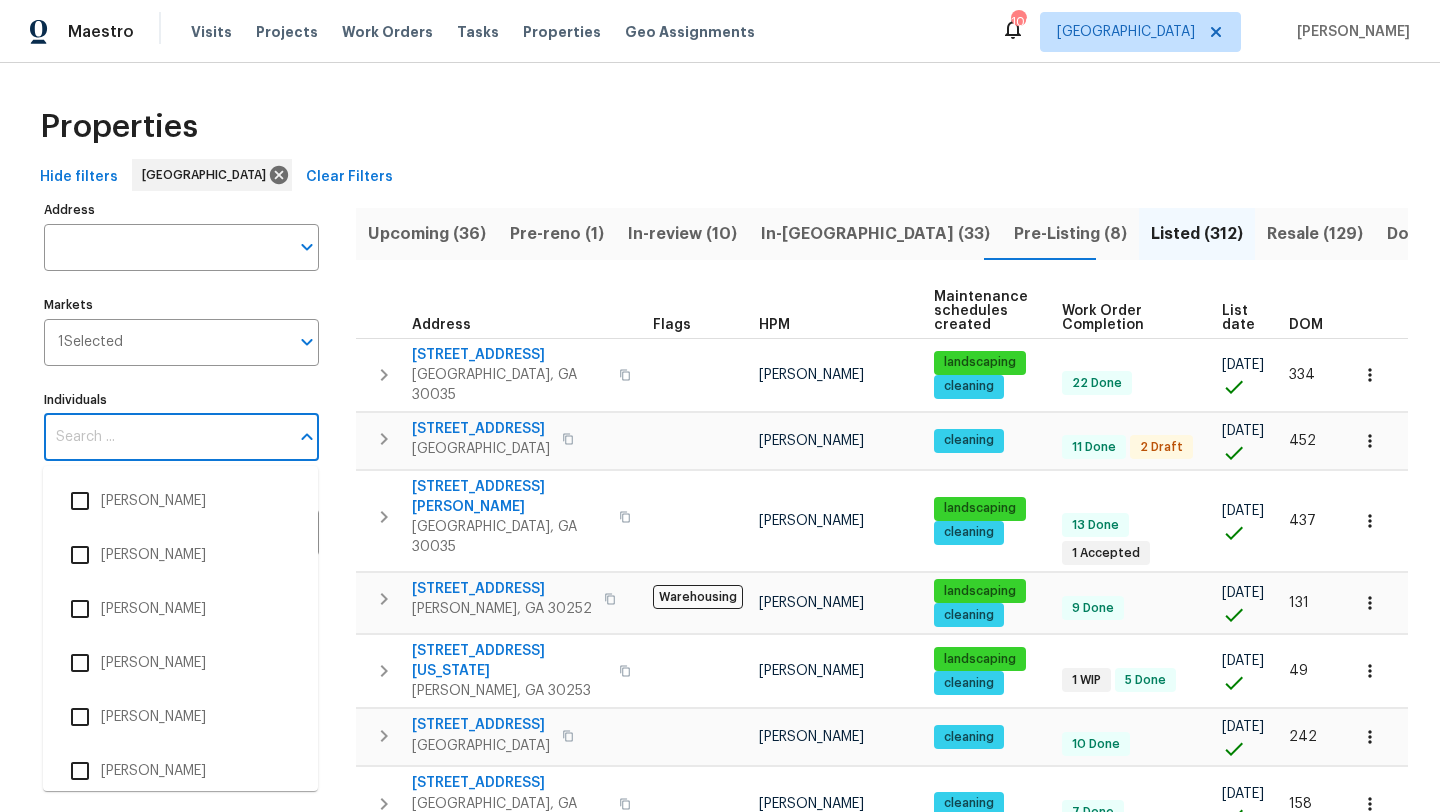 click on "Individuals" at bounding box center (166, 437) 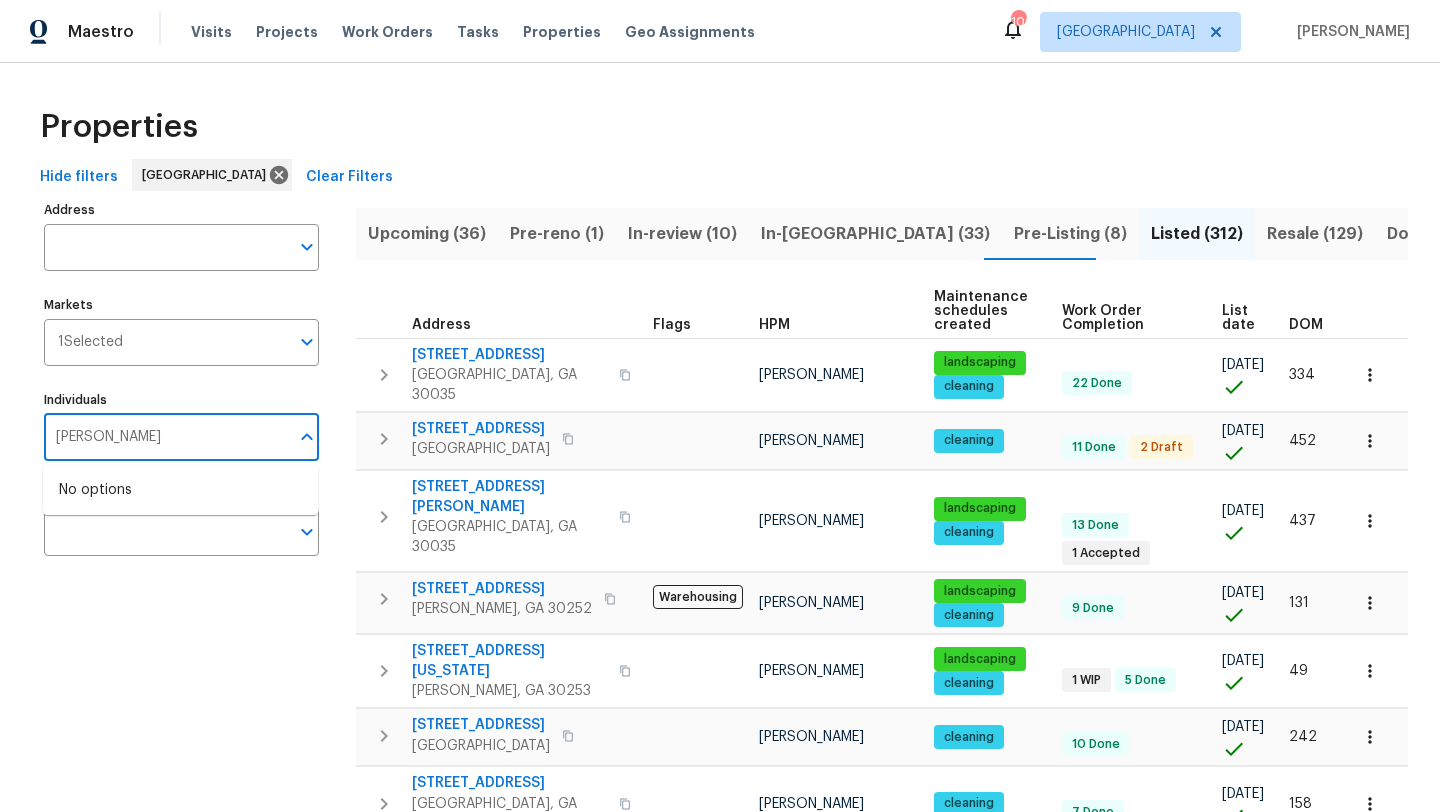 type on "mirsad" 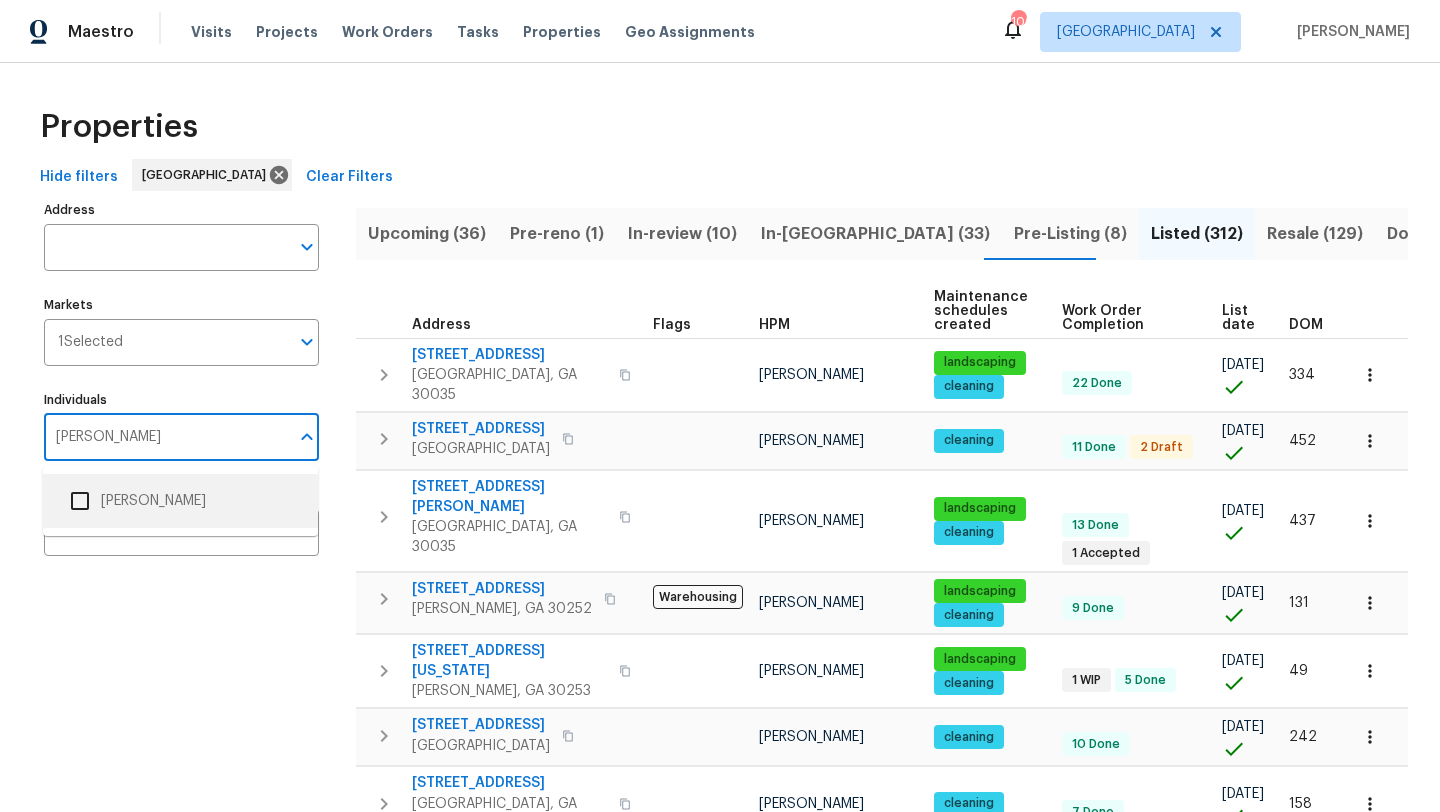 click at bounding box center (80, 501) 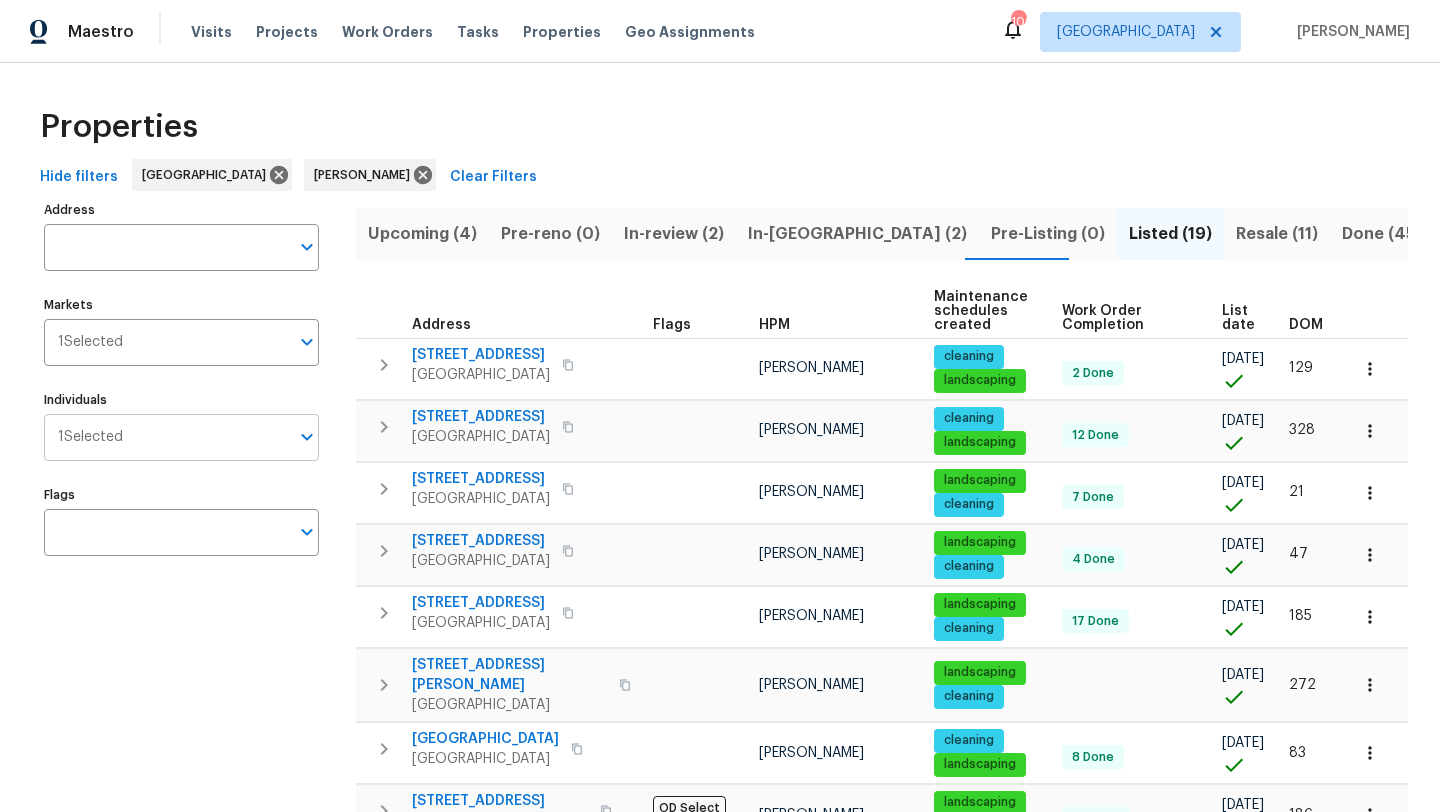 click on "Individuals" at bounding box center (206, 437) 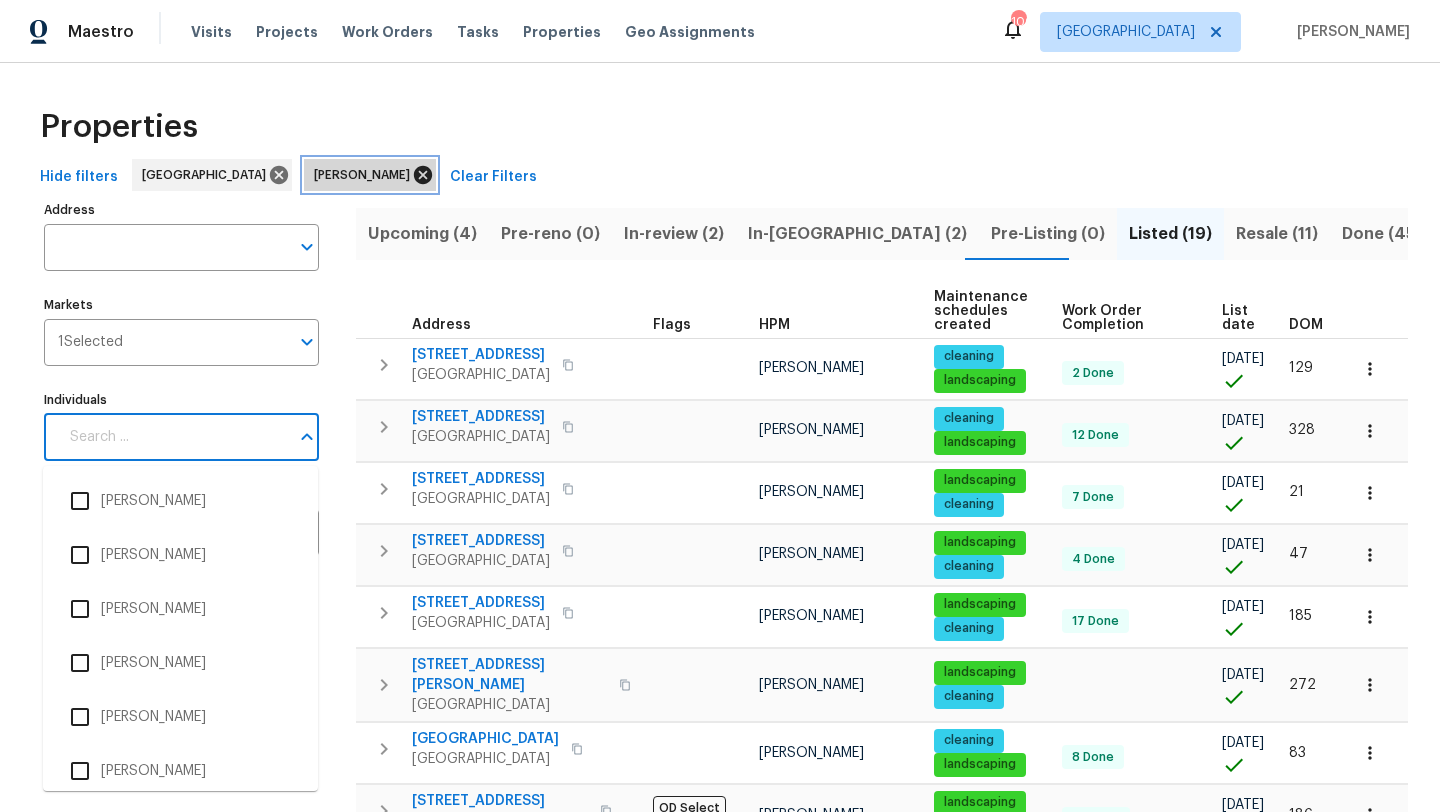 click 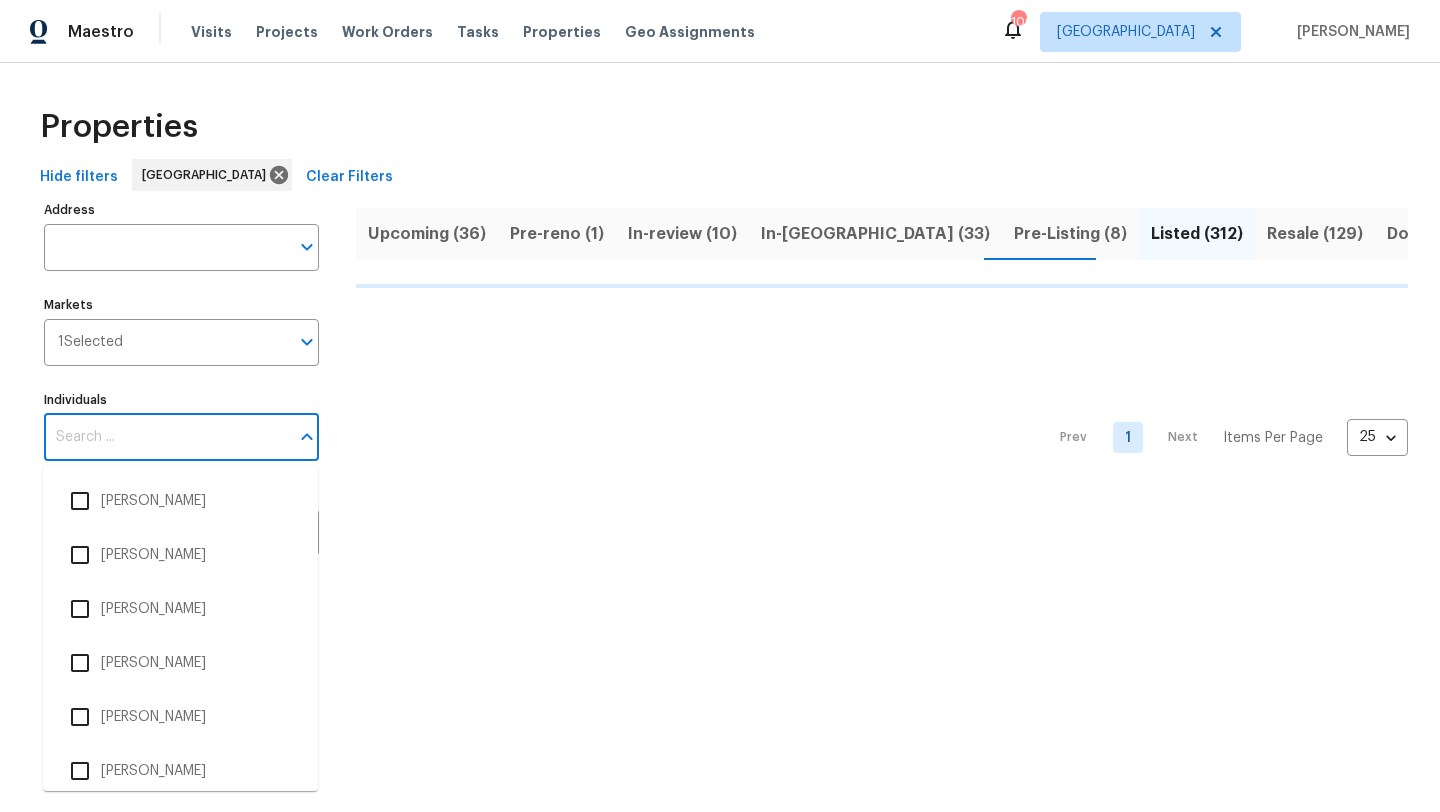 click on "Individuals" at bounding box center (166, 437) 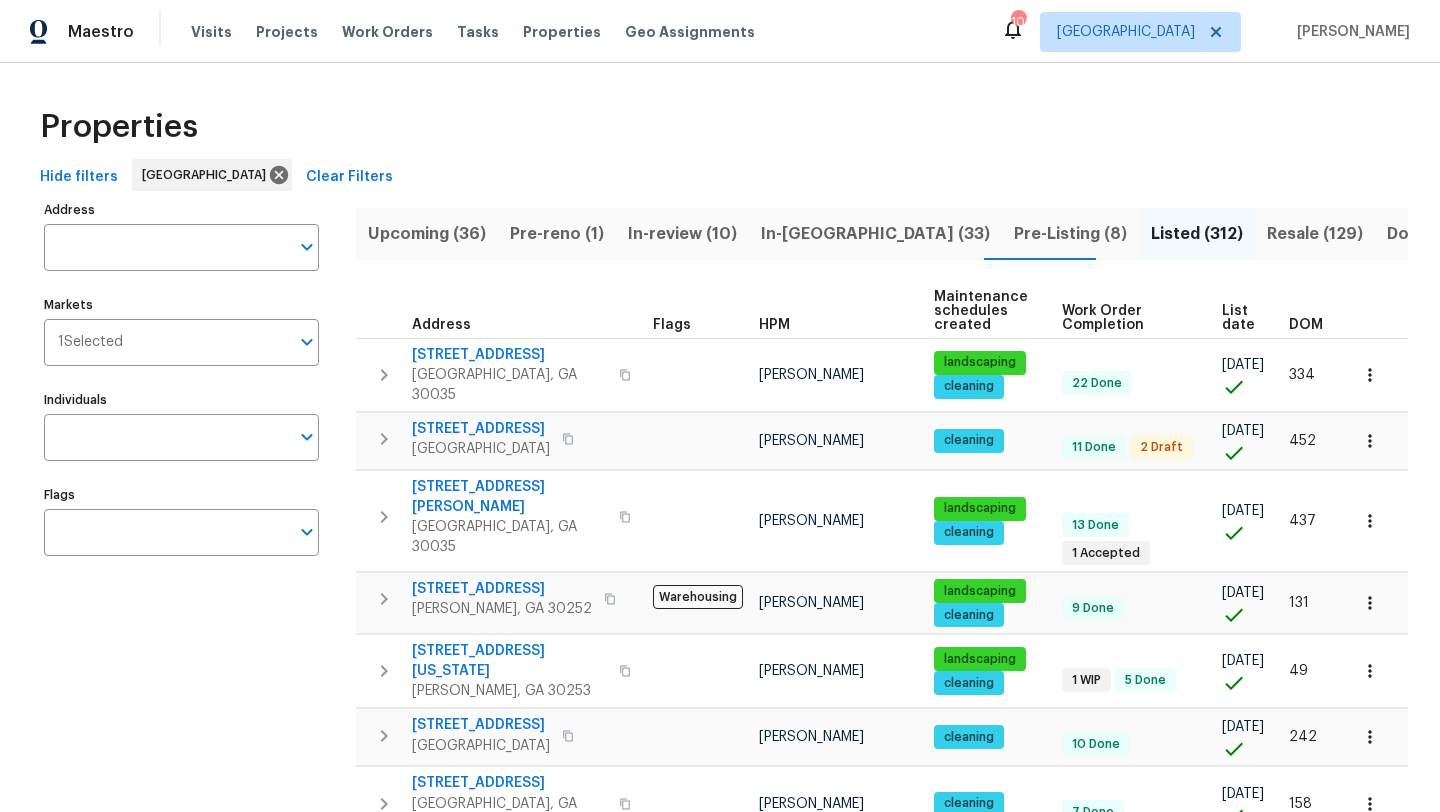 click on "Individuals" at bounding box center (166, 437) 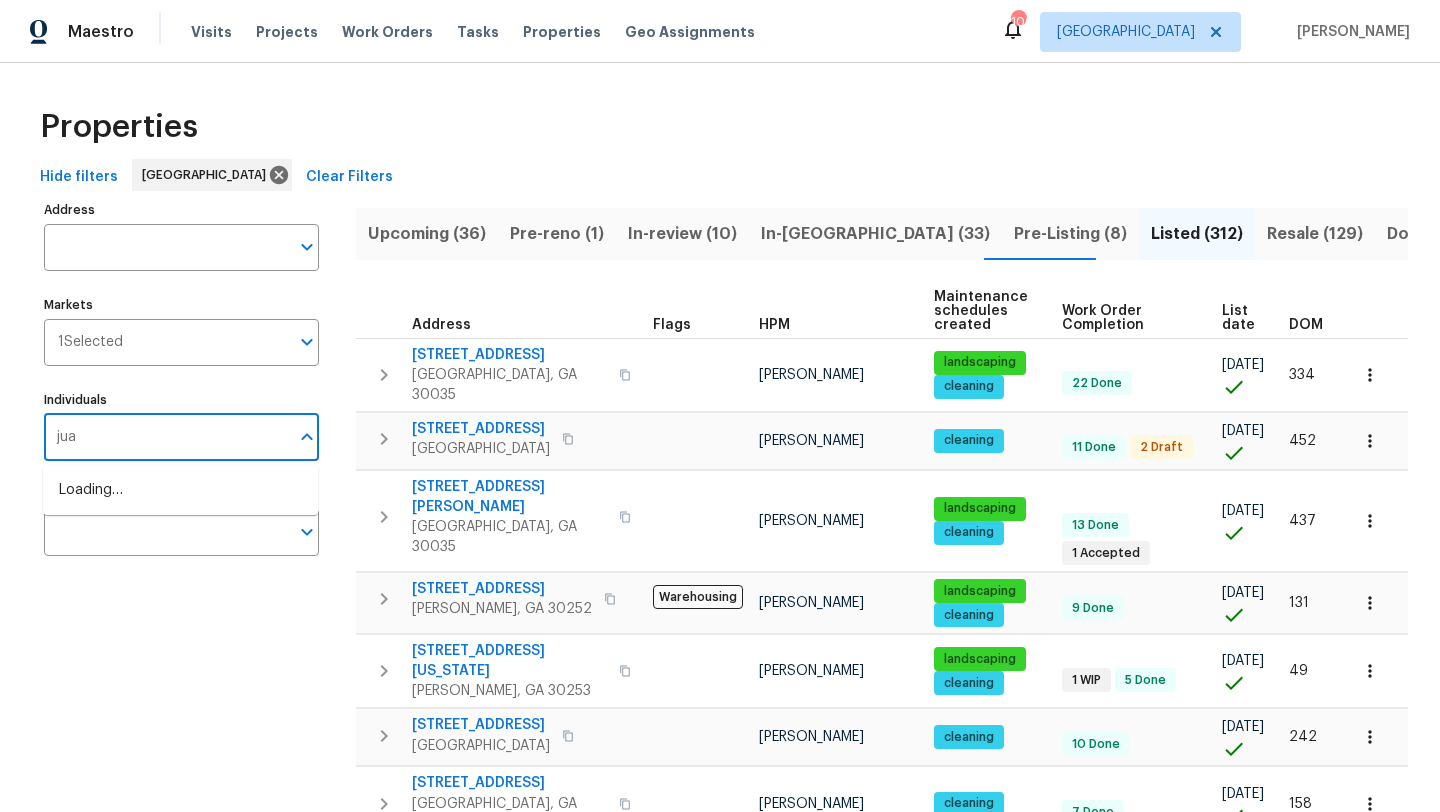 type on "juan" 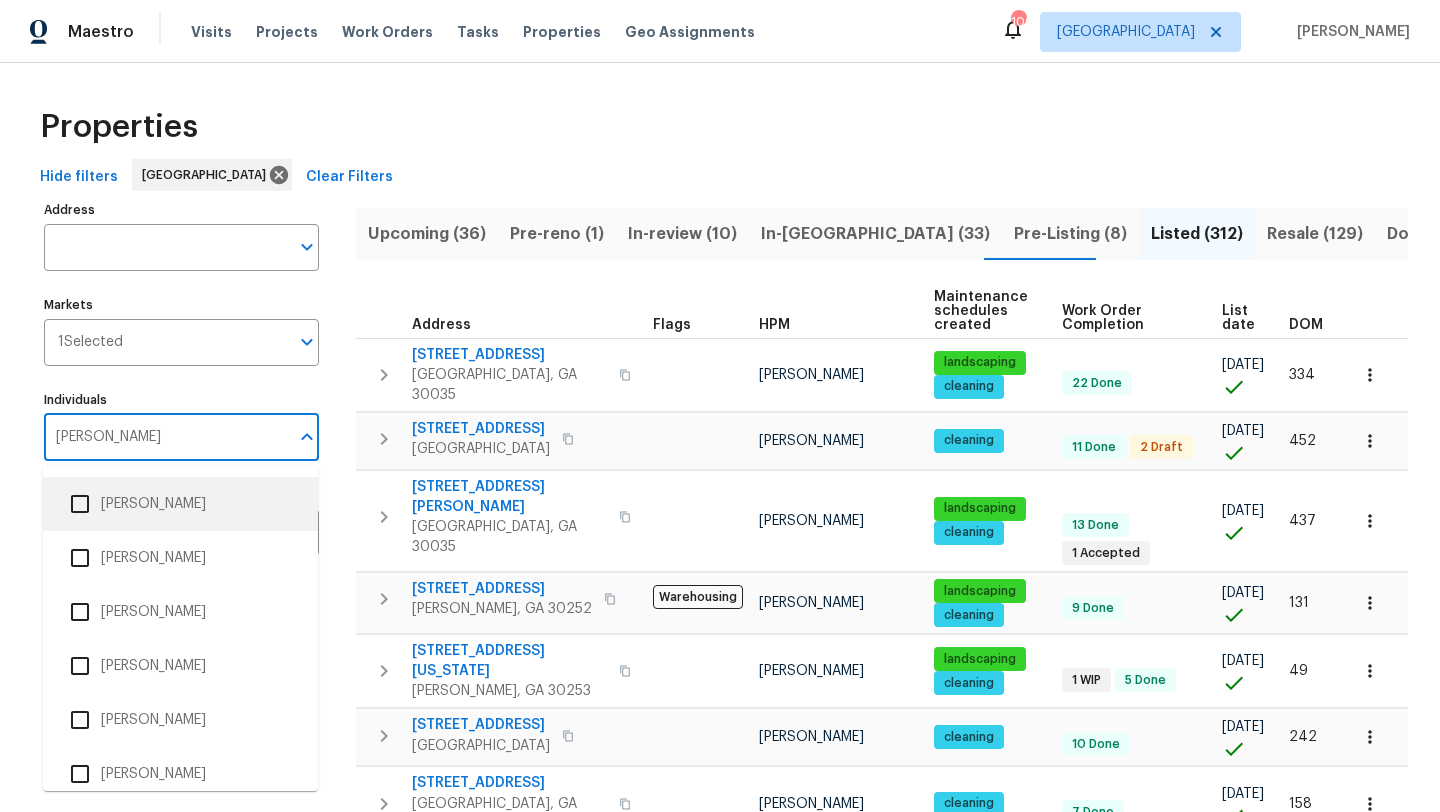 scroll, scrollTop: 325, scrollLeft: 0, axis: vertical 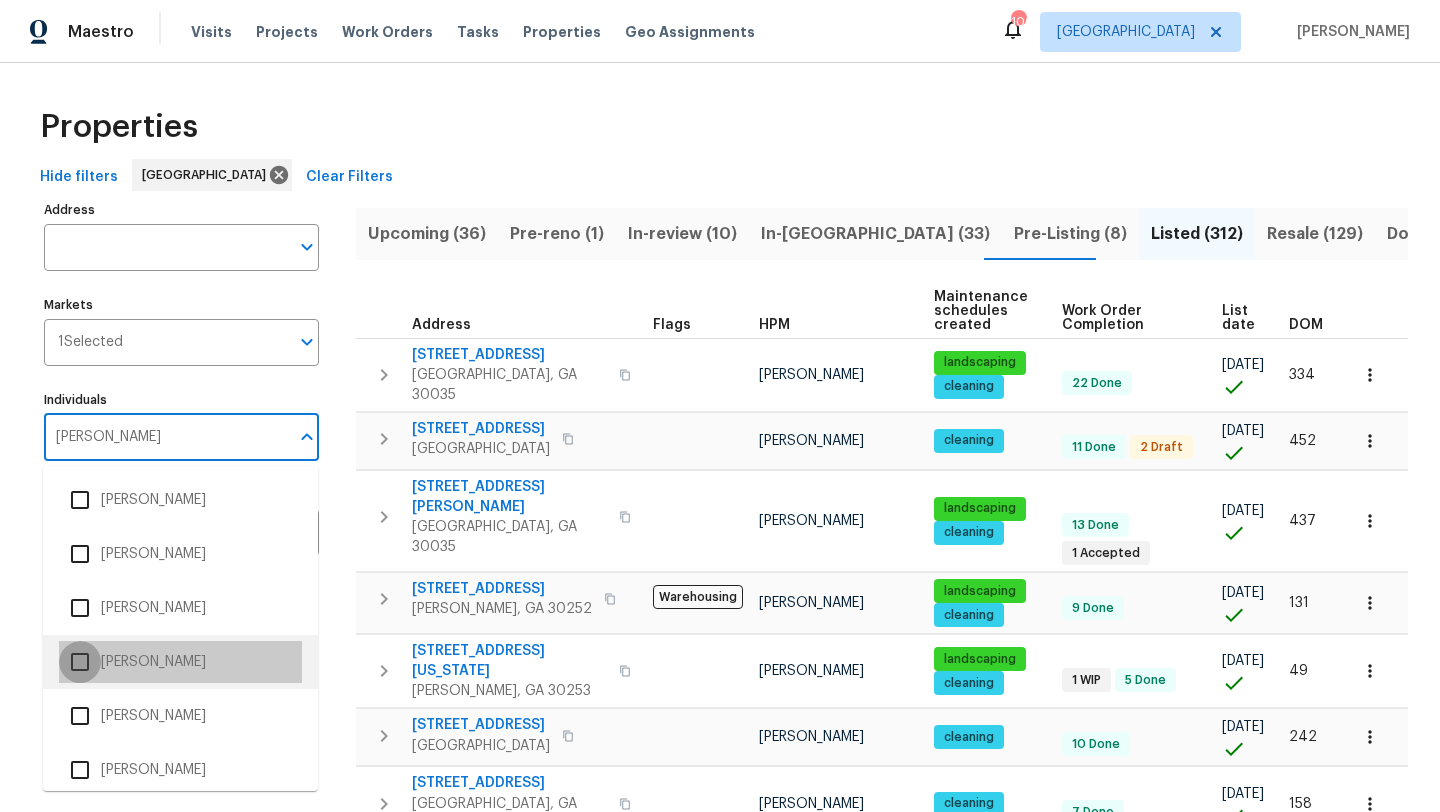 click at bounding box center (80, 662) 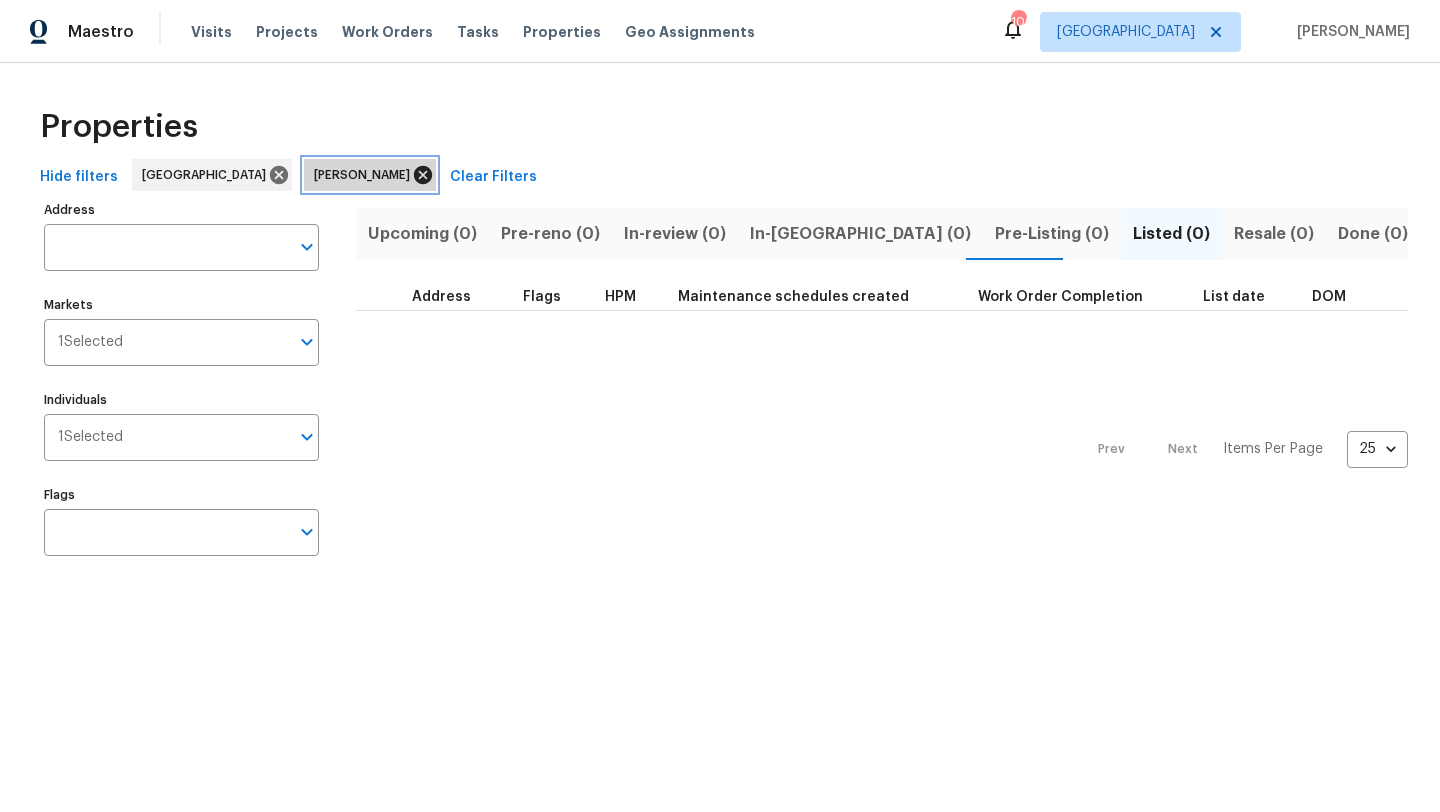 click 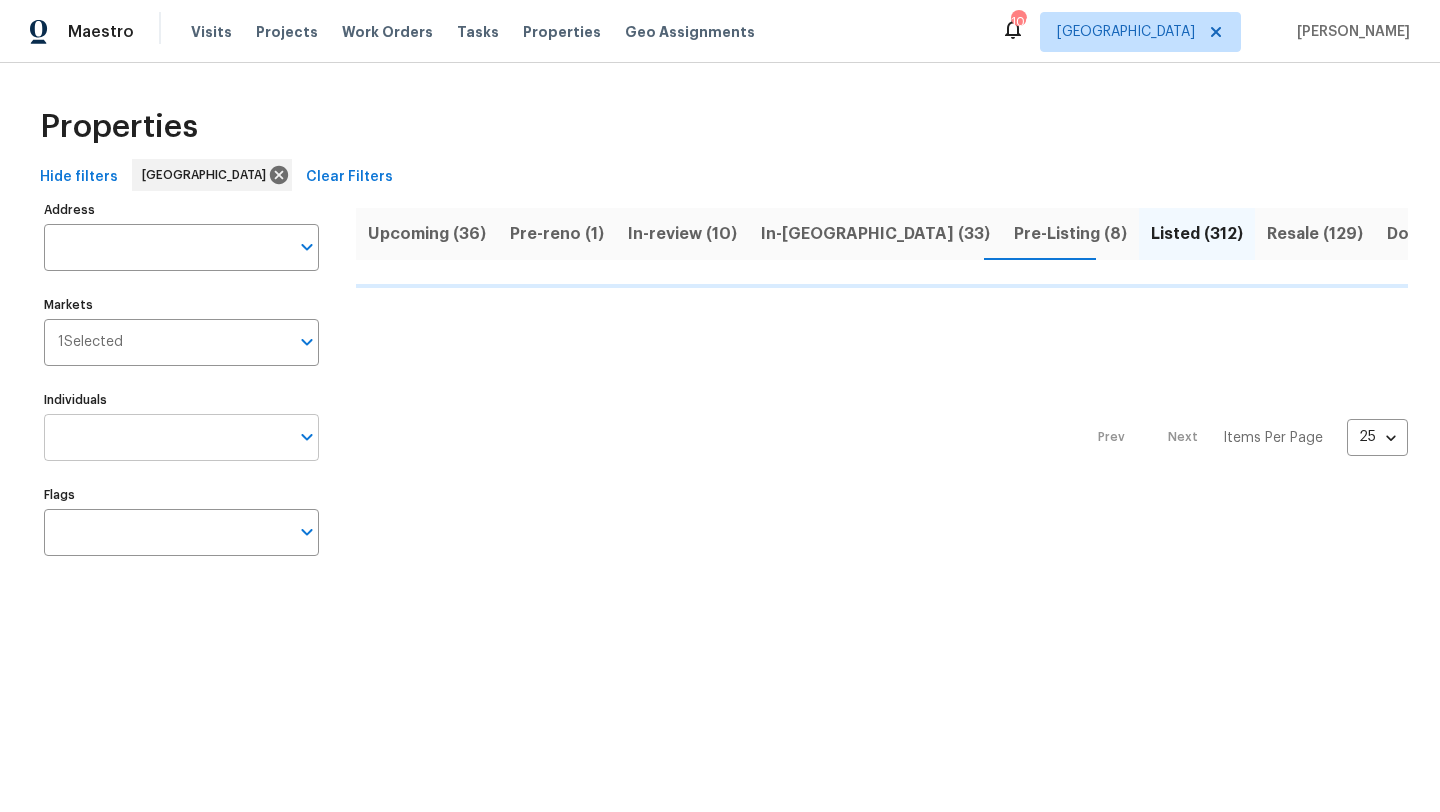 click on "Individuals" at bounding box center [166, 437] 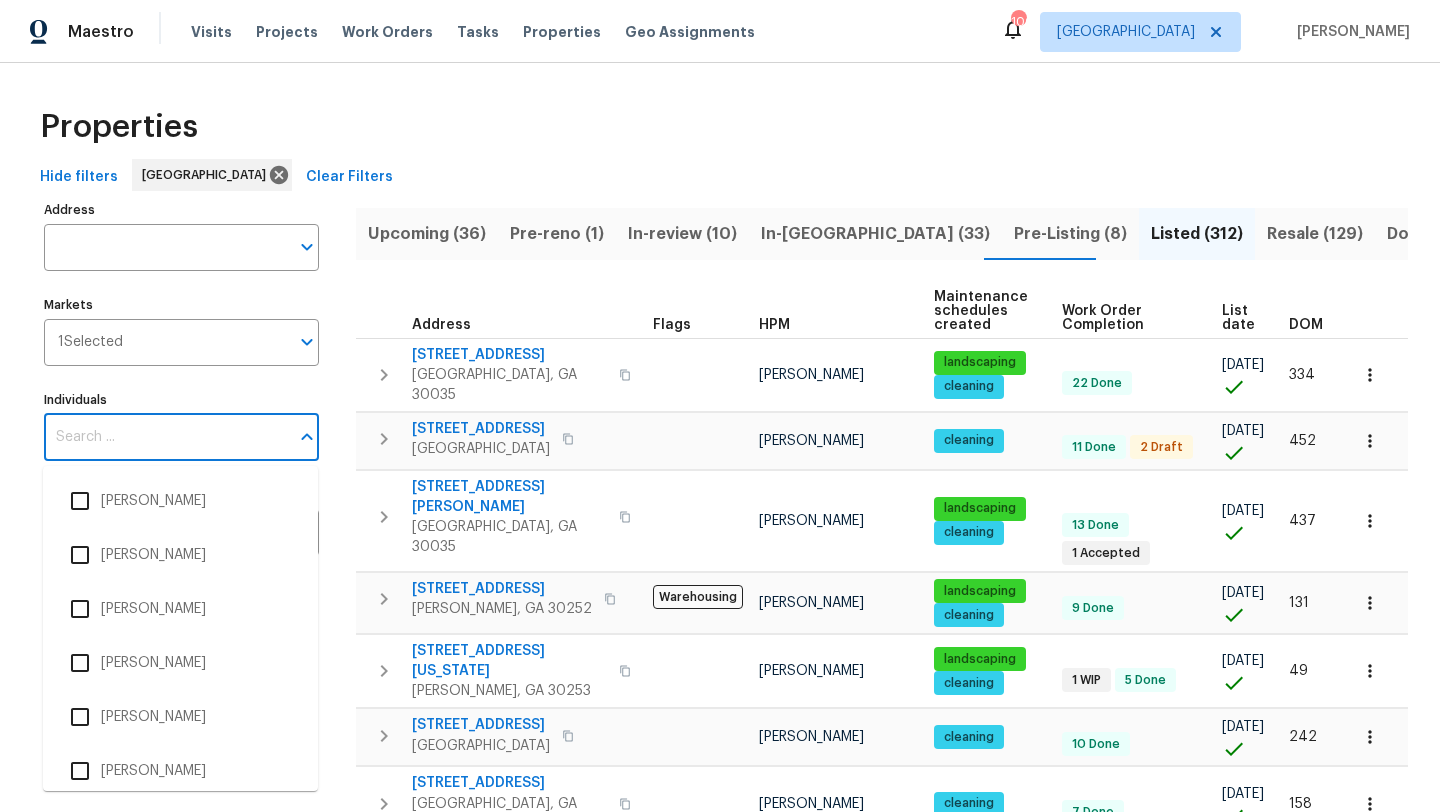 click on "Individuals" at bounding box center [166, 437] 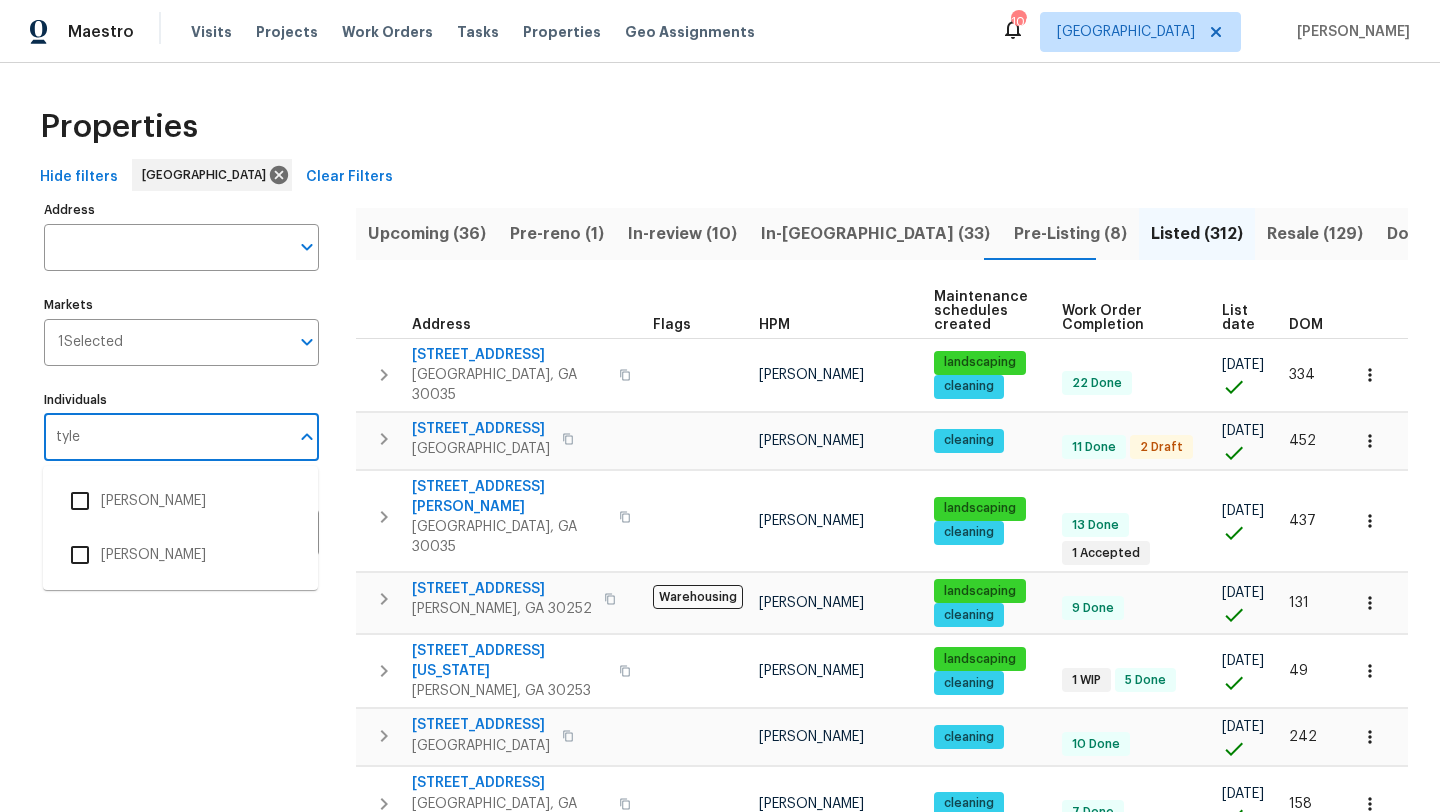 type on "tyler" 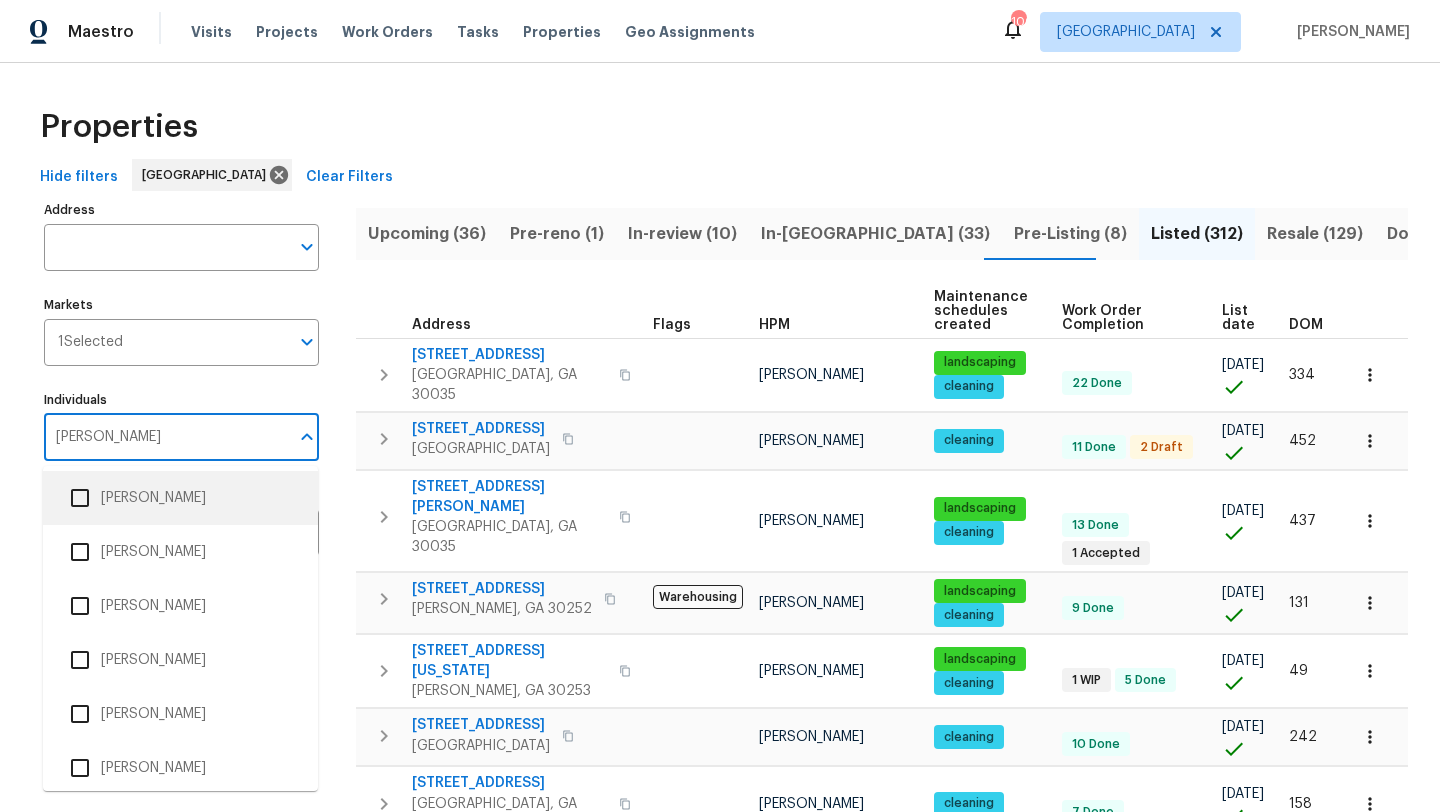 scroll, scrollTop: 339, scrollLeft: 0, axis: vertical 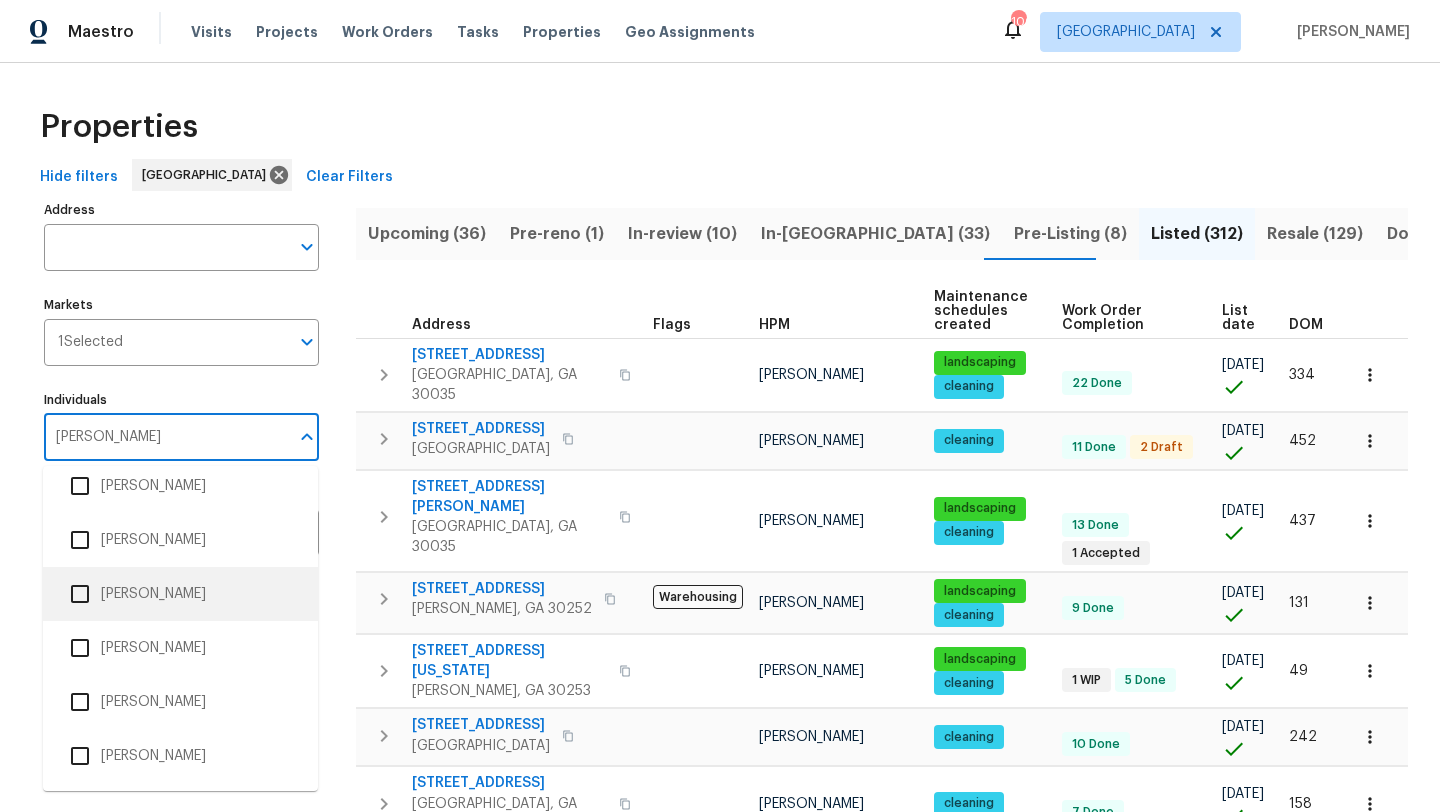 click at bounding box center (80, 594) 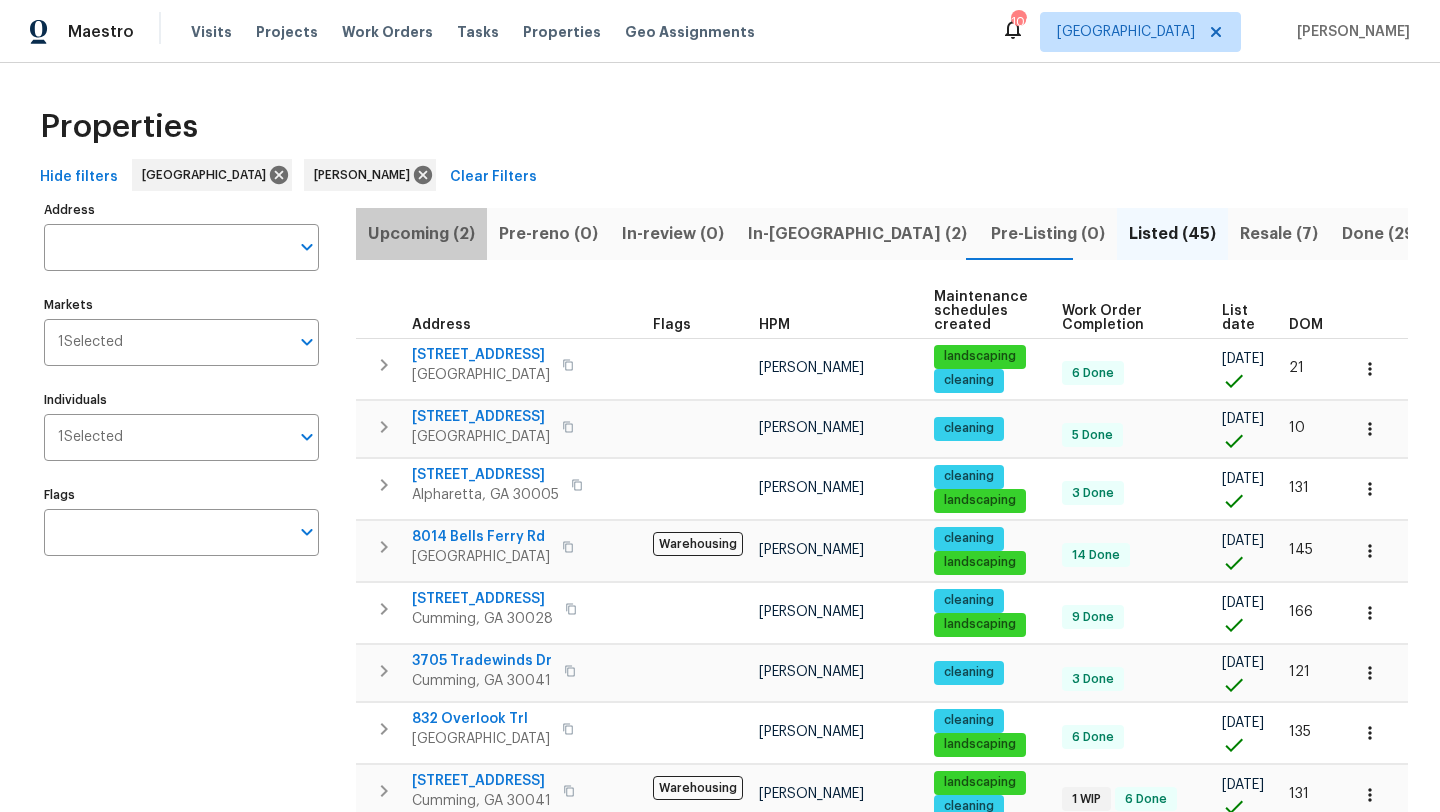 click on "Upcoming (2)" at bounding box center (421, 234) 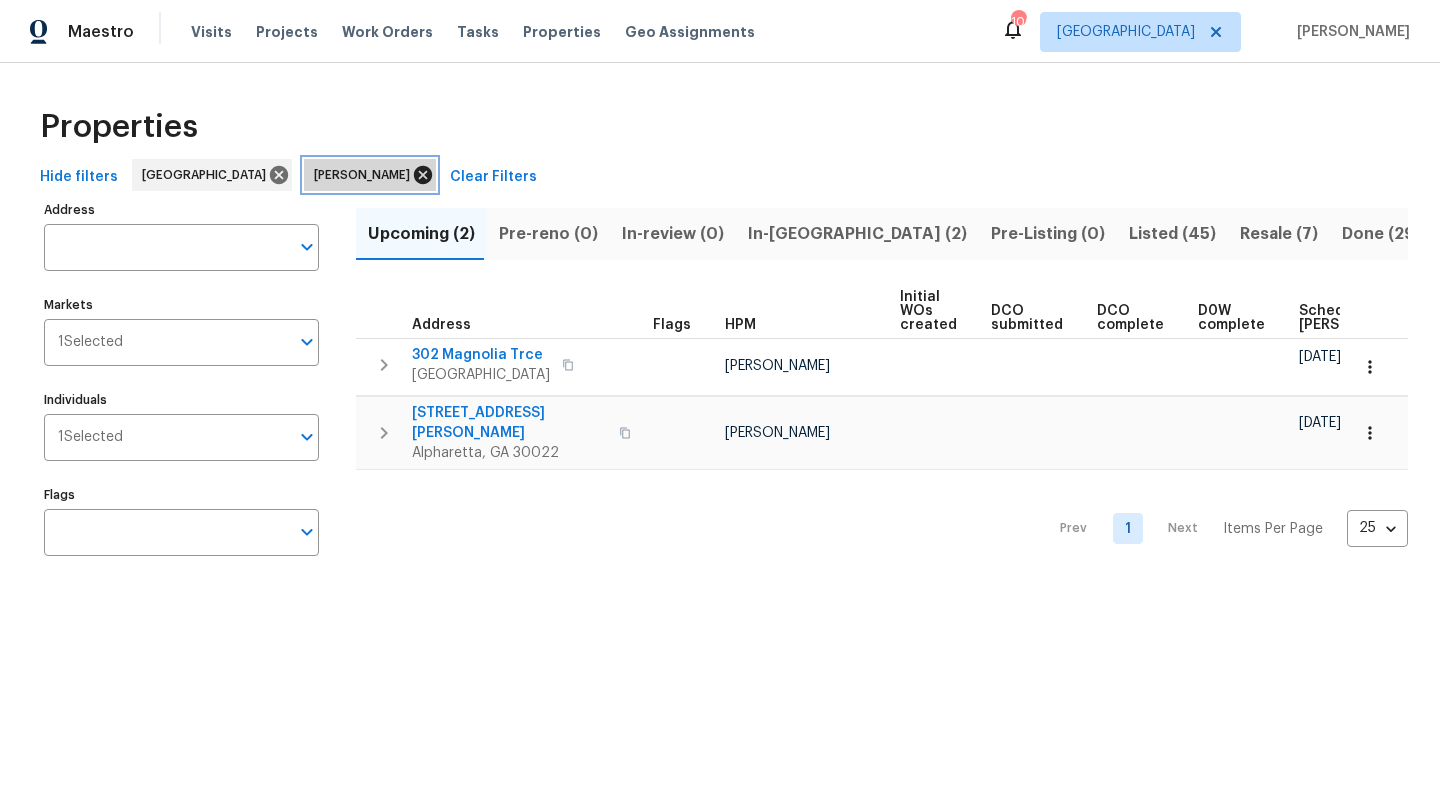 click 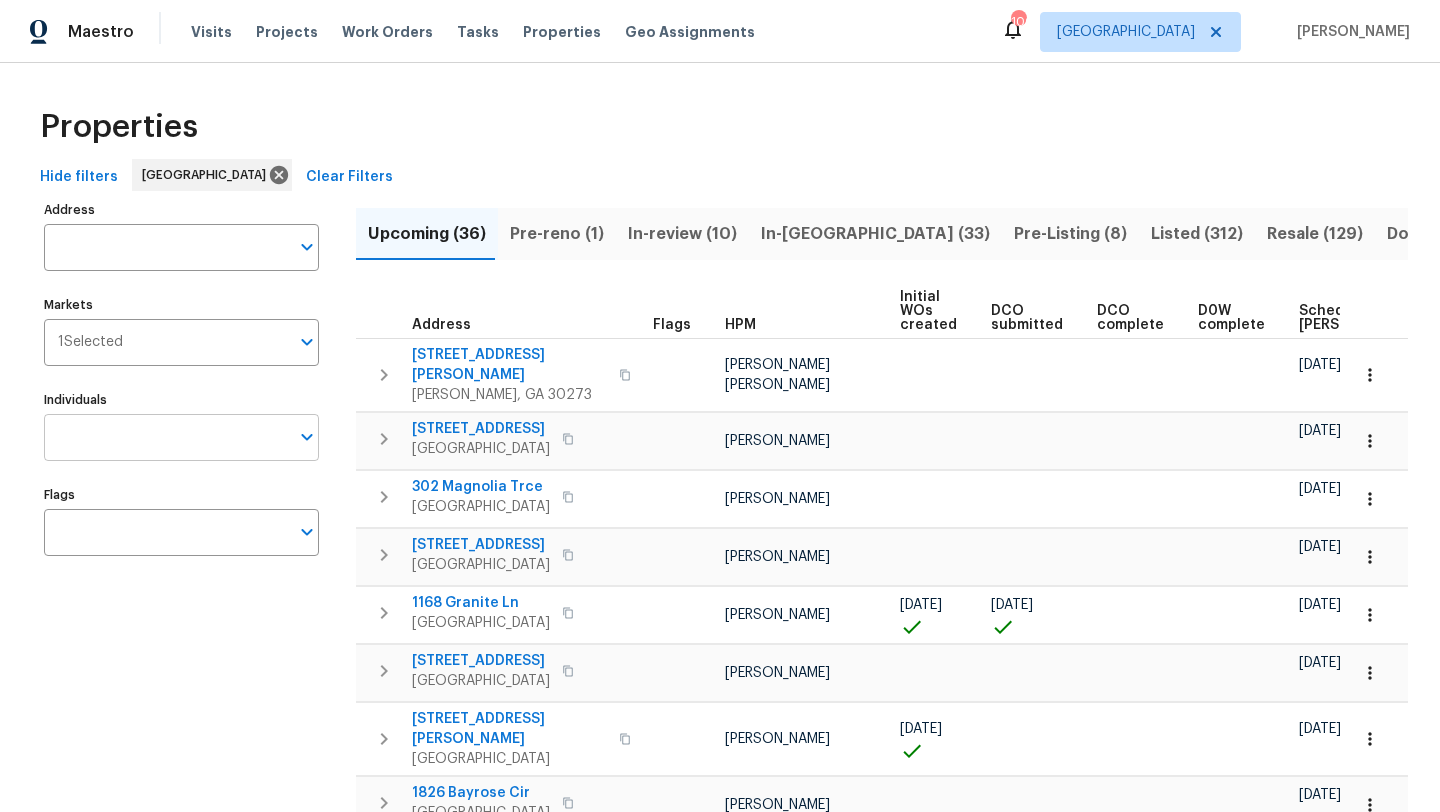click on "Individuals" at bounding box center (166, 437) 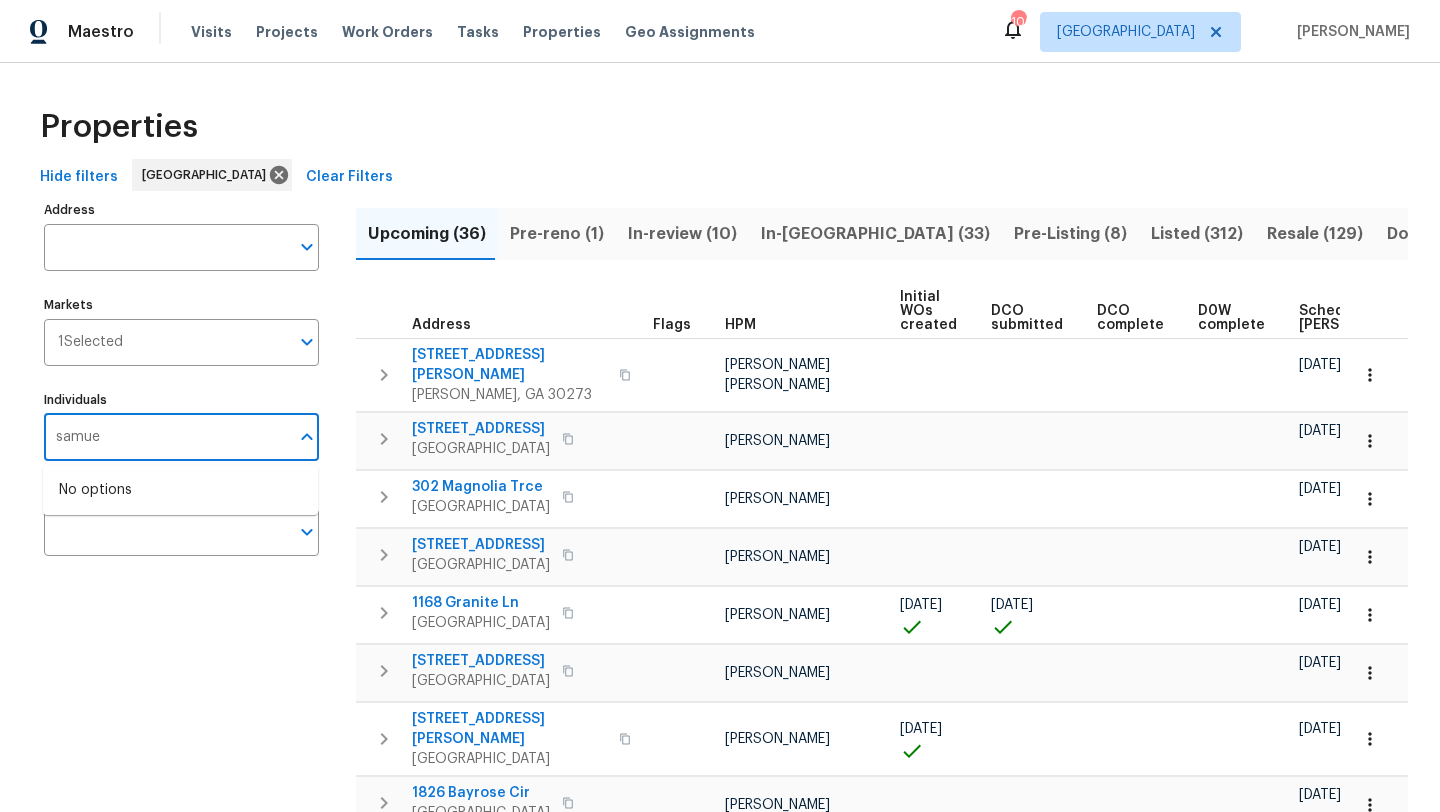 type on "samuel" 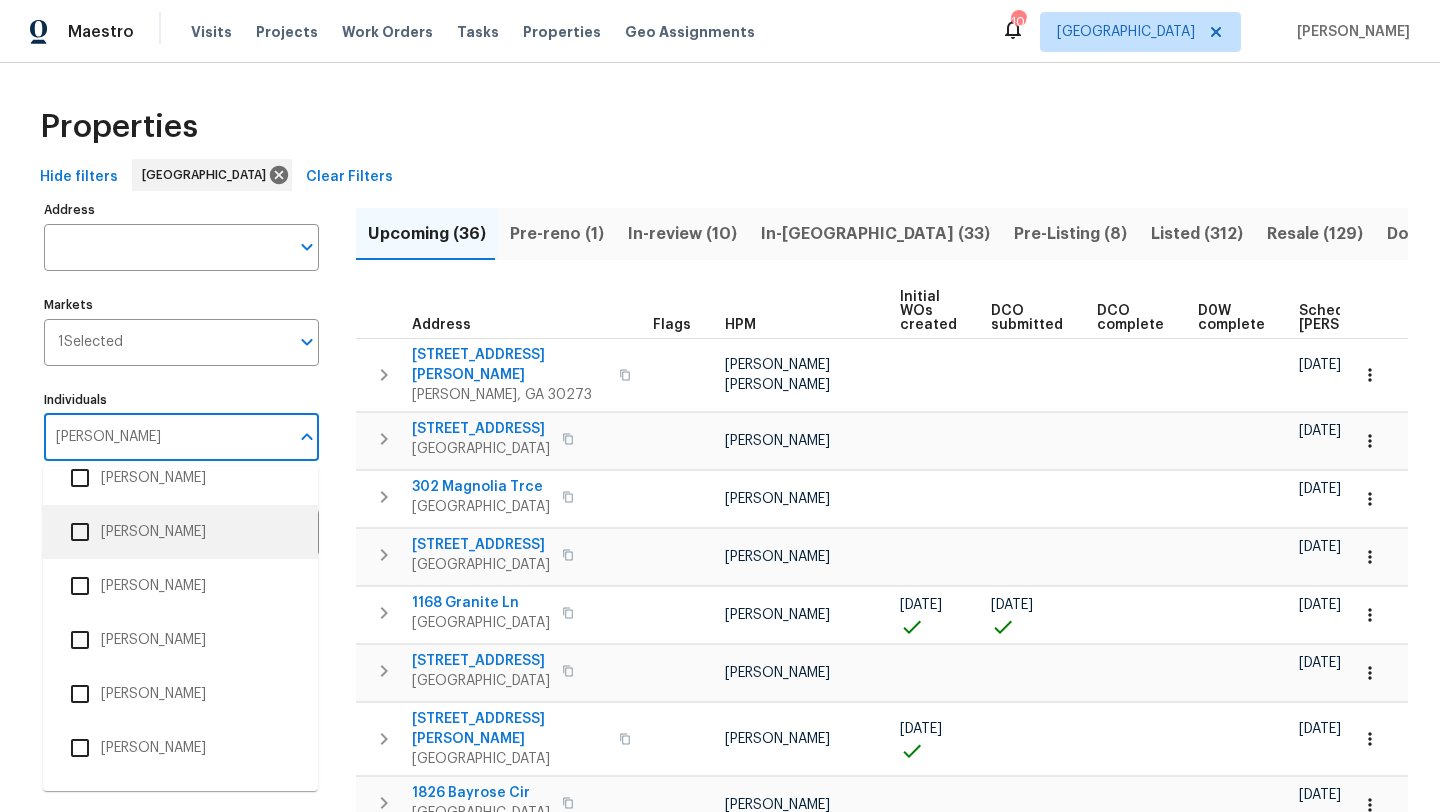 scroll, scrollTop: 231, scrollLeft: 0, axis: vertical 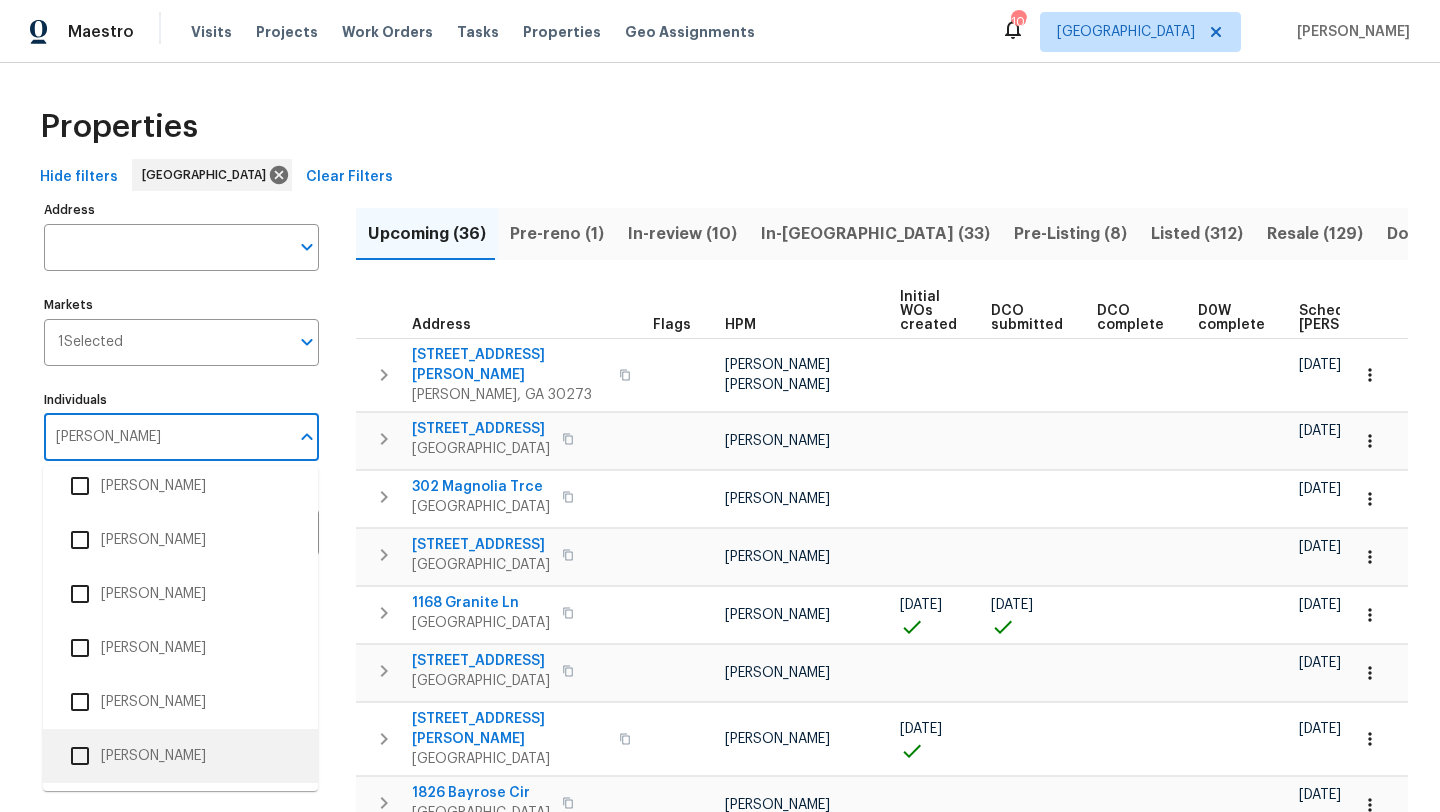 click at bounding box center [80, 756] 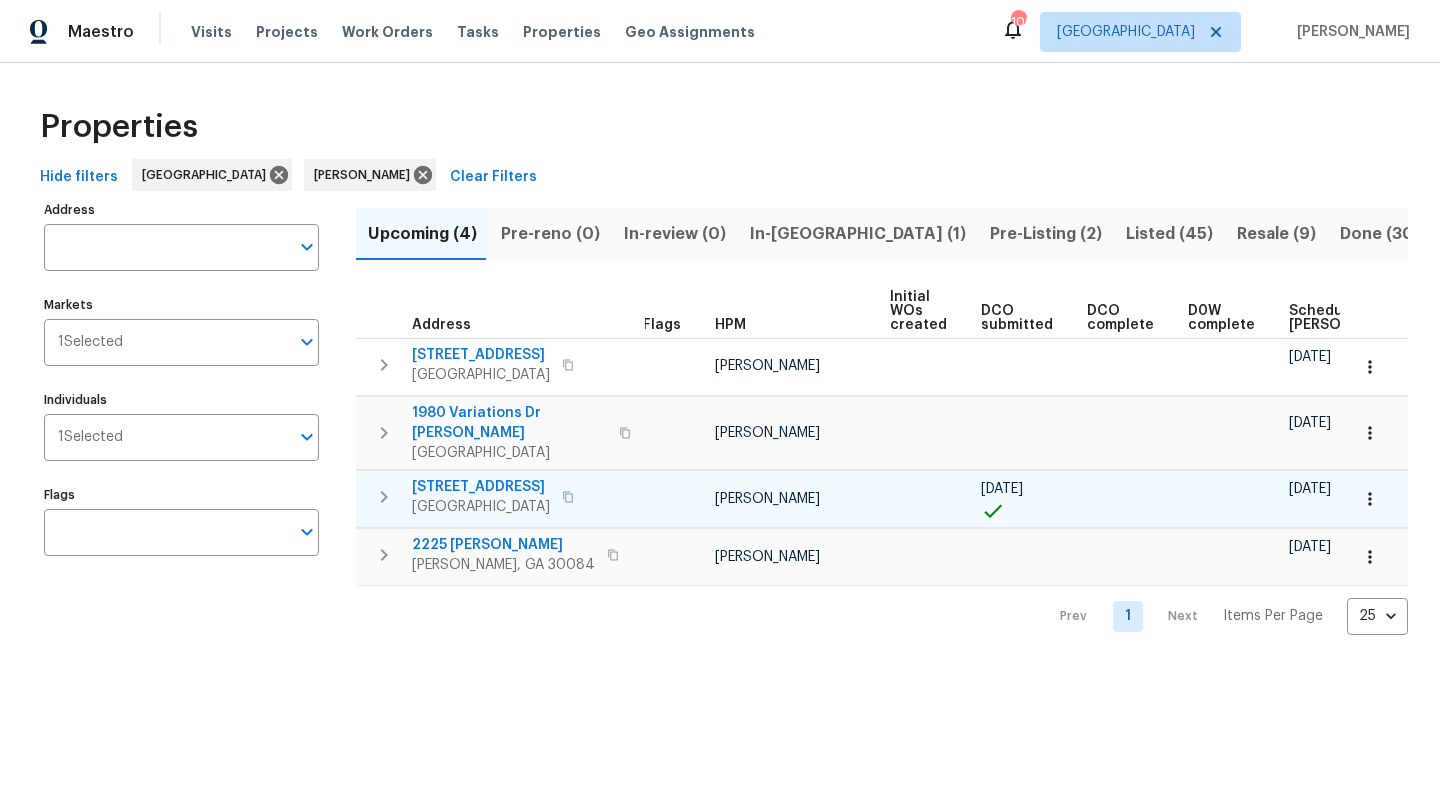 scroll, scrollTop: 0, scrollLeft: 0, axis: both 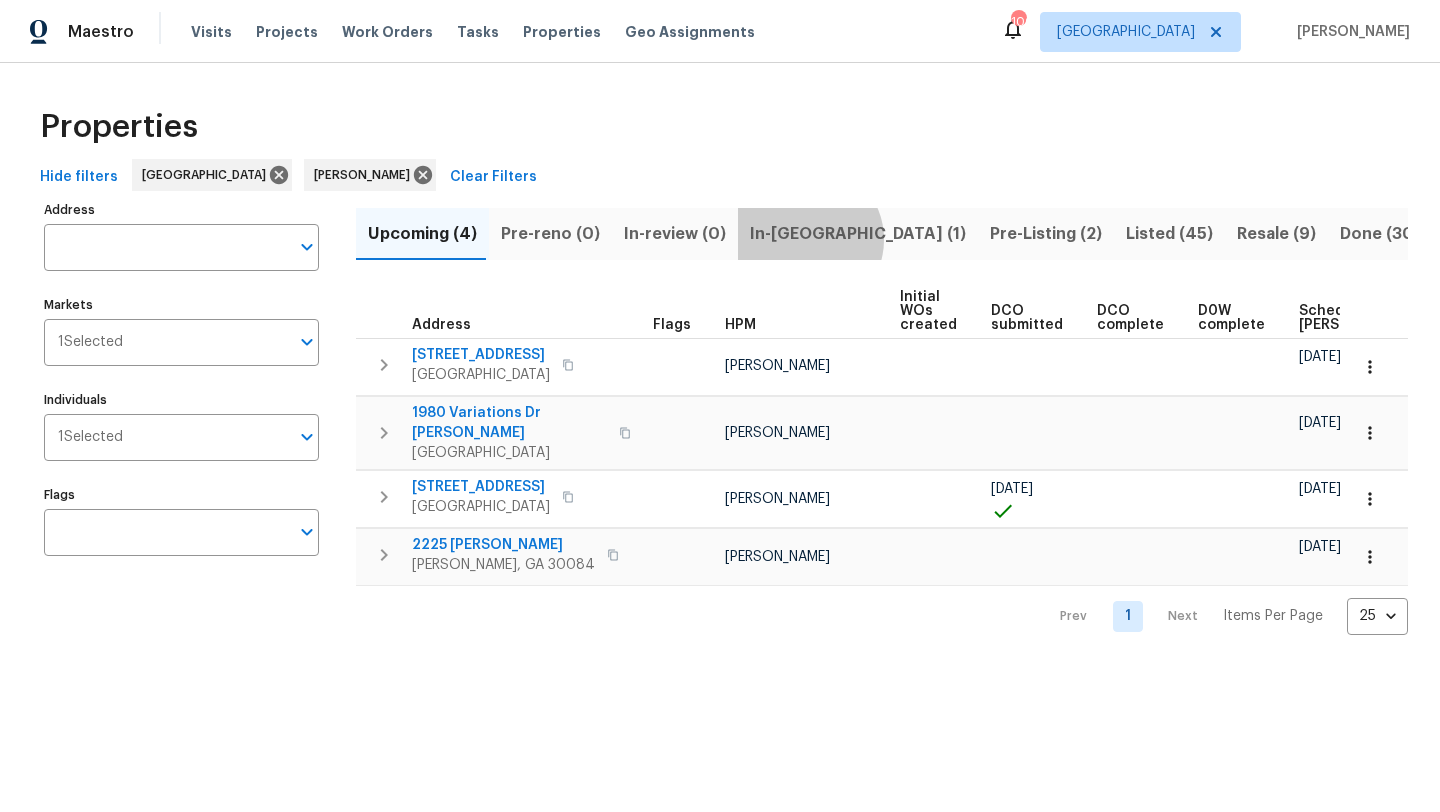 click on "In-reno (1)" at bounding box center (858, 234) 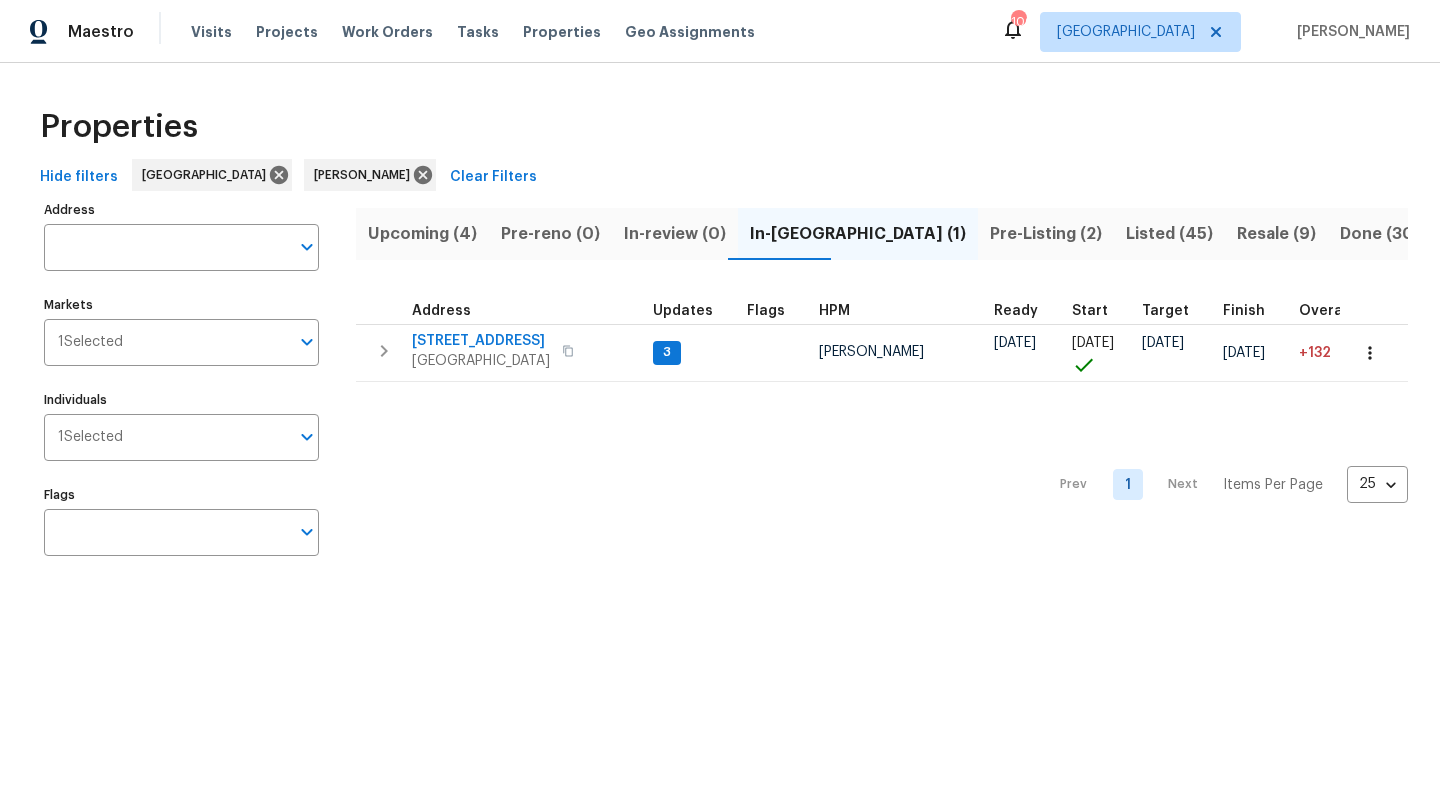 click on "Upcoming (4)" at bounding box center (422, 234) 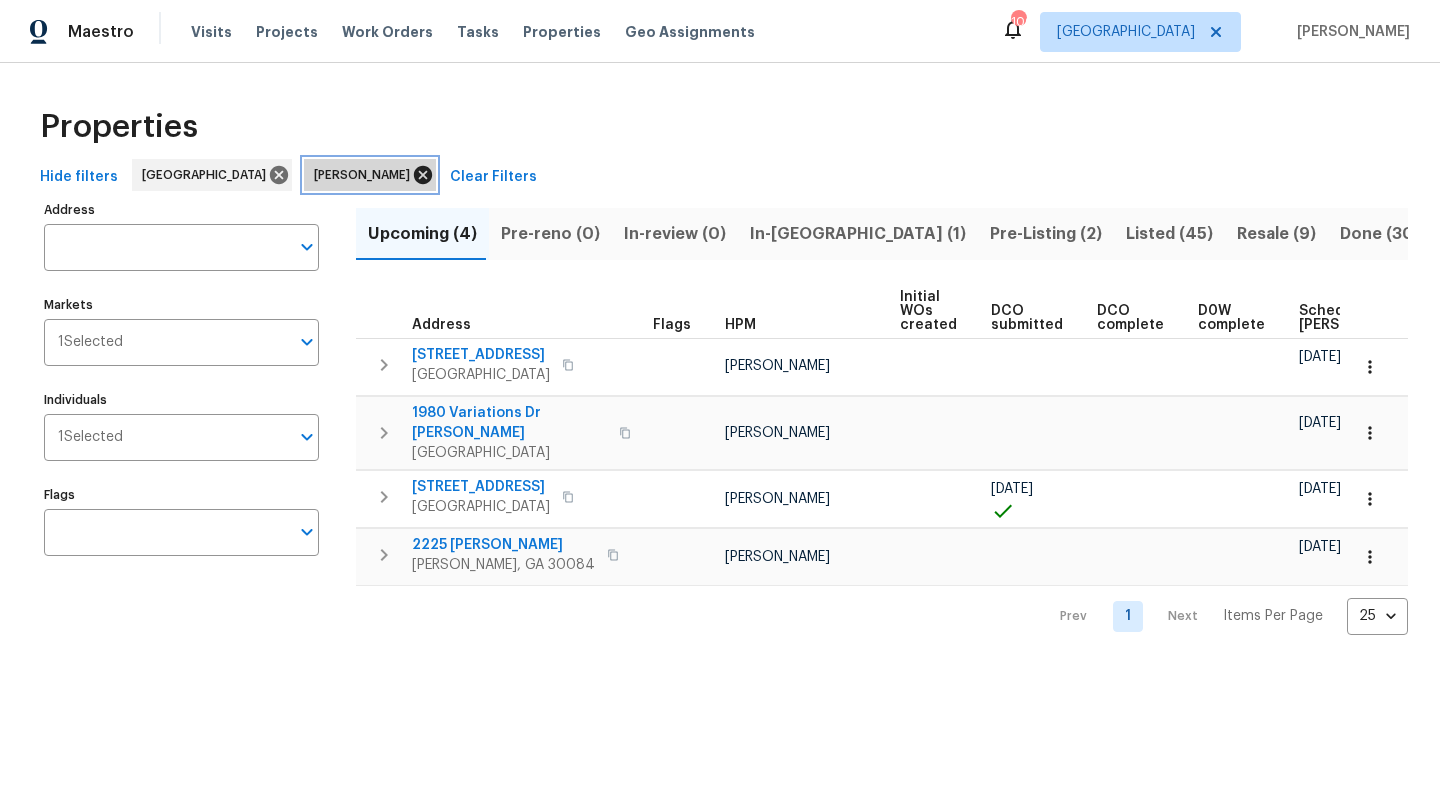 click 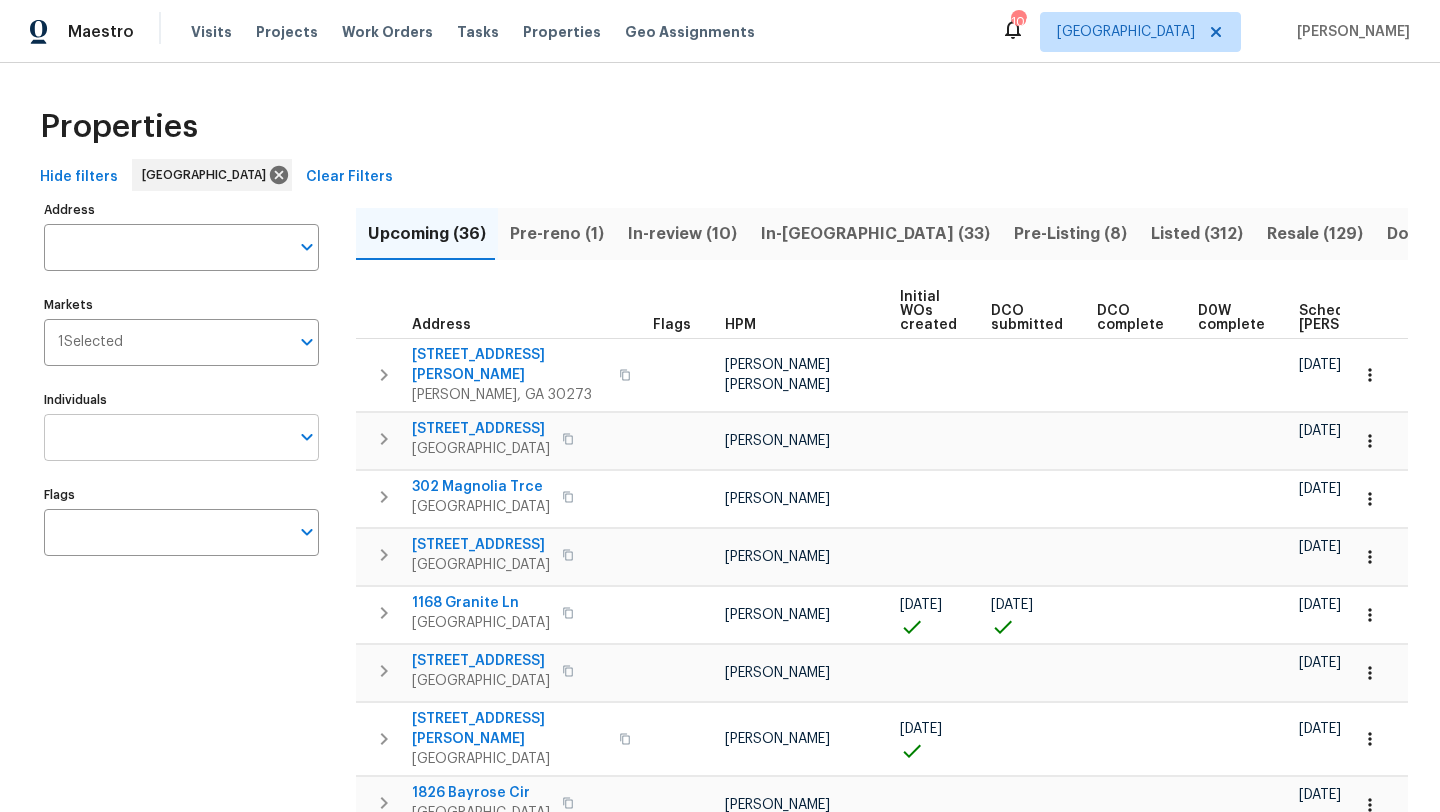 click on "Individuals" at bounding box center (166, 437) 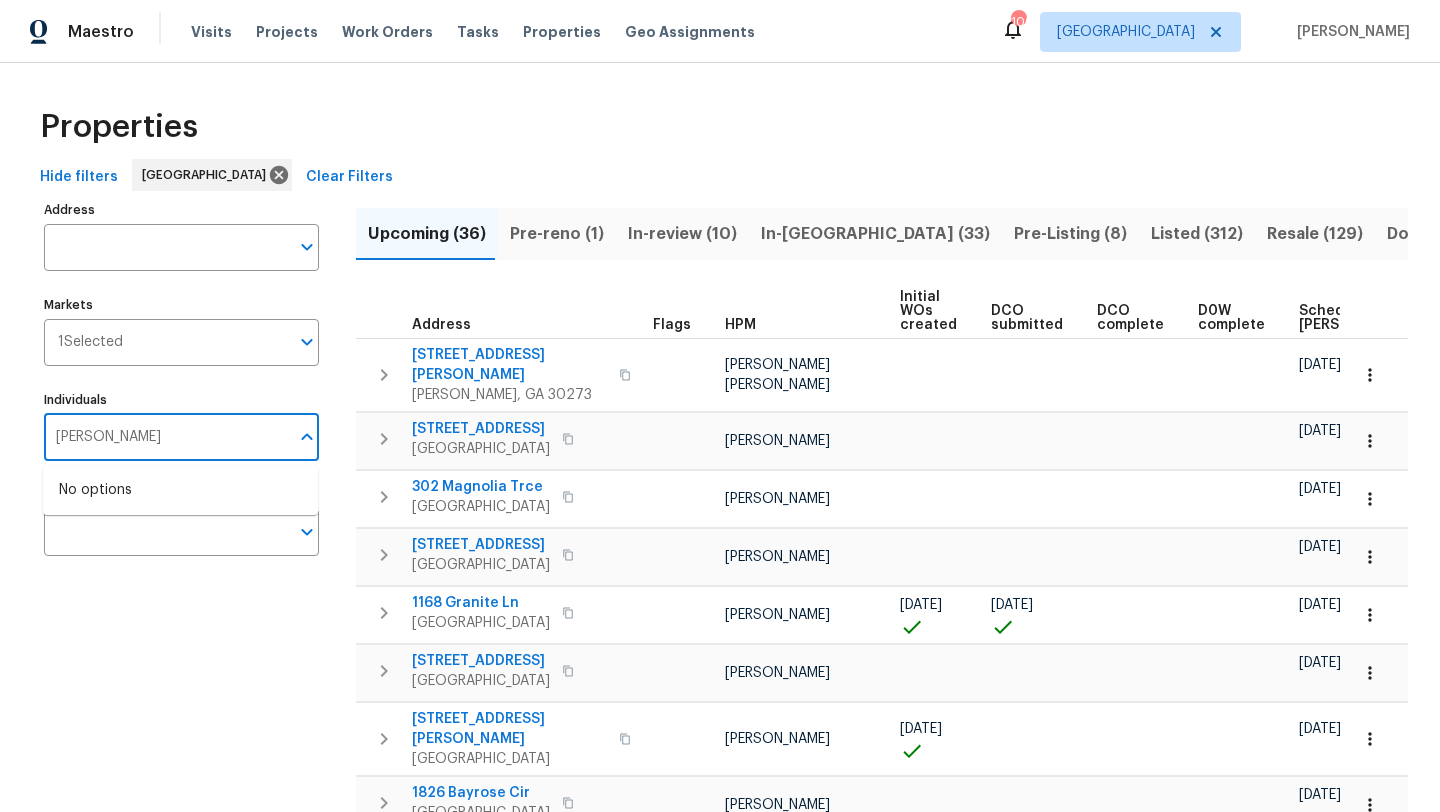 type on "scott" 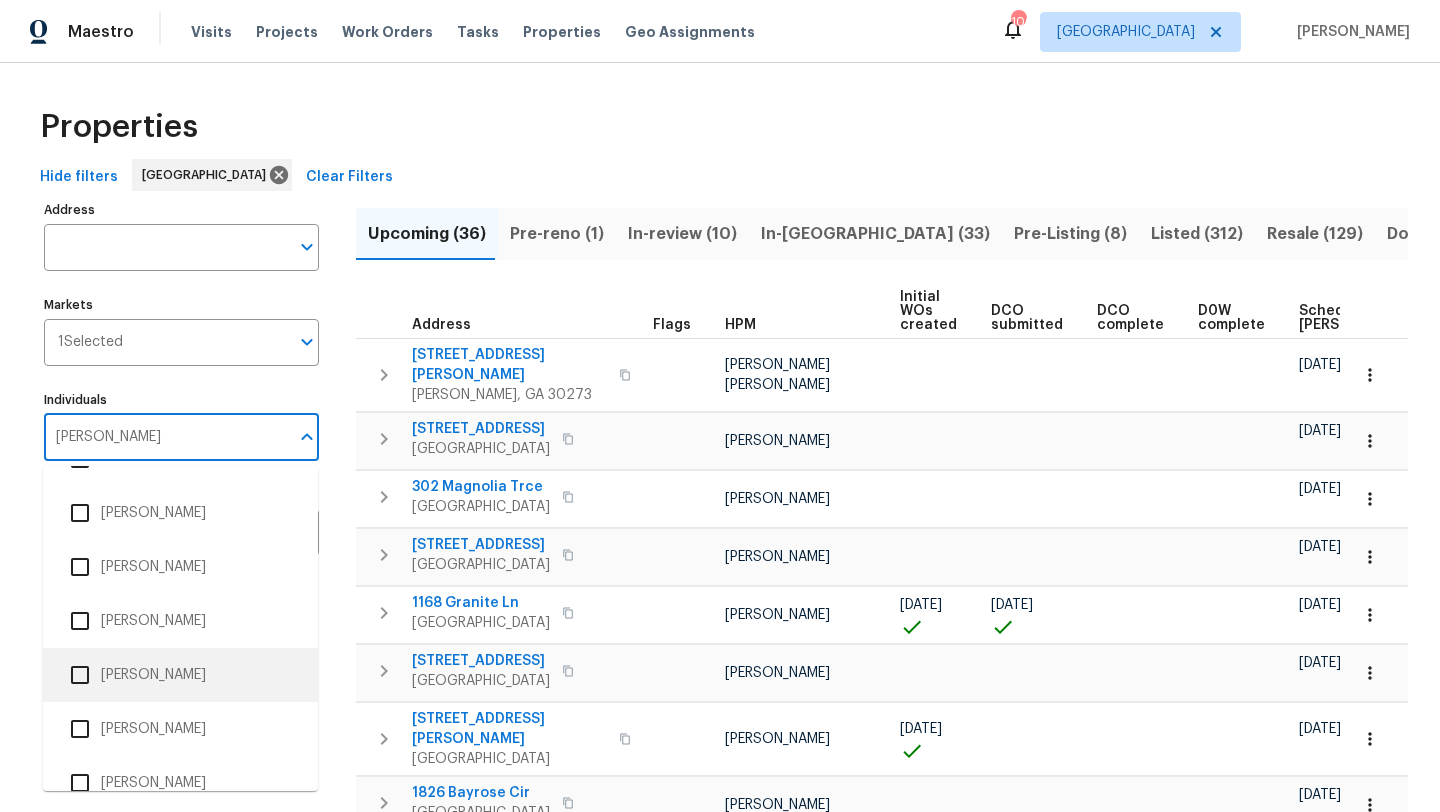 scroll, scrollTop: 609, scrollLeft: 0, axis: vertical 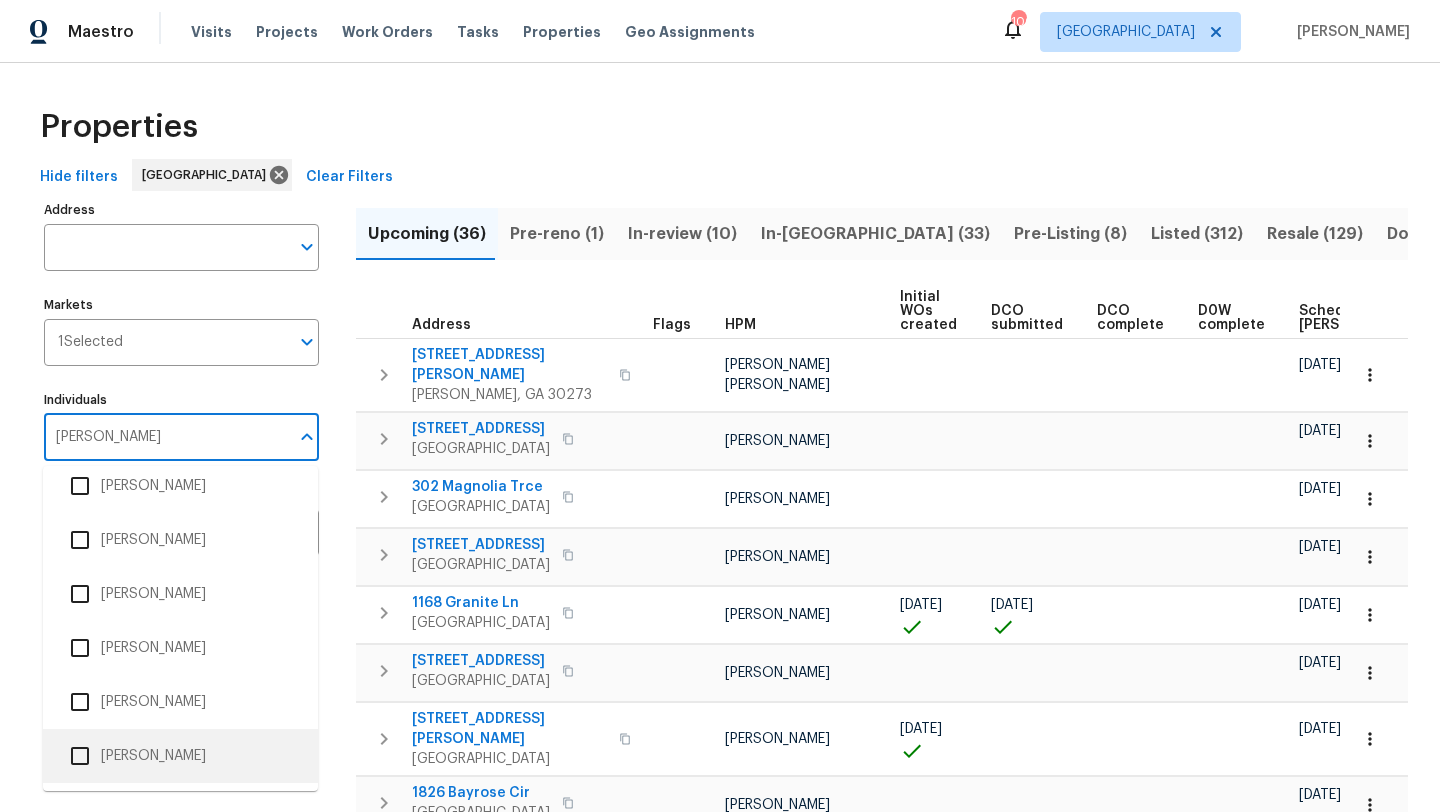 click at bounding box center [80, 756] 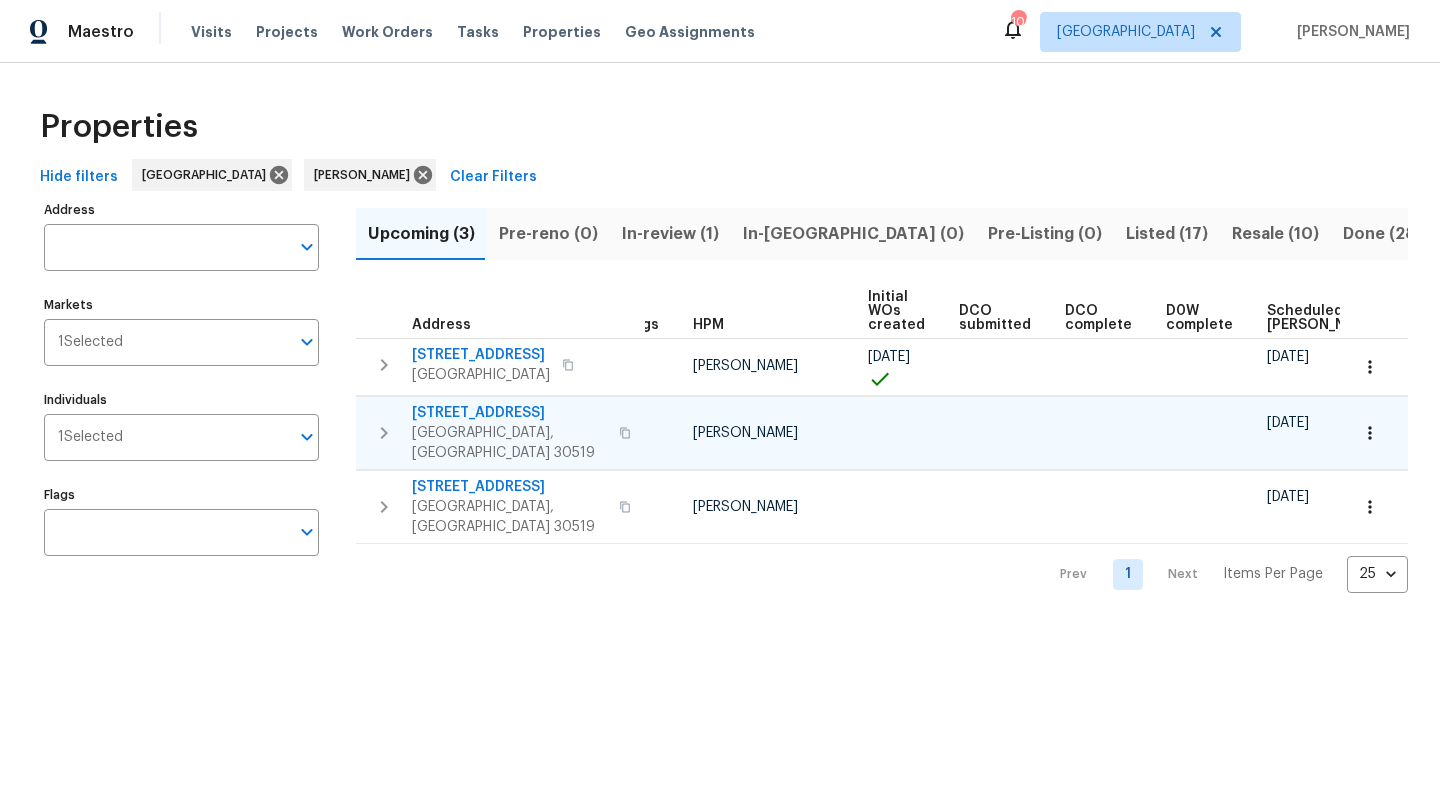 scroll, scrollTop: 0, scrollLeft: 0, axis: both 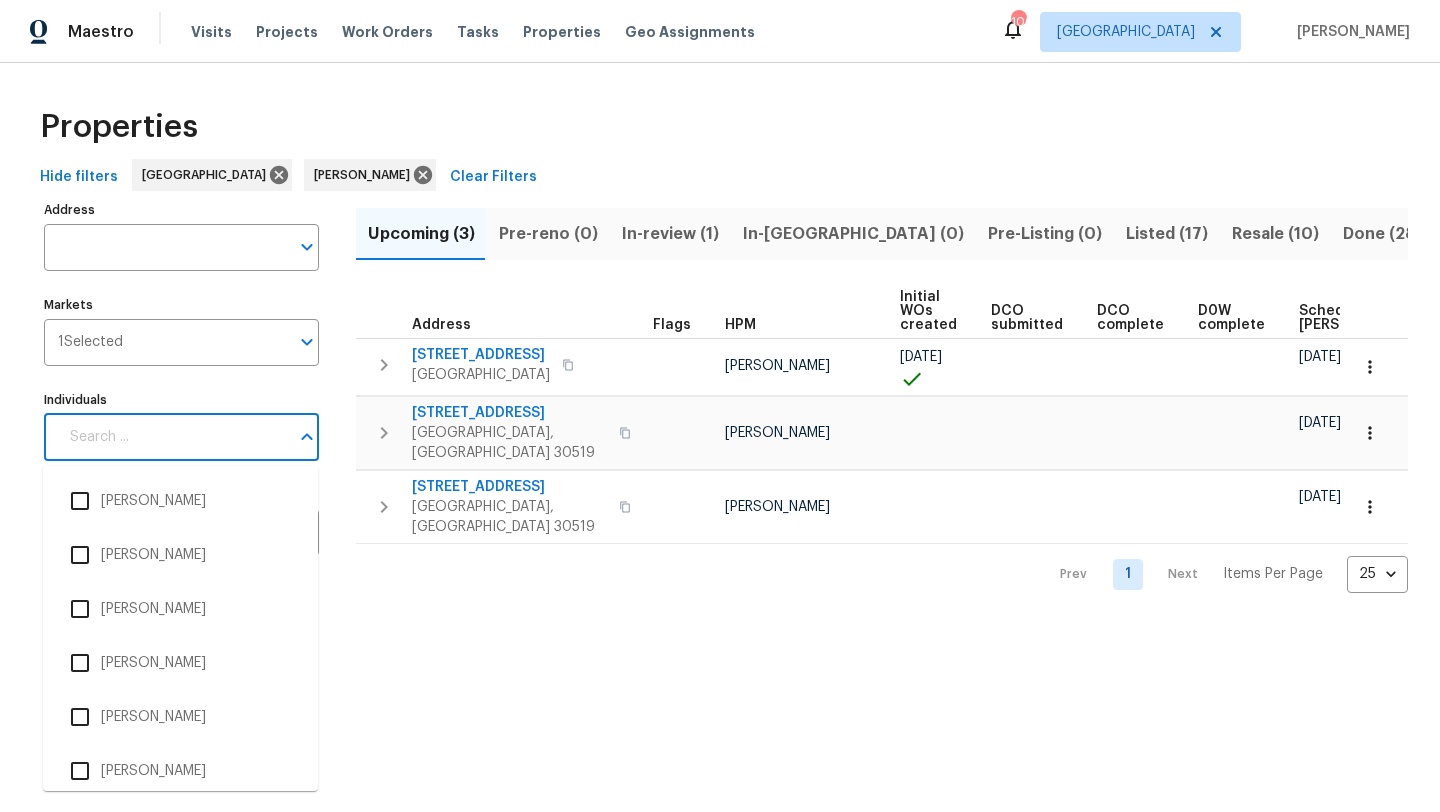 click on "Individuals" at bounding box center [173, 437] 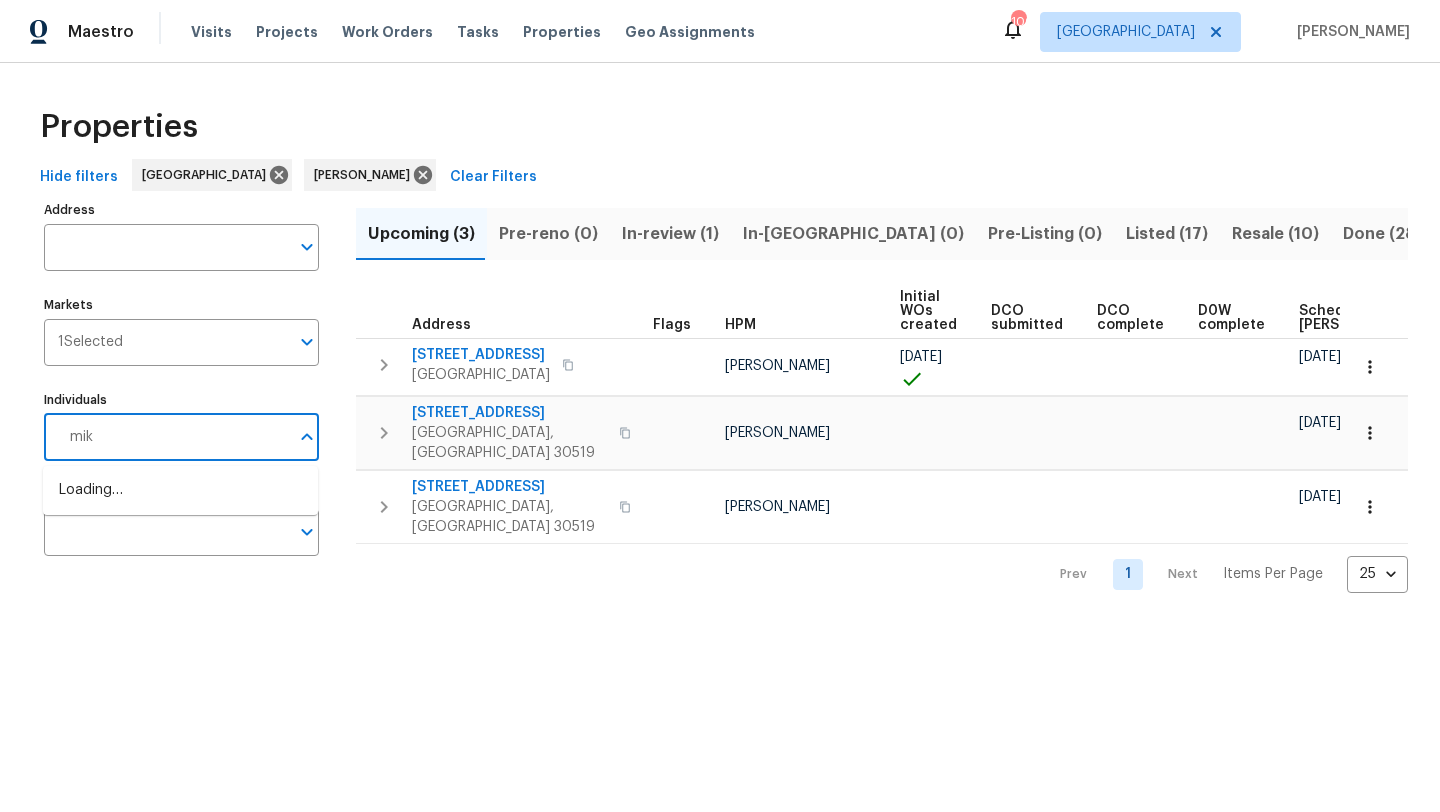 type on "mike" 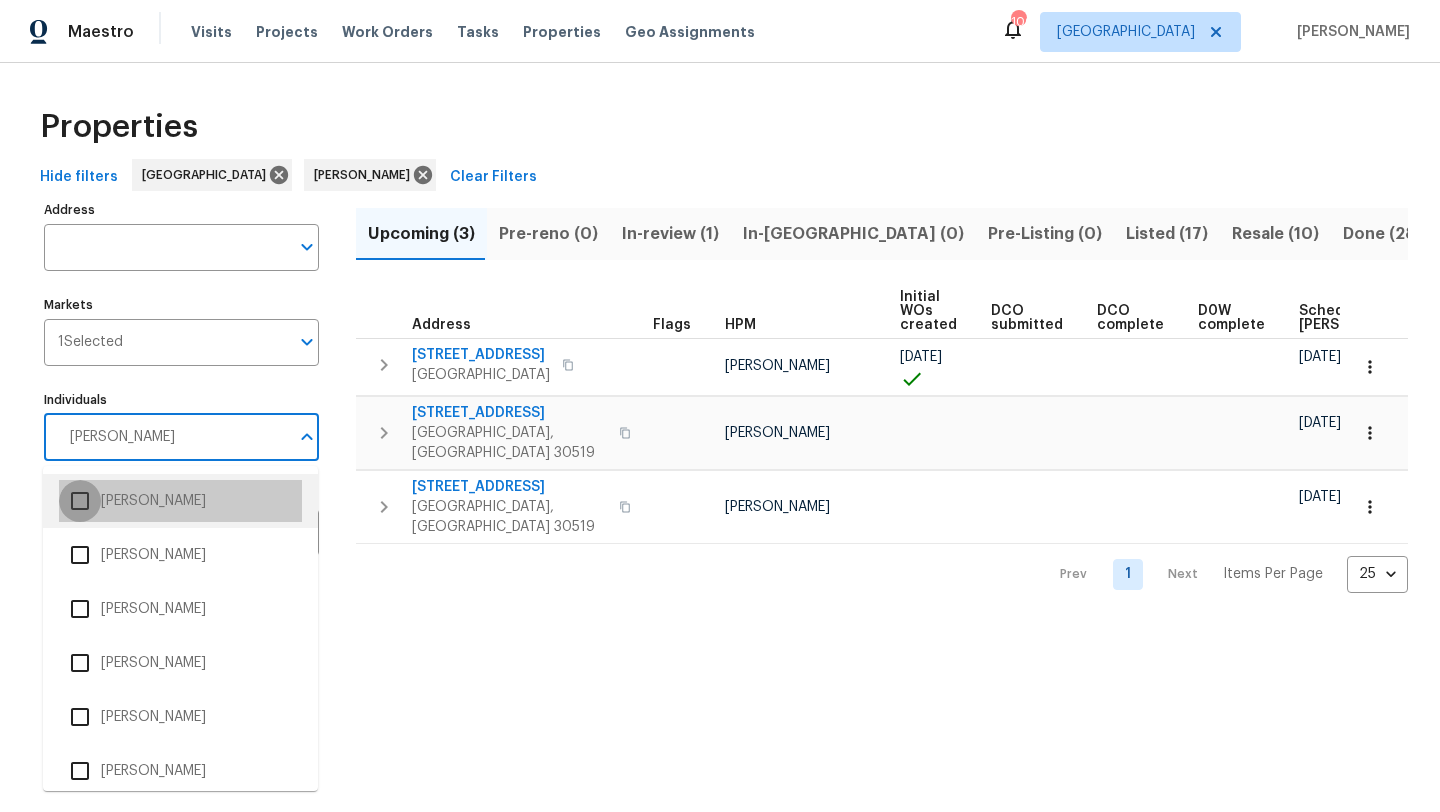 click at bounding box center [80, 501] 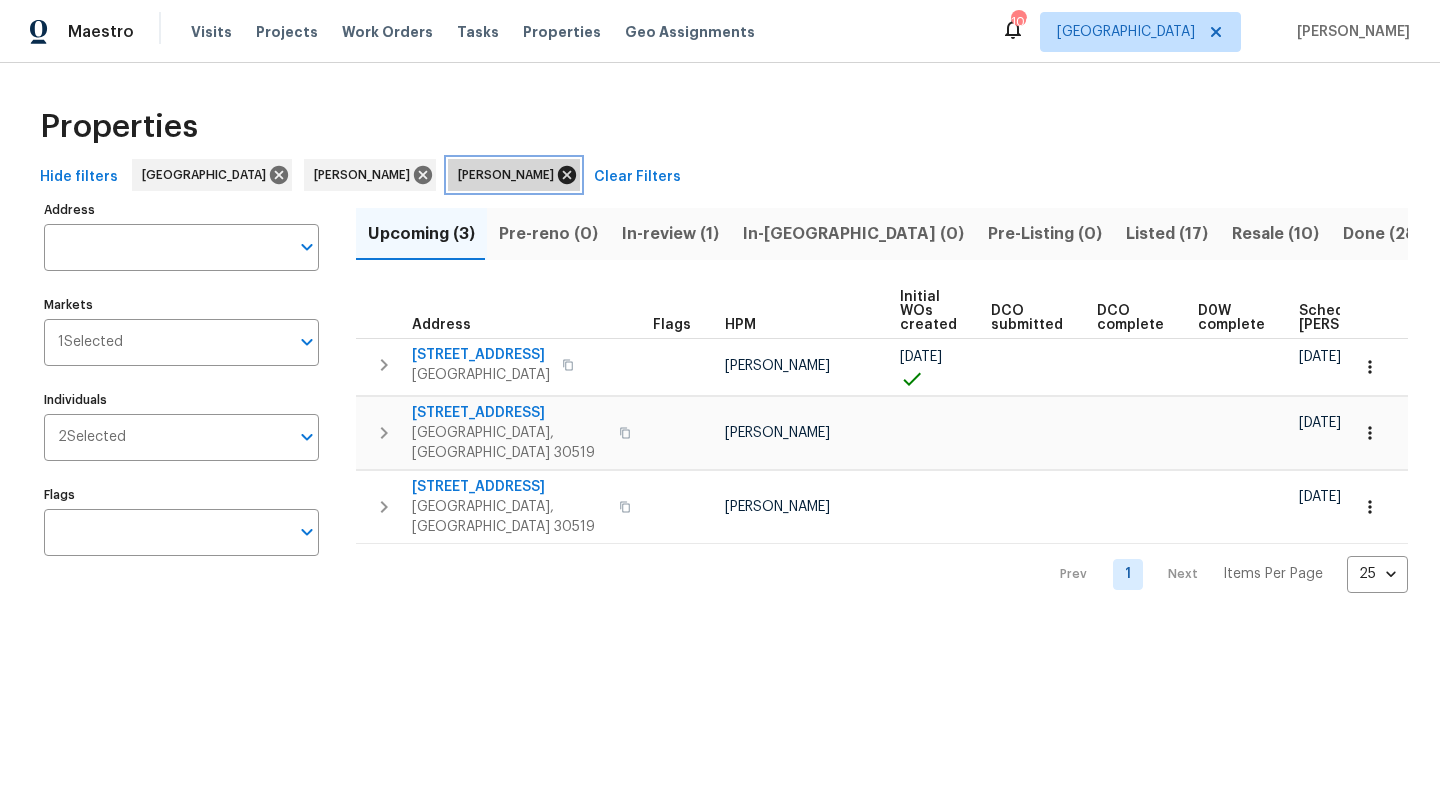 click 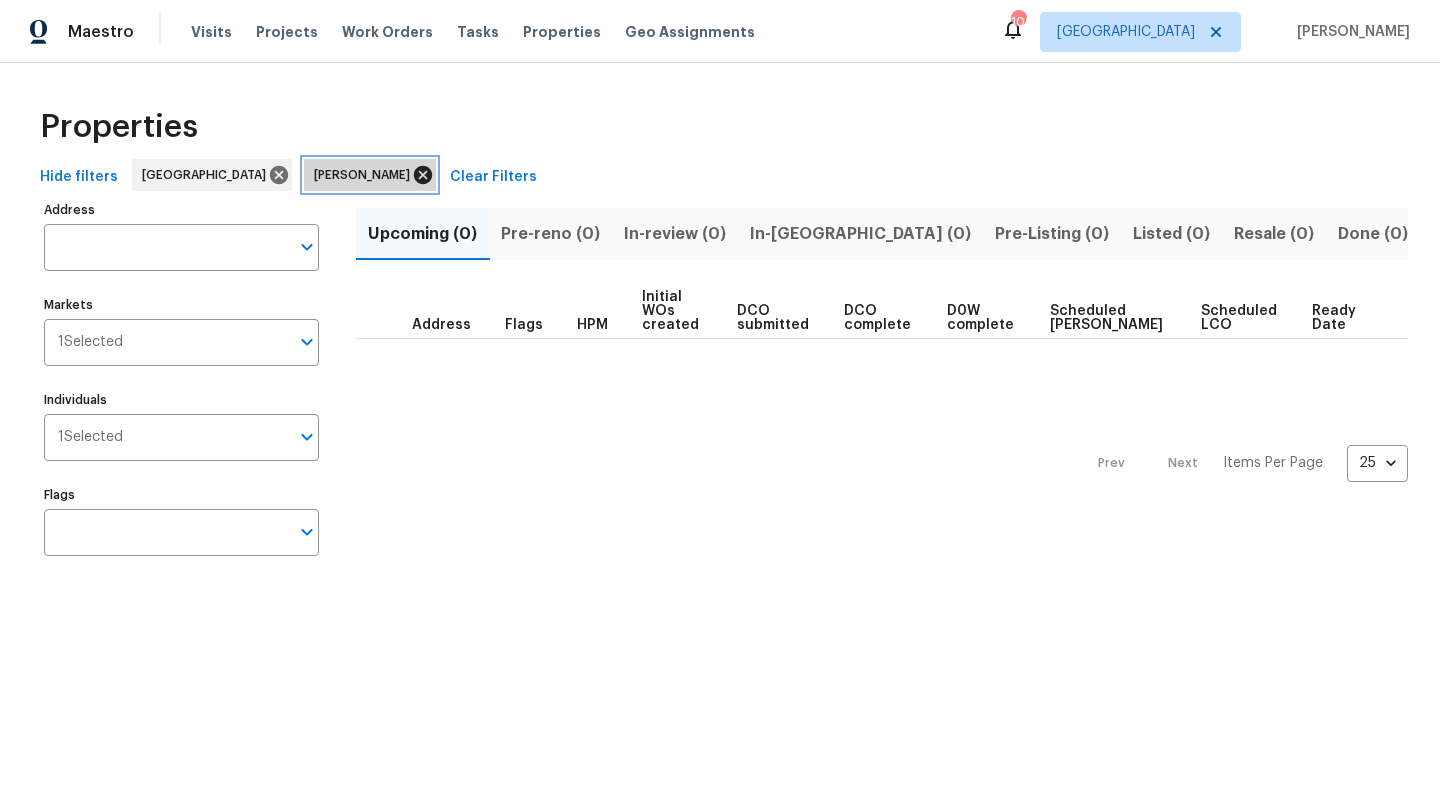 click 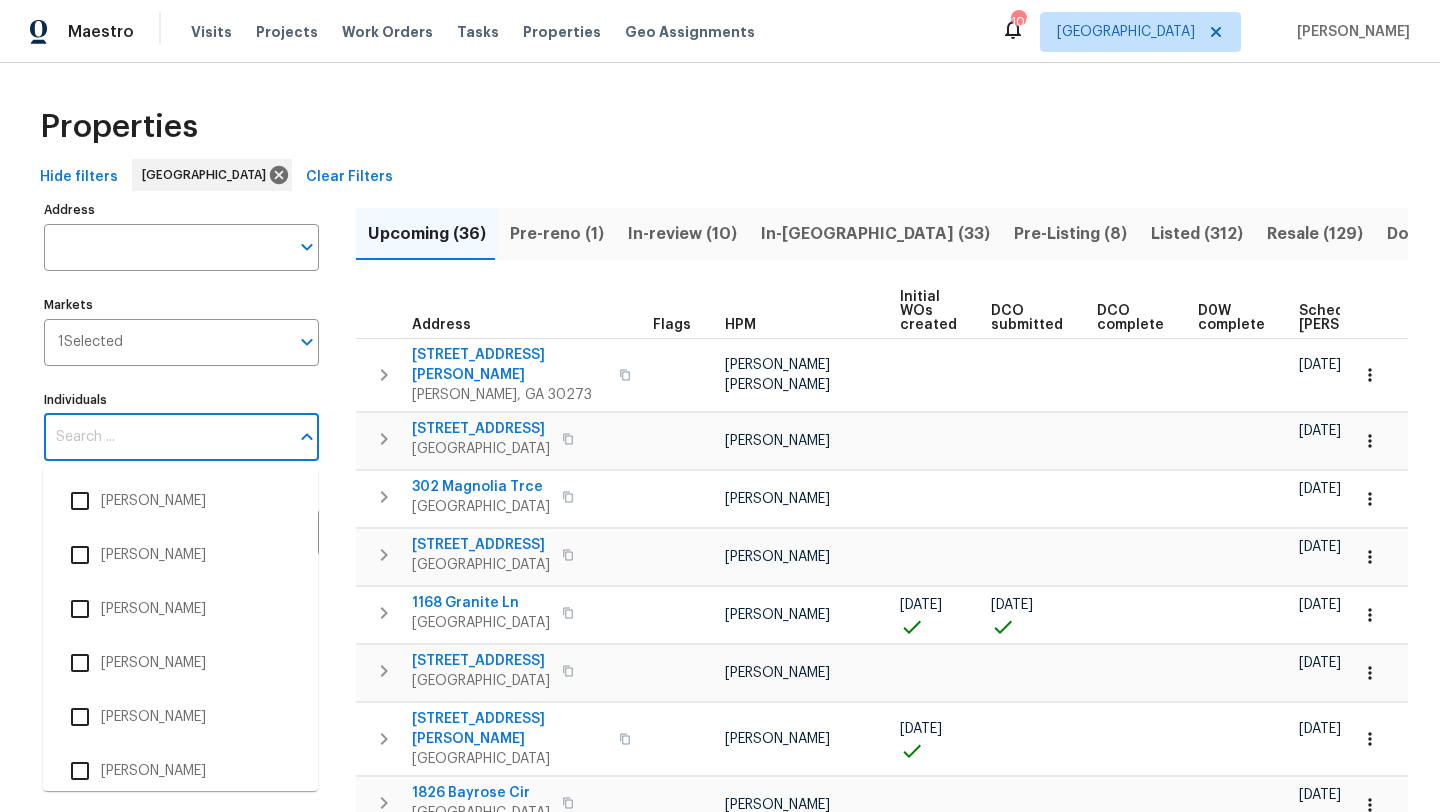 click on "Individuals" at bounding box center (166, 437) 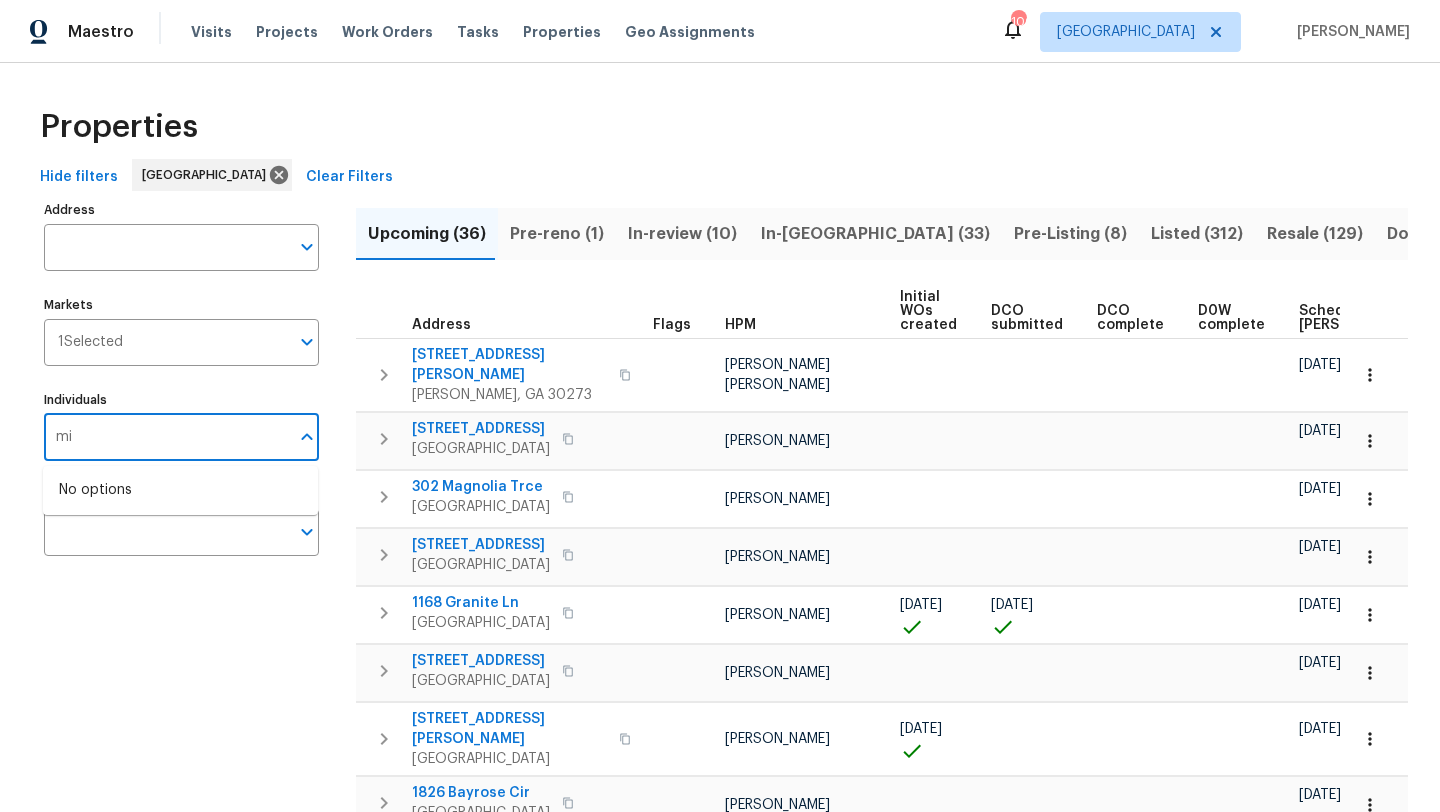 type on "m" 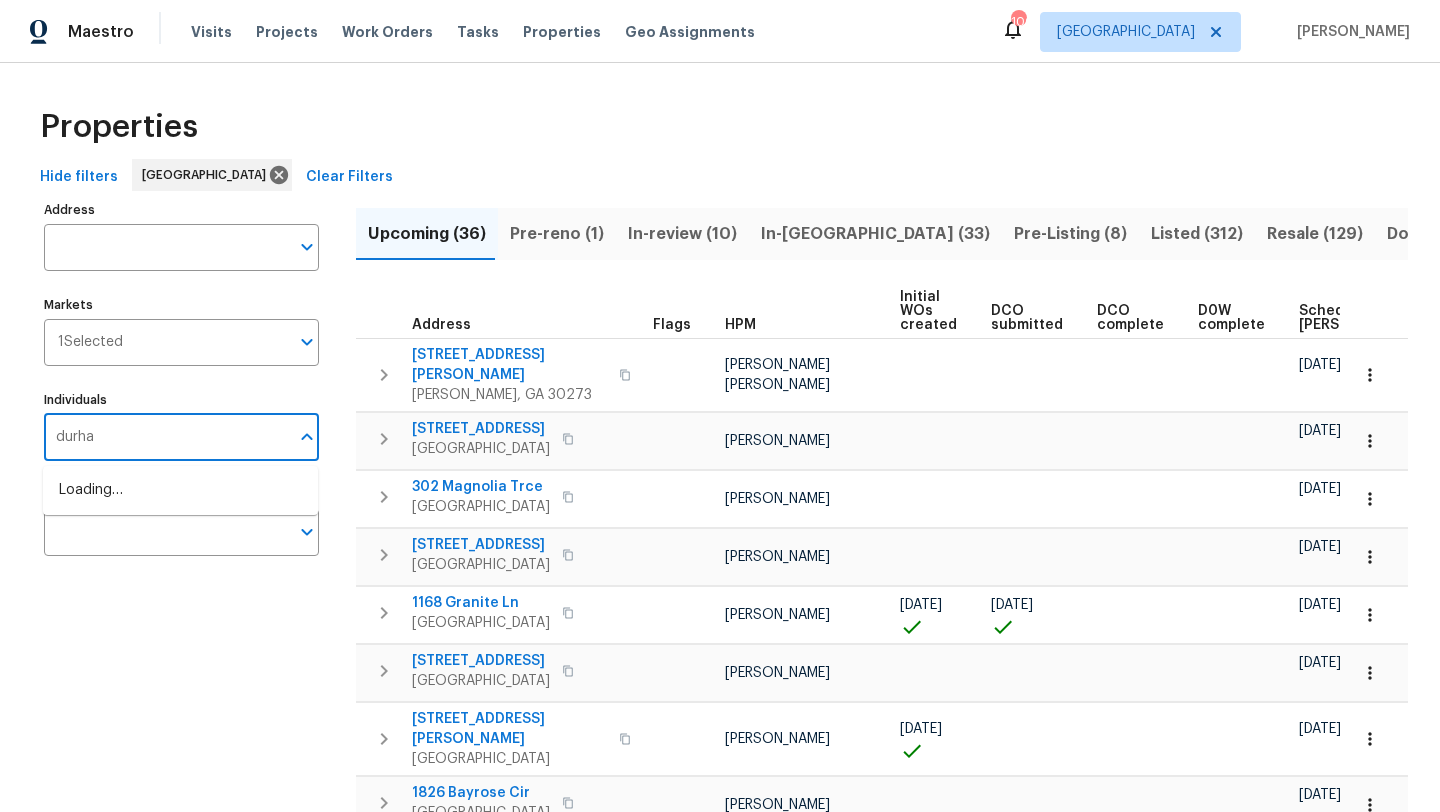 type on "durham" 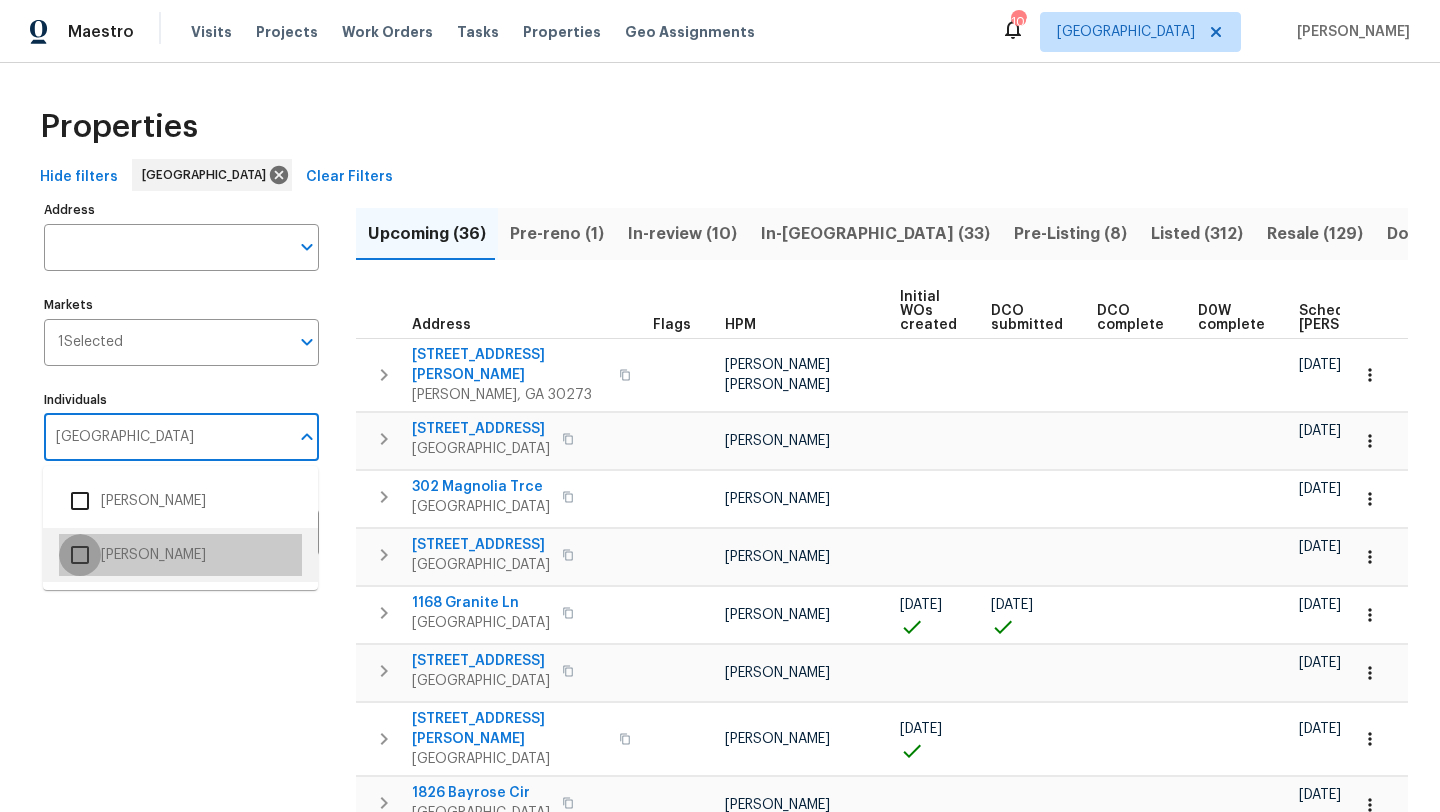 click at bounding box center (80, 555) 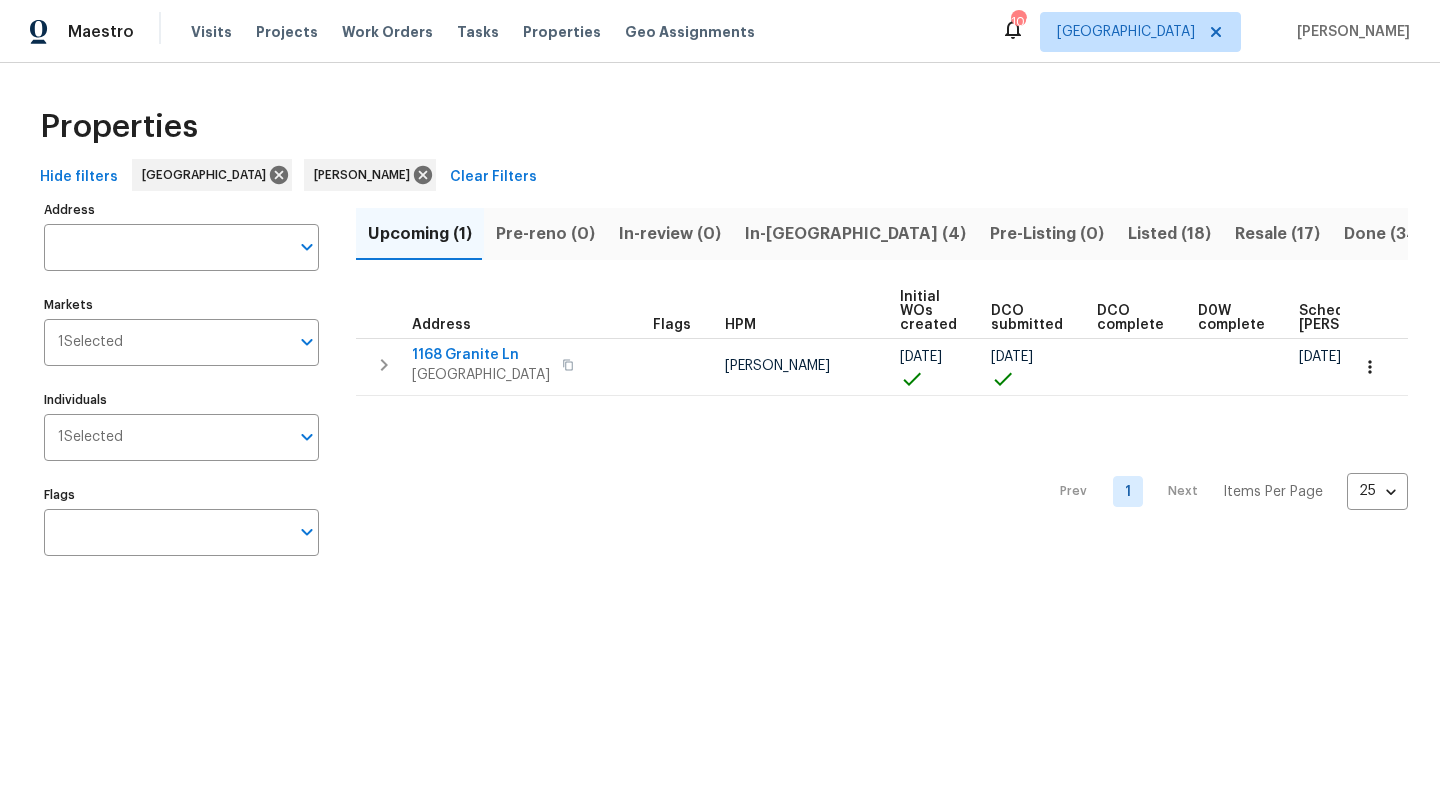 click on "In-reno (4)" at bounding box center [855, 234] 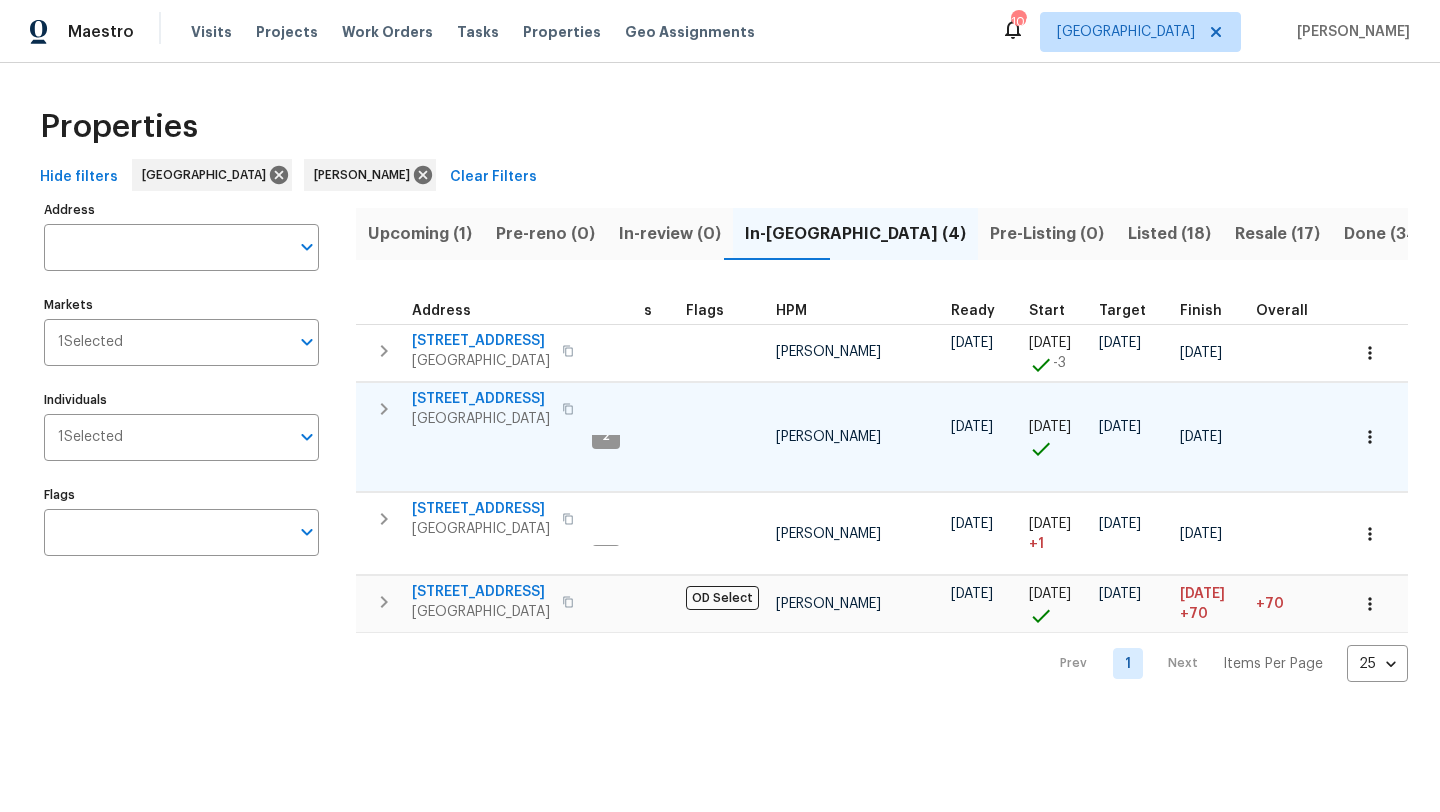 scroll, scrollTop: 0, scrollLeft: 0, axis: both 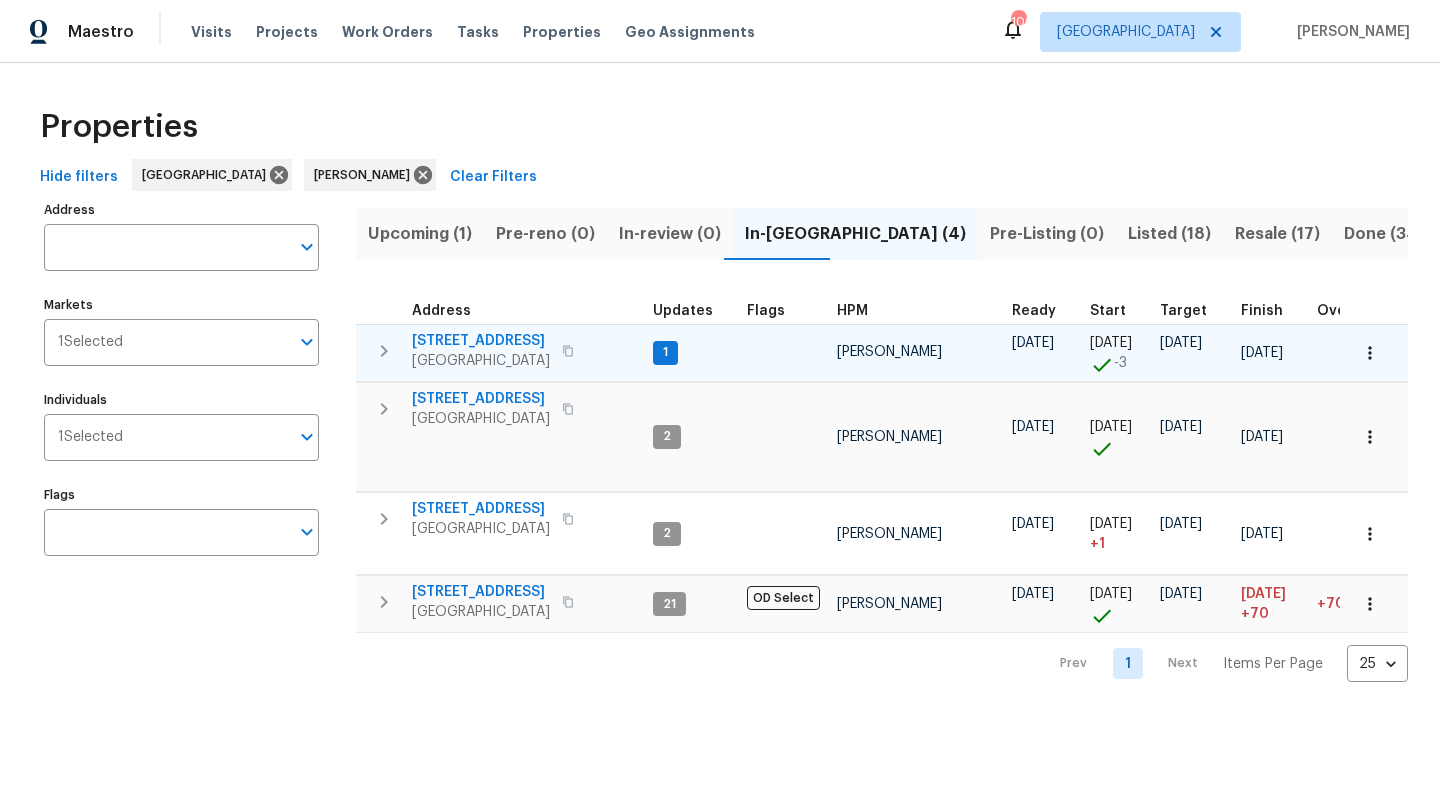 click on "1625 Stonewood Field Rd" at bounding box center [481, 341] 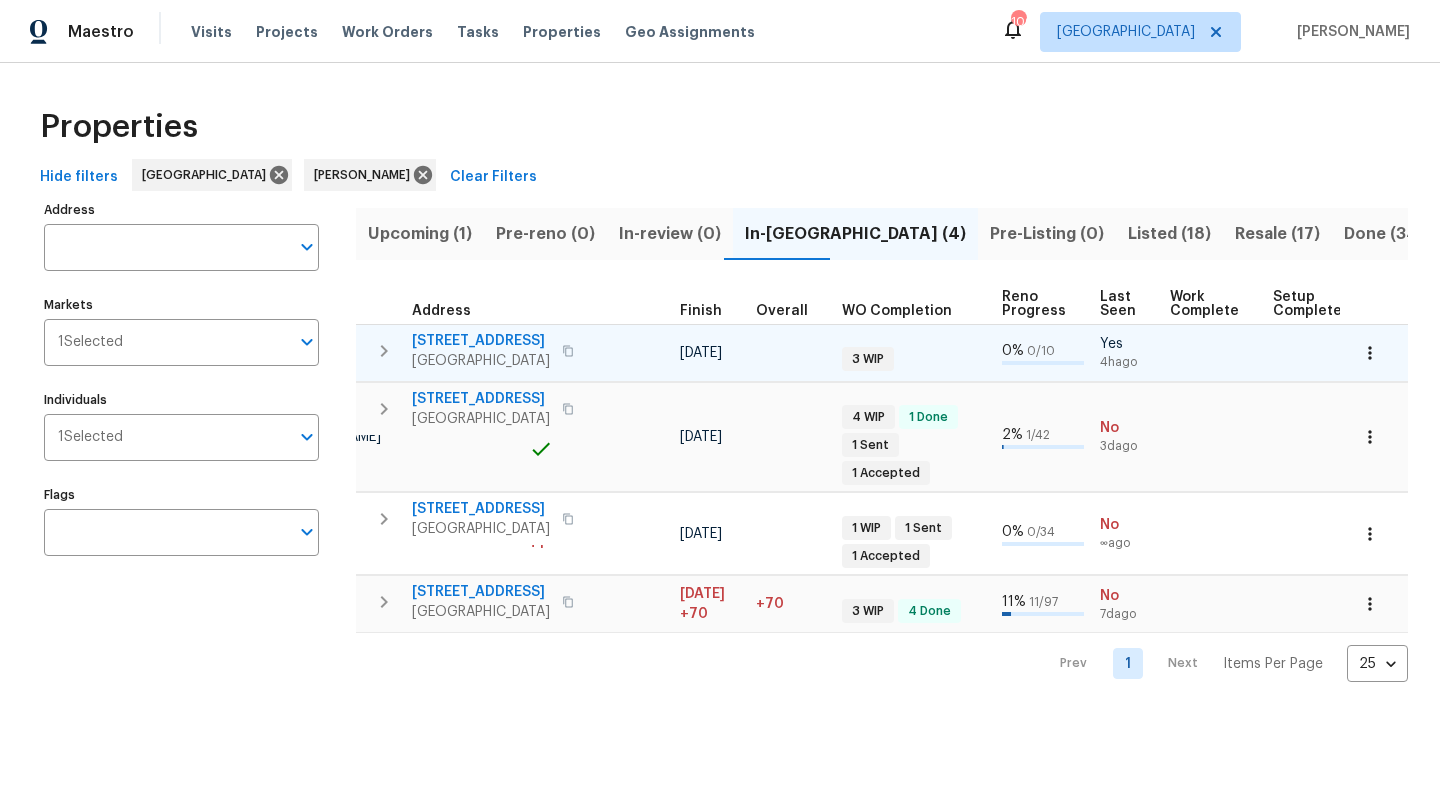 scroll, scrollTop: 0, scrollLeft: 0, axis: both 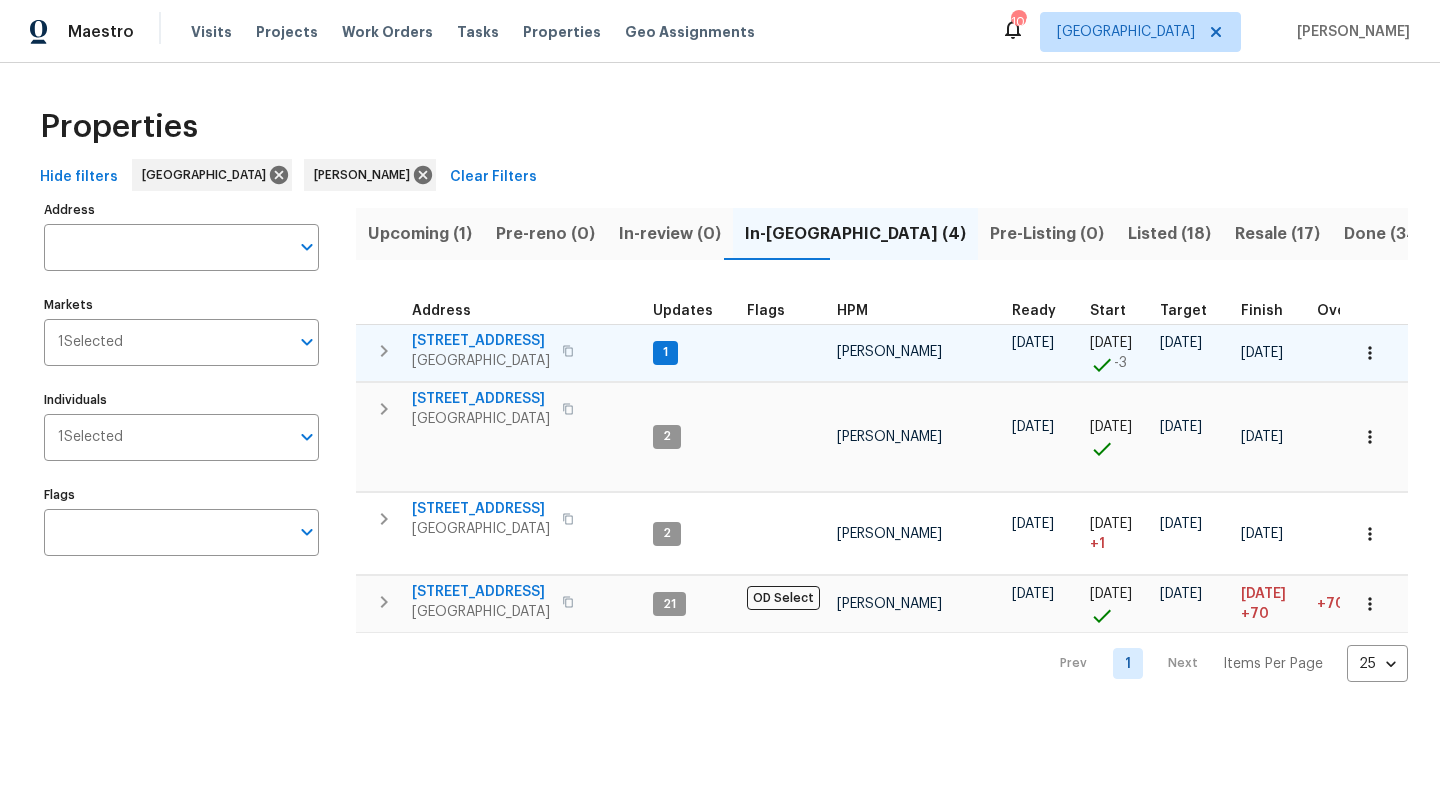 click on "1625 Stonewood Field Rd" at bounding box center (481, 341) 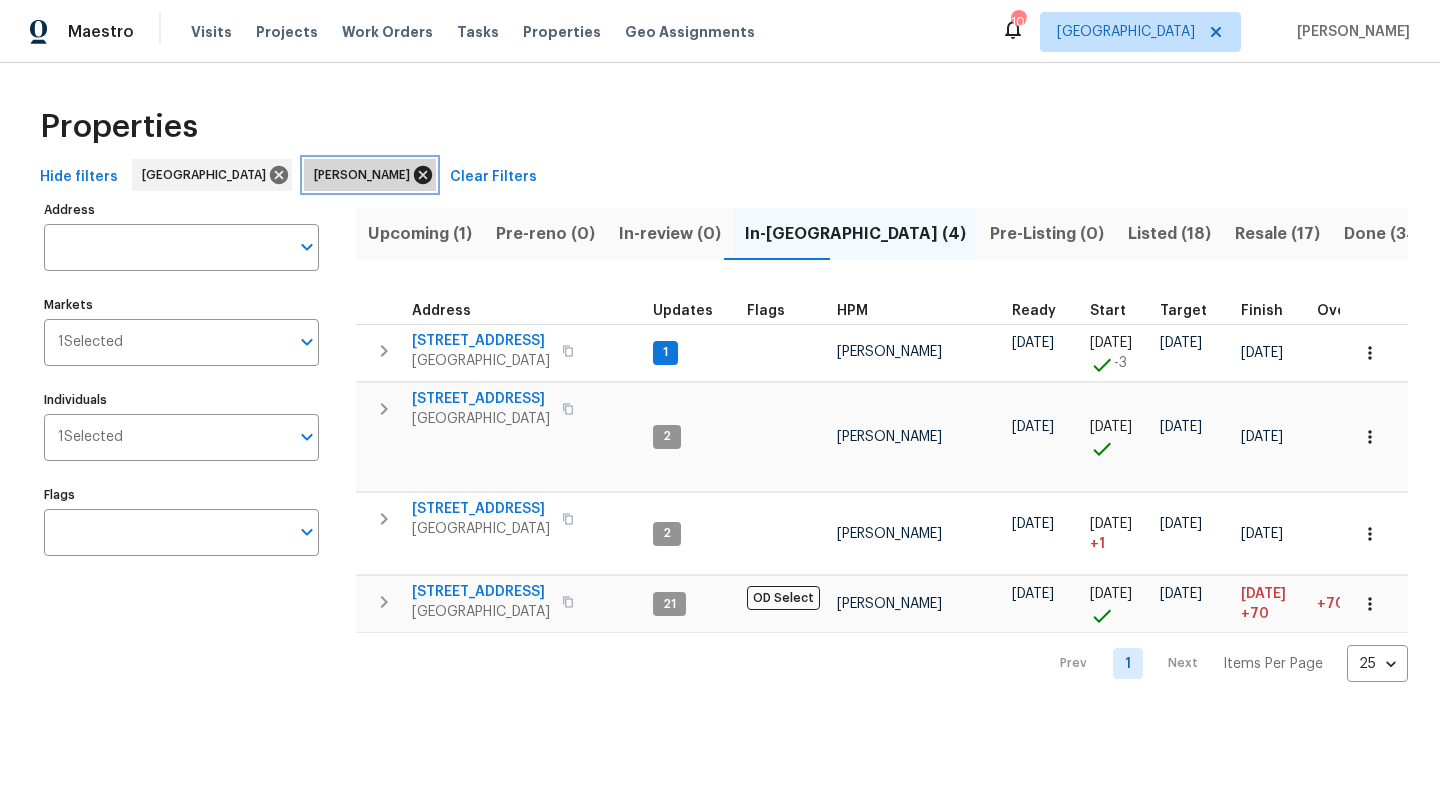 click 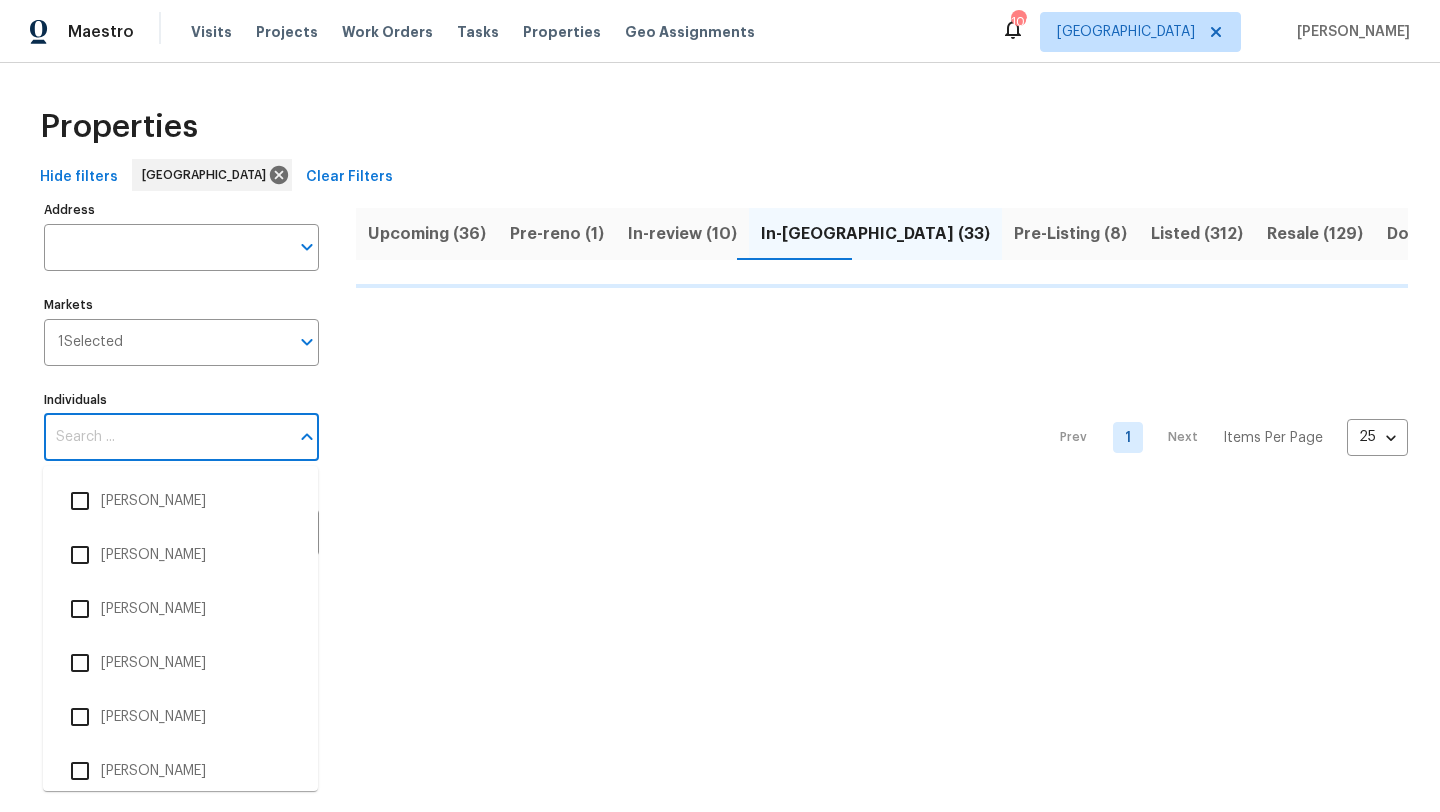 click on "Individuals" at bounding box center [166, 437] 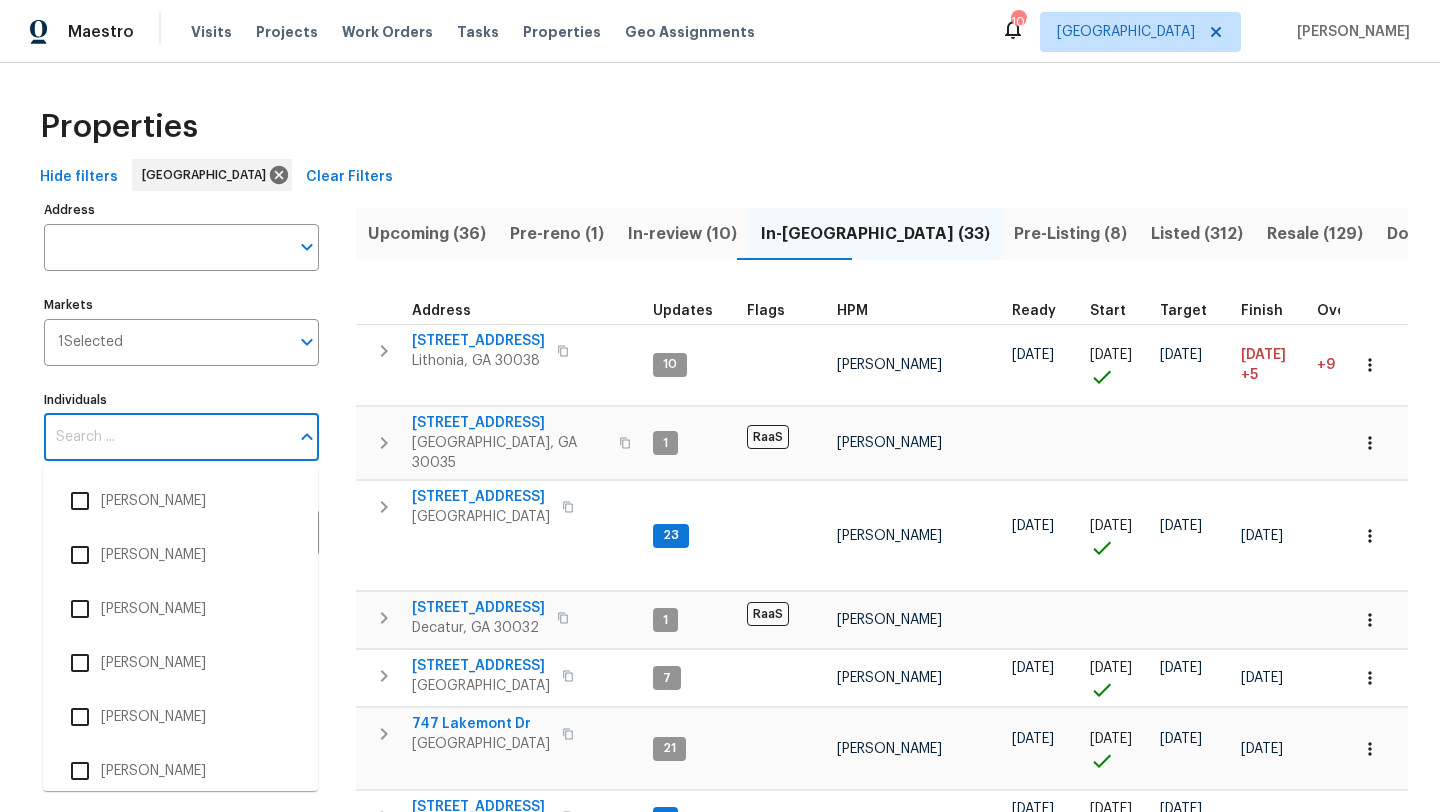 click on "Individuals" at bounding box center (166, 437) 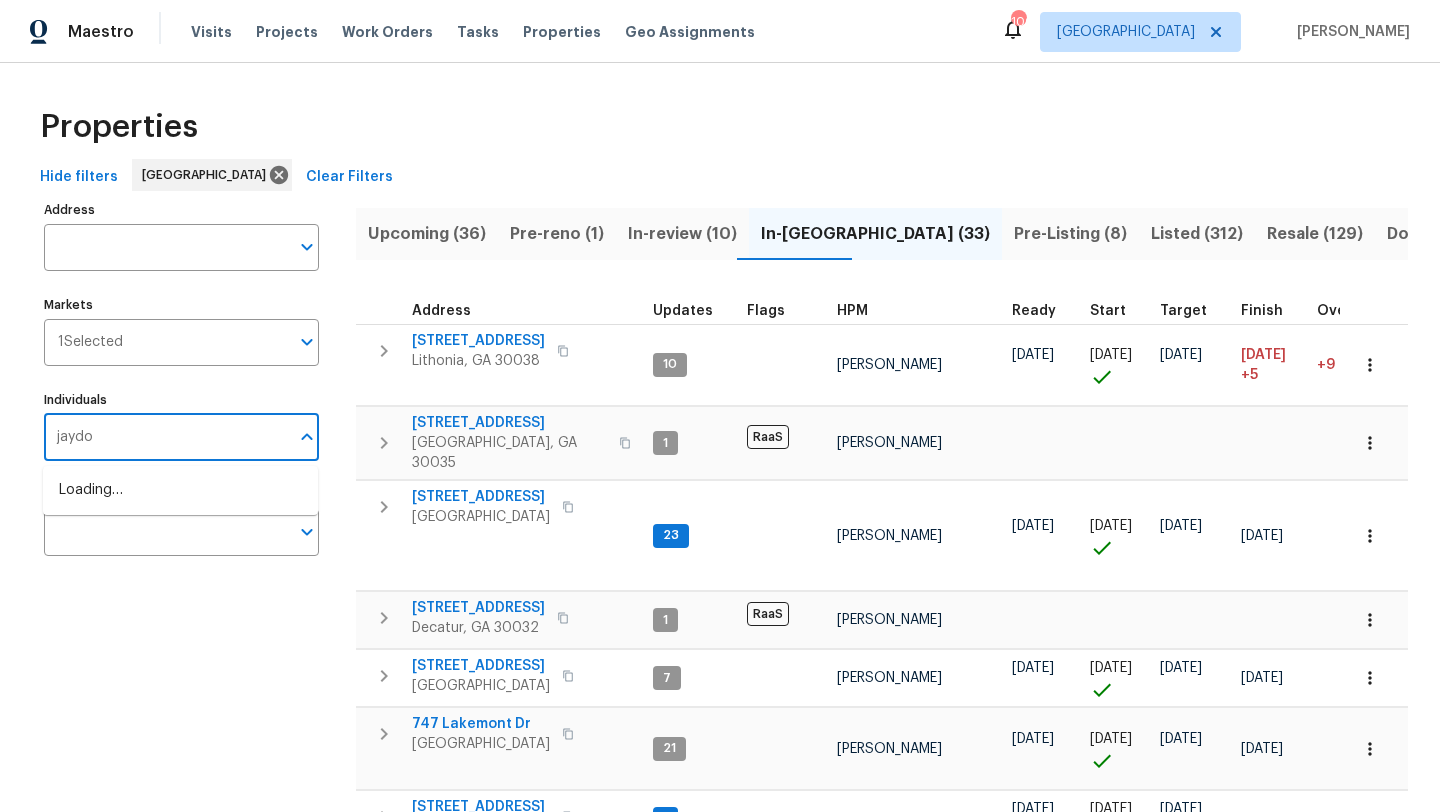 type on "jaydon" 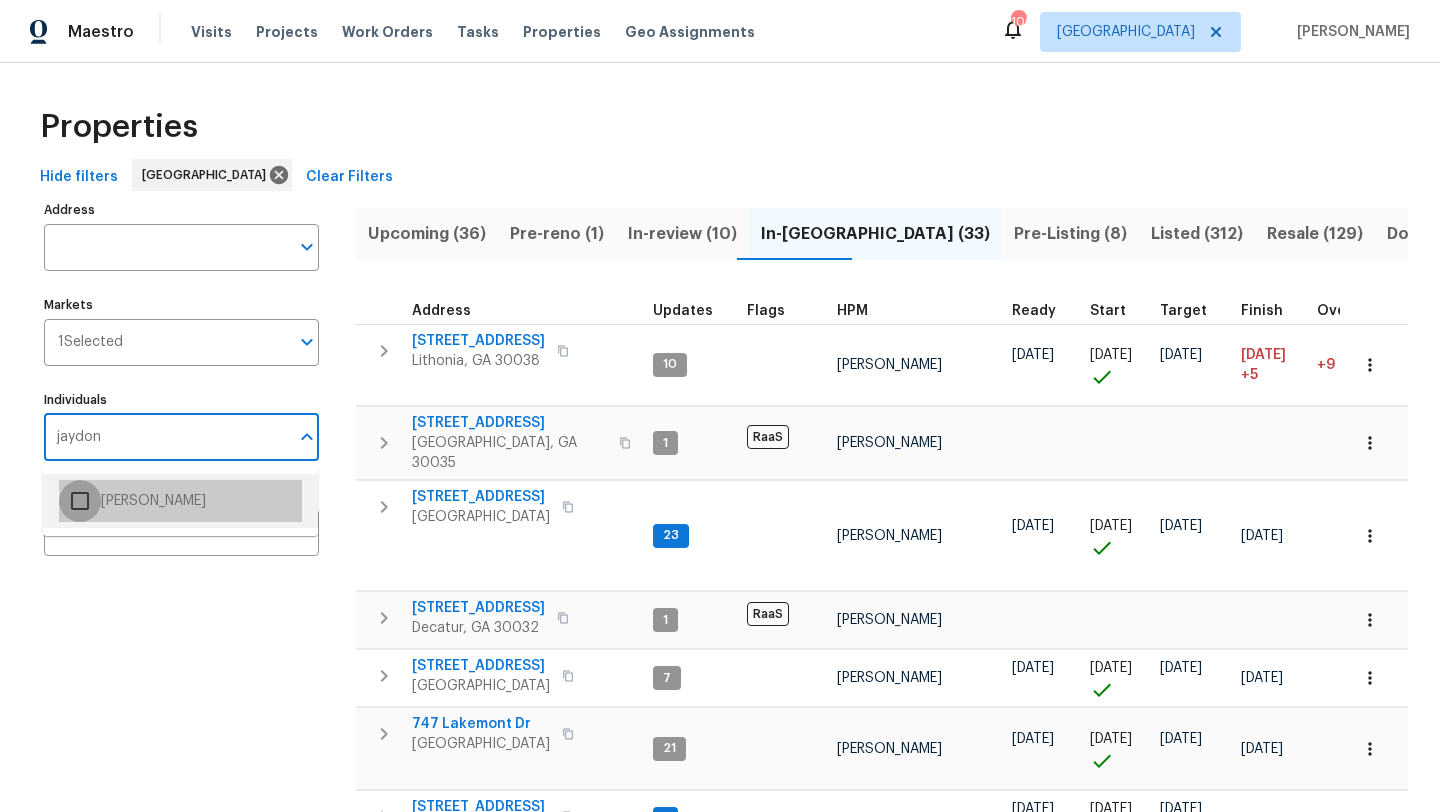 click at bounding box center [80, 501] 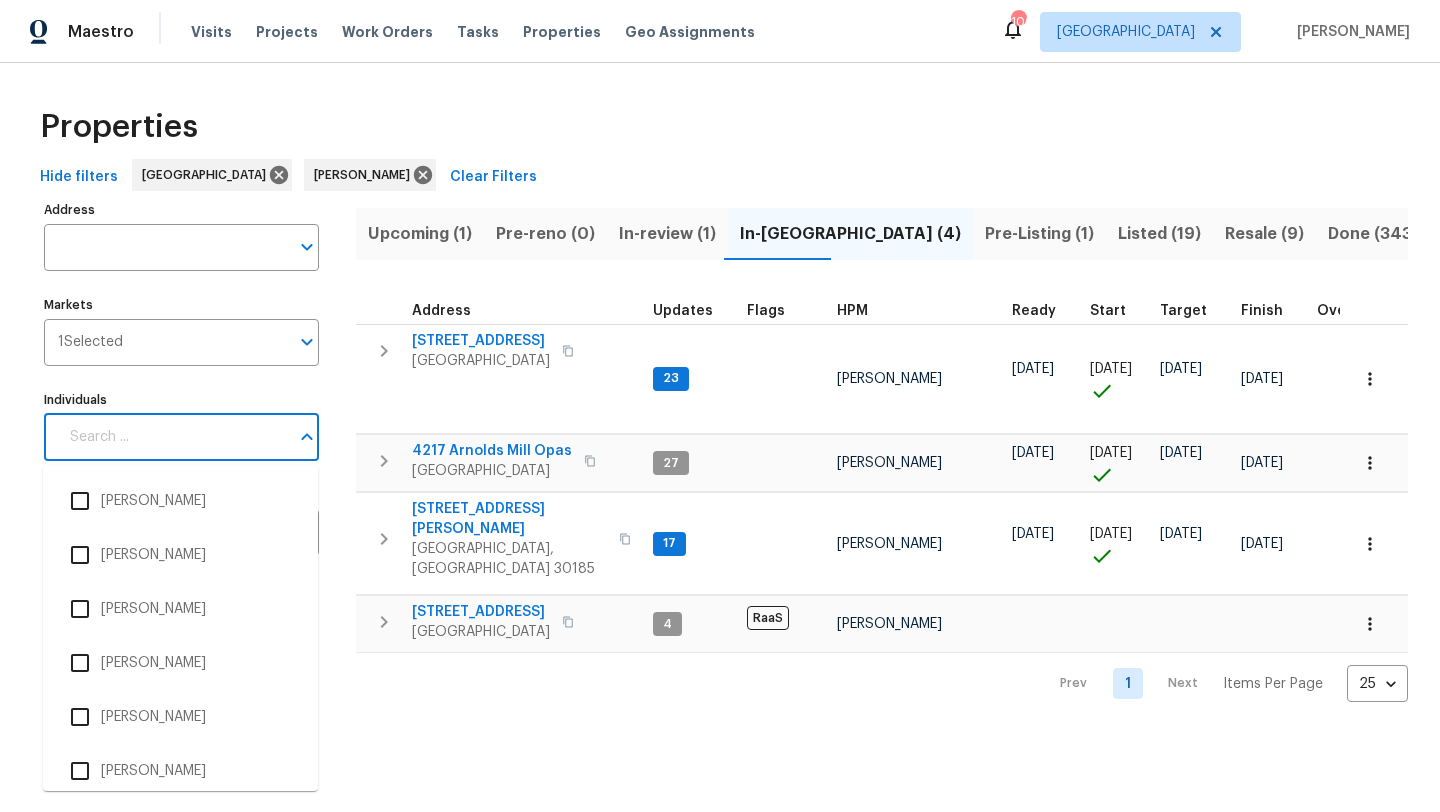 click on "Individuals" at bounding box center (173, 437) 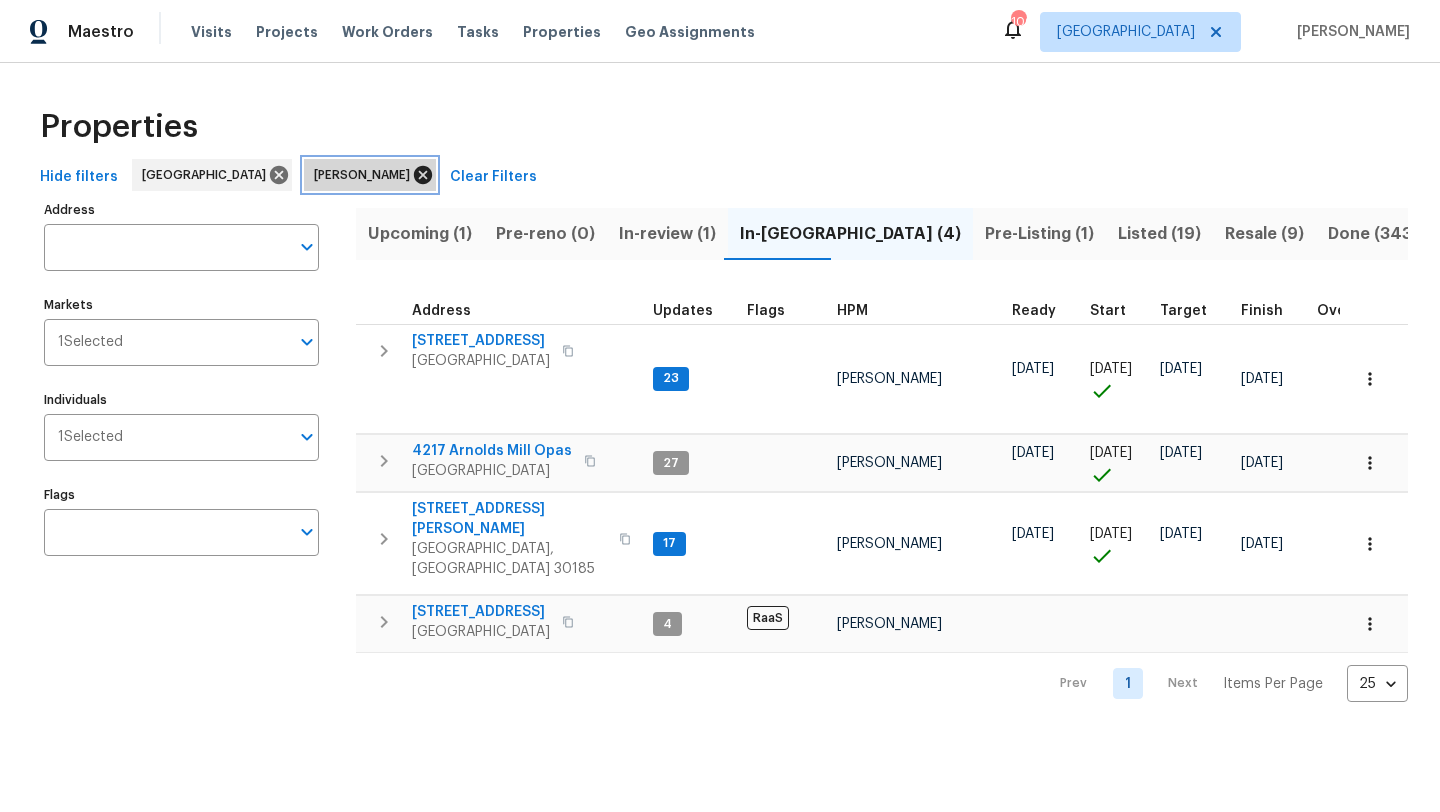 click 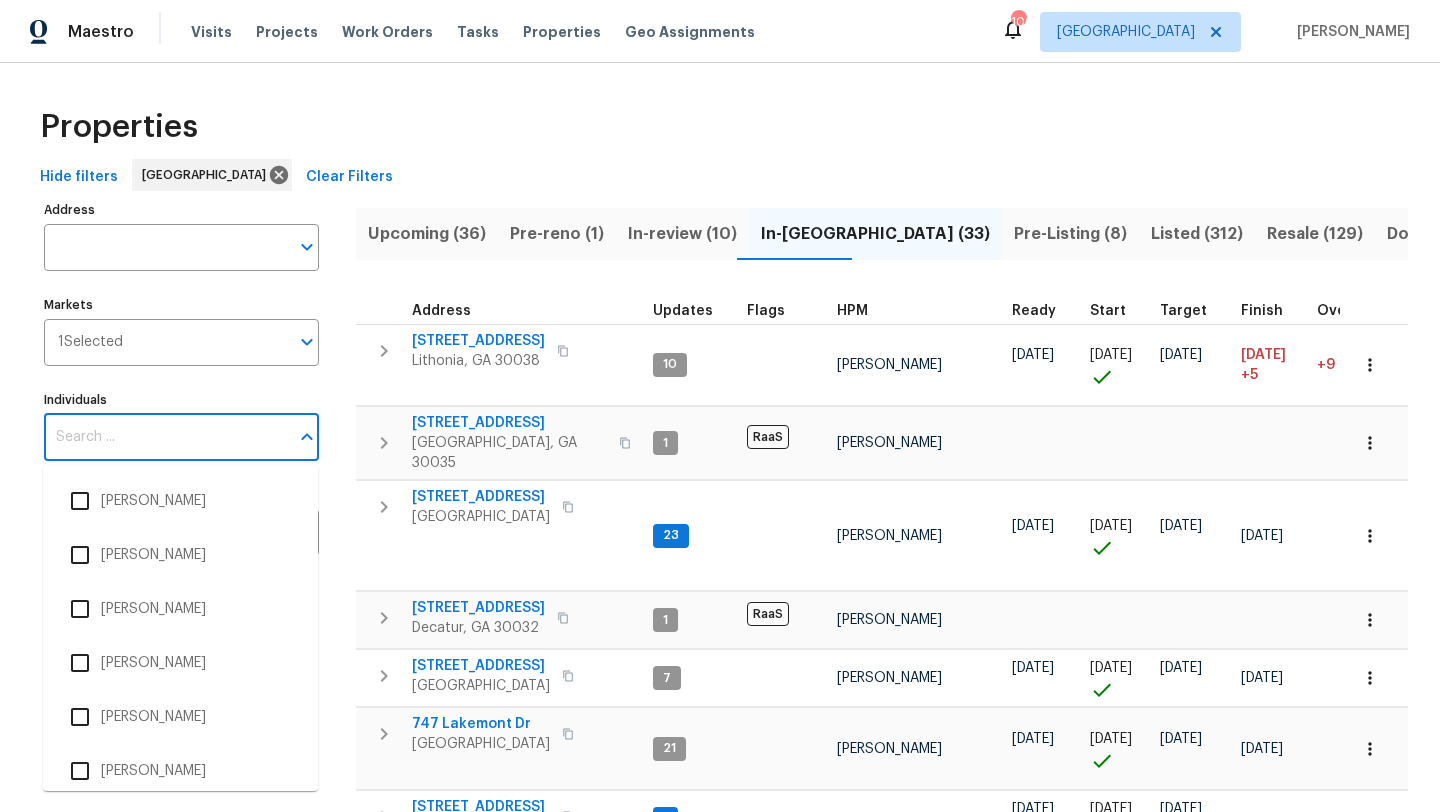 click on "Individuals" at bounding box center (166, 437) 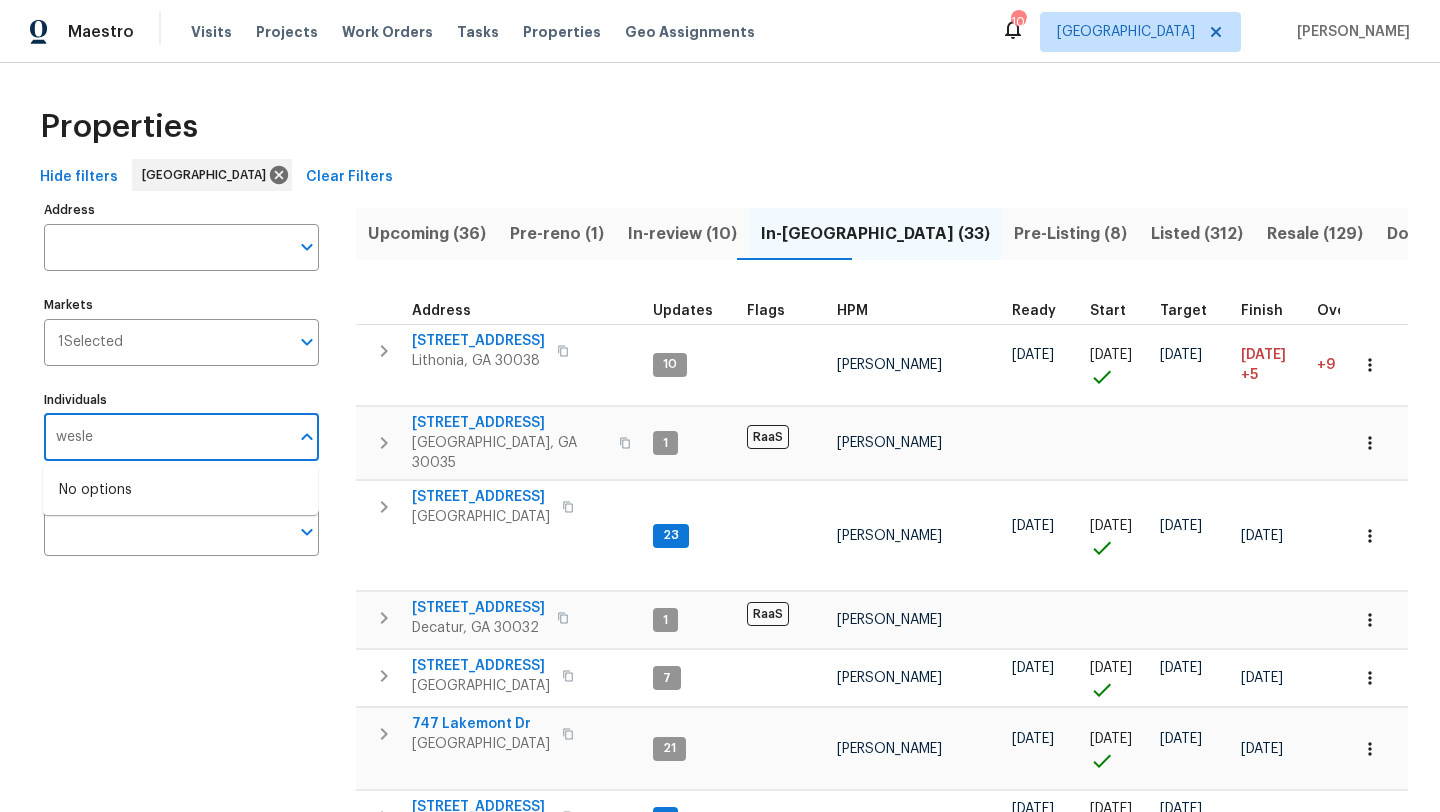 type on "wesley" 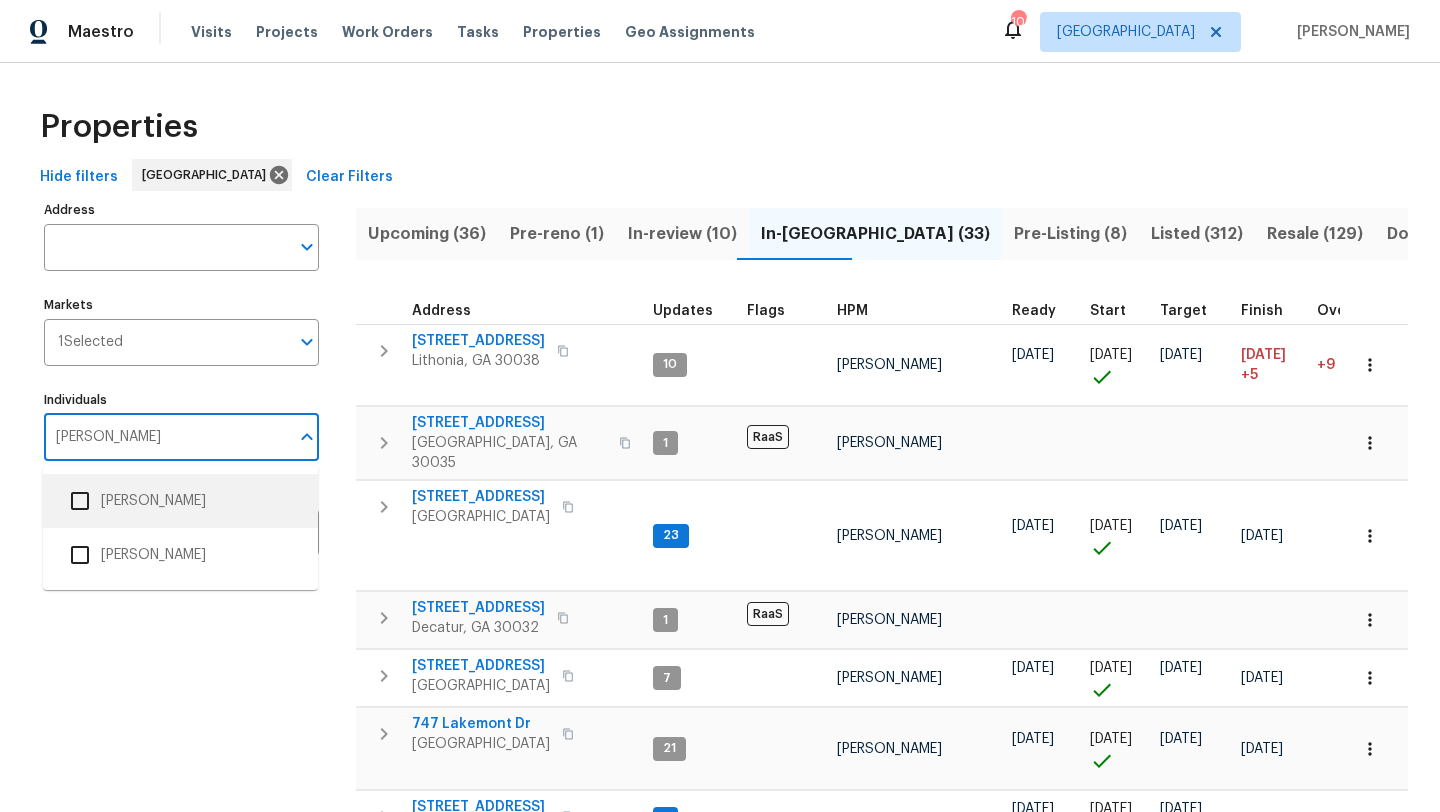 click at bounding box center [80, 501] 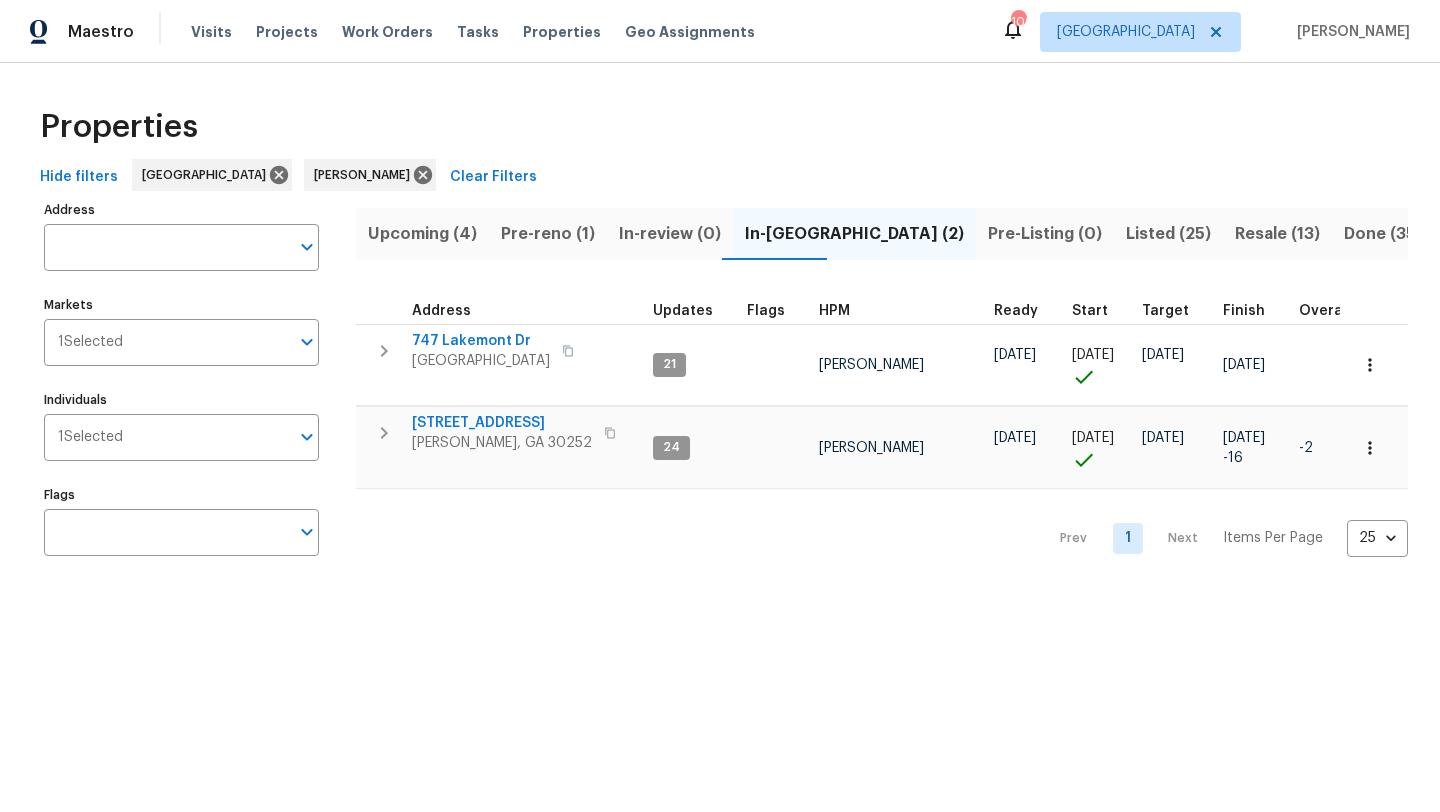 click on "Upcoming (4)" at bounding box center [422, 234] 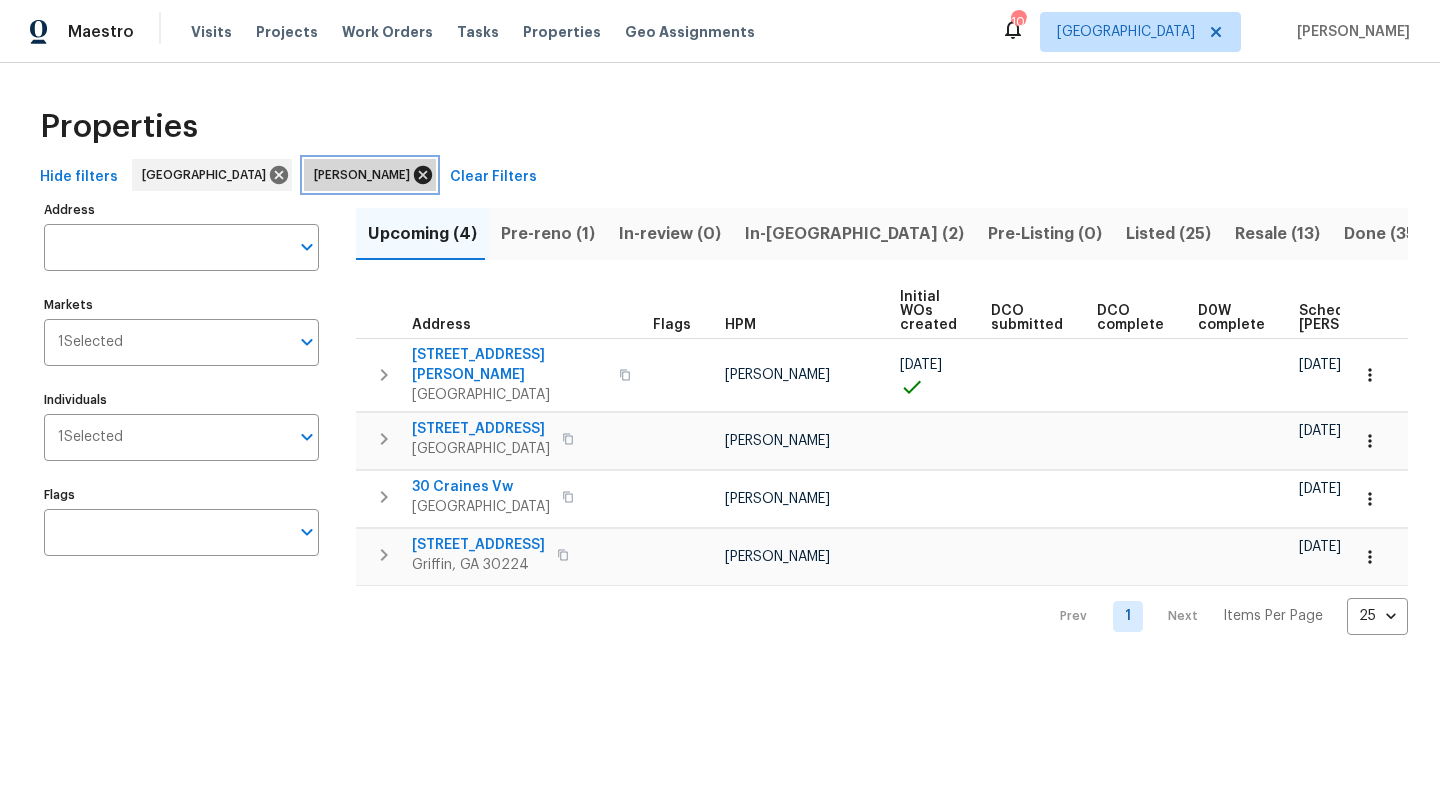click 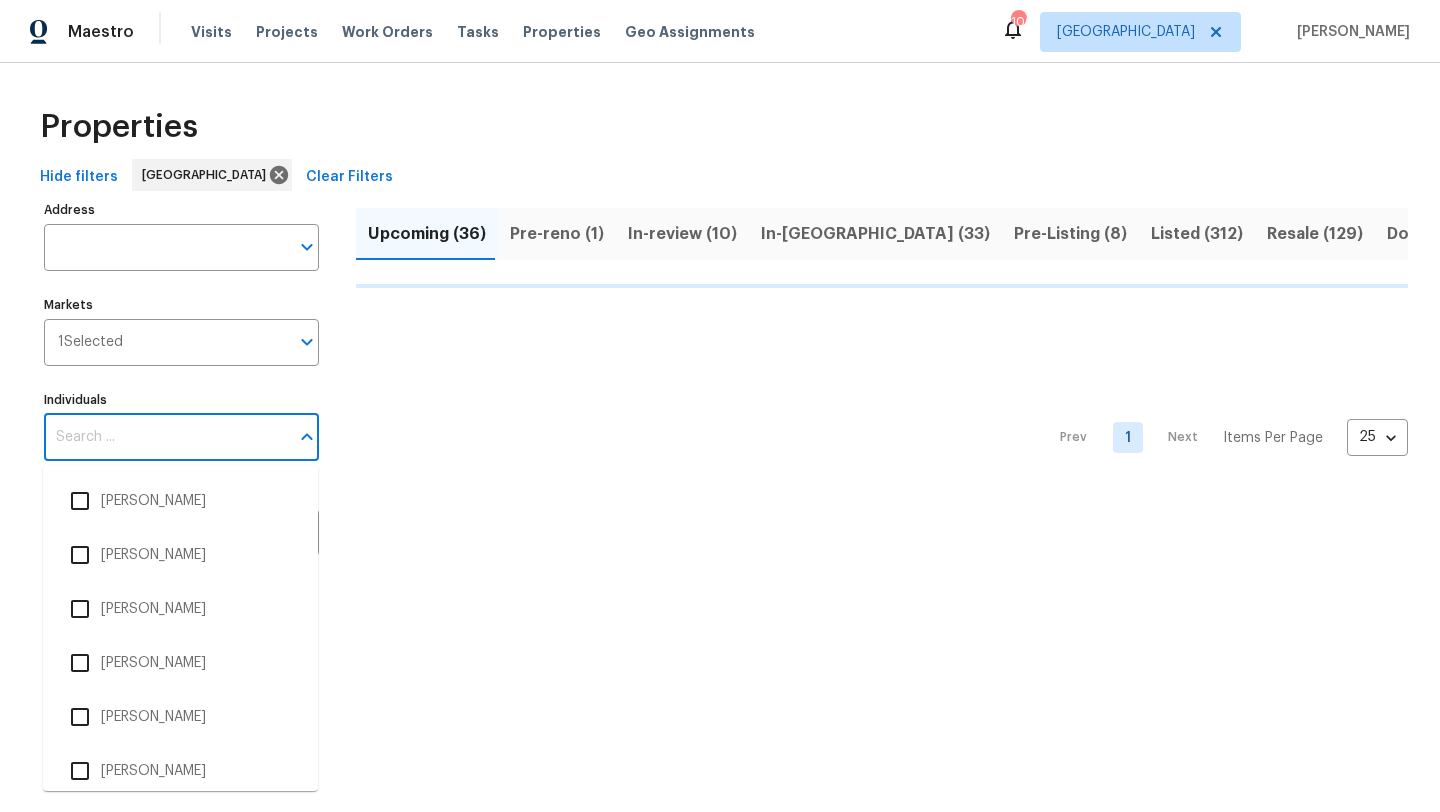 click on "Individuals" at bounding box center [166, 437] 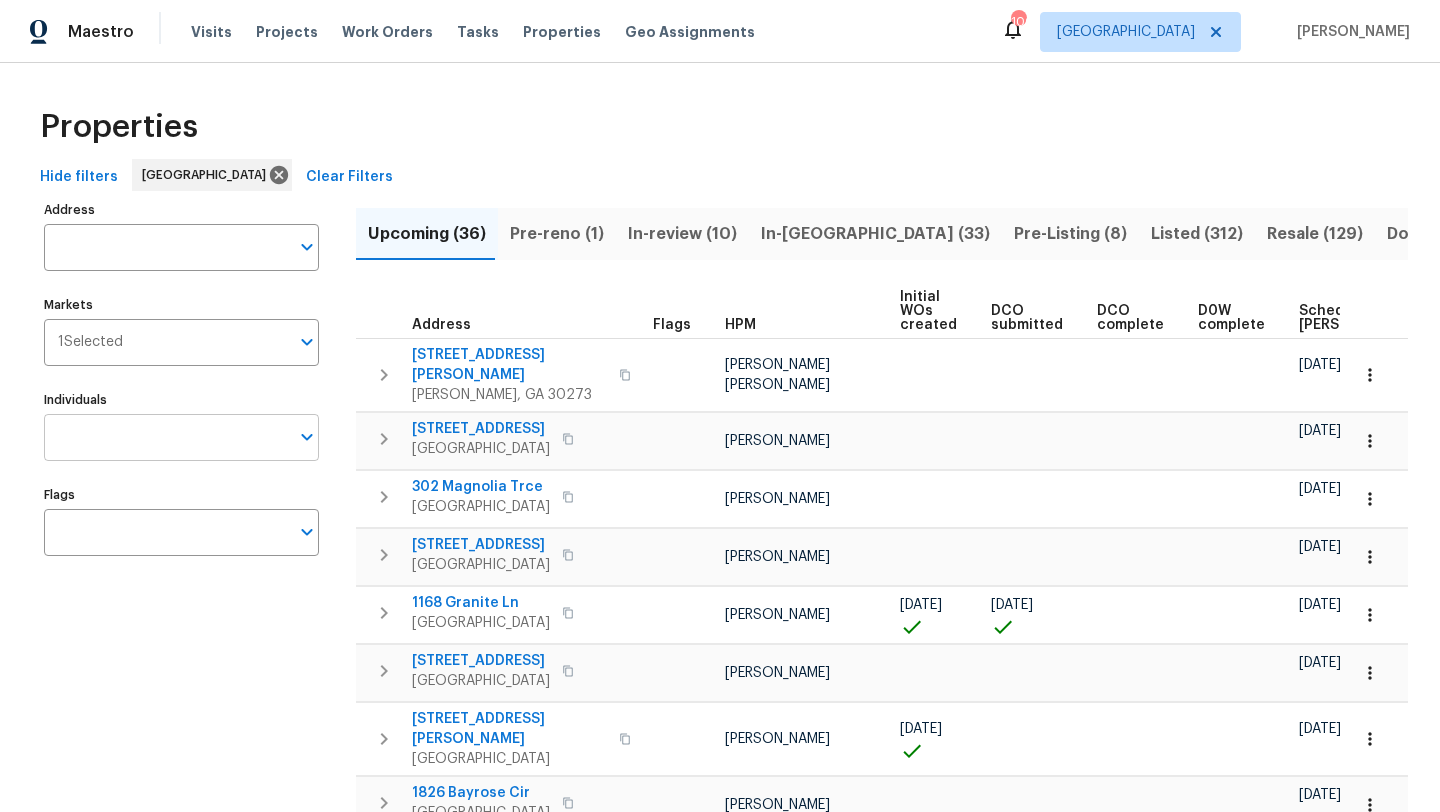 click on "Individuals" at bounding box center [166, 437] 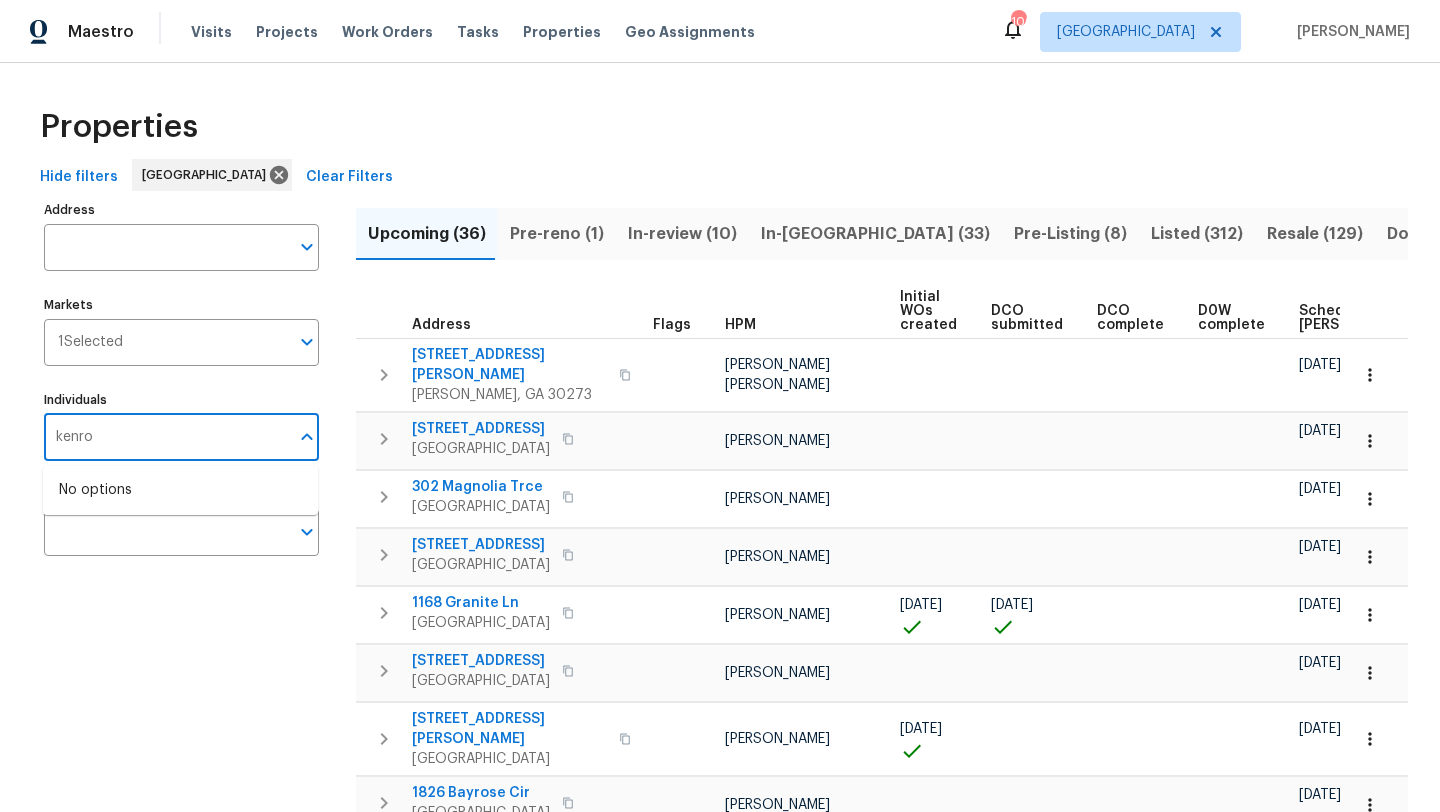 type on "kenroy" 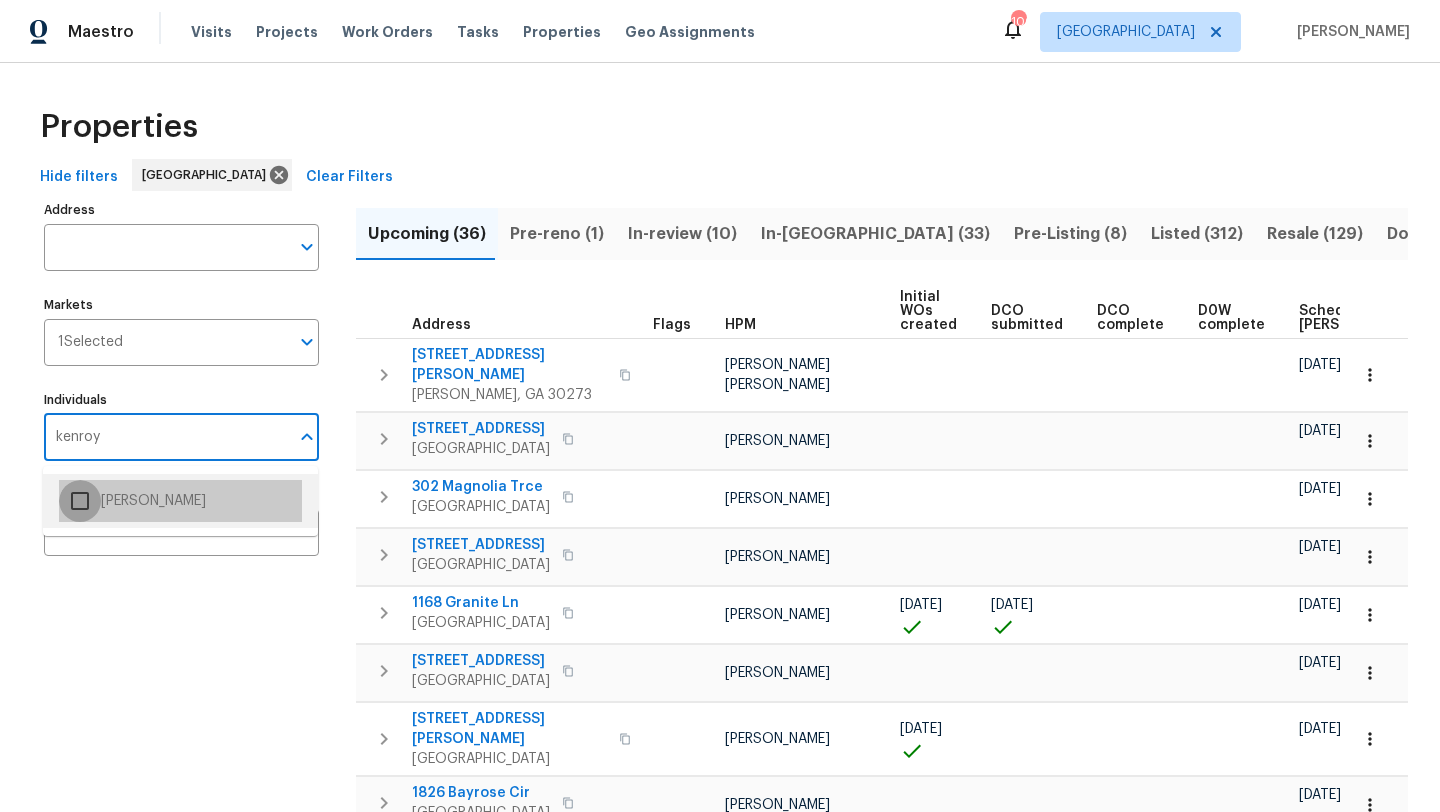 click at bounding box center [80, 501] 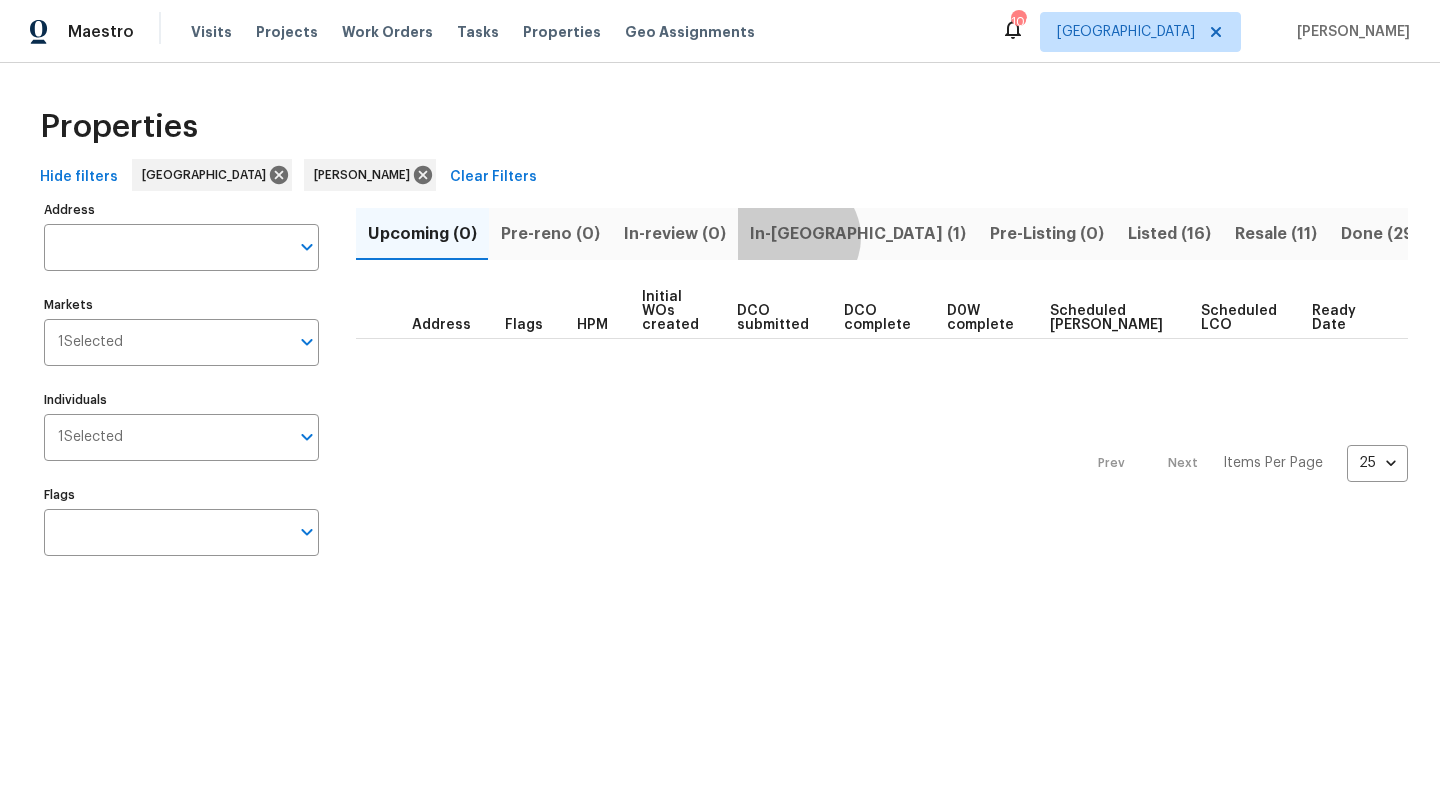 click on "In-reno (1)" at bounding box center (858, 234) 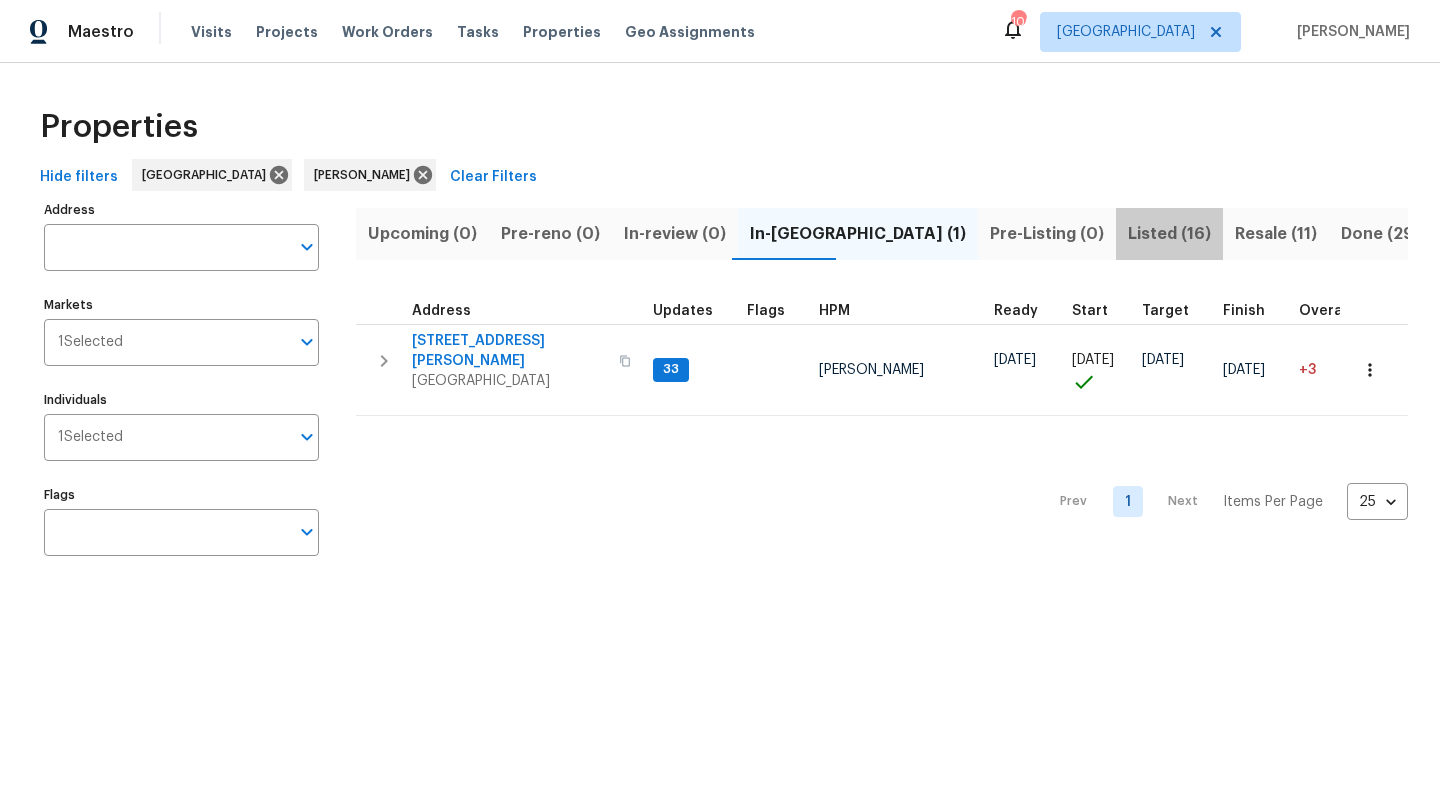 click on "Listed (16)" at bounding box center [1169, 234] 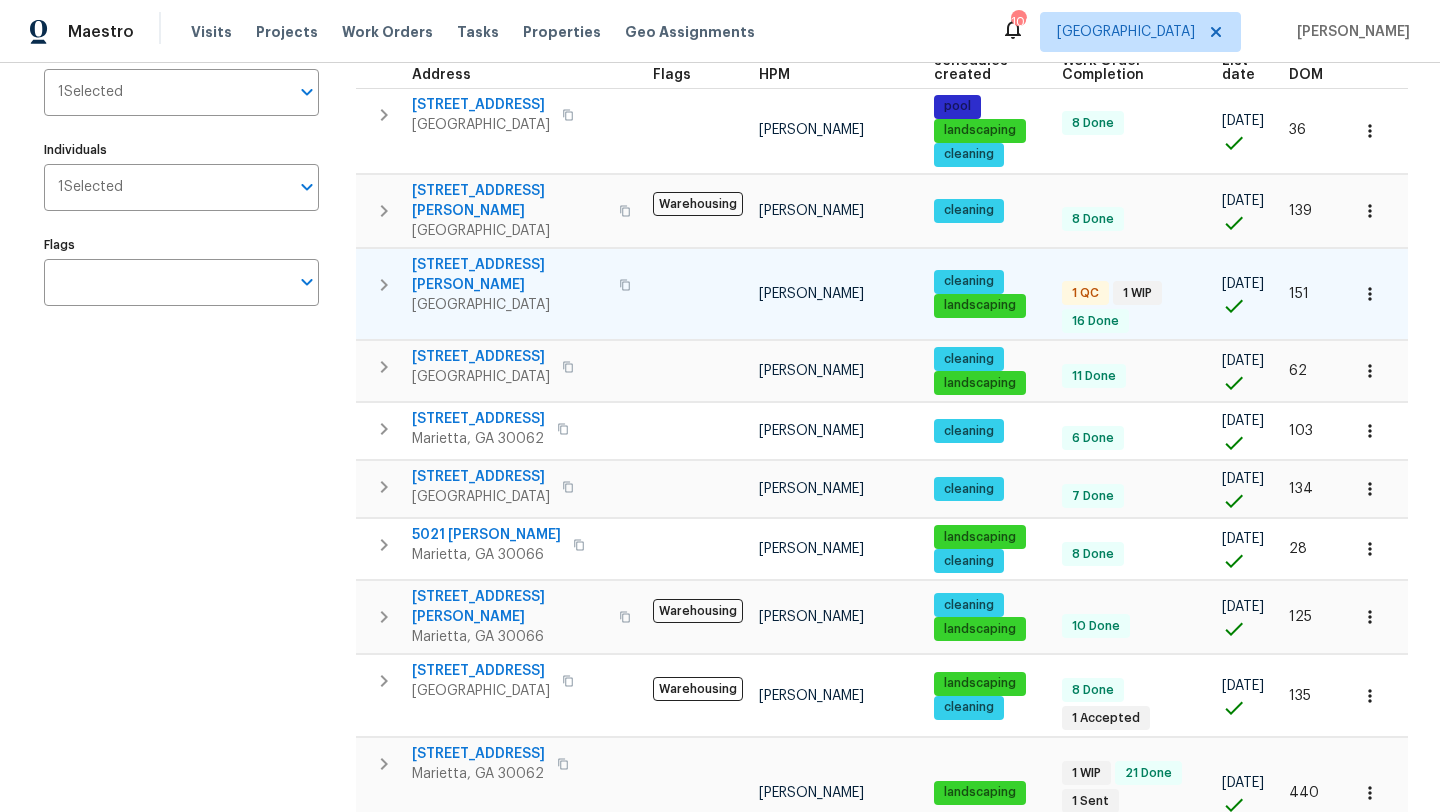 type 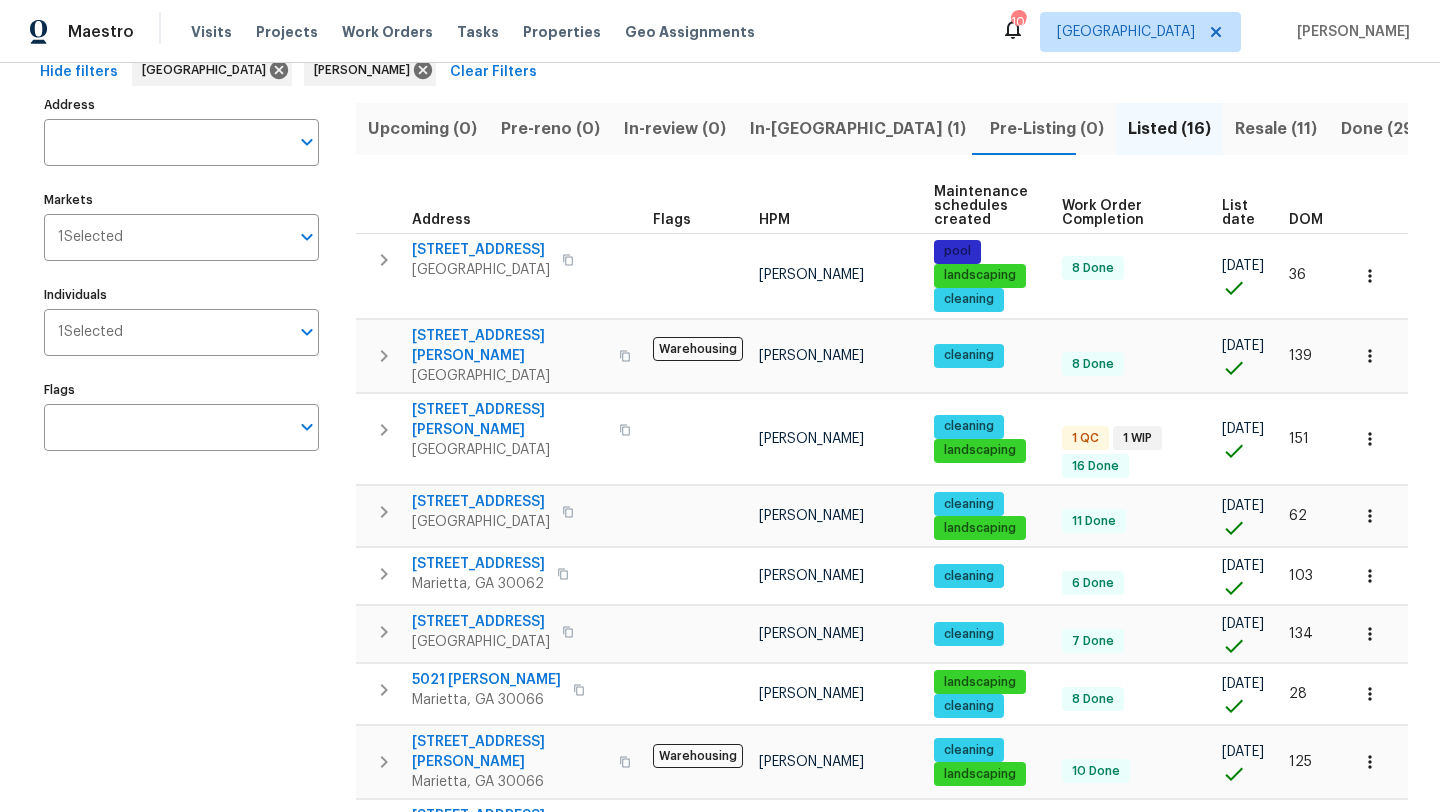 scroll, scrollTop: 0, scrollLeft: 0, axis: both 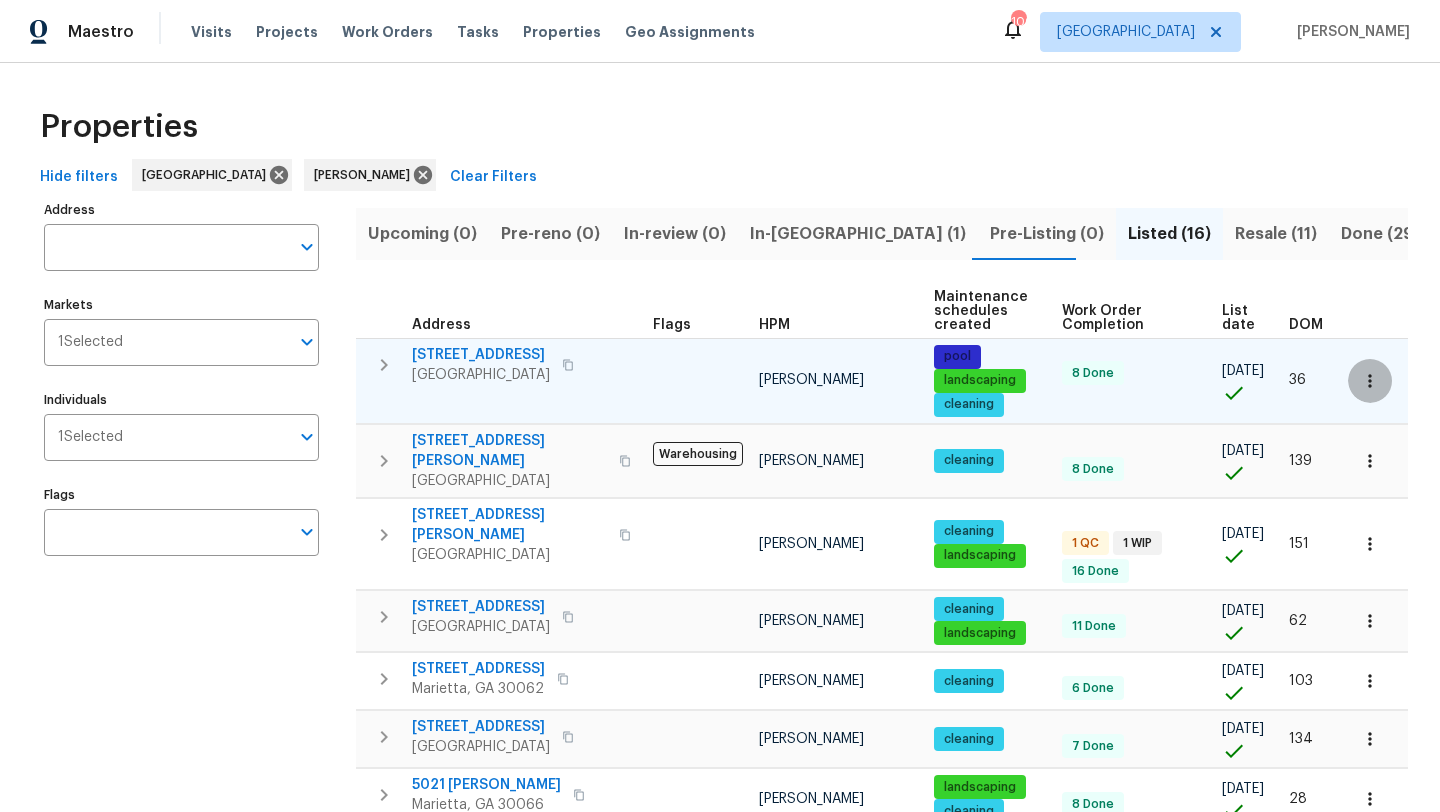 click 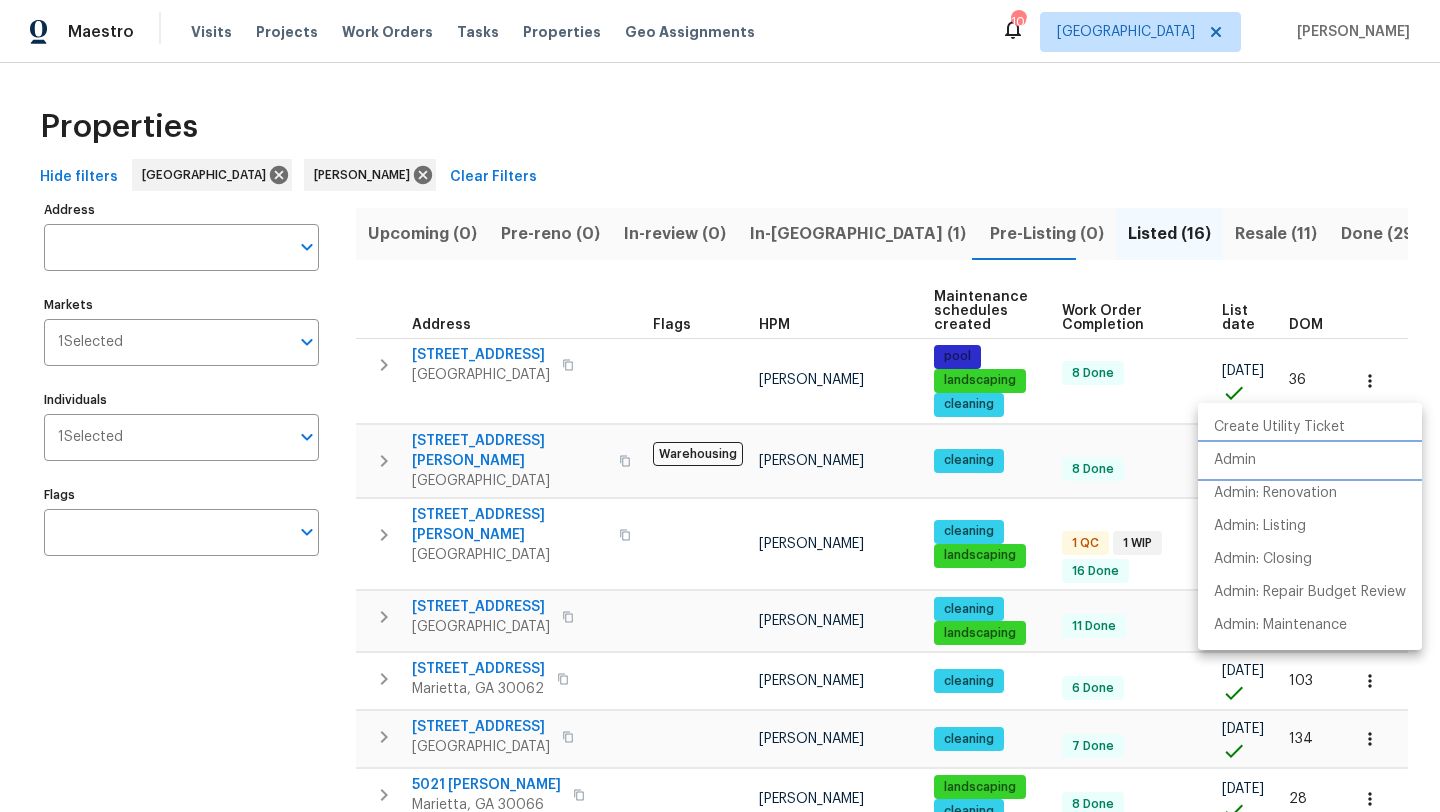 click on "Admin" at bounding box center (1235, 460) 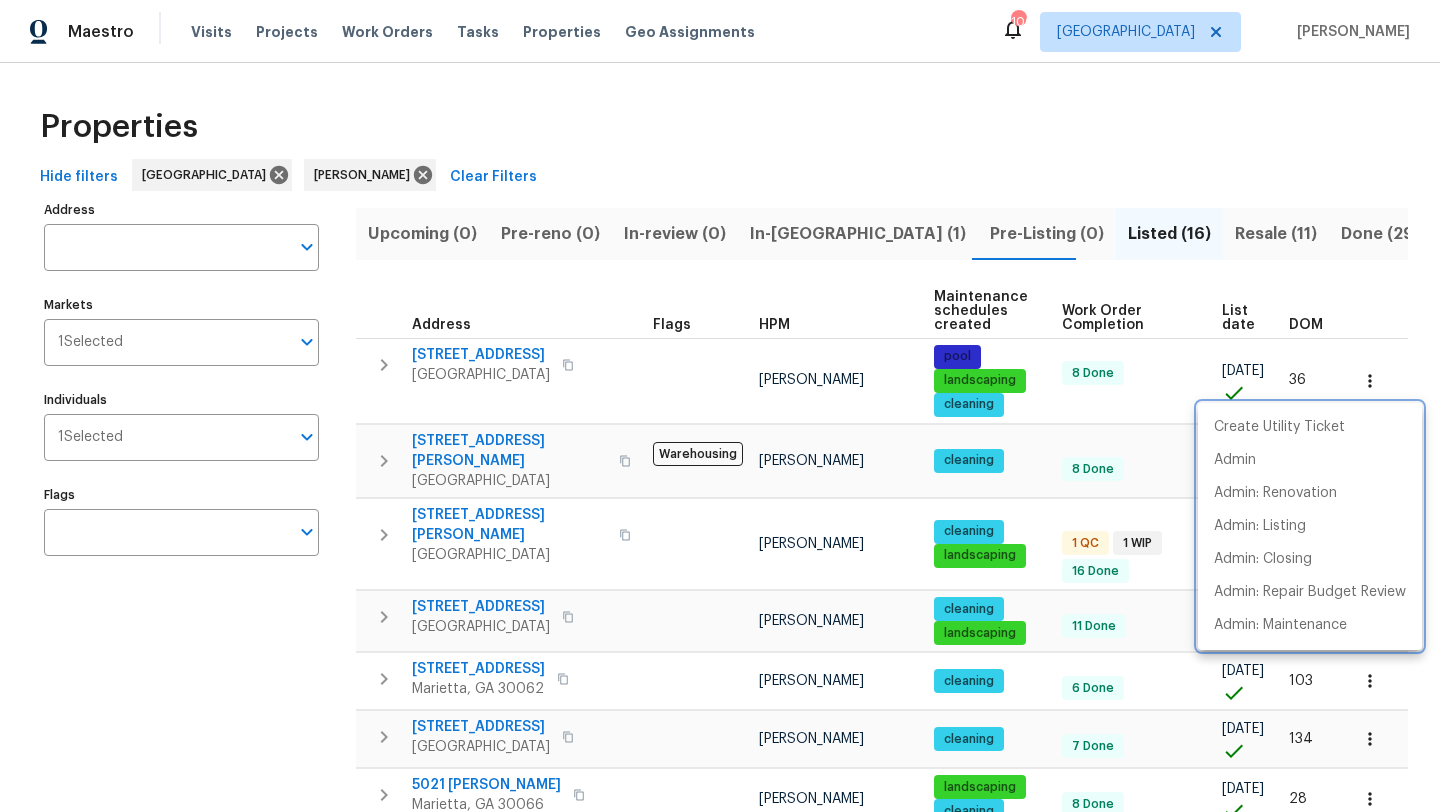 click at bounding box center (720, 406) 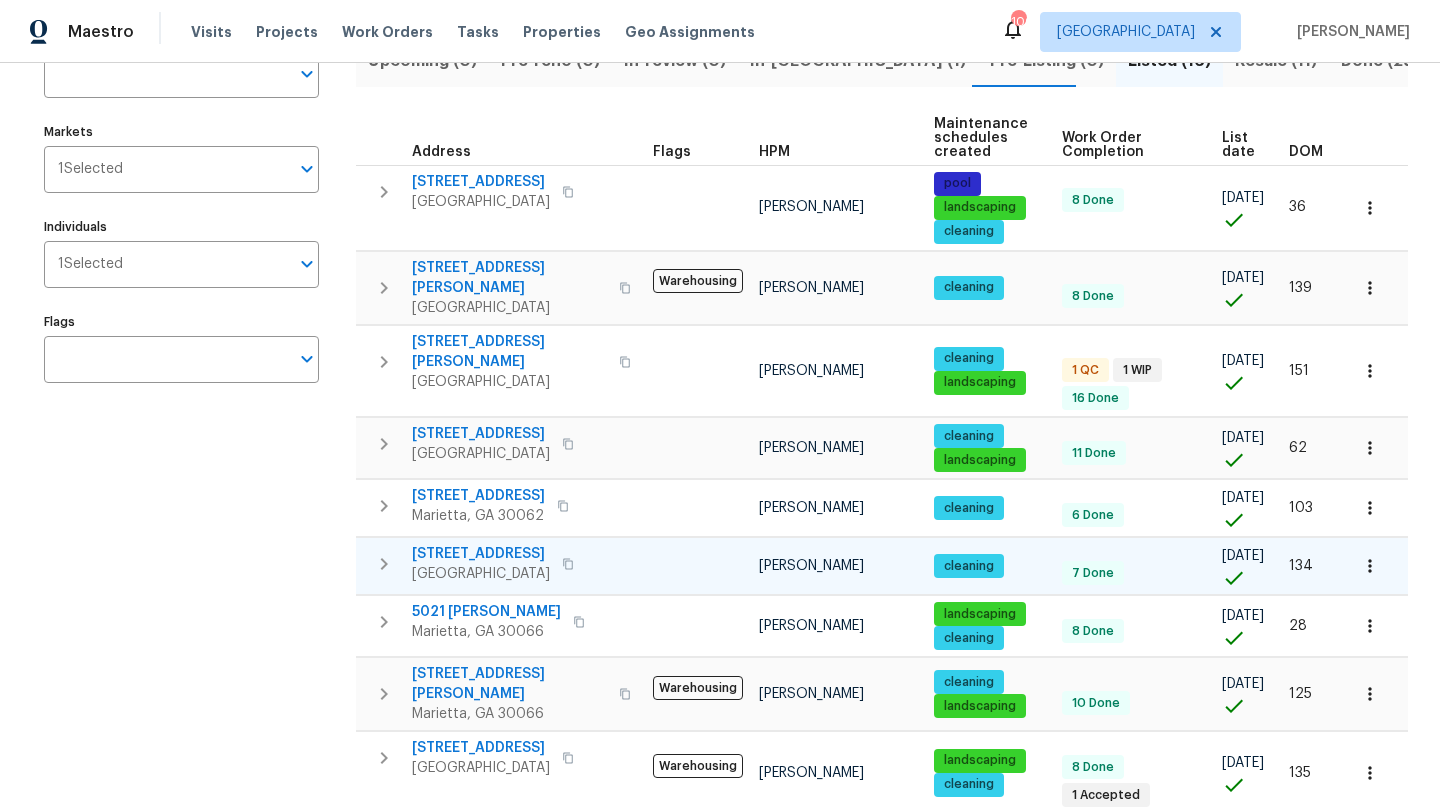 scroll, scrollTop: 236, scrollLeft: 0, axis: vertical 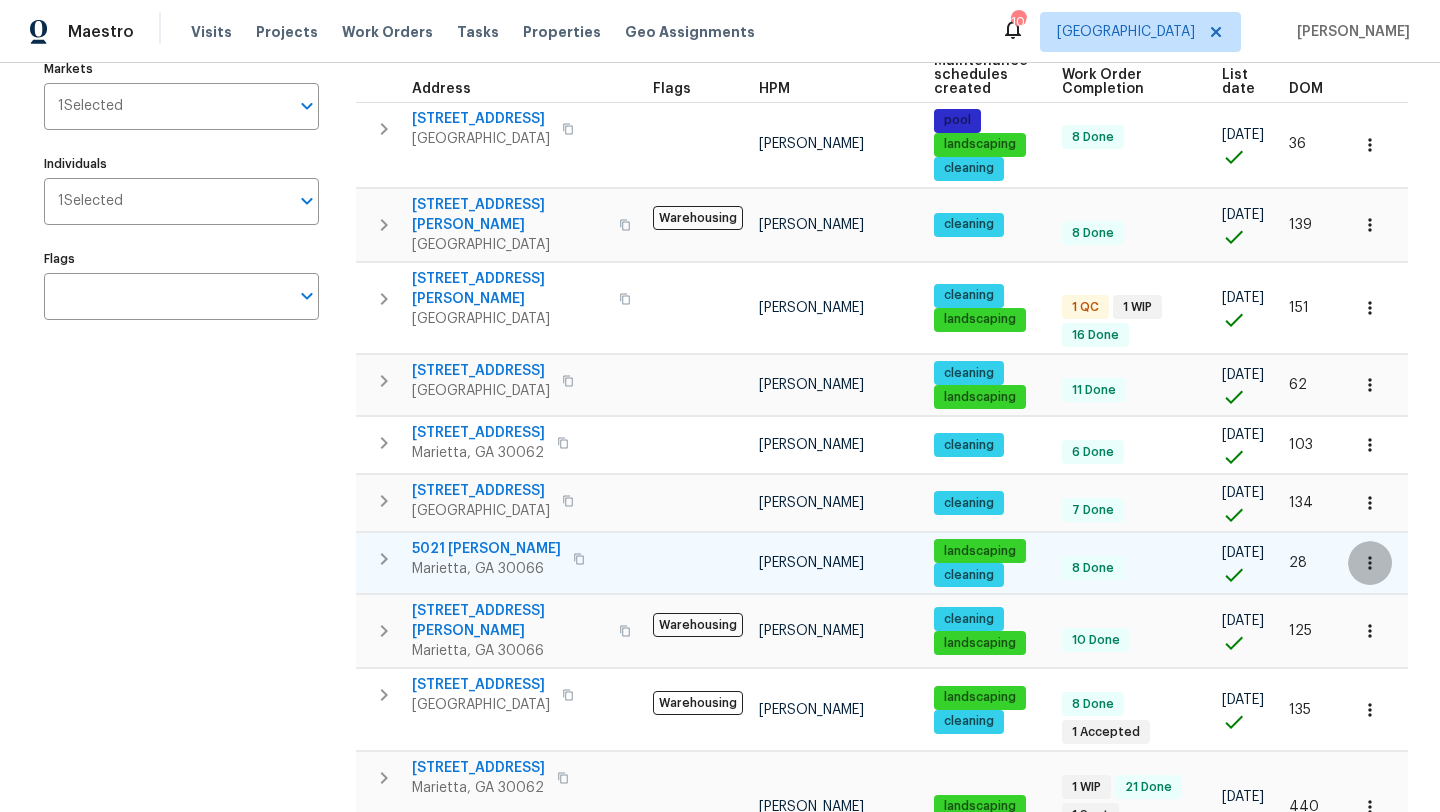 click 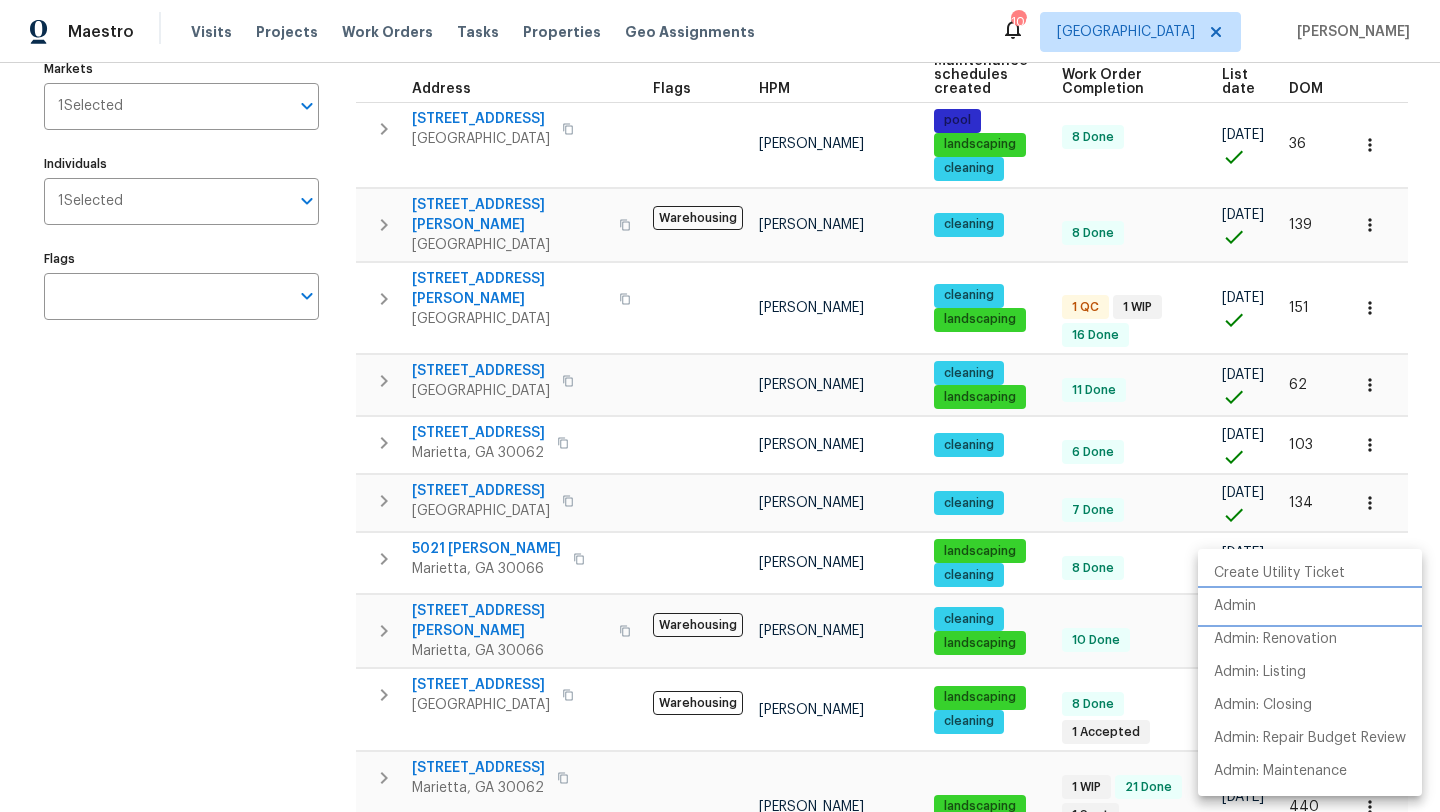 click on "Admin" at bounding box center (1310, 606) 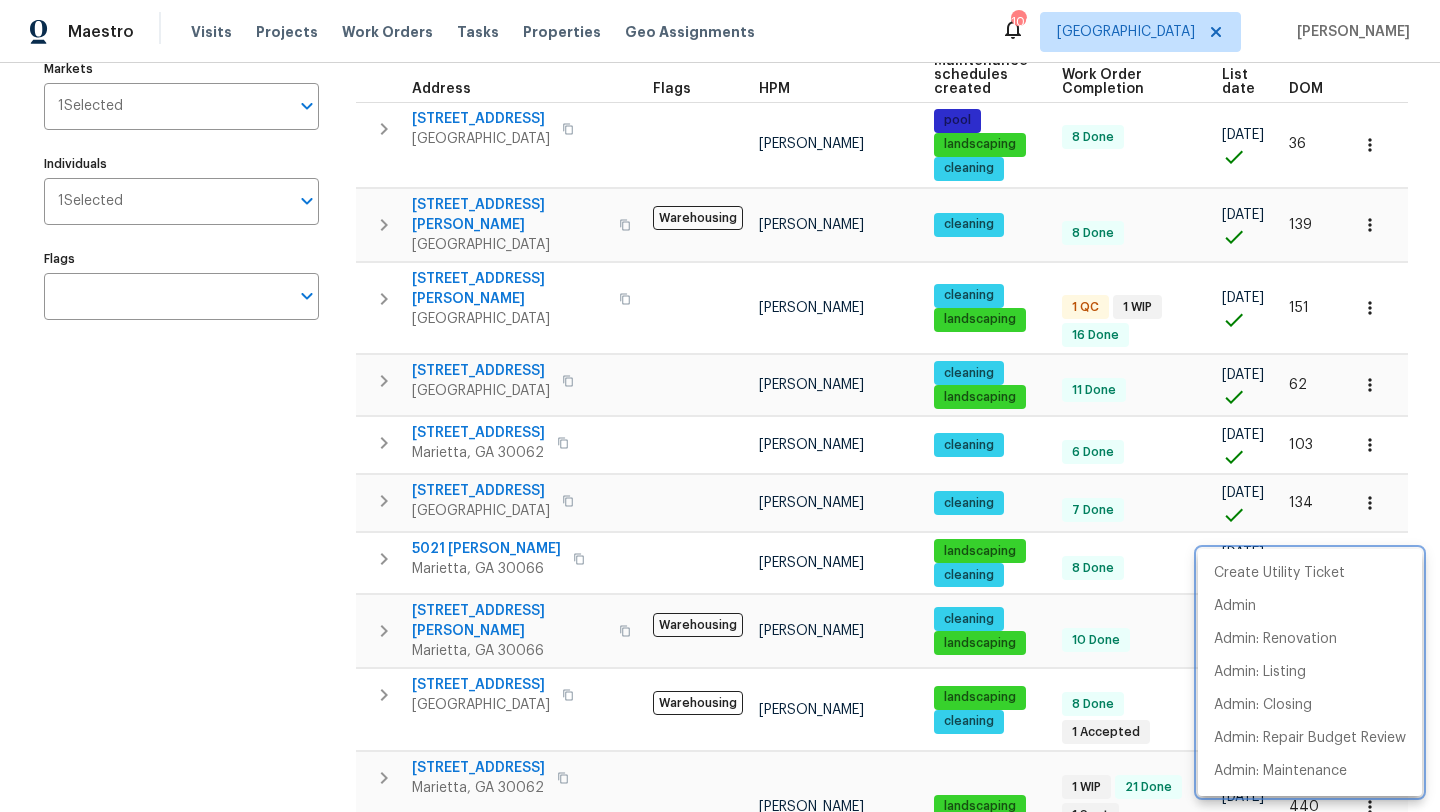 click at bounding box center [720, 406] 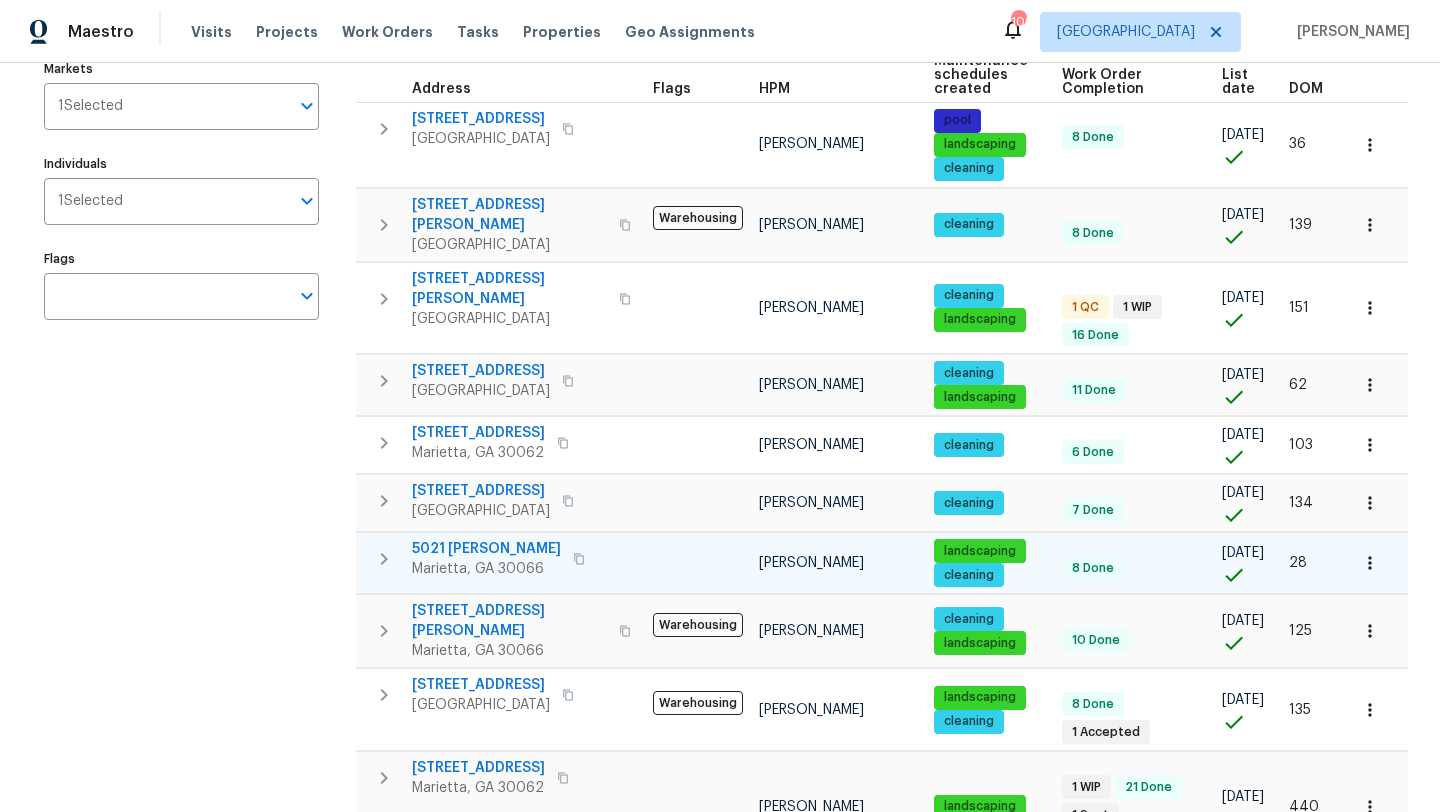 click on "5021 Rodrick Trce" at bounding box center (486, 549) 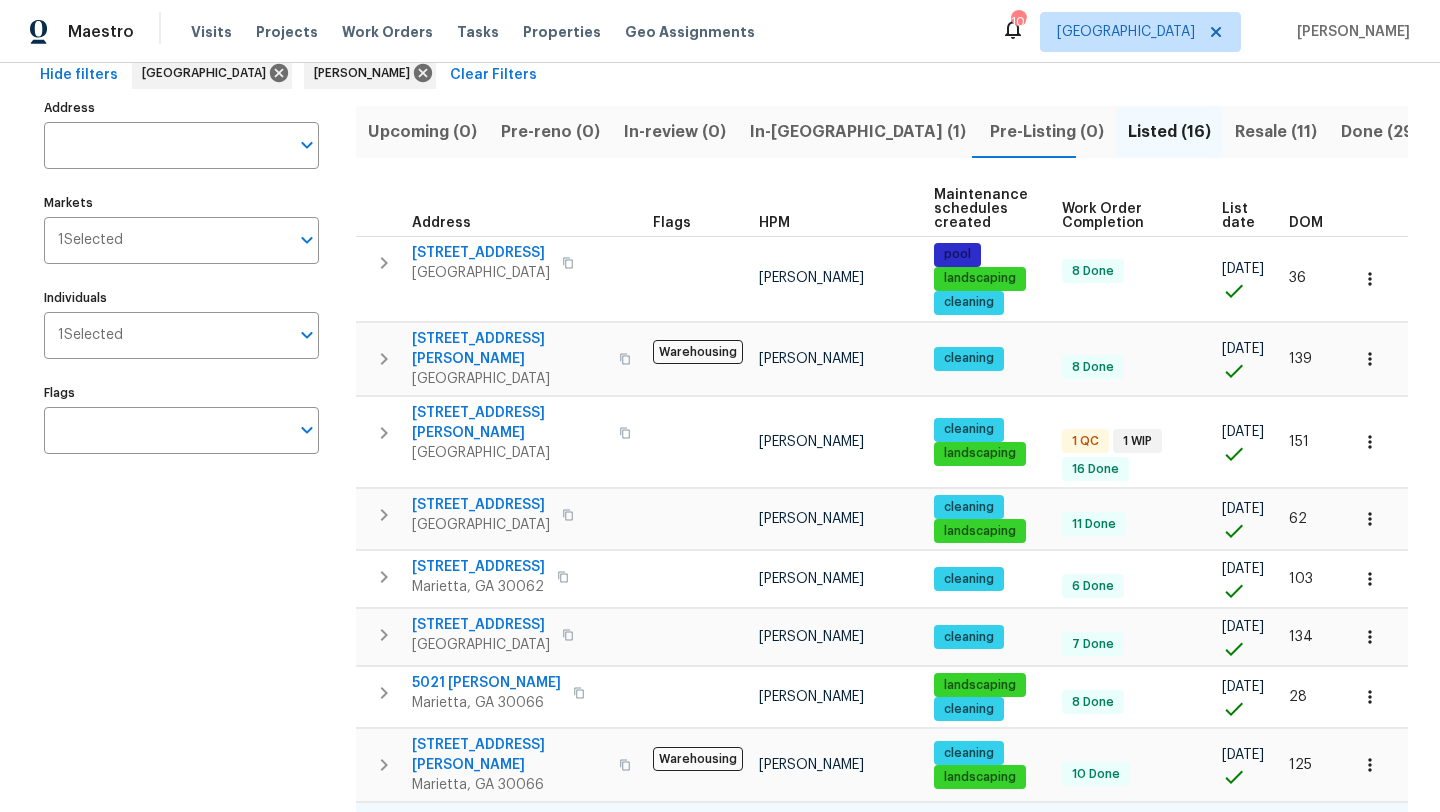 scroll, scrollTop: 96, scrollLeft: 0, axis: vertical 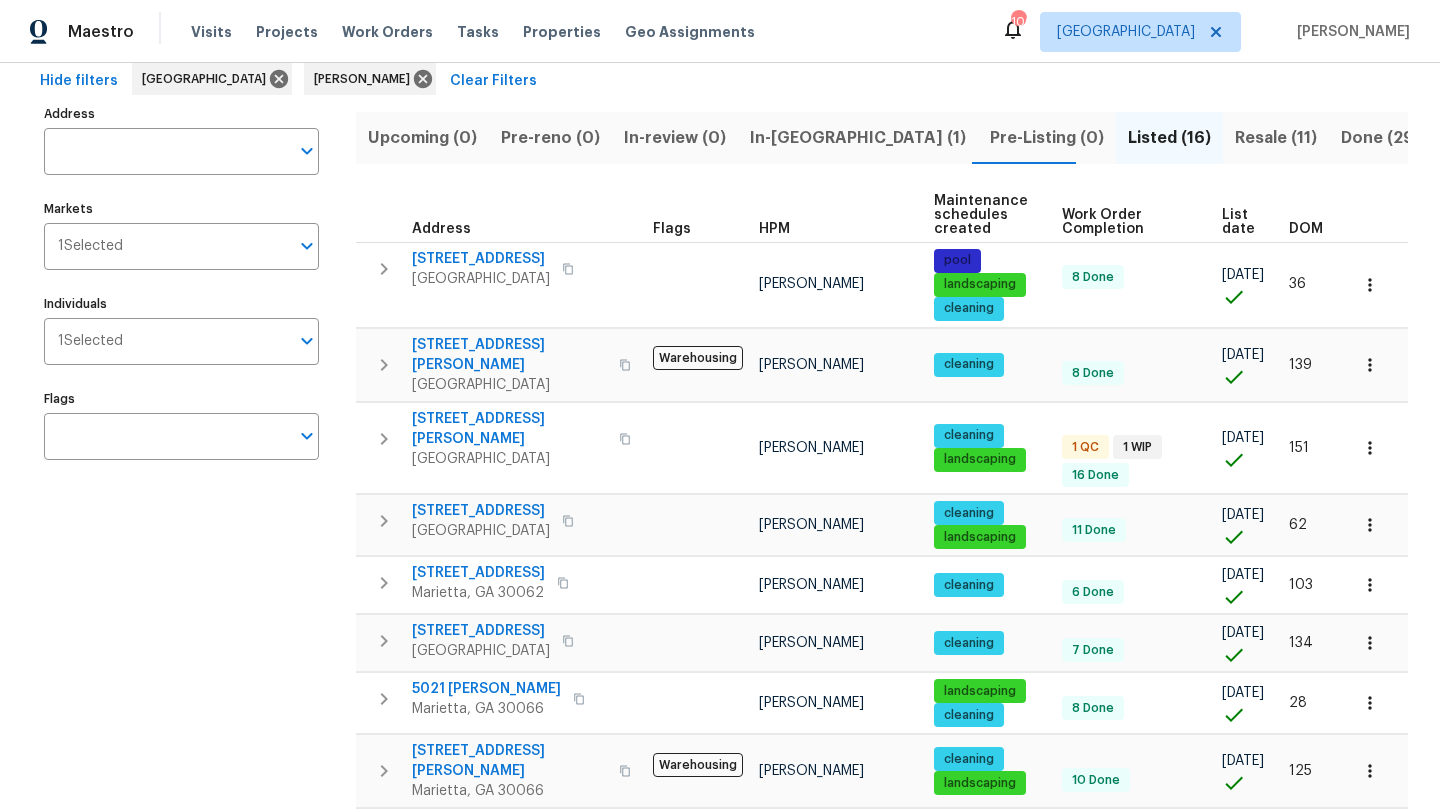 click on "Resale (11)" at bounding box center [1276, 138] 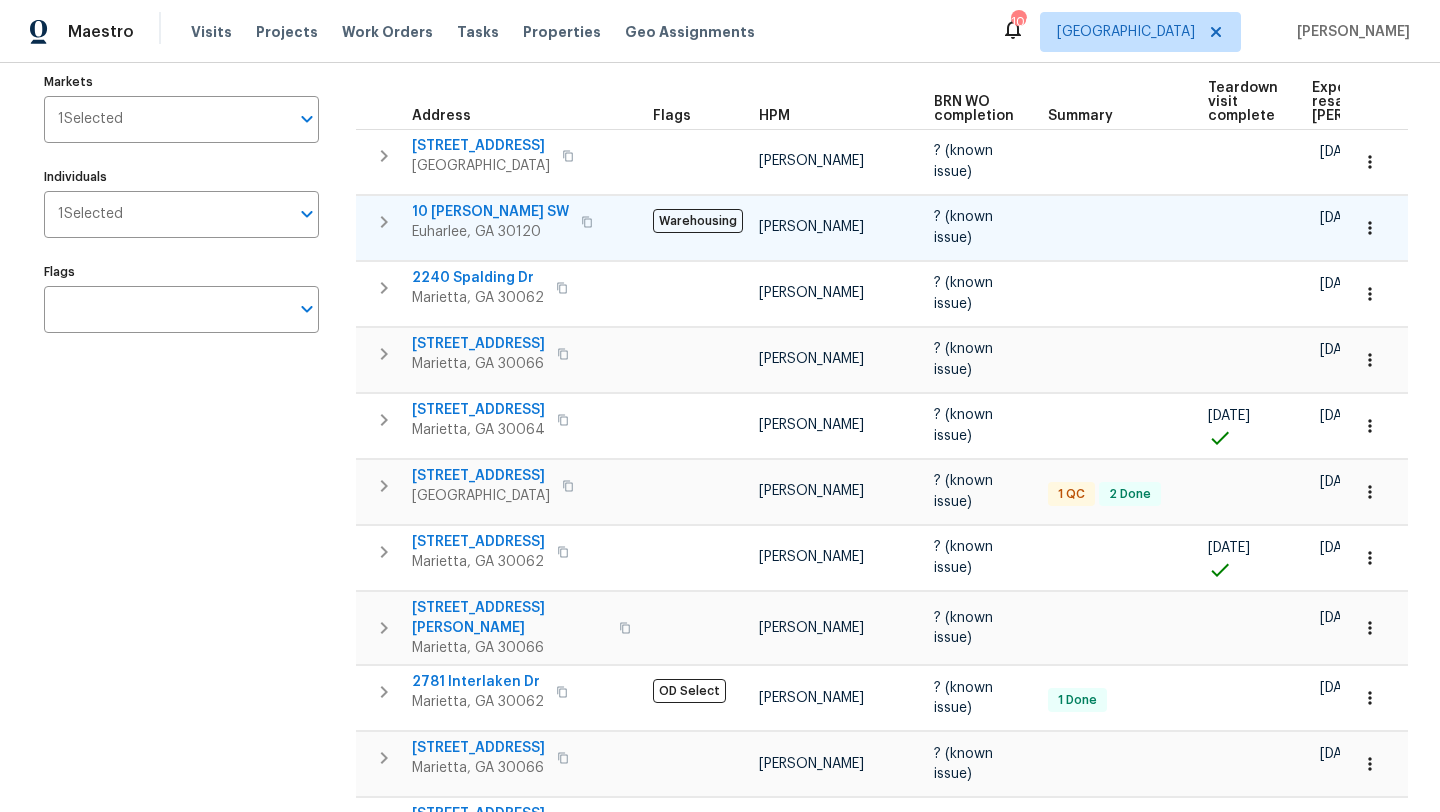 scroll, scrollTop: 237, scrollLeft: 0, axis: vertical 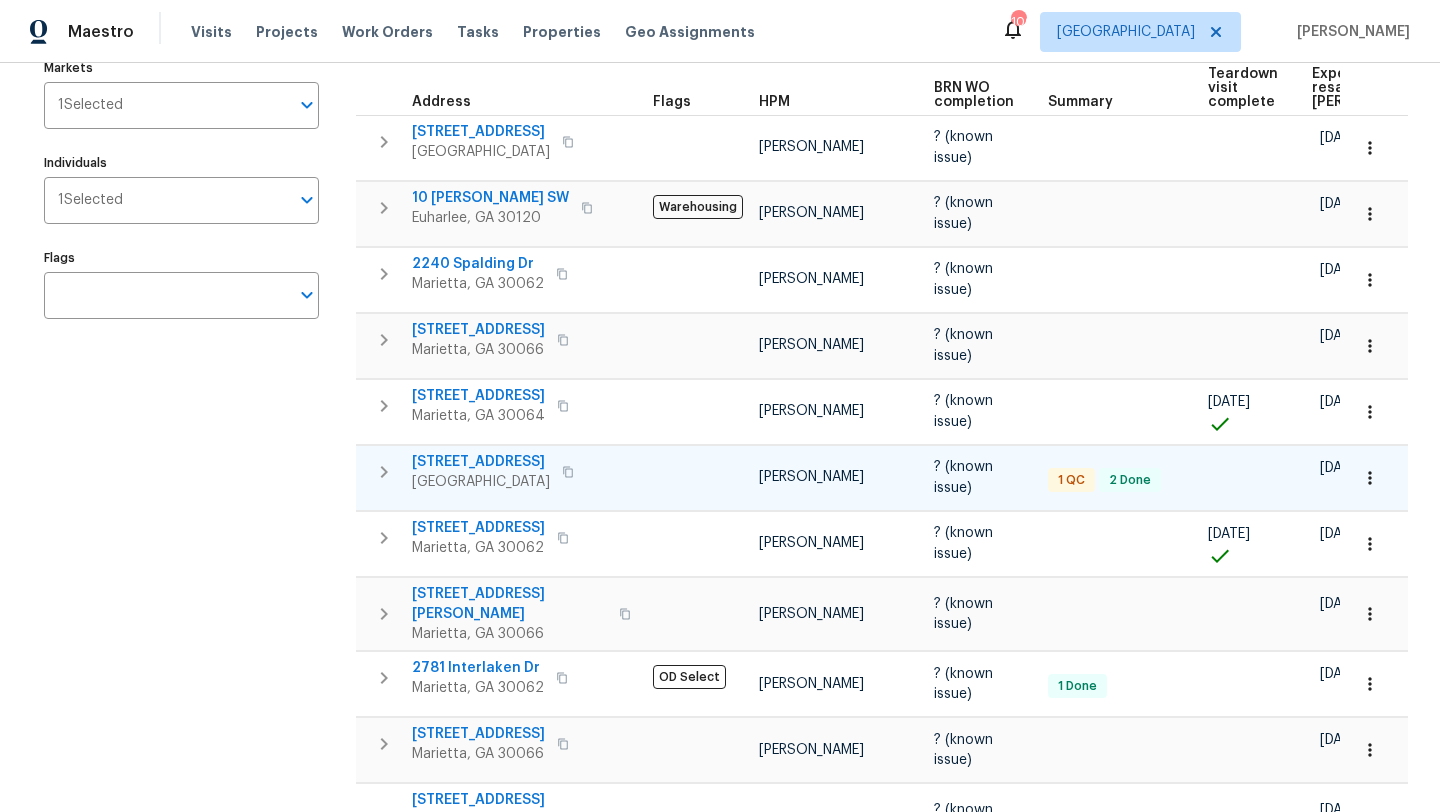click on "31 Mariner Way SE" at bounding box center (481, 462) 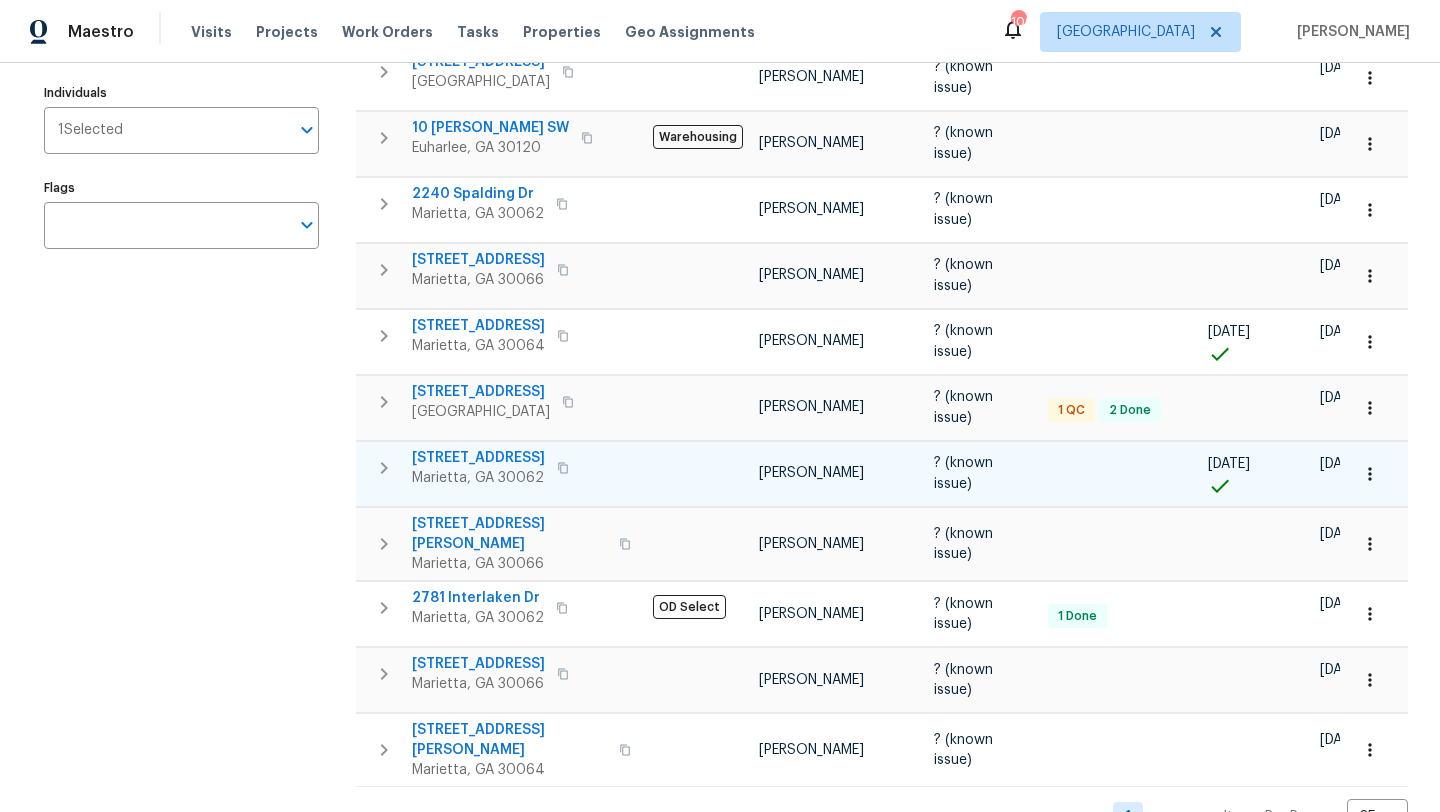 scroll, scrollTop: 317, scrollLeft: 0, axis: vertical 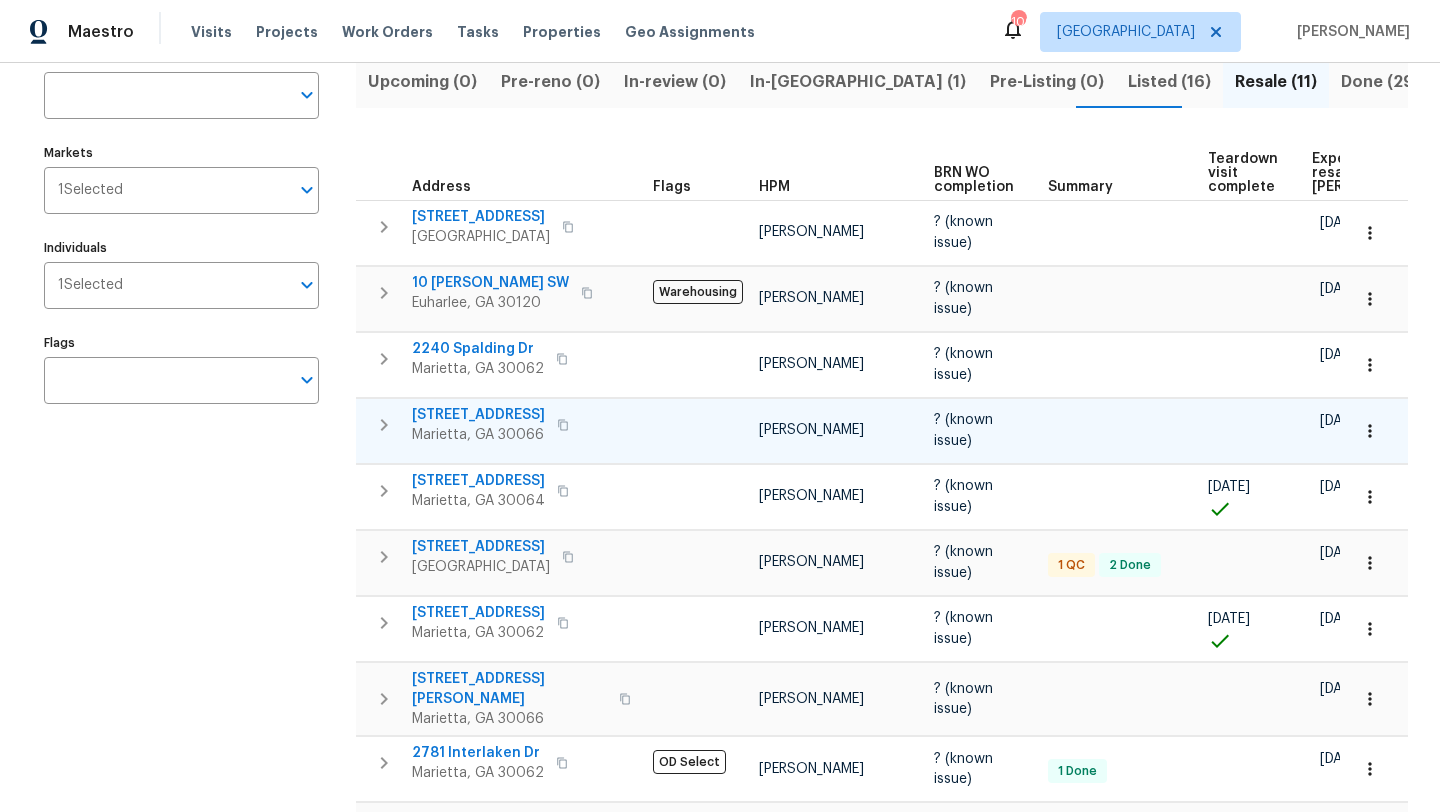 click on "692 Suholden Cir" at bounding box center [478, 415] 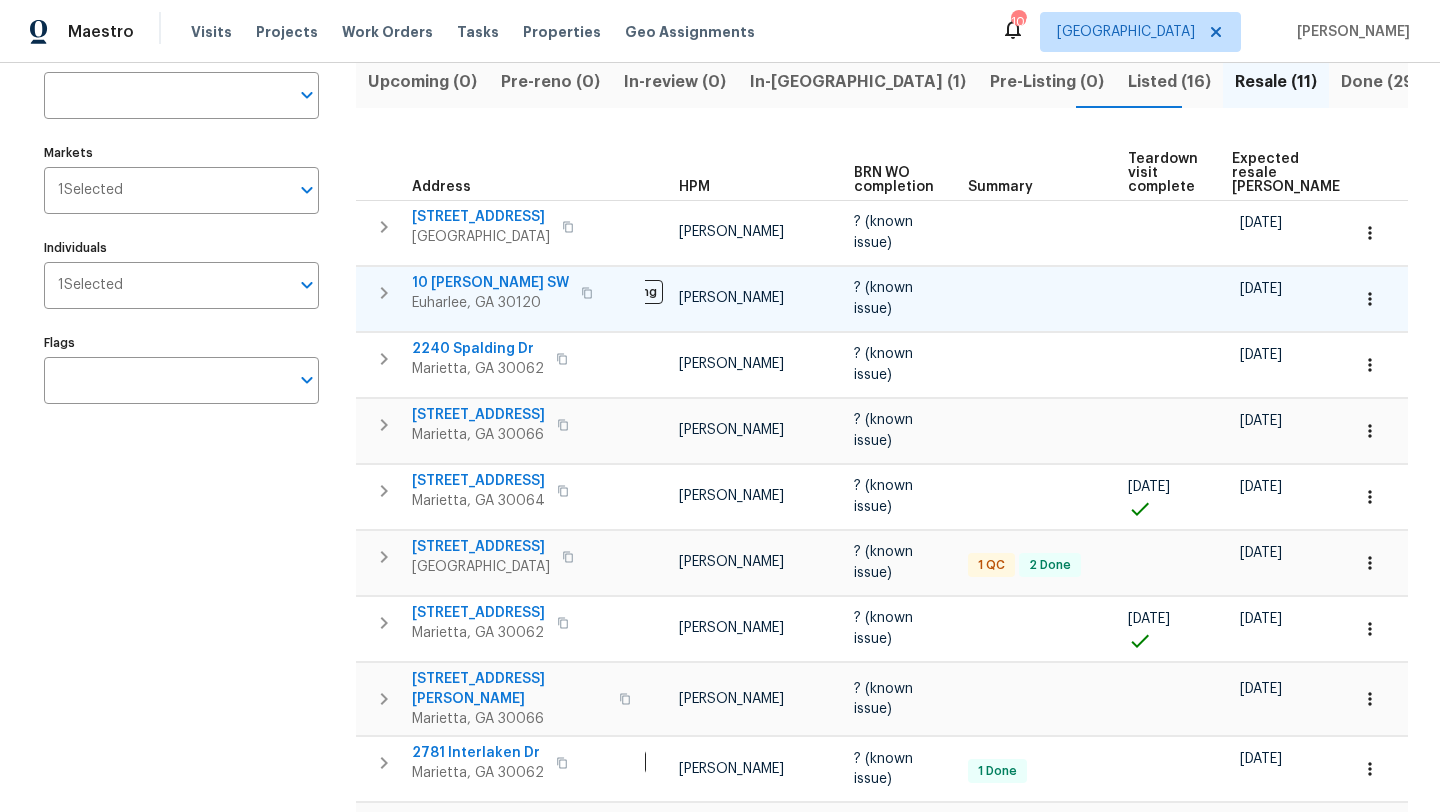scroll, scrollTop: 0, scrollLeft: 0, axis: both 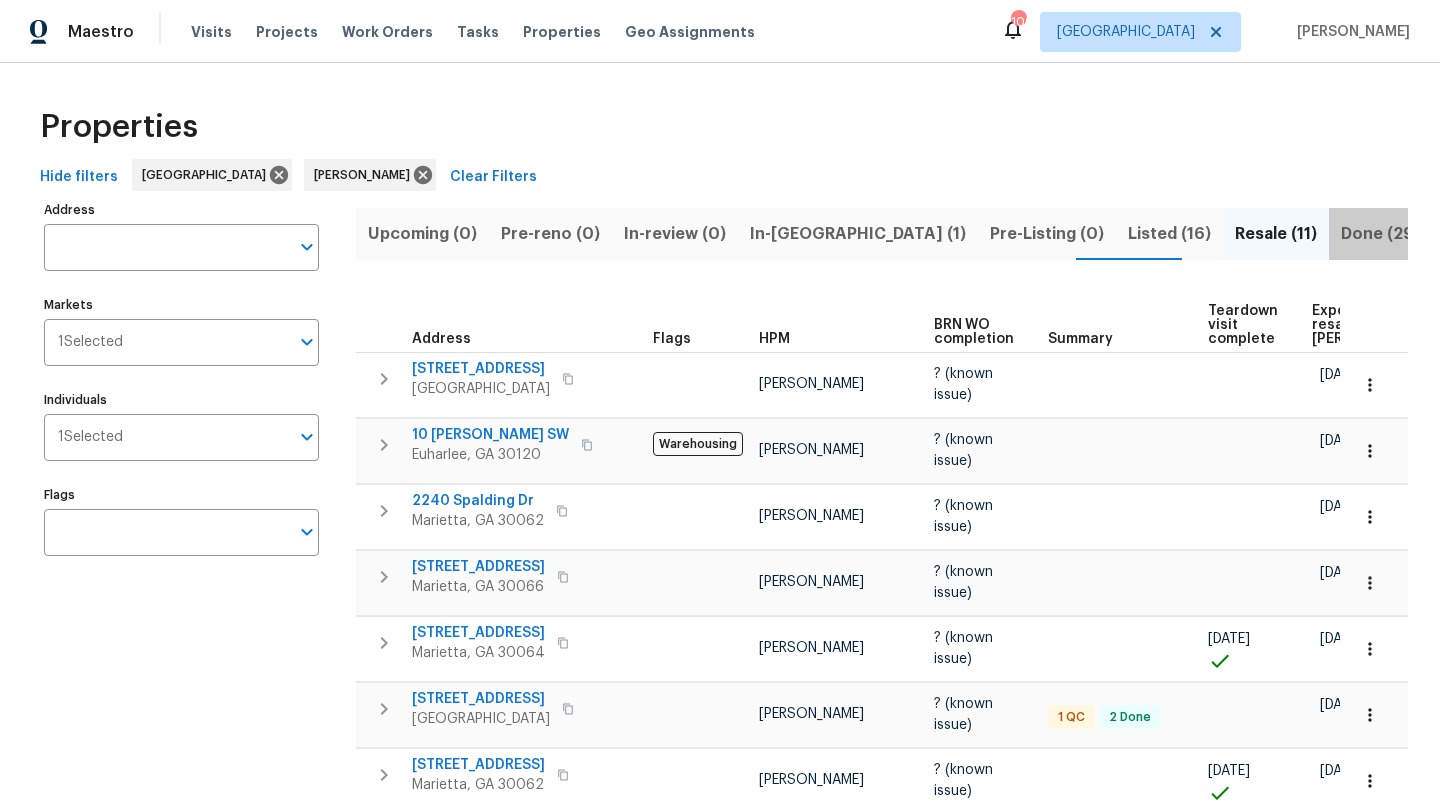 click on "Done (29)" at bounding box center [1380, 234] 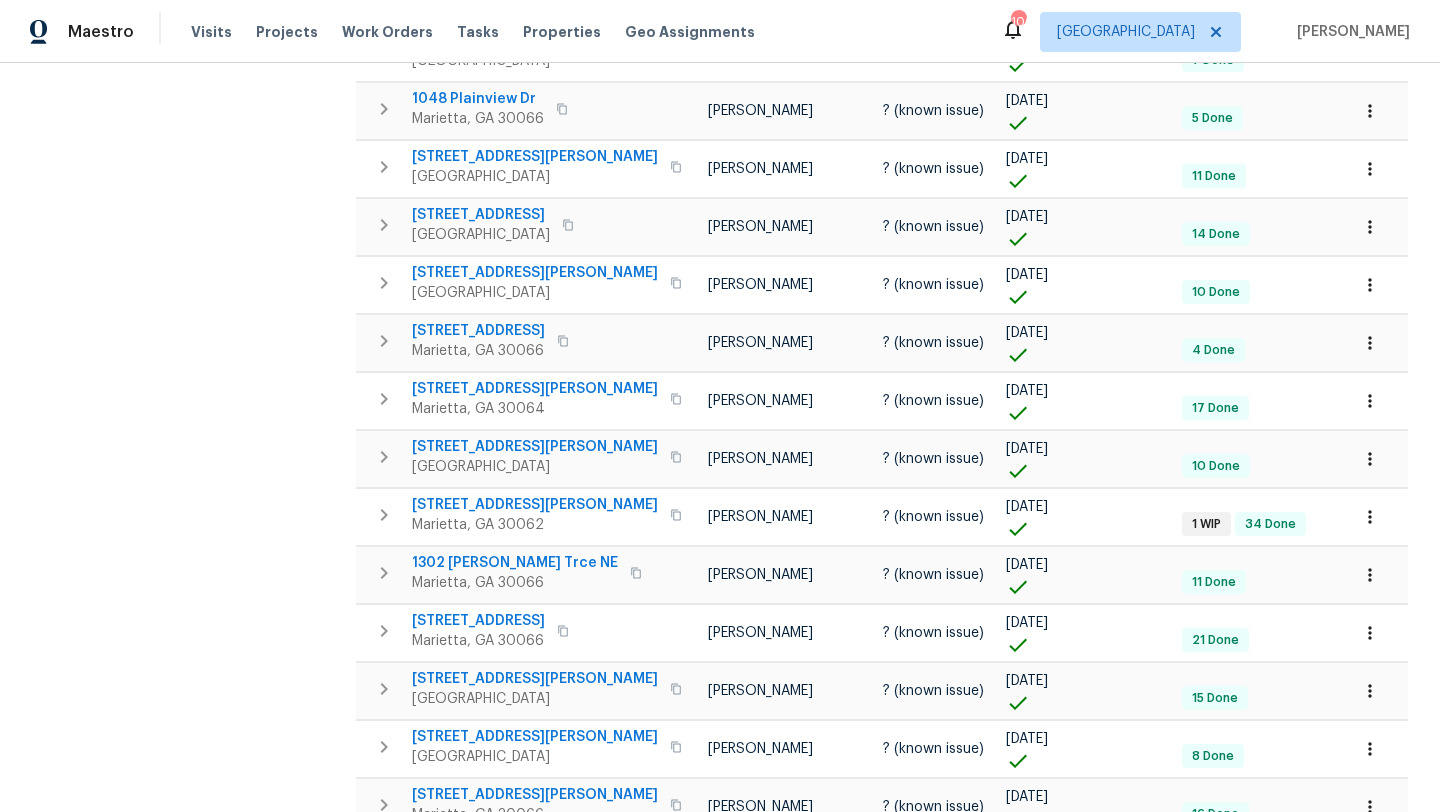 scroll, scrollTop: 1028, scrollLeft: 0, axis: vertical 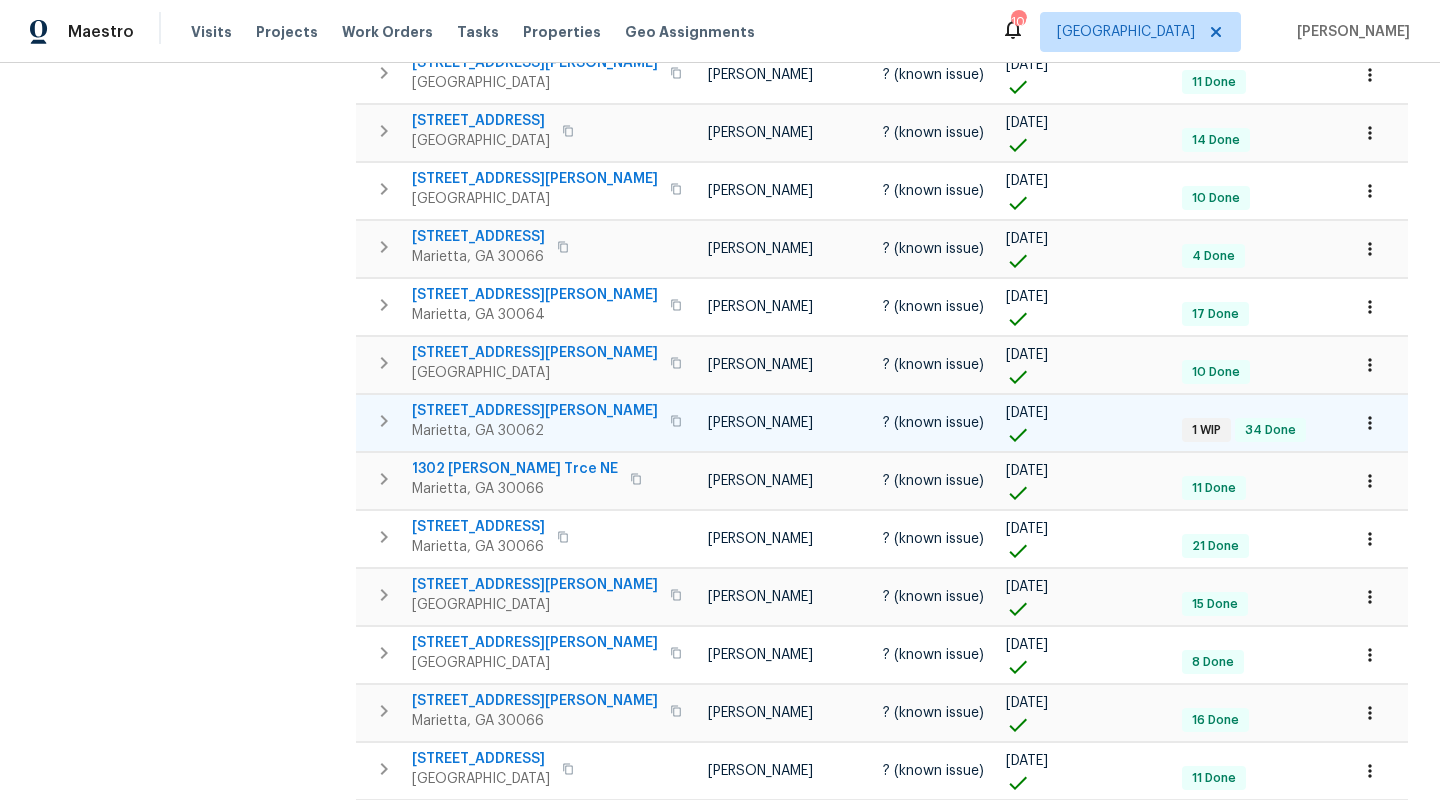 click on "3213 Cedar Bluff Dr NE" at bounding box center [535, 411] 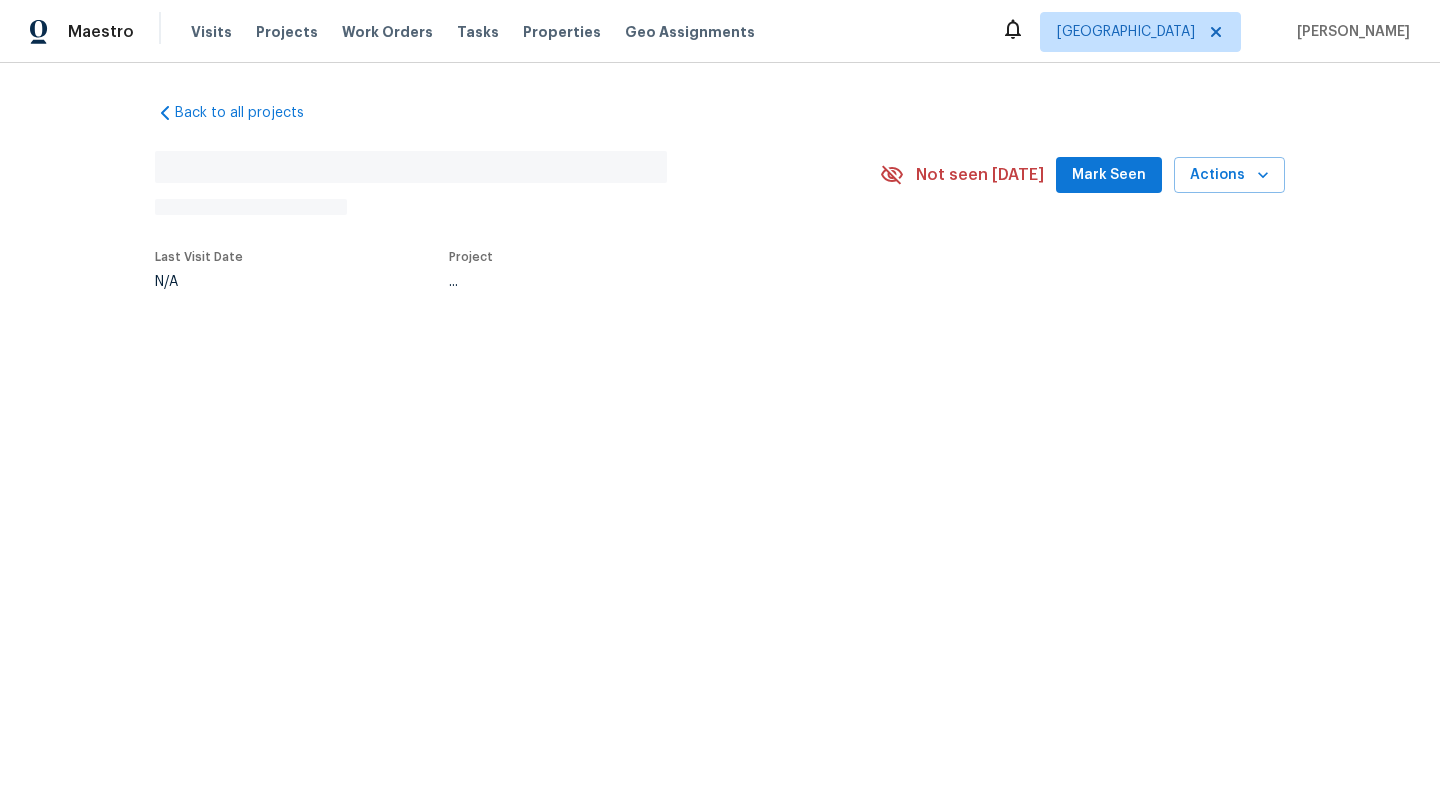 scroll, scrollTop: 0, scrollLeft: 0, axis: both 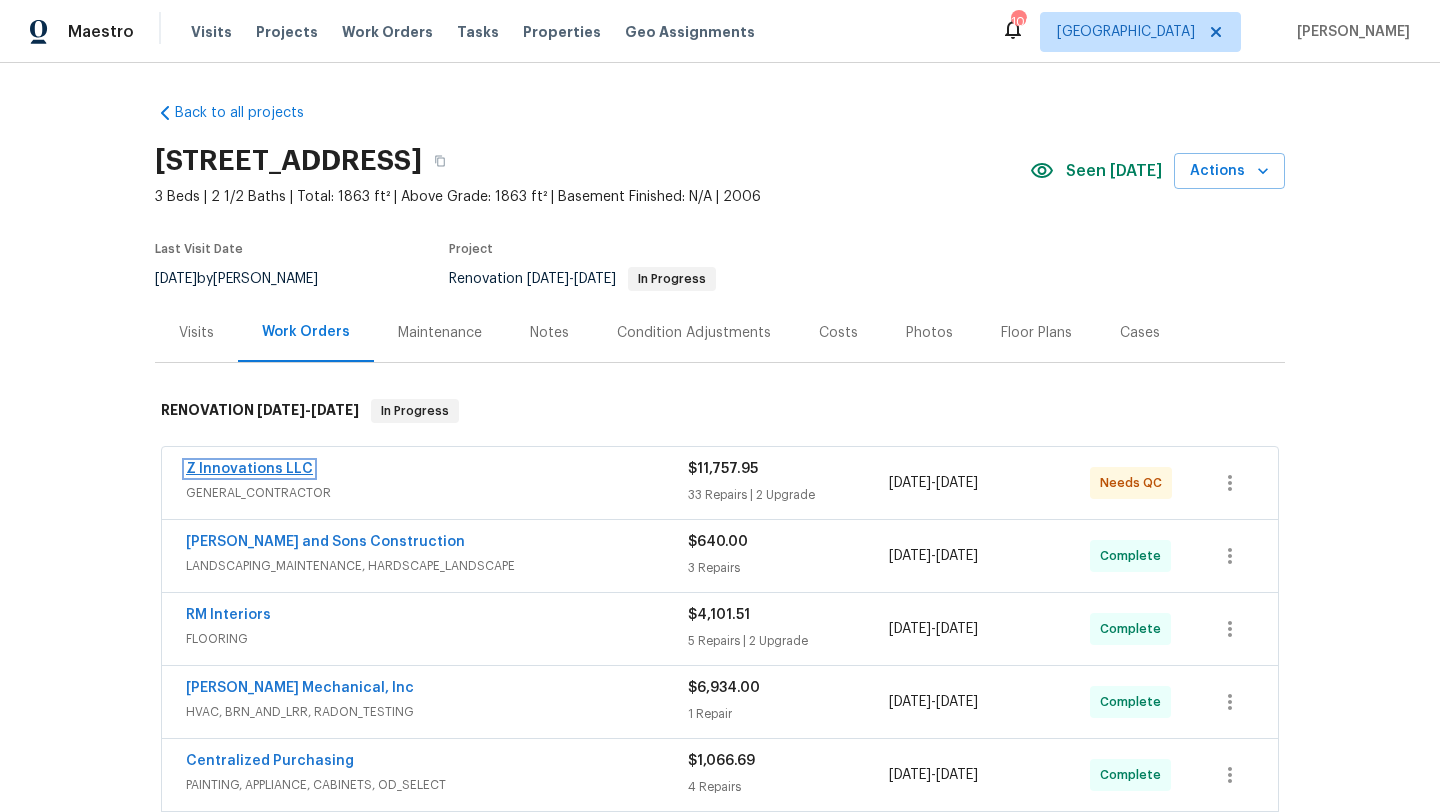 click on "Z Innovations LLC" at bounding box center (249, 469) 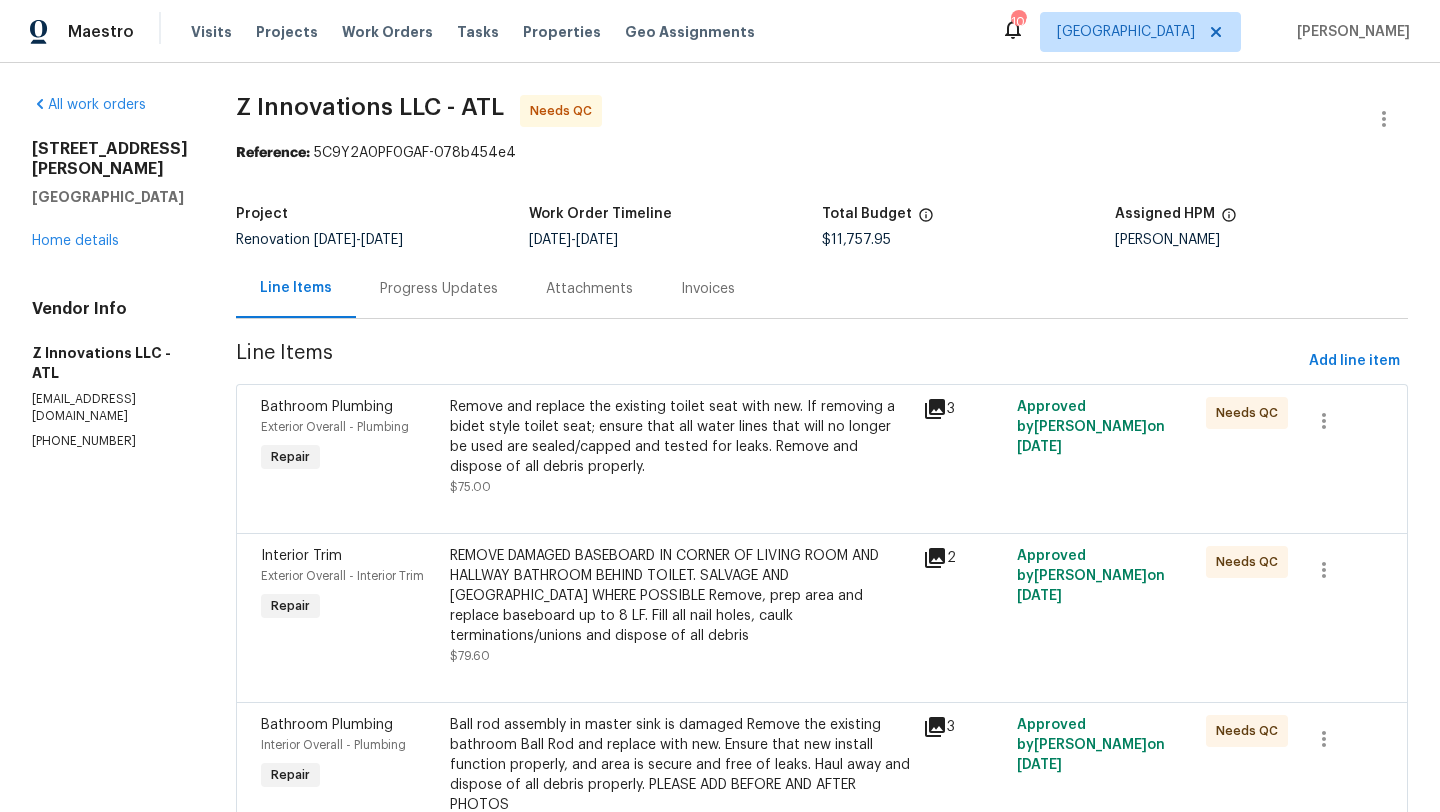 click on "Progress Updates" at bounding box center [439, 288] 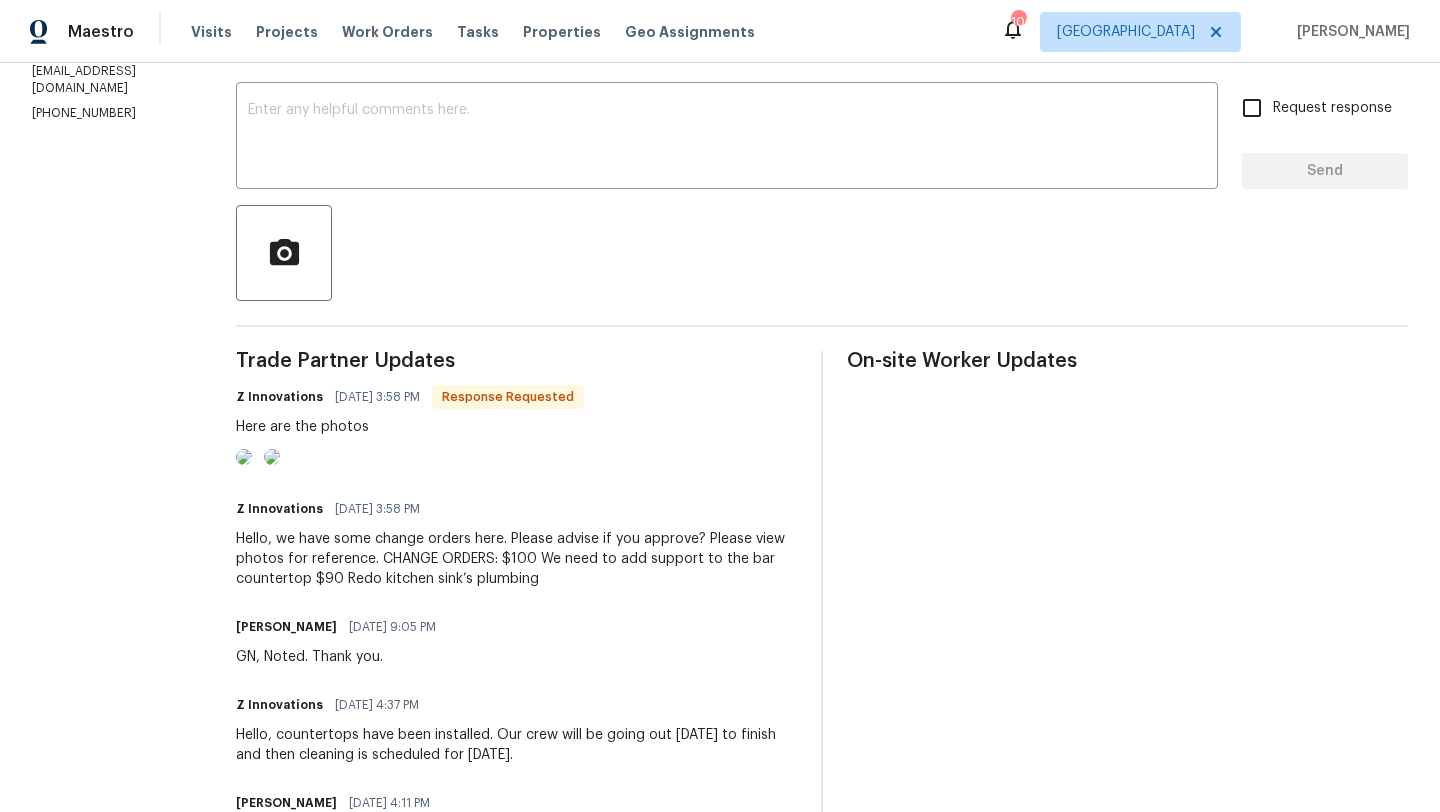 scroll, scrollTop: 338, scrollLeft: 0, axis: vertical 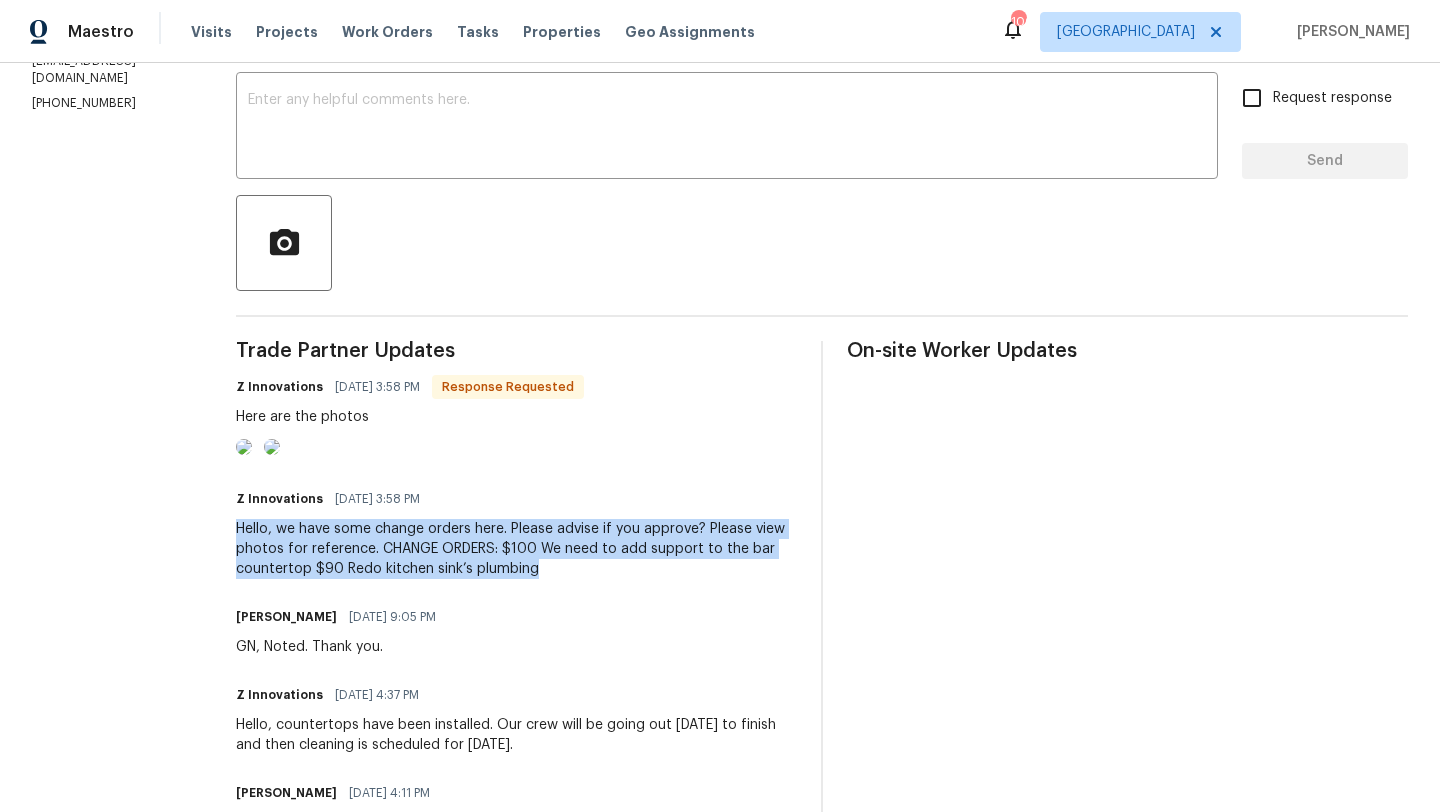 drag, startPoint x: 557, startPoint y: 657, endPoint x: 226, endPoint y: 607, distance: 334.75513 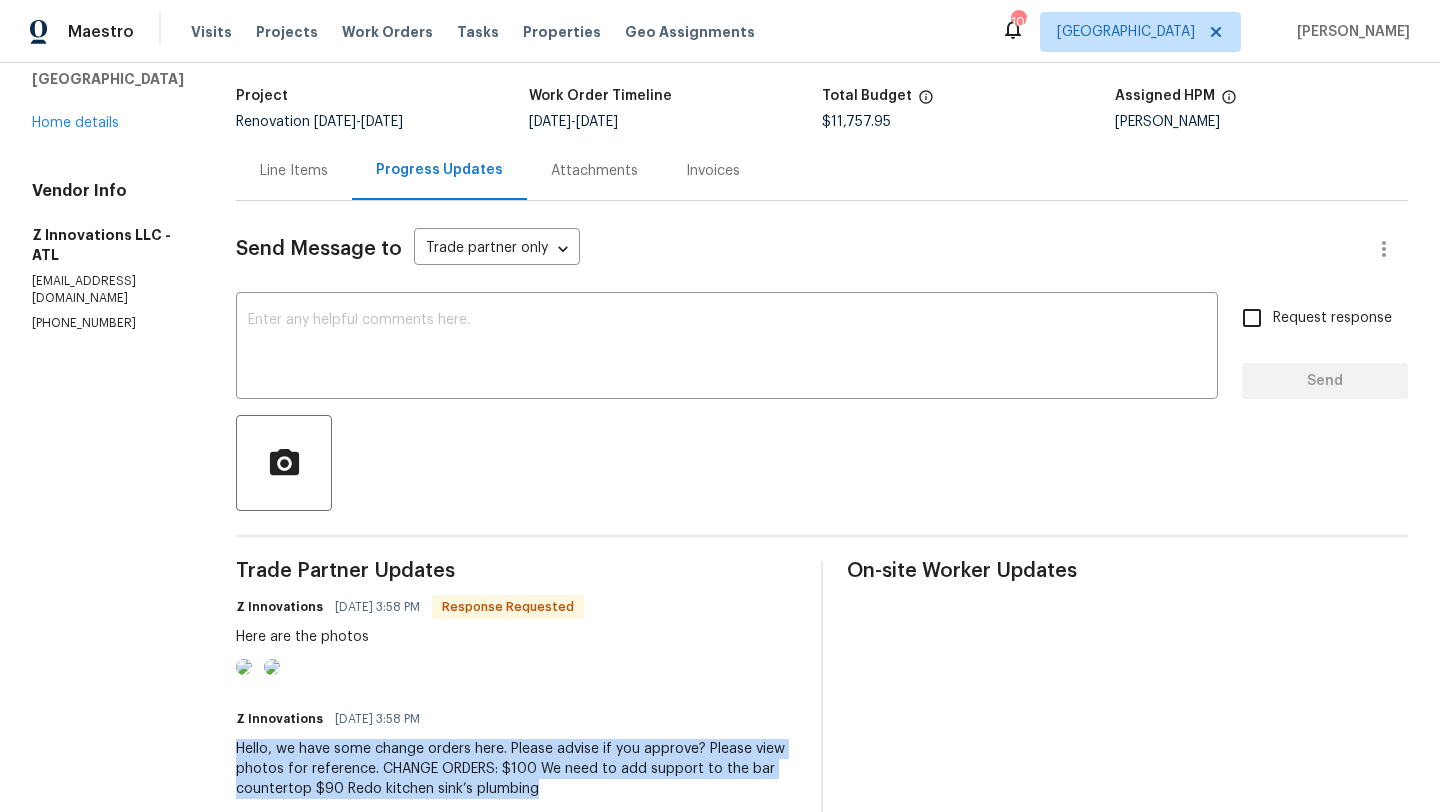 scroll, scrollTop: 0, scrollLeft: 0, axis: both 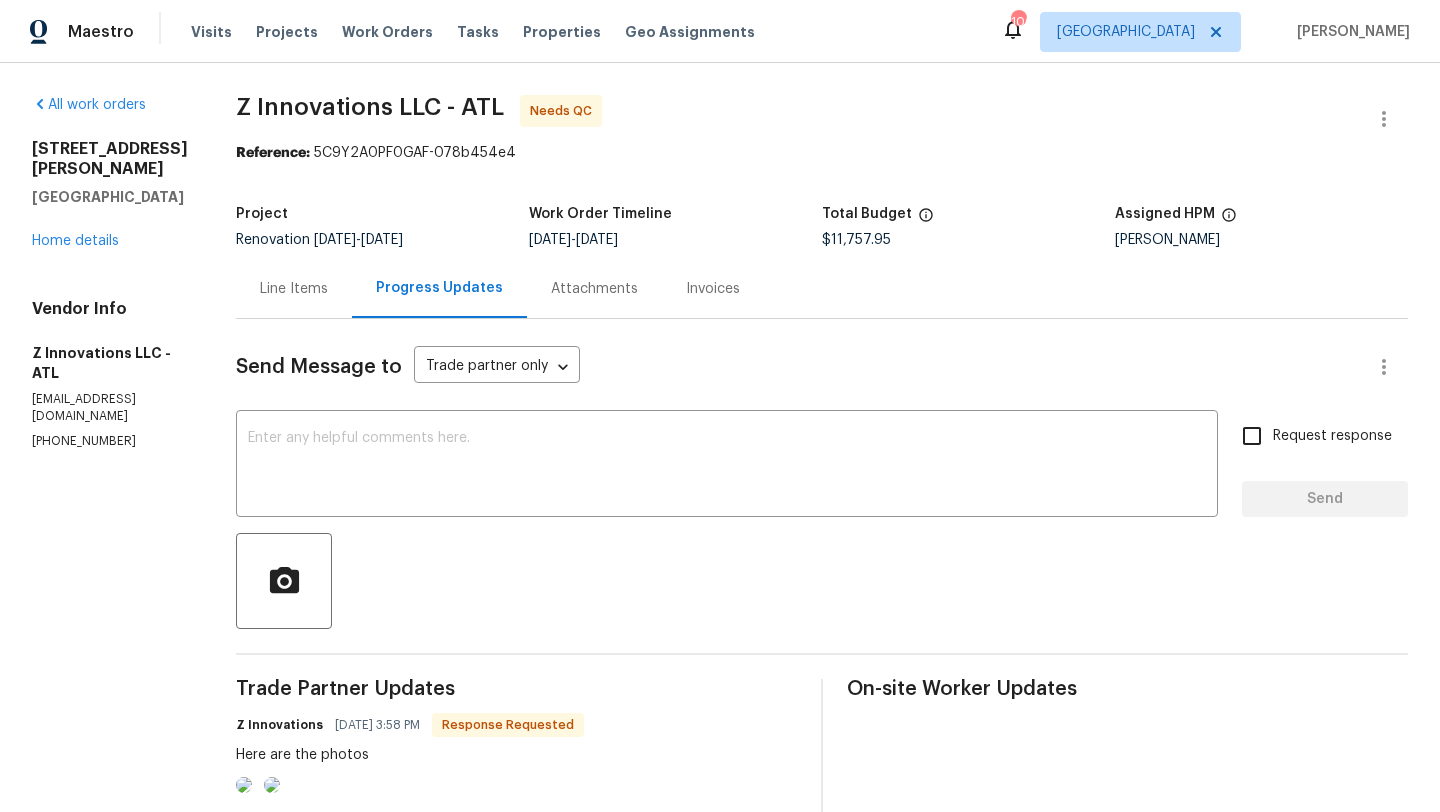 click on "Line Items" at bounding box center [294, 289] 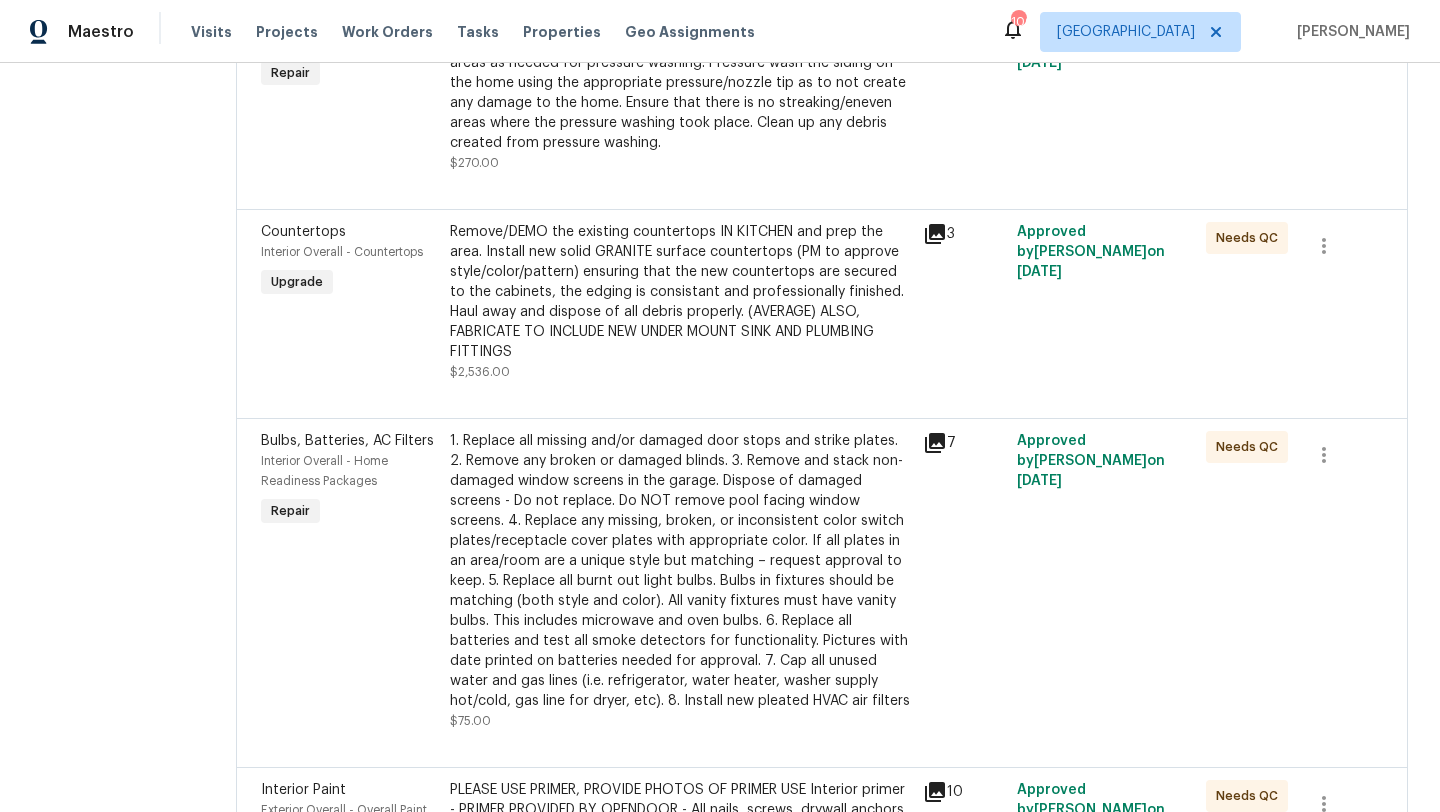 scroll, scrollTop: 1522, scrollLeft: 0, axis: vertical 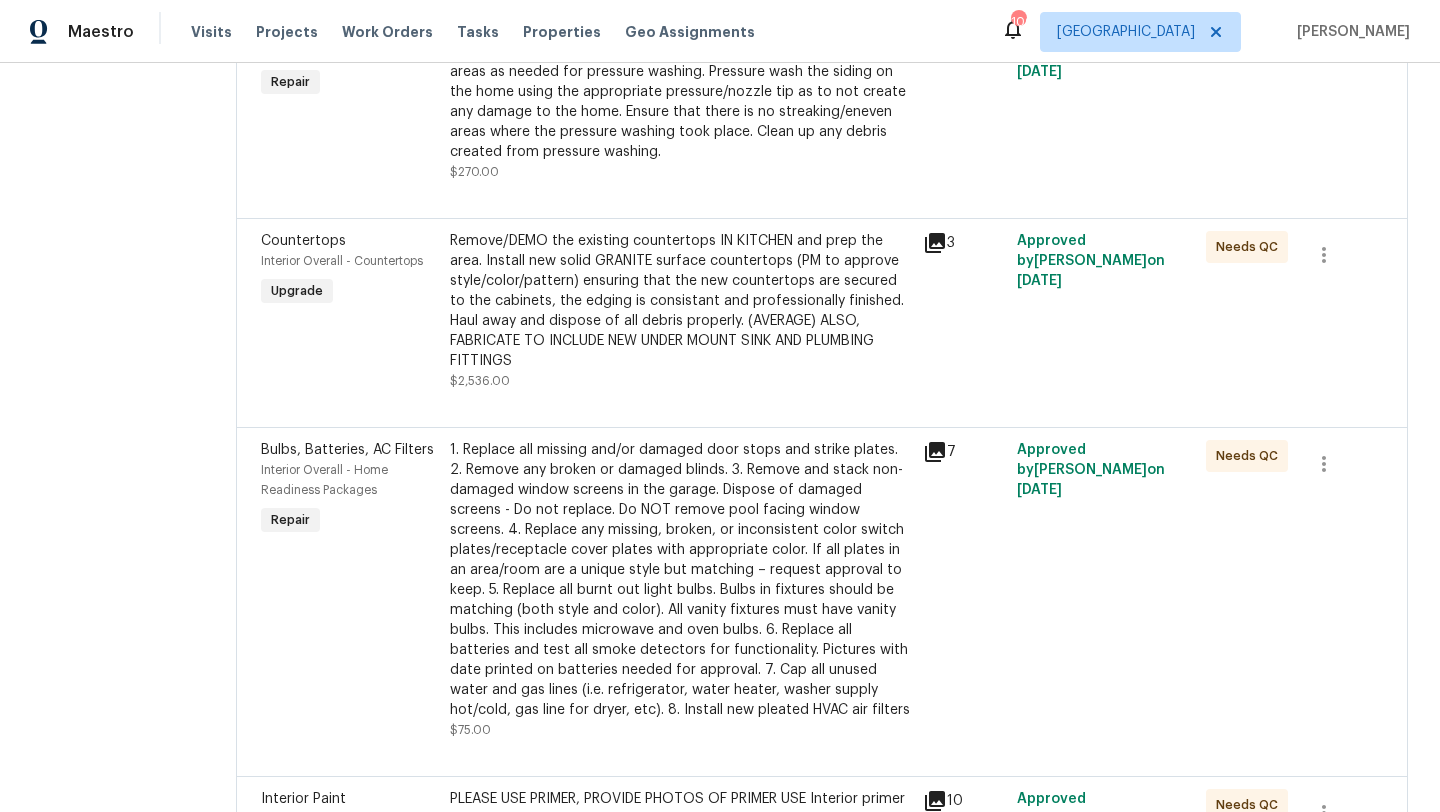 click on "Interior Overall - Countertops" at bounding box center (349, 261) 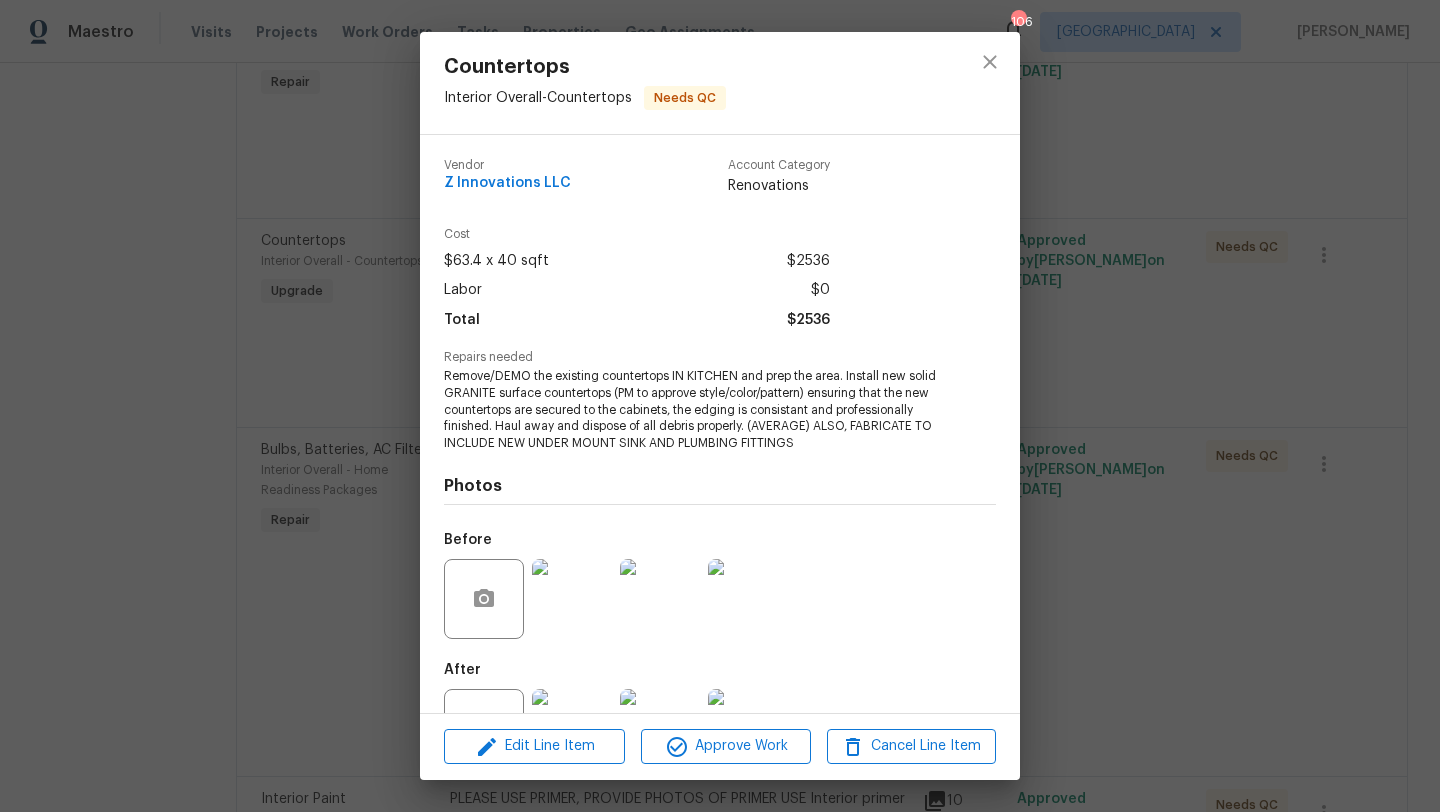 scroll, scrollTop: 76, scrollLeft: 0, axis: vertical 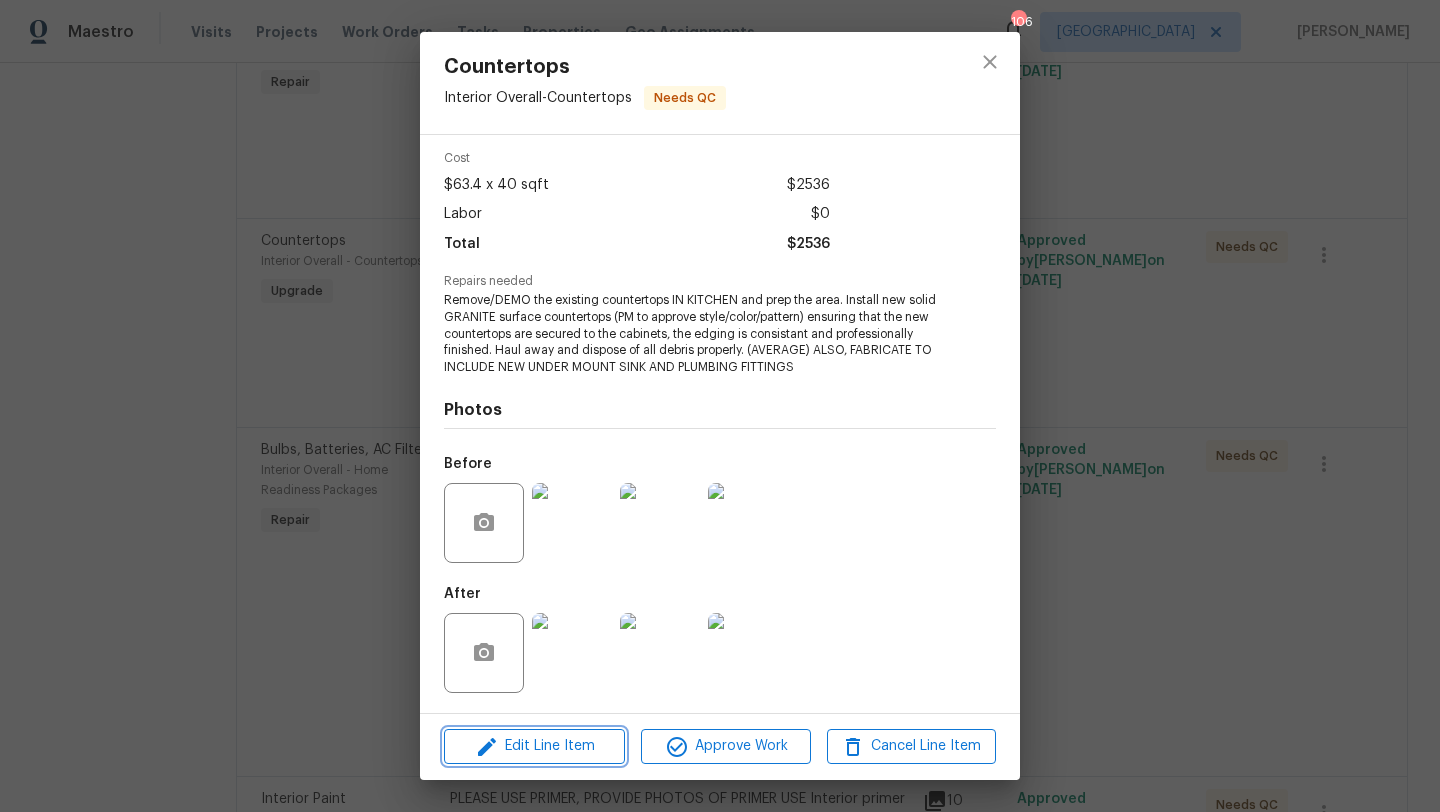 click on "Edit Line Item" at bounding box center [534, 746] 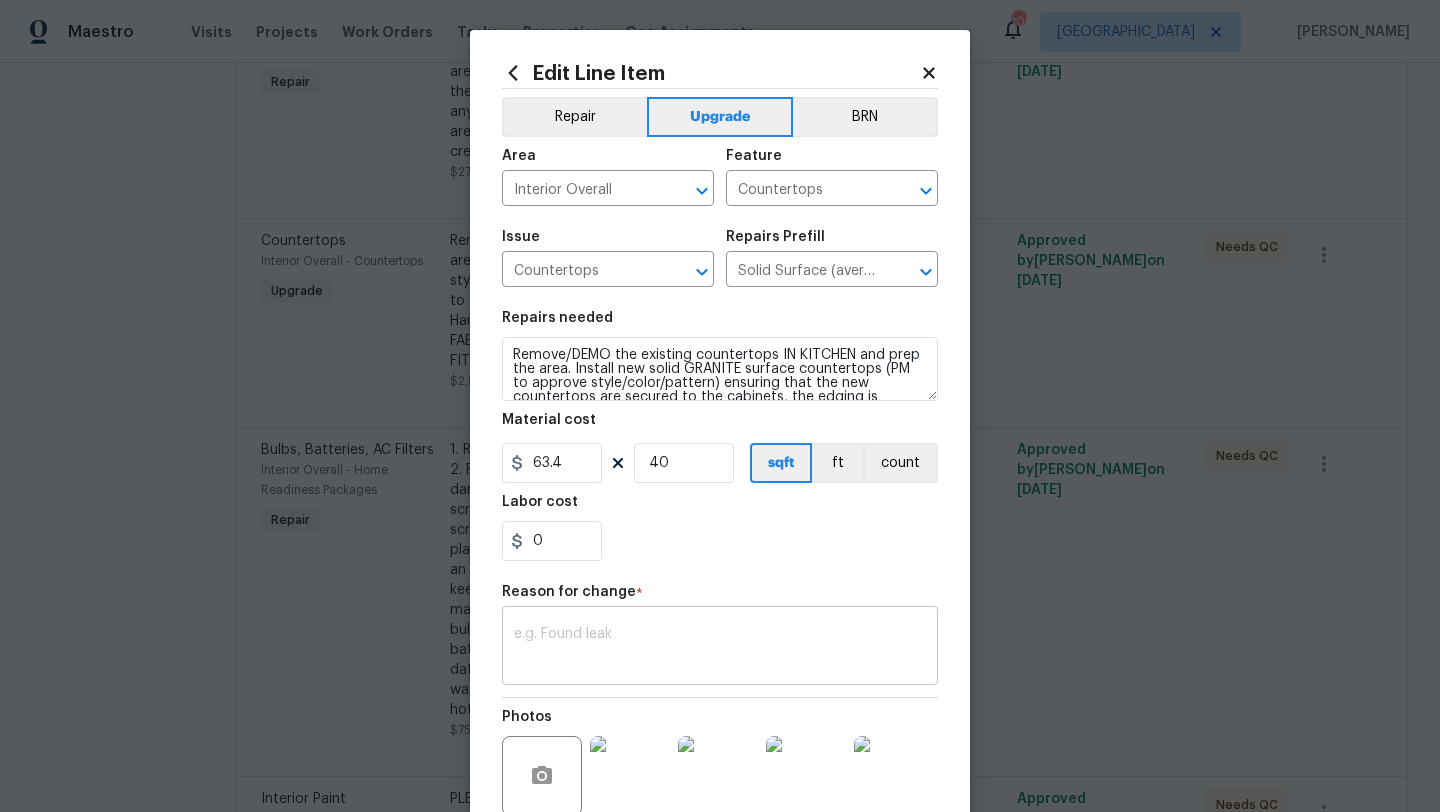 click at bounding box center (720, 648) 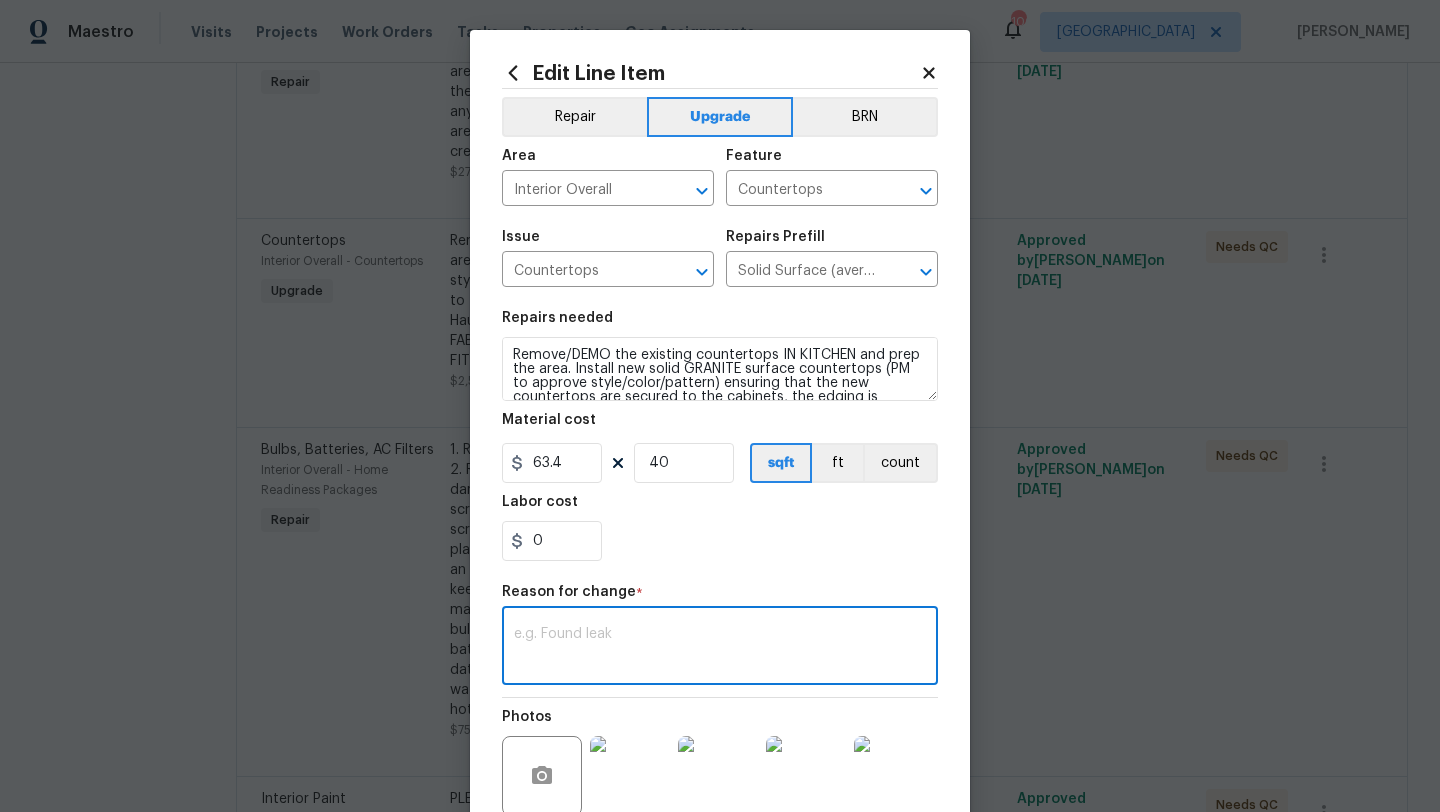 paste on "Hello, we have some change orders here. Please advise if you approve? Please view photos for reference. CHANGE ORDERS: $100 We need to add support to the bar countertop $90 Redo kitchen sink’s plumbing" 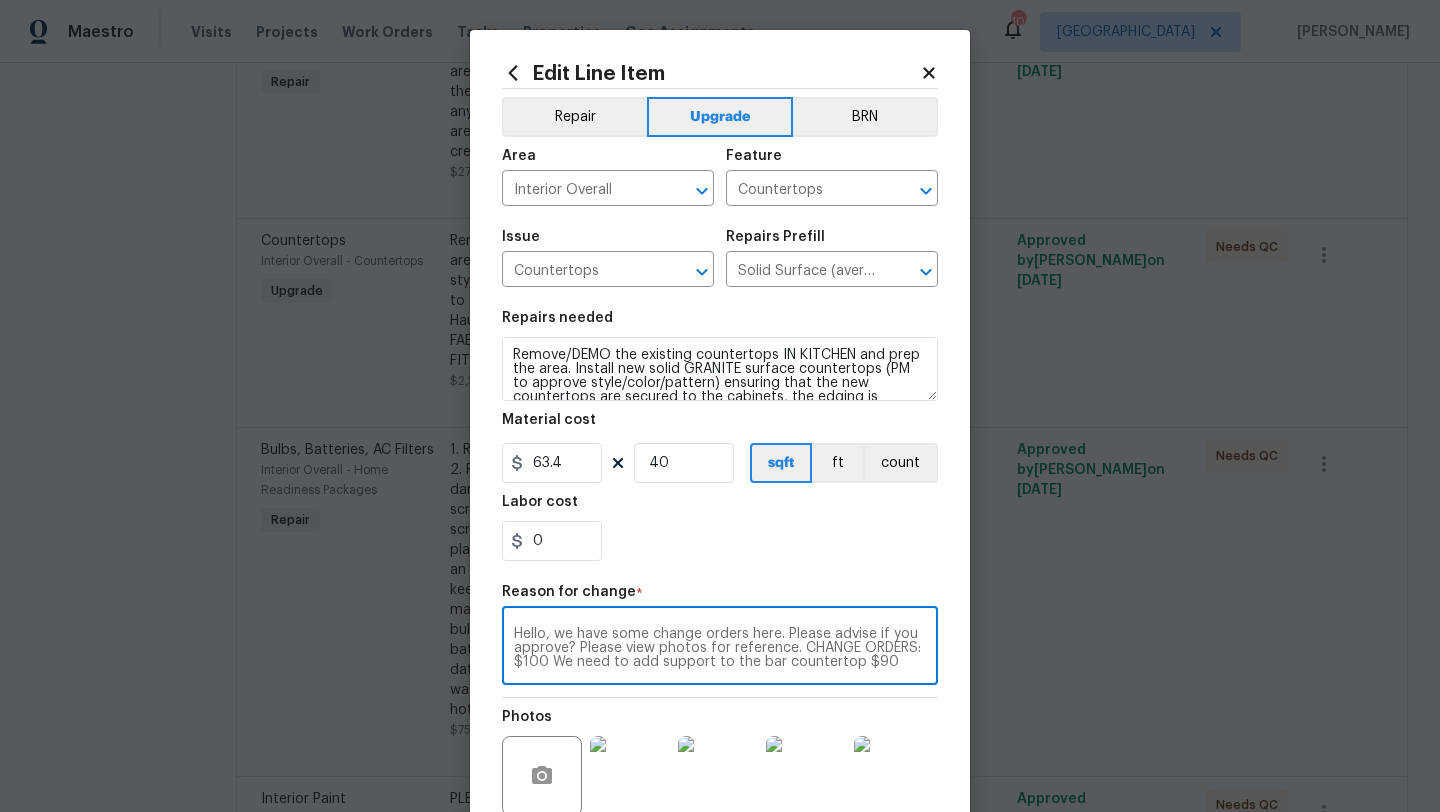 scroll, scrollTop: 14, scrollLeft: 0, axis: vertical 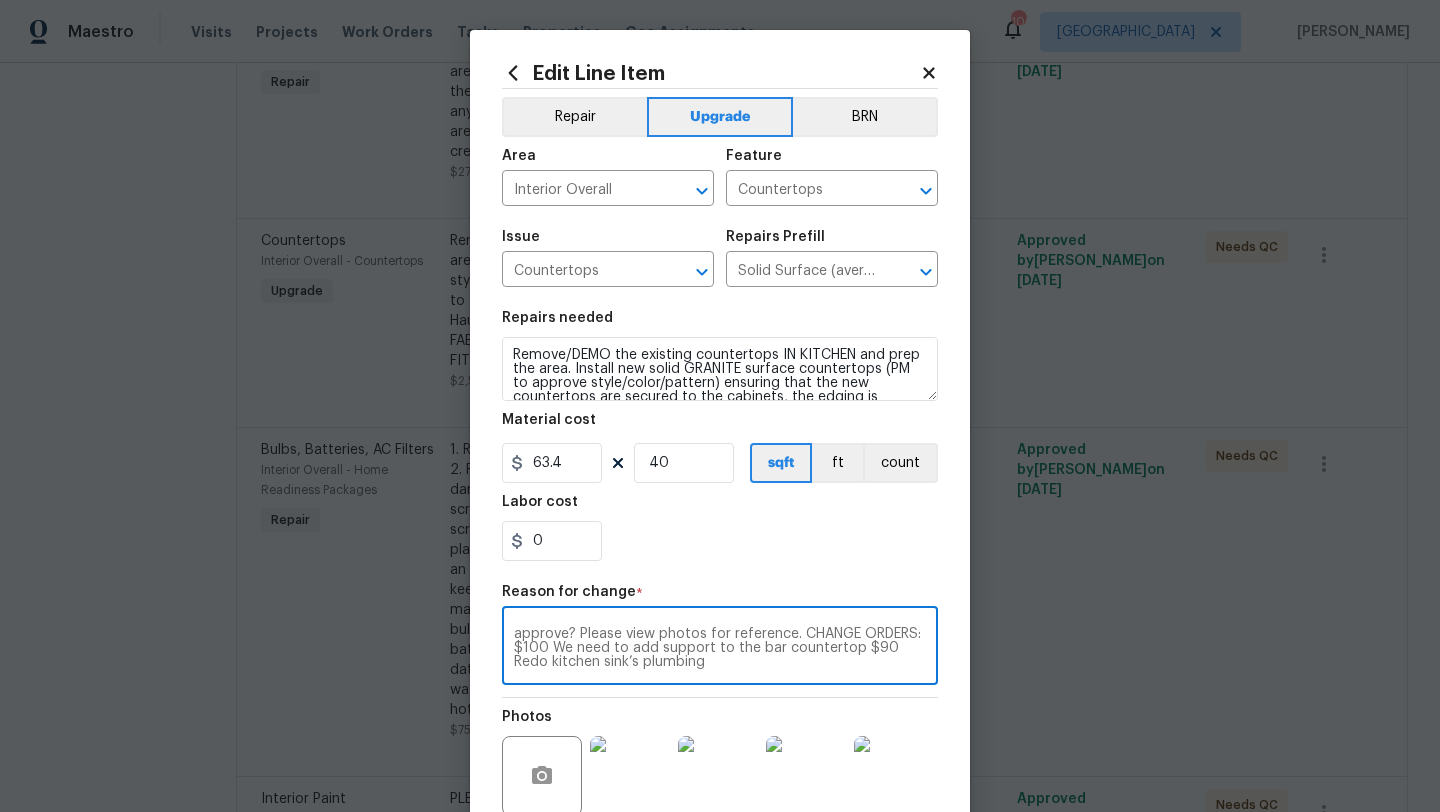 type on "Hello, we have some change orders here. Please advise if you approve? Please view photos for reference. CHANGE ORDERS: $100 We need to add support to the bar countertop $90 Redo kitchen sink’s plumbing" 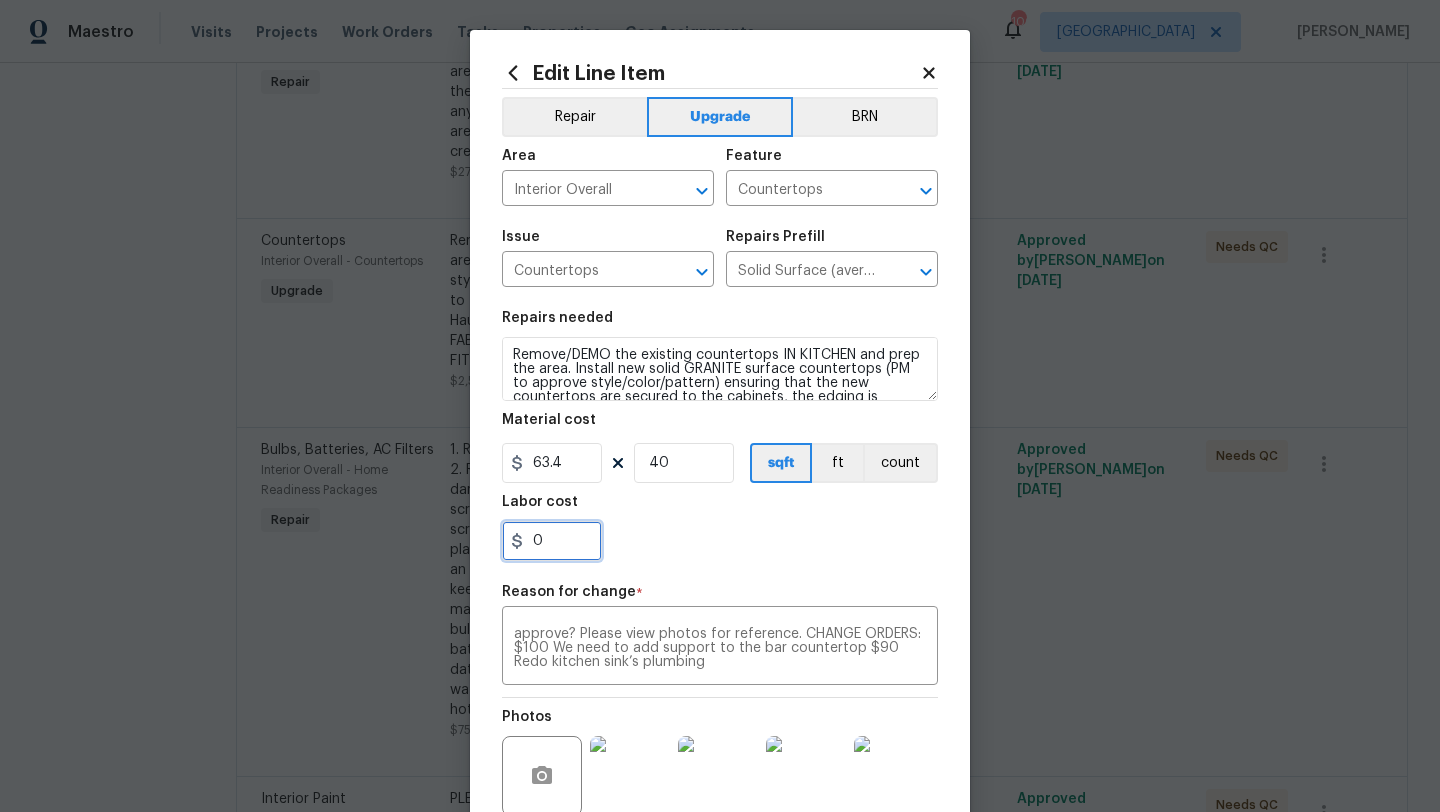 click on "0" at bounding box center (552, 541) 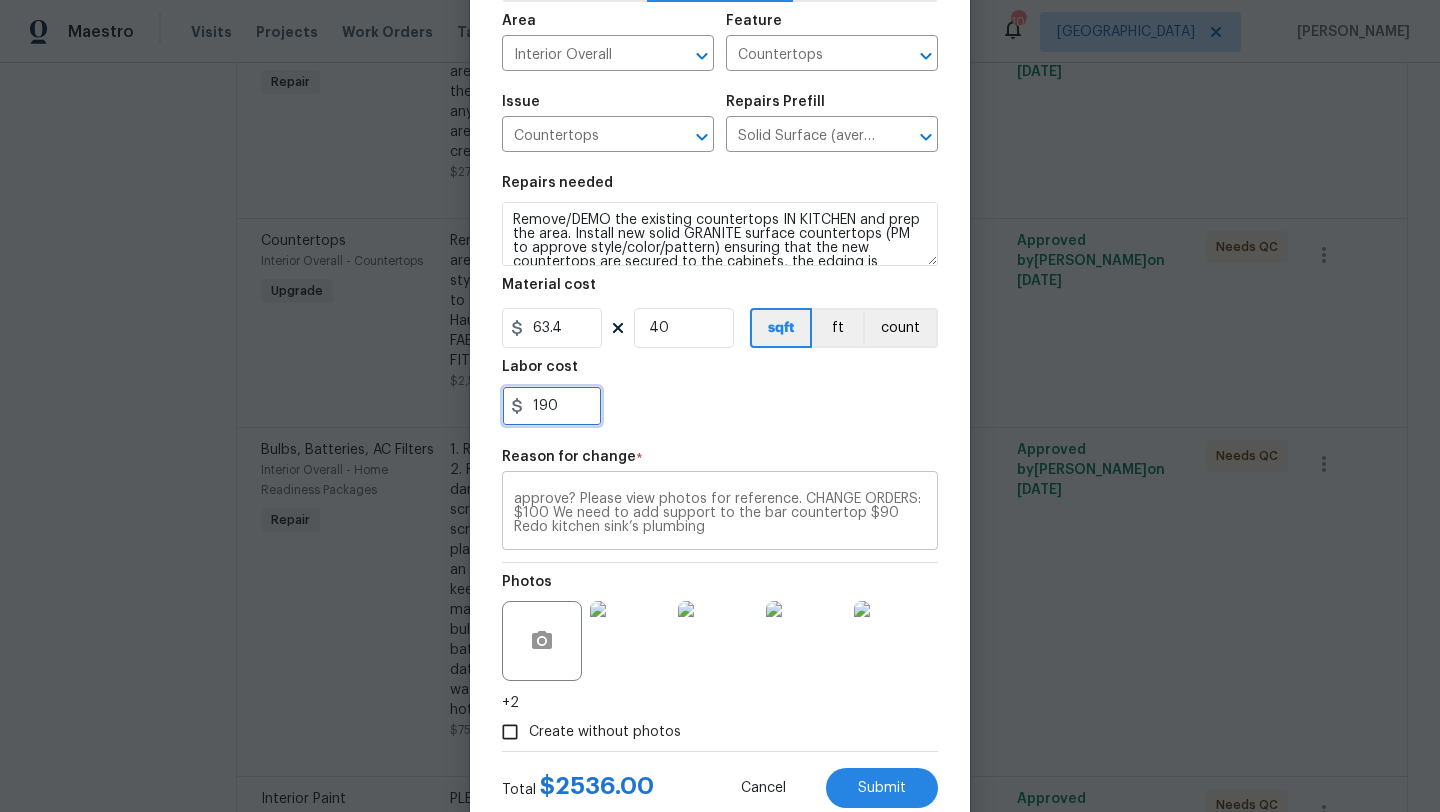 scroll, scrollTop: 194, scrollLeft: 0, axis: vertical 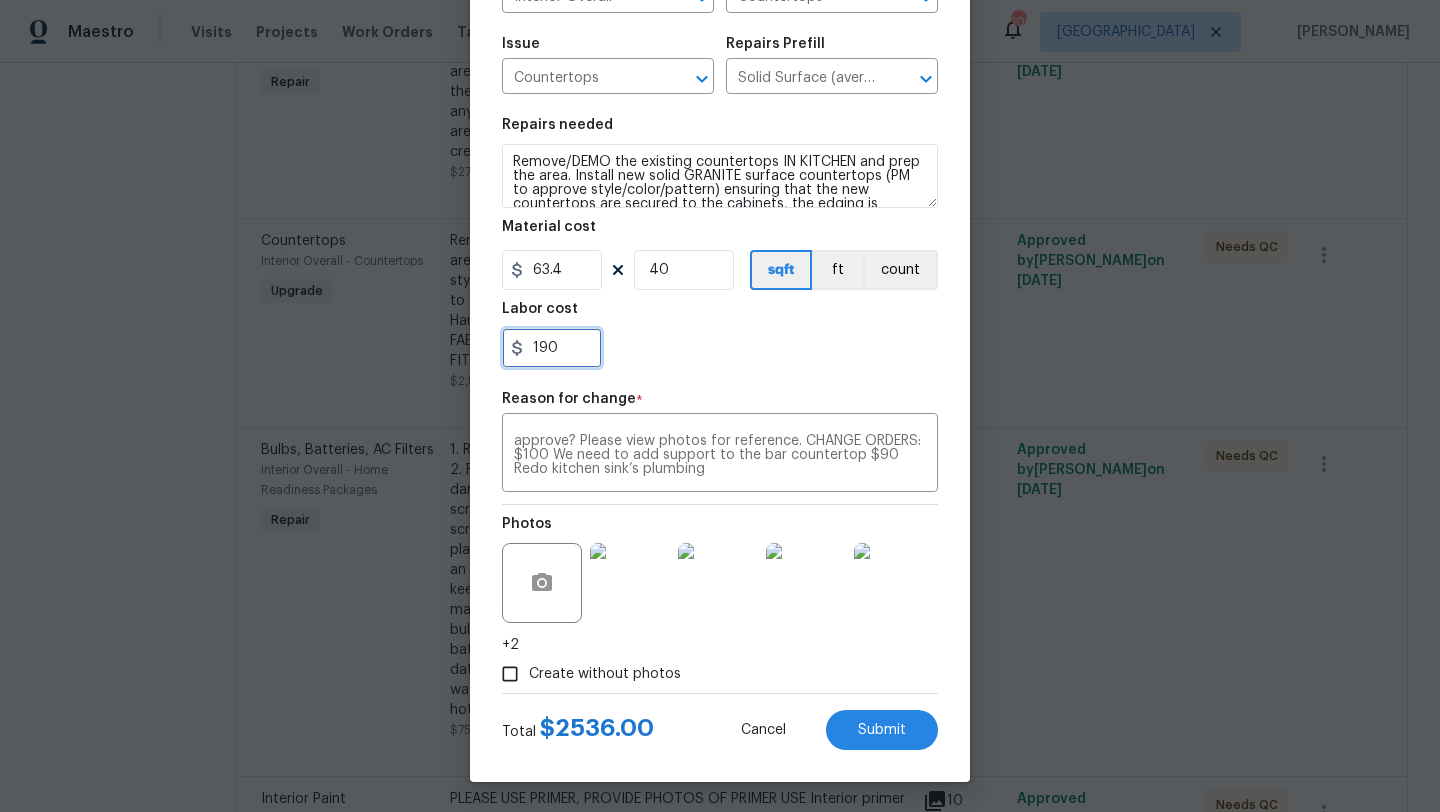 type on "190" 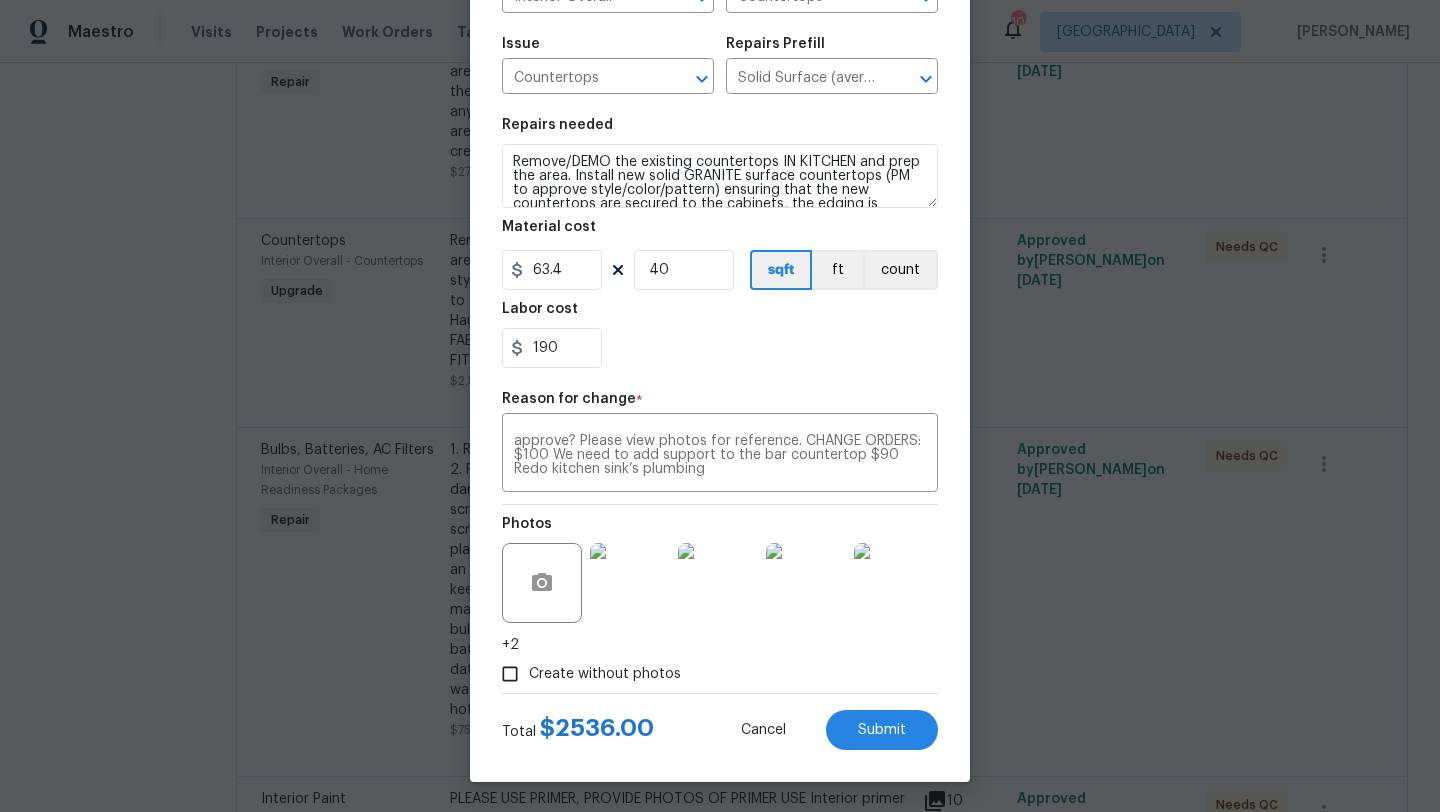 click on "Create without photos" at bounding box center (720, 674) 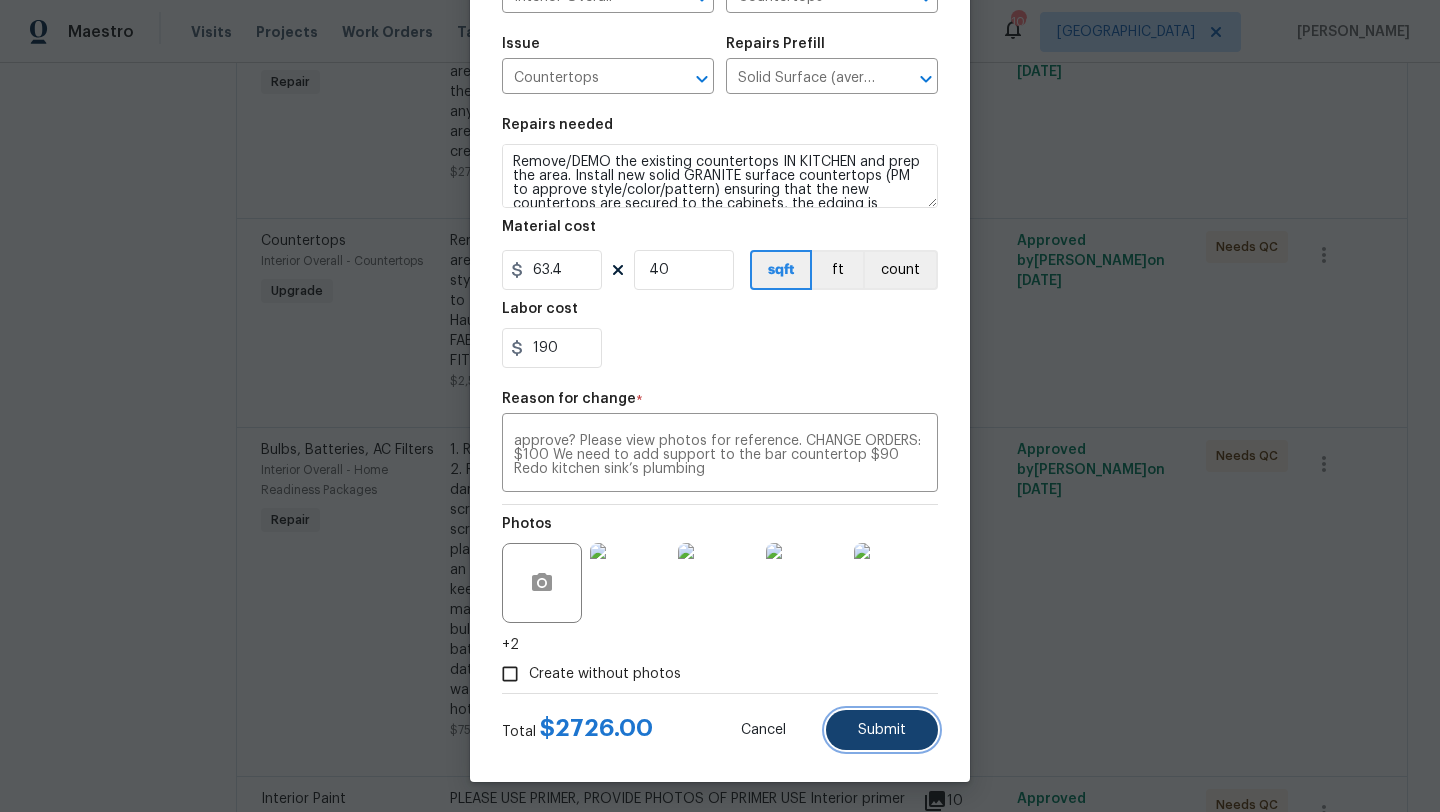 click on "Submit" at bounding box center [882, 730] 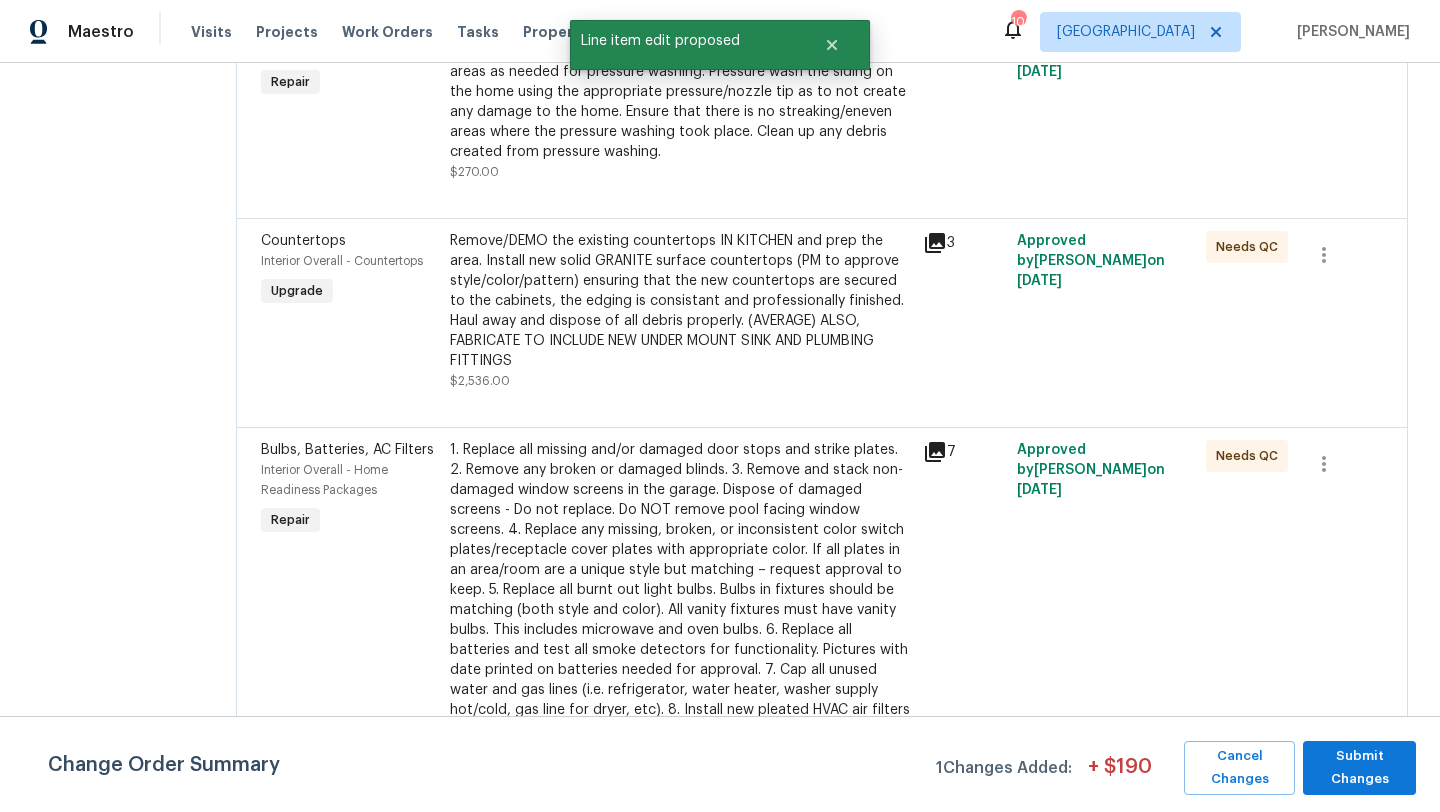 scroll, scrollTop: 0, scrollLeft: 0, axis: both 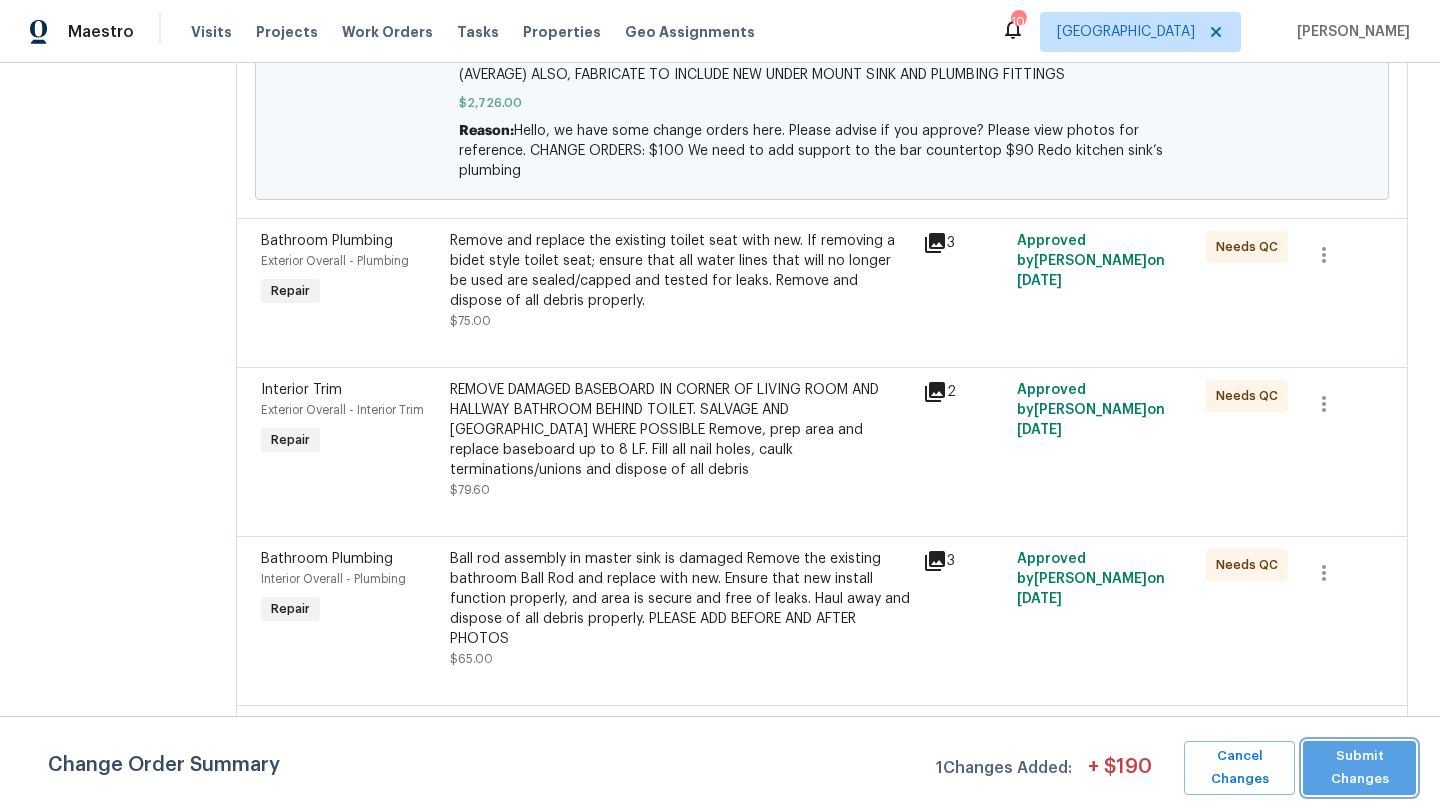 click on "Submit Changes" at bounding box center (1359, 768) 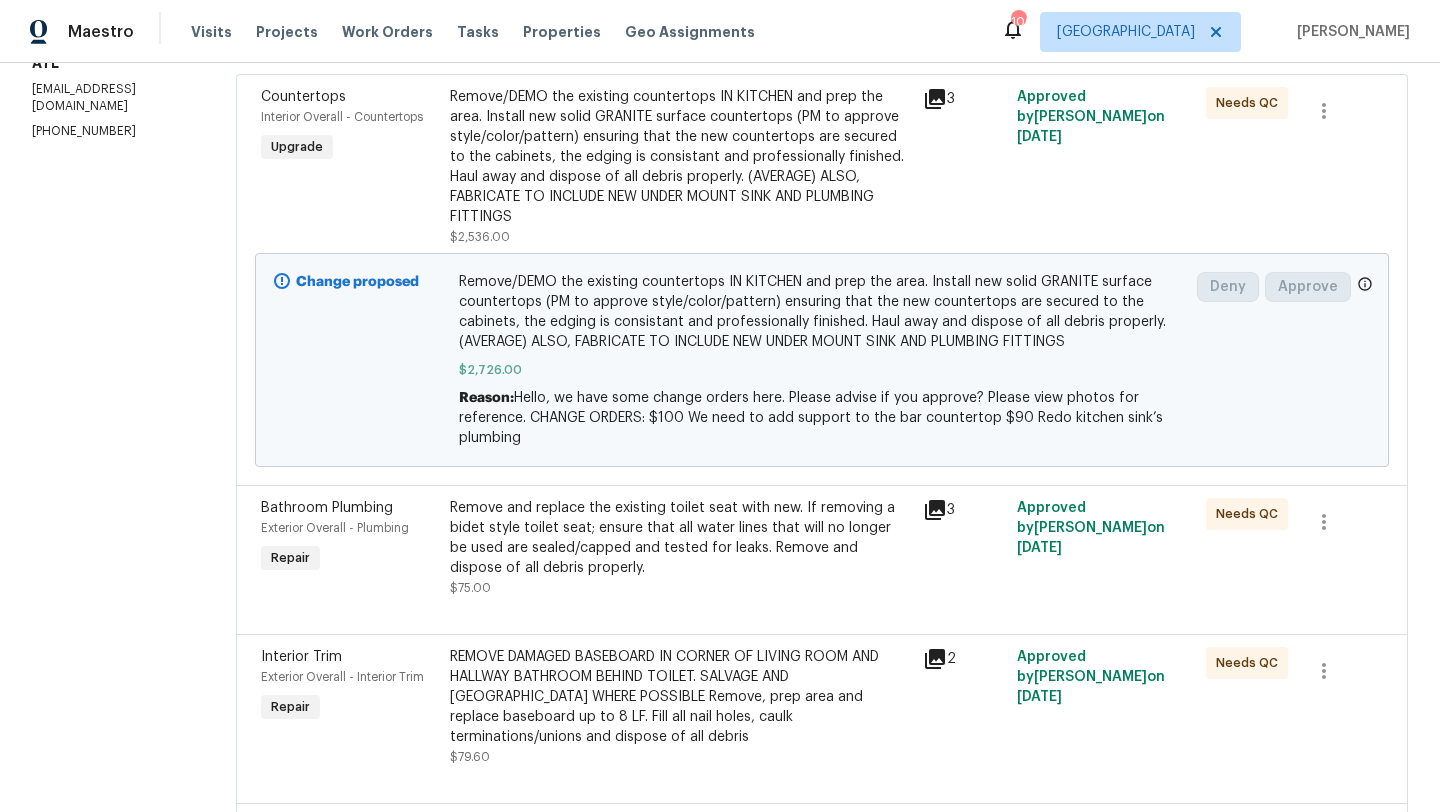 scroll, scrollTop: 0, scrollLeft: 0, axis: both 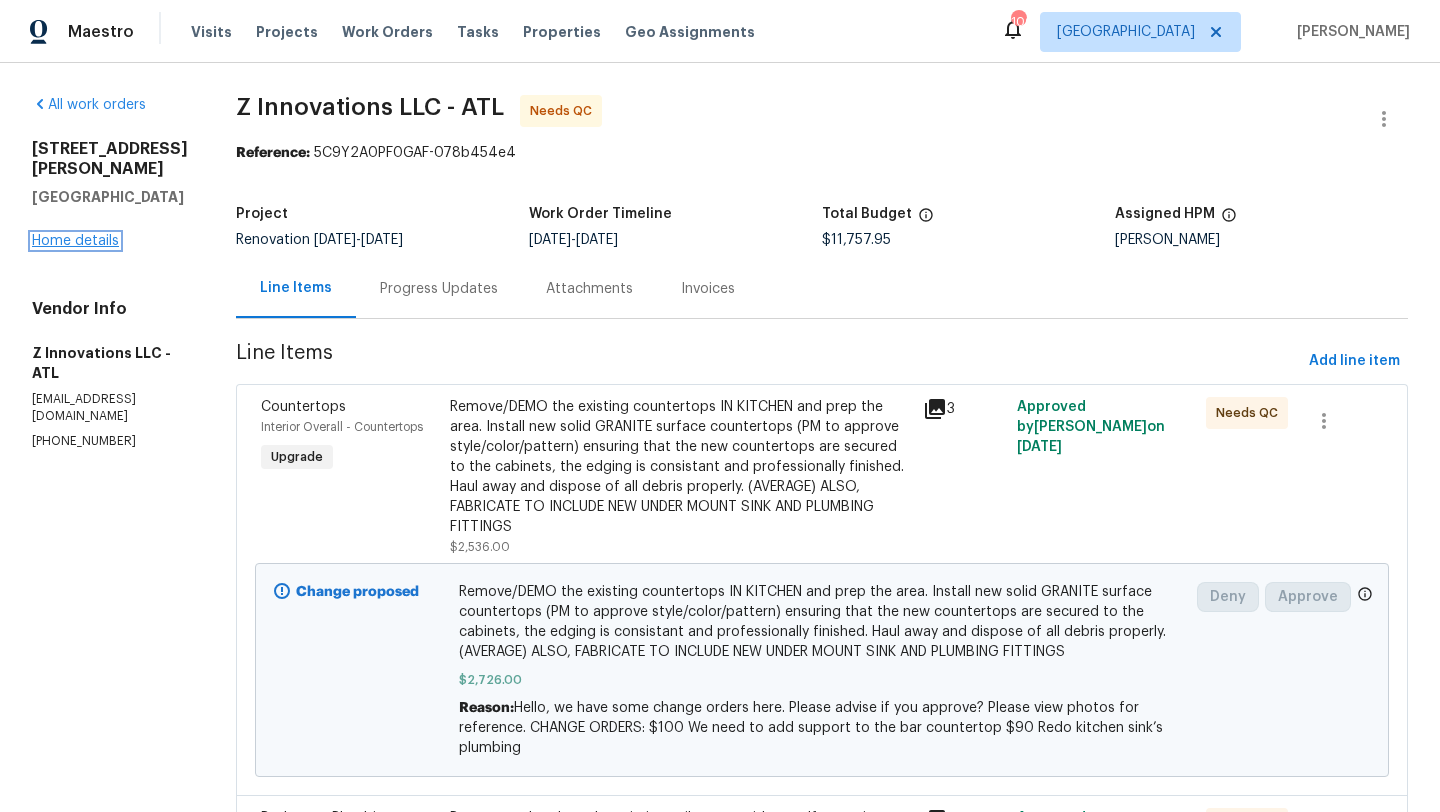 click on "Home details" at bounding box center [75, 241] 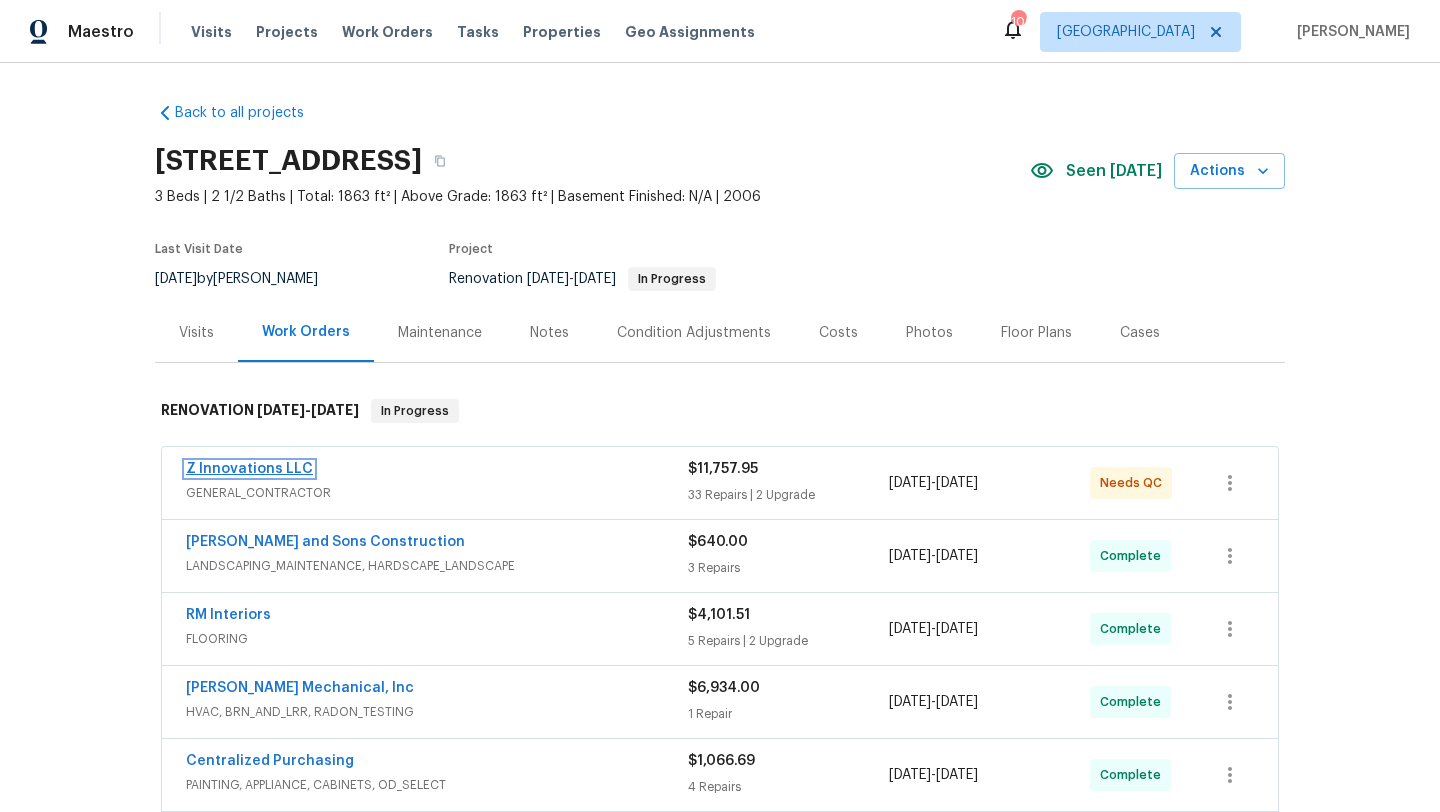click on "Z Innovations LLC" at bounding box center [249, 469] 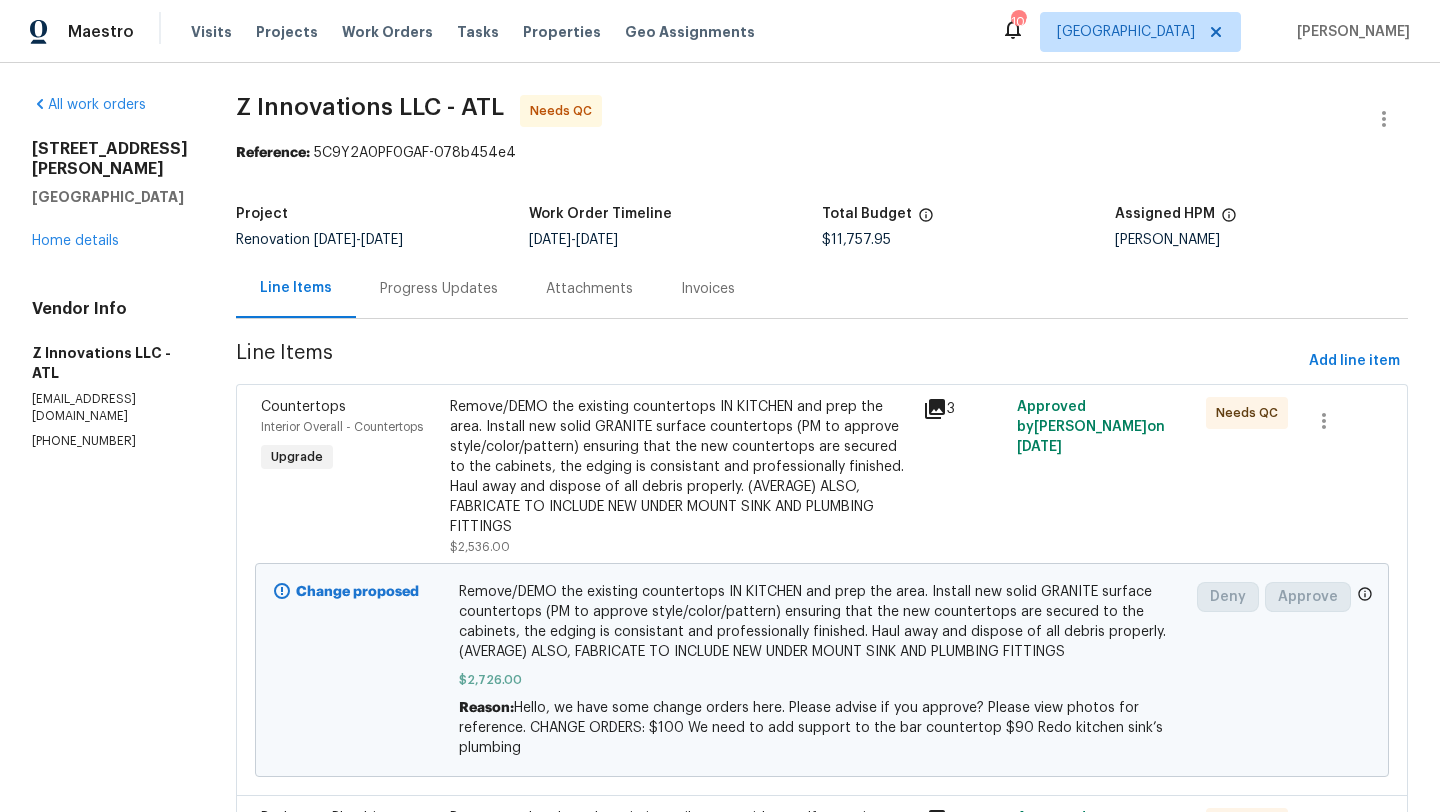 click on "Progress Updates" at bounding box center [439, 289] 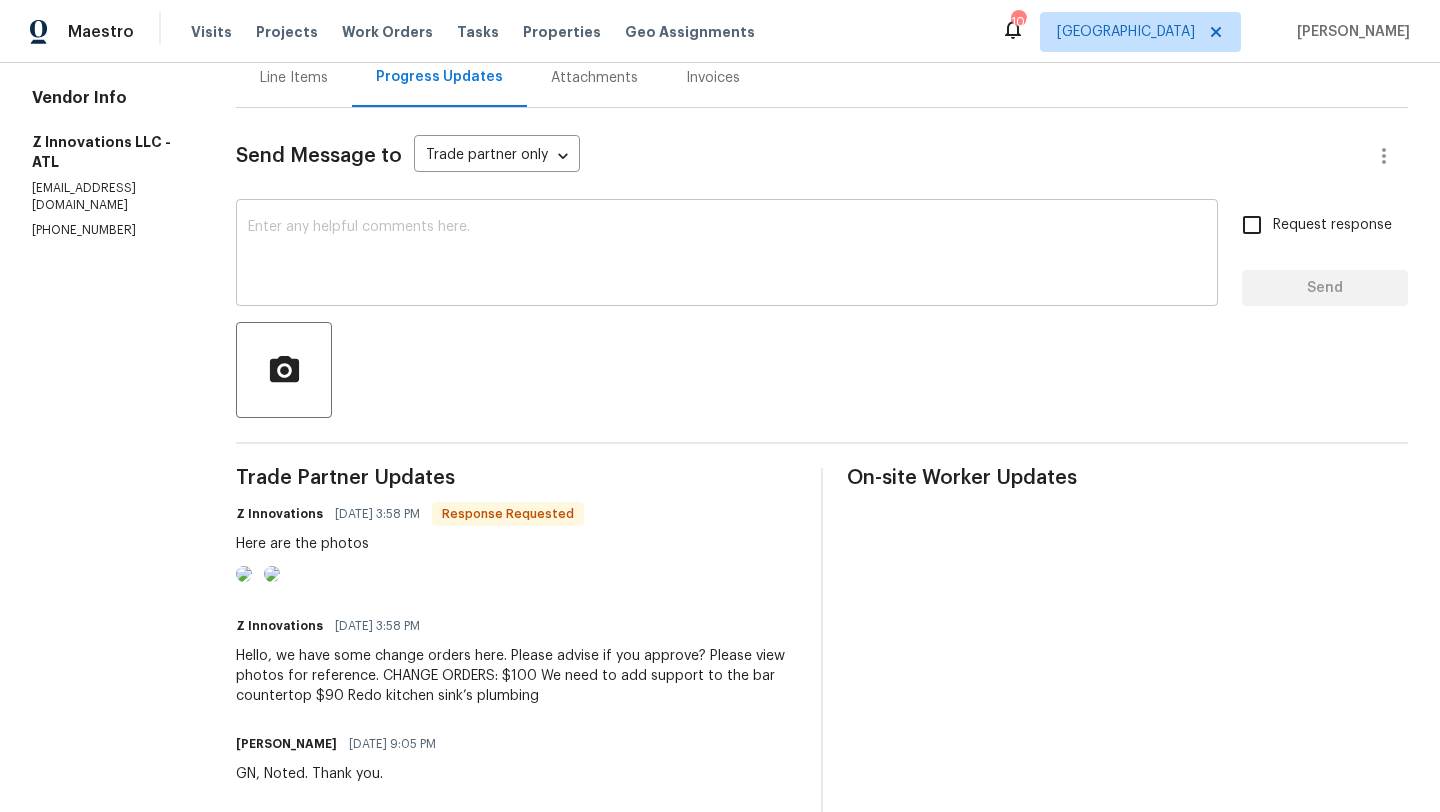 scroll, scrollTop: 243, scrollLeft: 0, axis: vertical 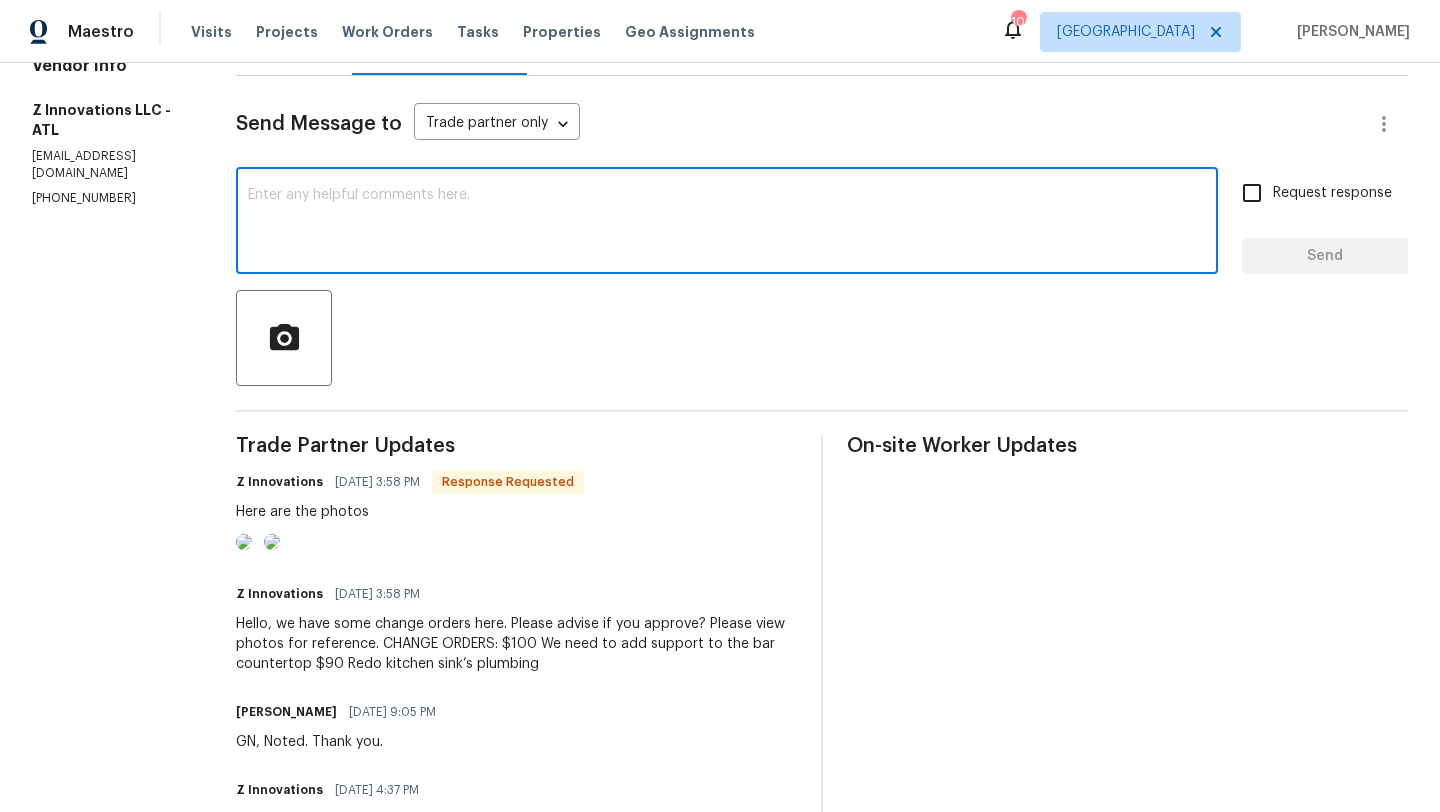 click at bounding box center (727, 223) 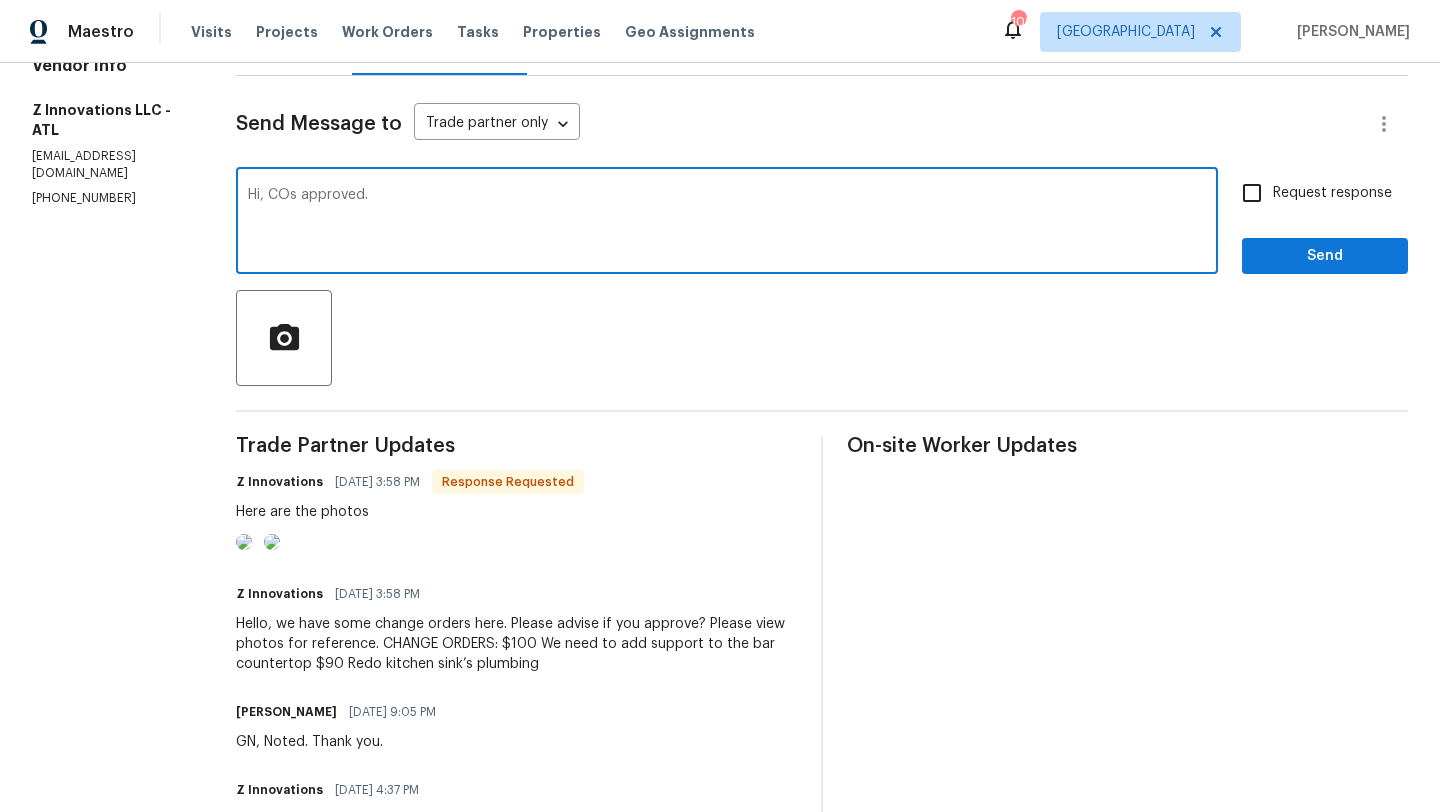 type on "Hi, COs approved." 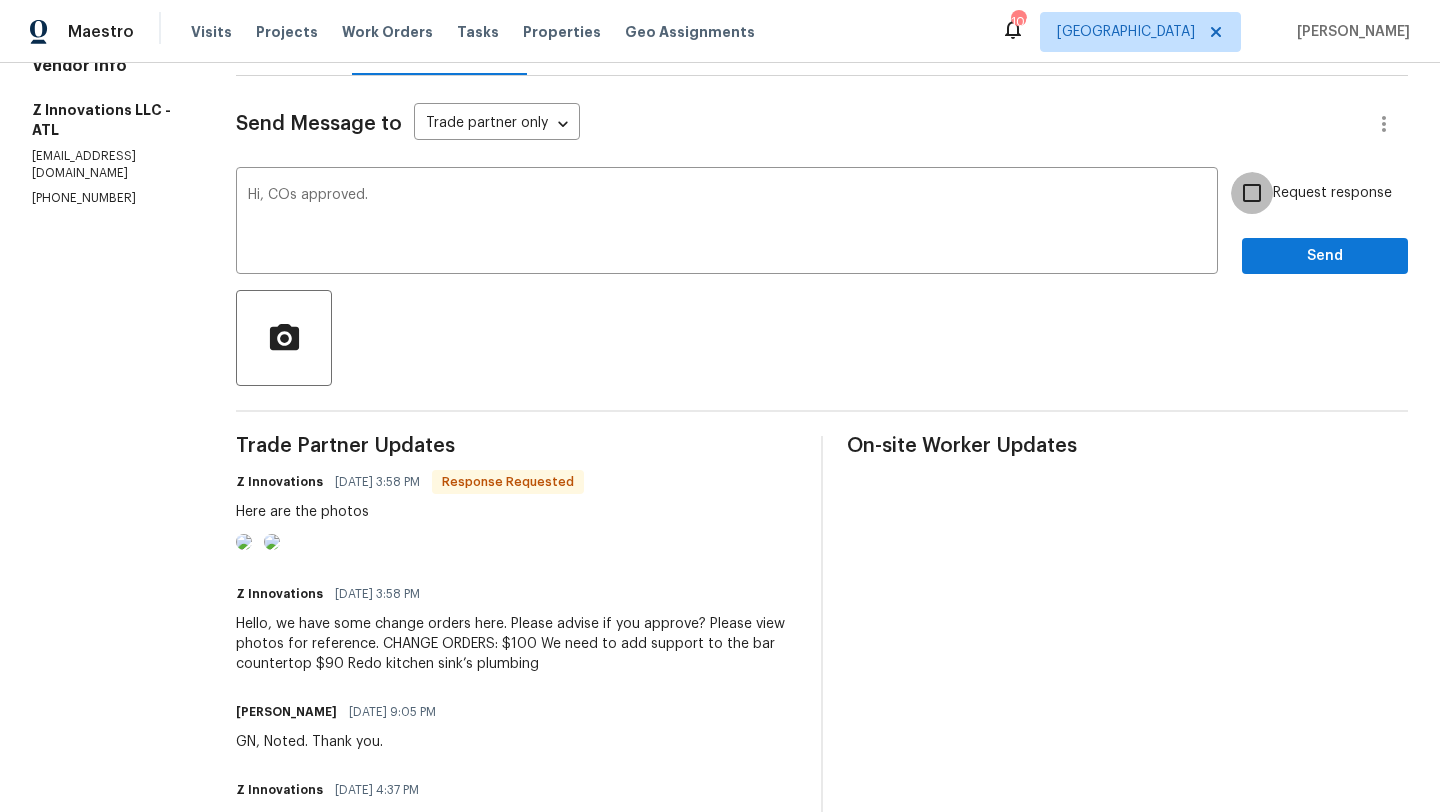 click on "Request response" at bounding box center [1252, 193] 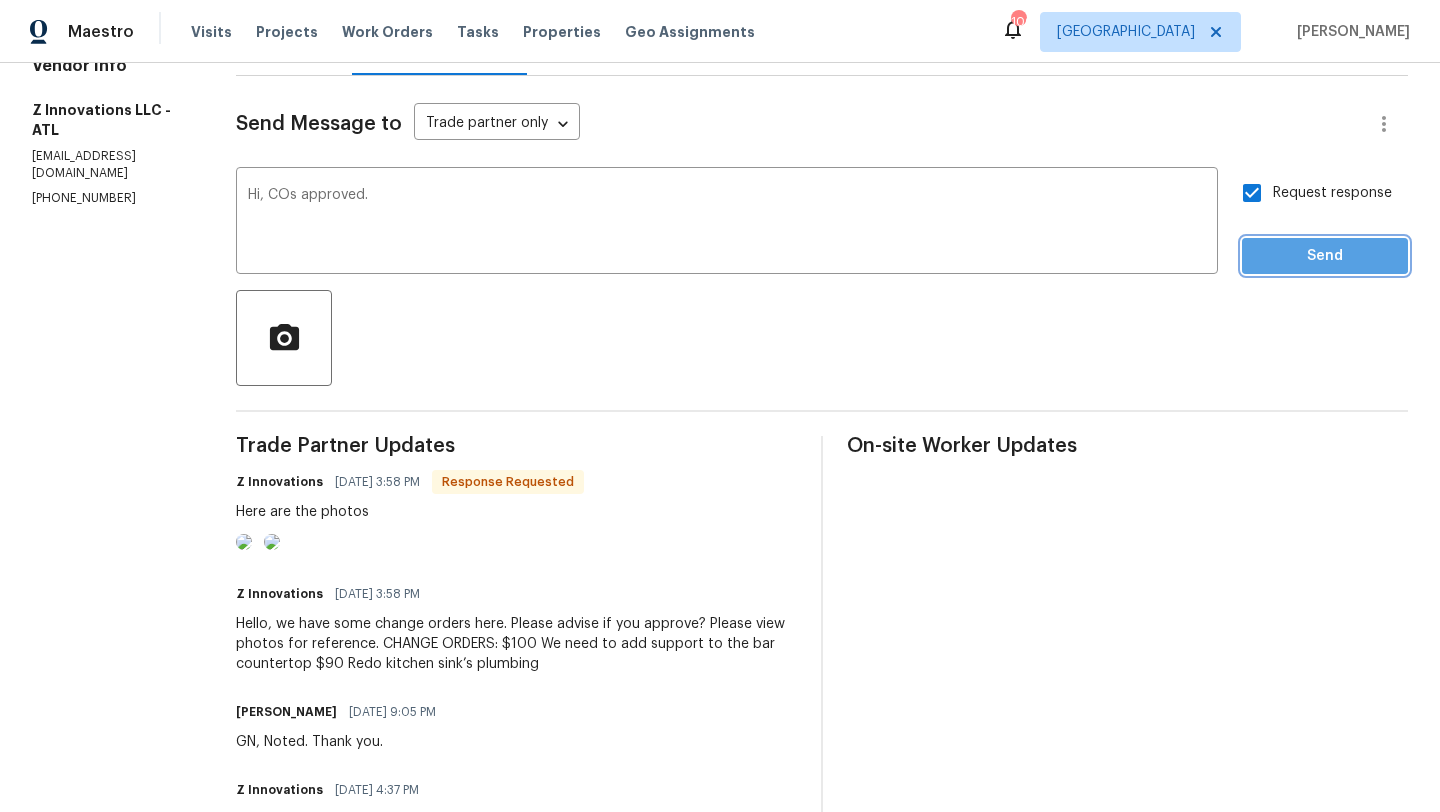 click on "Send" at bounding box center (1325, 256) 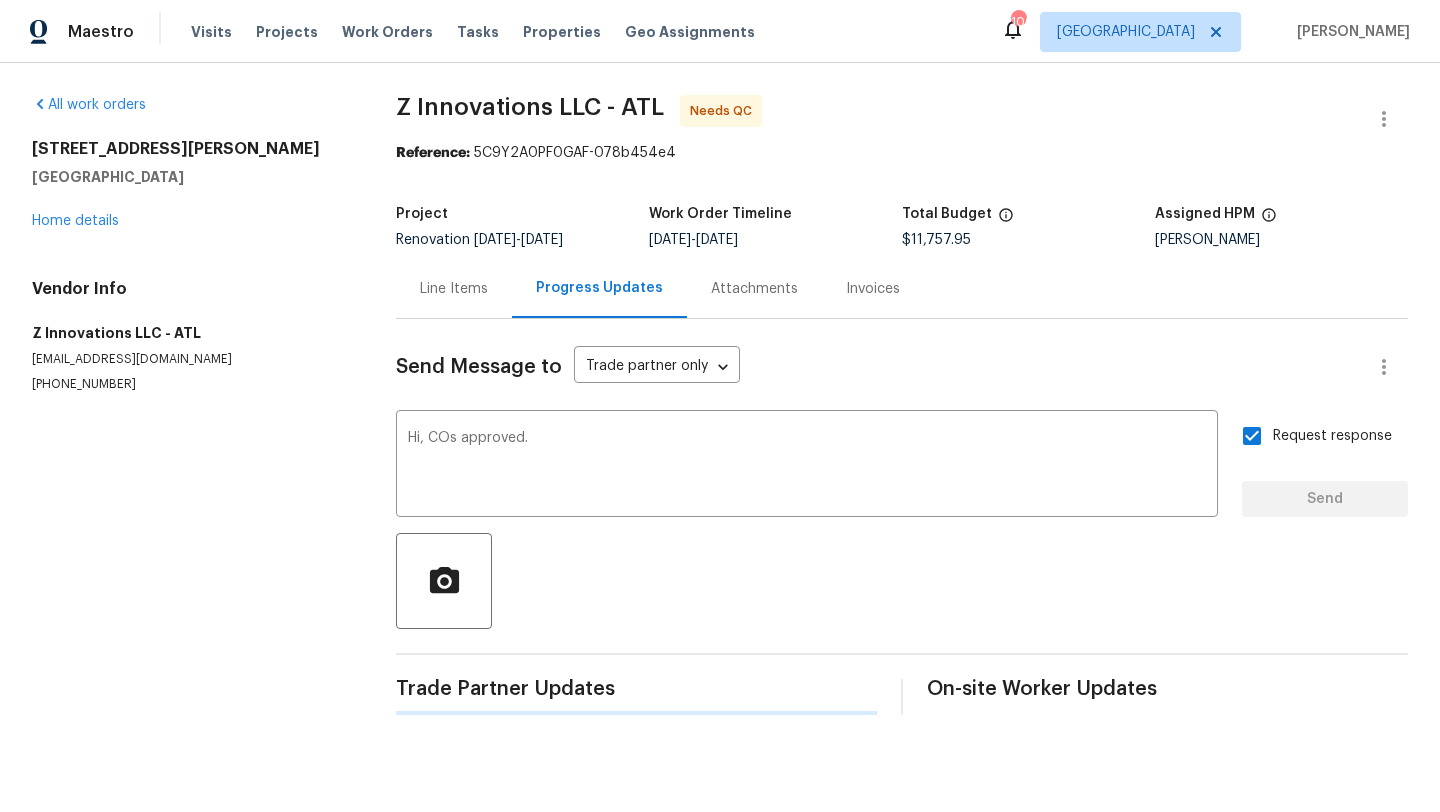 scroll, scrollTop: 0, scrollLeft: 0, axis: both 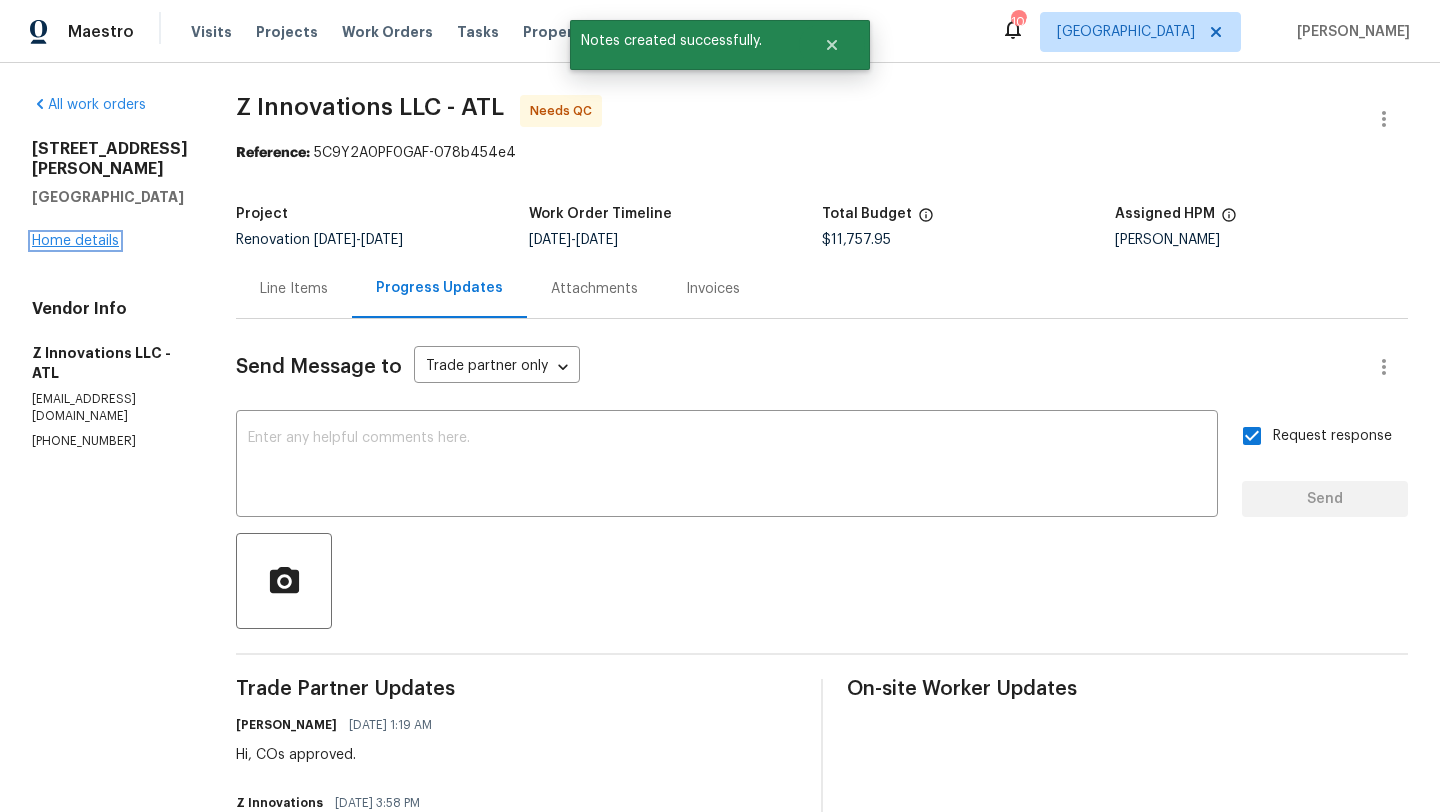 click on "Home details" at bounding box center [75, 241] 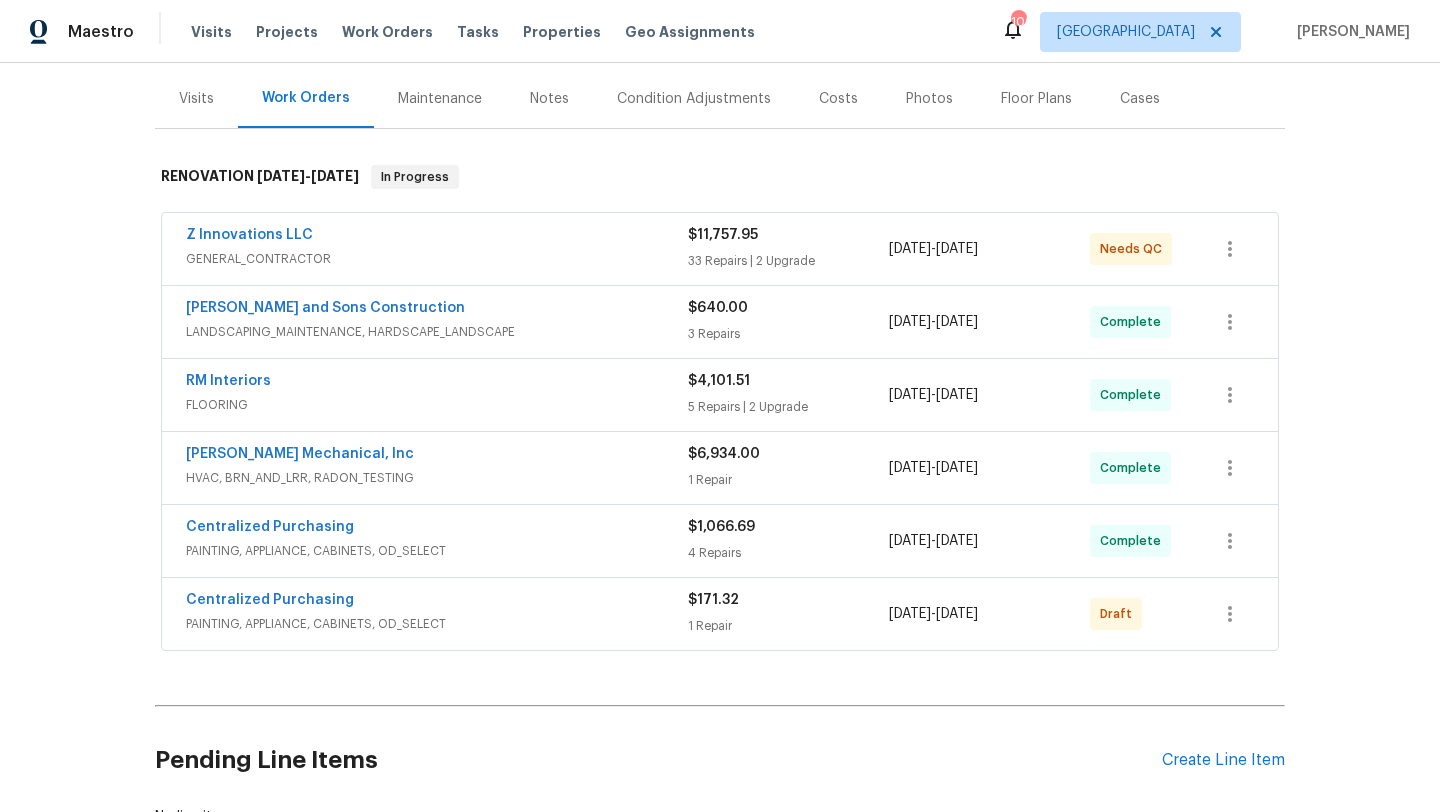 scroll, scrollTop: 130, scrollLeft: 0, axis: vertical 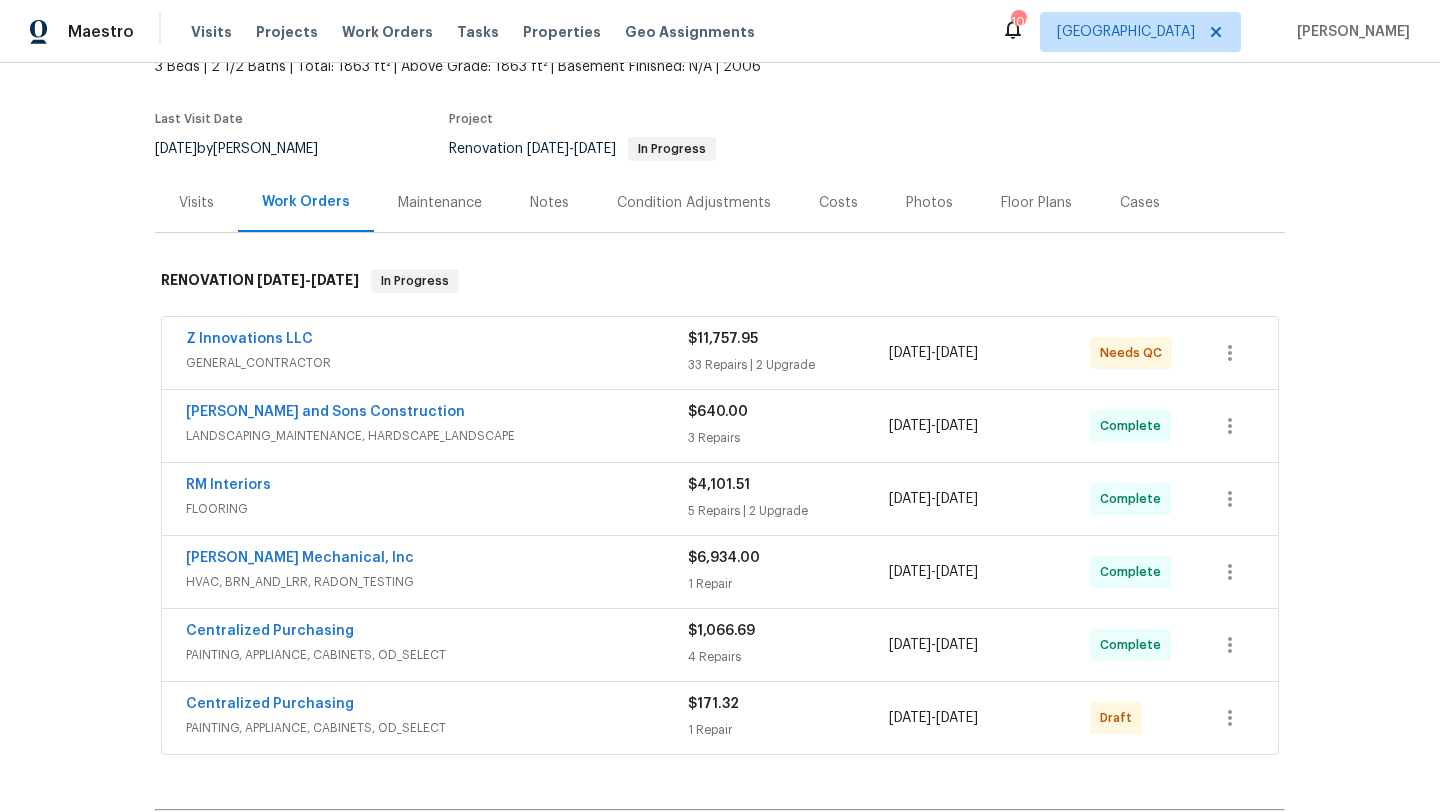 click on "Costs" at bounding box center [838, 203] 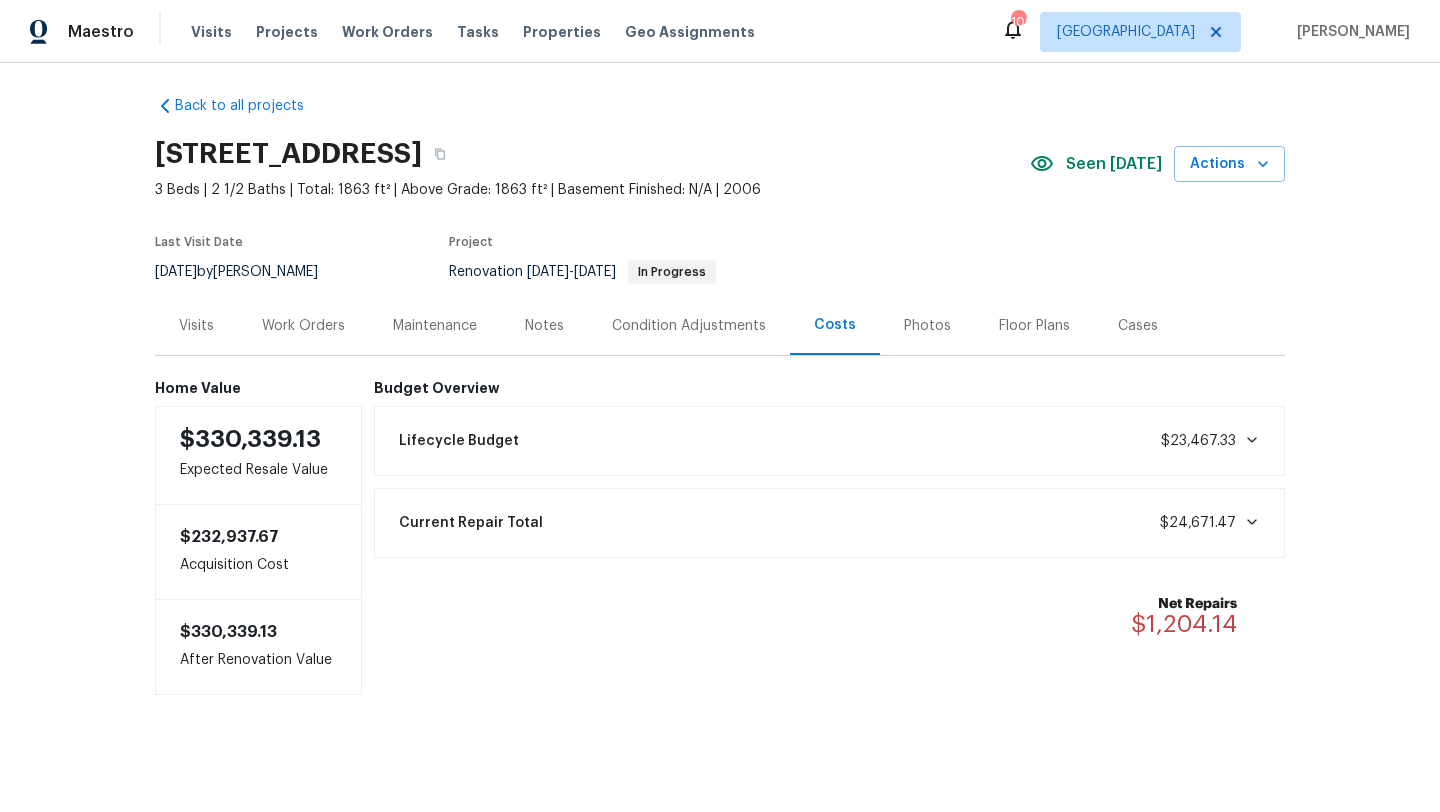 scroll, scrollTop: 11, scrollLeft: 0, axis: vertical 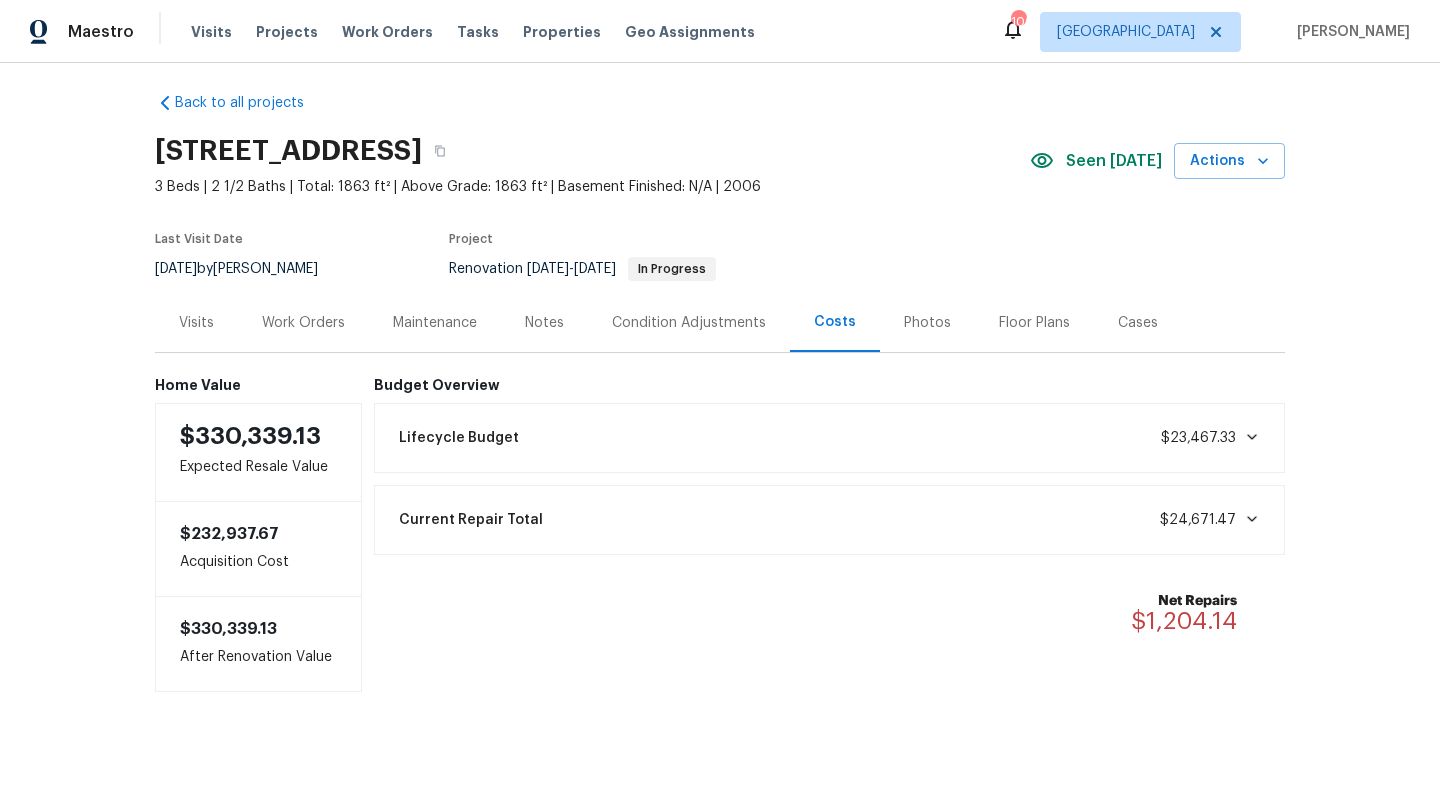 click on "Visits" at bounding box center [196, 322] 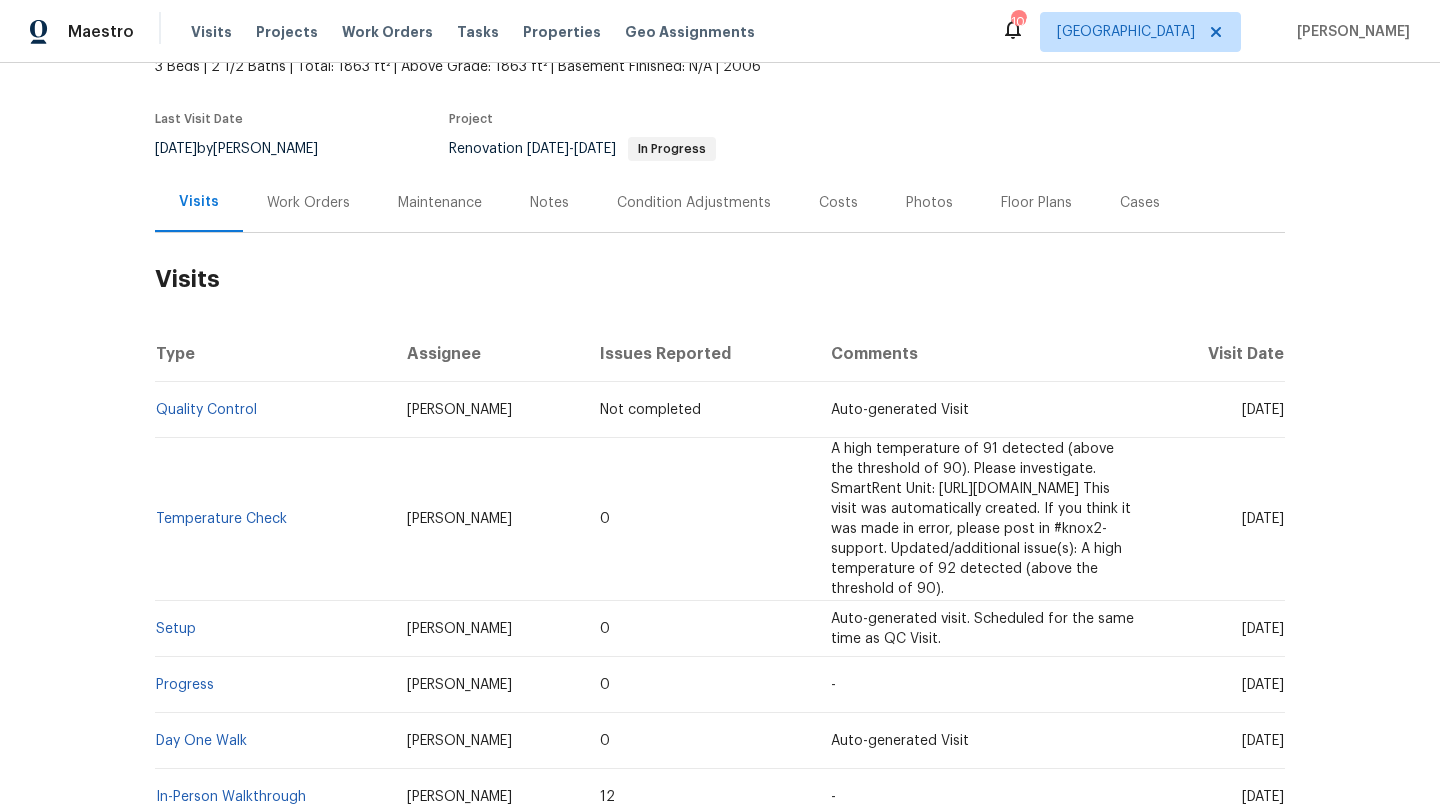 click on "Work Orders" at bounding box center (308, 203) 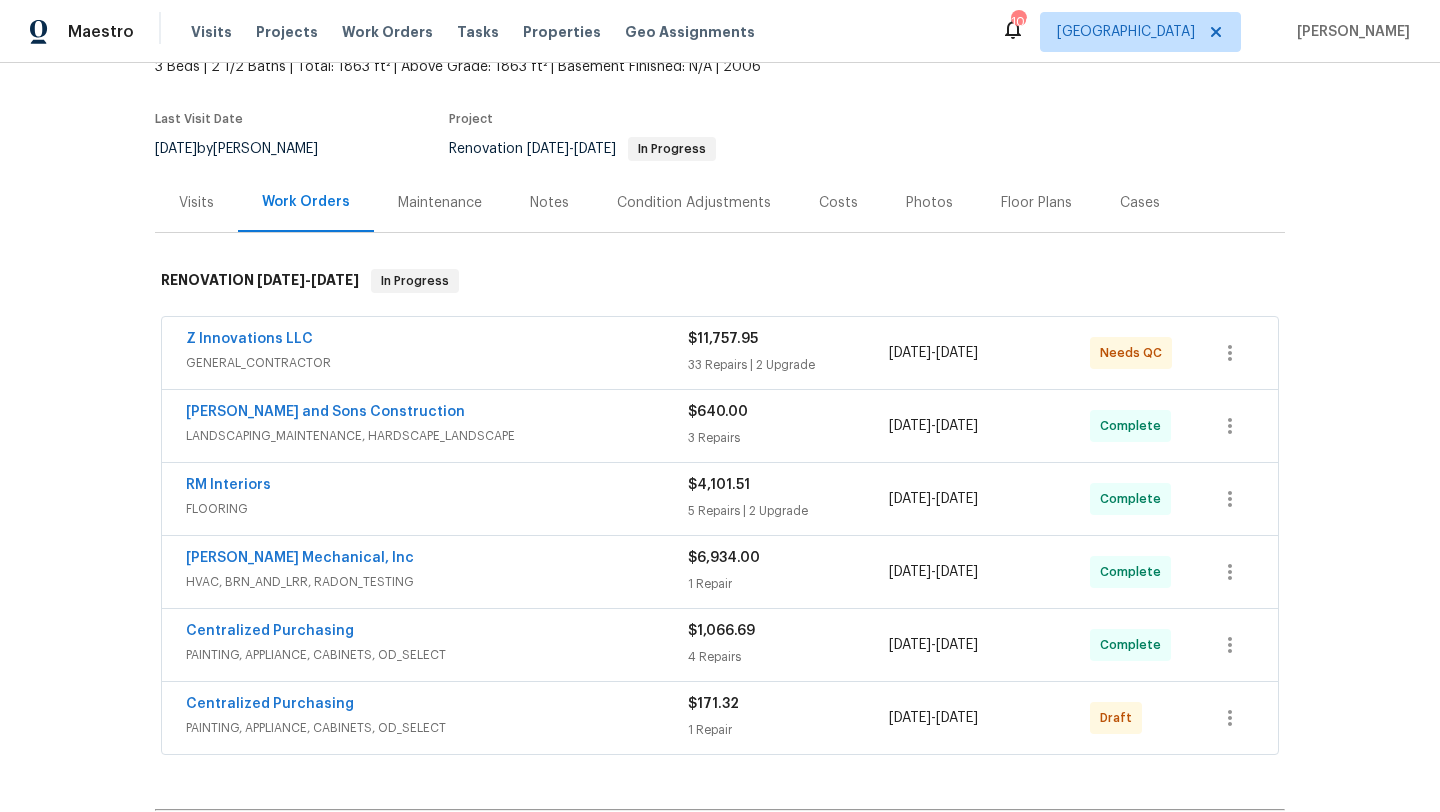 click on "Costs" at bounding box center [838, 203] 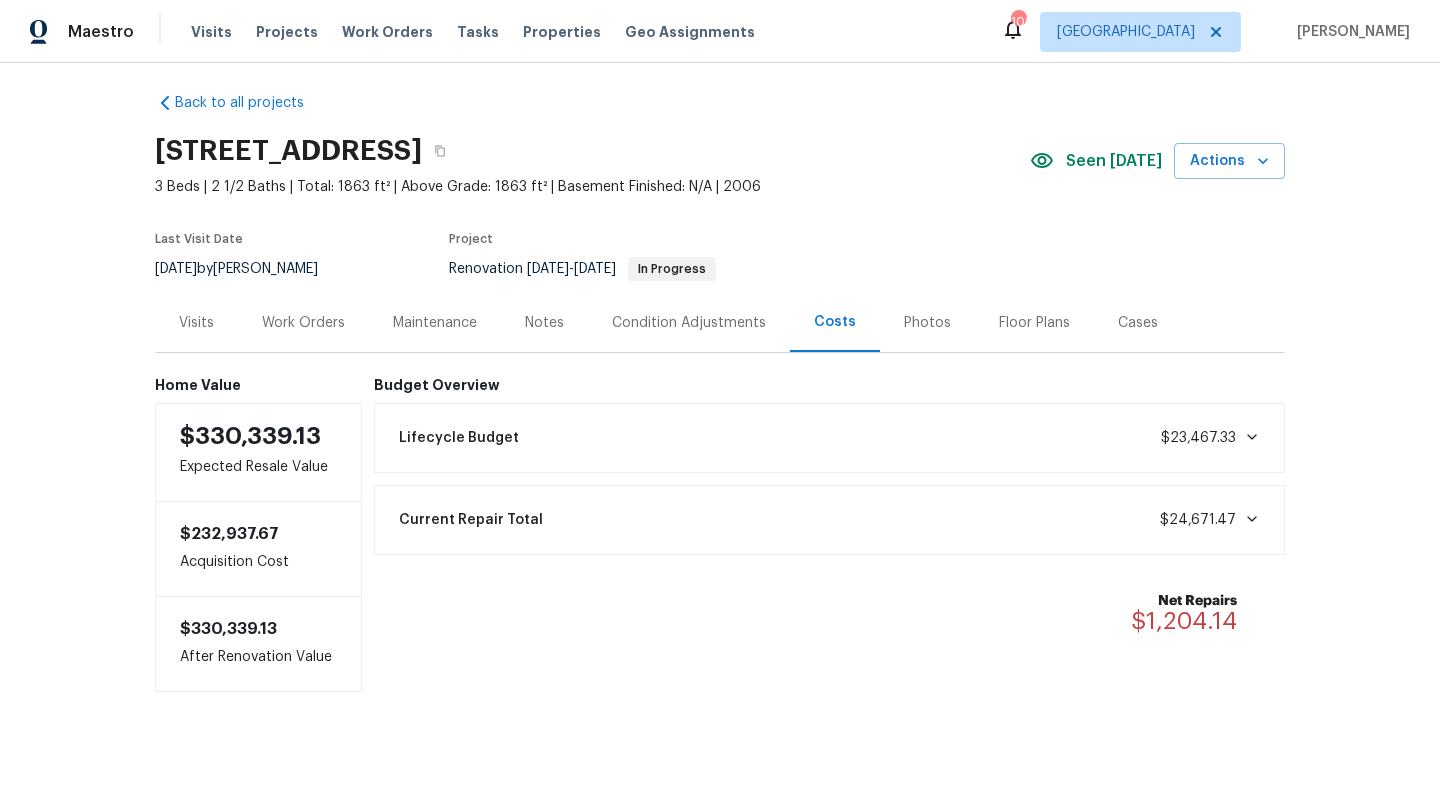 scroll, scrollTop: 11, scrollLeft: 0, axis: vertical 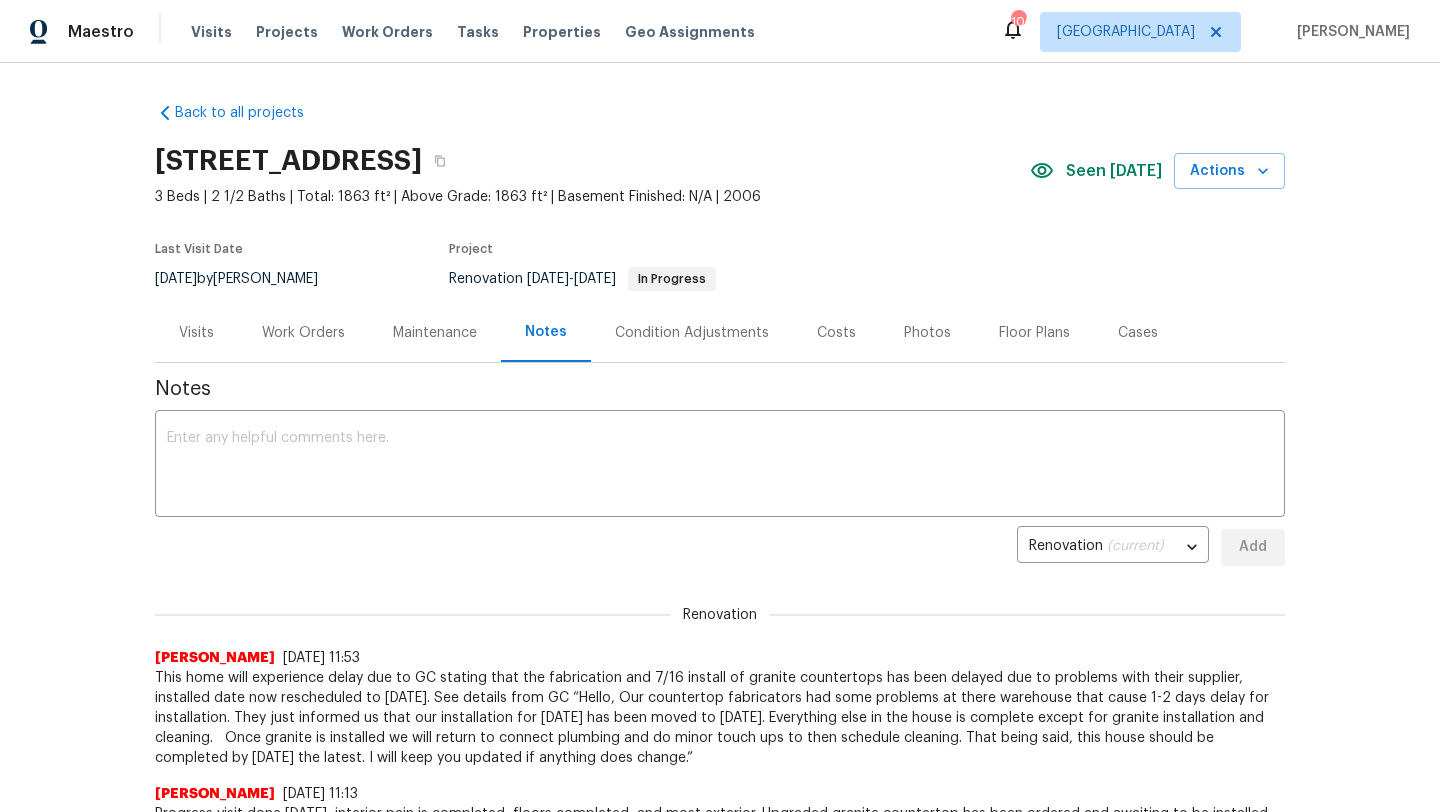 click on "Visits" at bounding box center (196, 332) 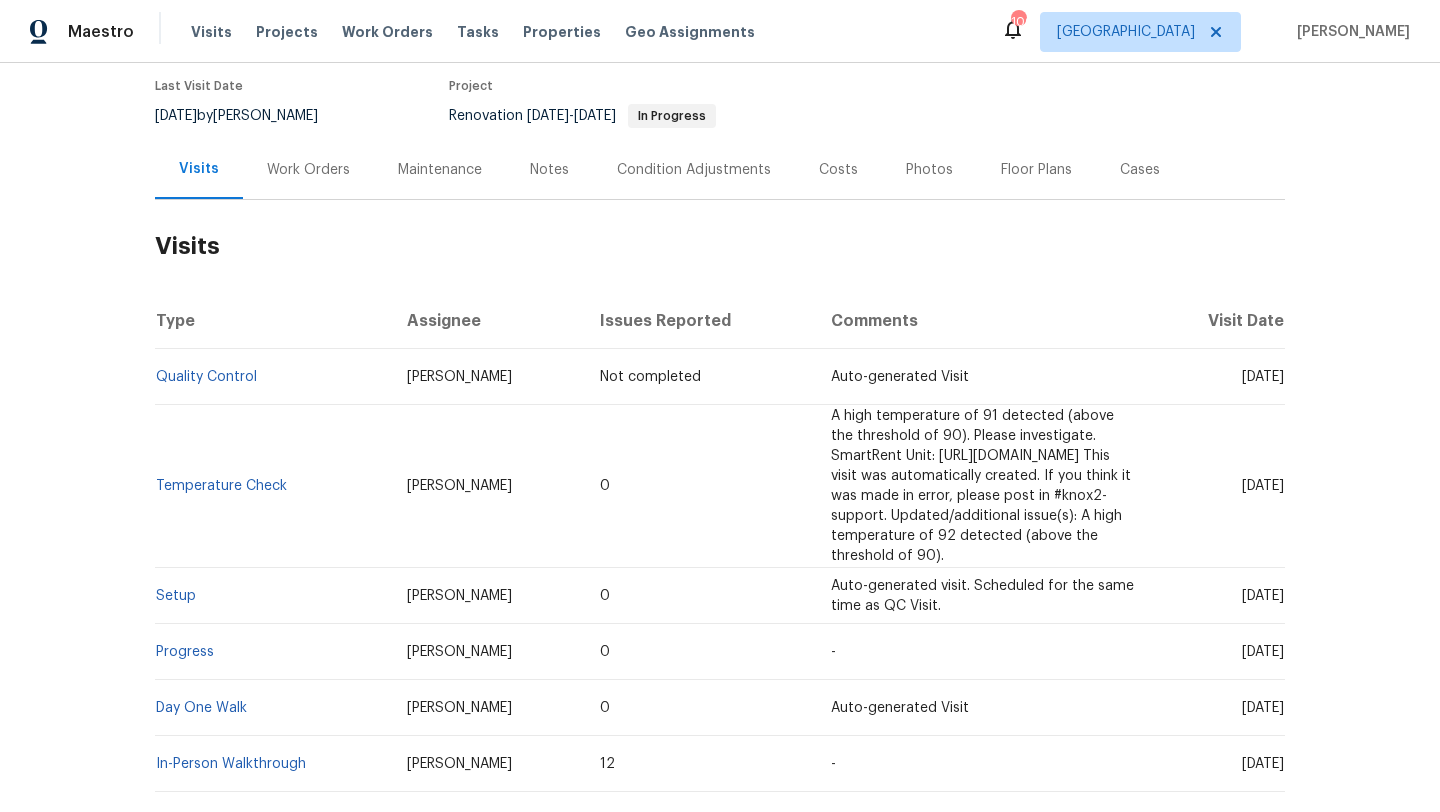 scroll, scrollTop: 0, scrollLeft: 0, axis: both 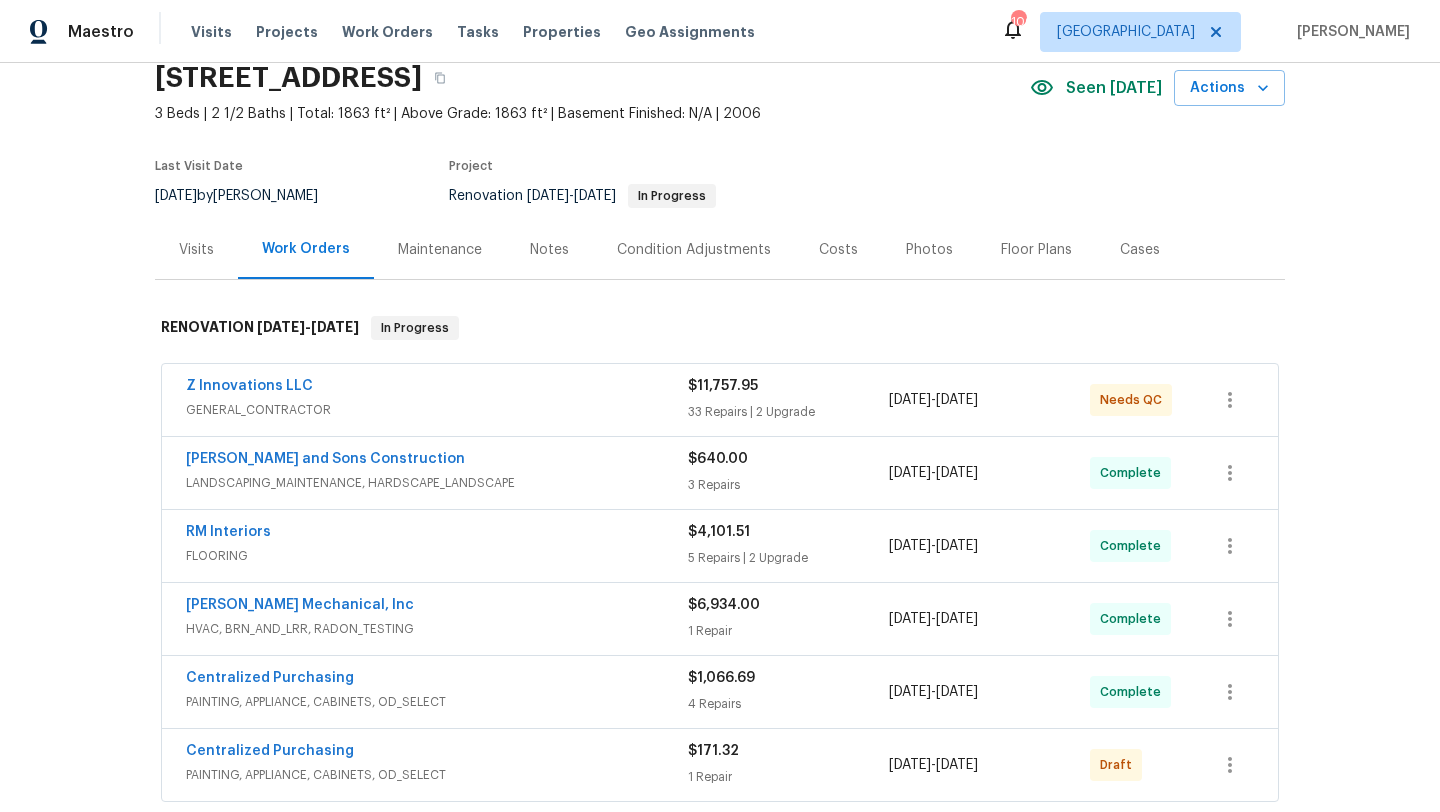 click on "Visits" at bounding box center (196, 250) 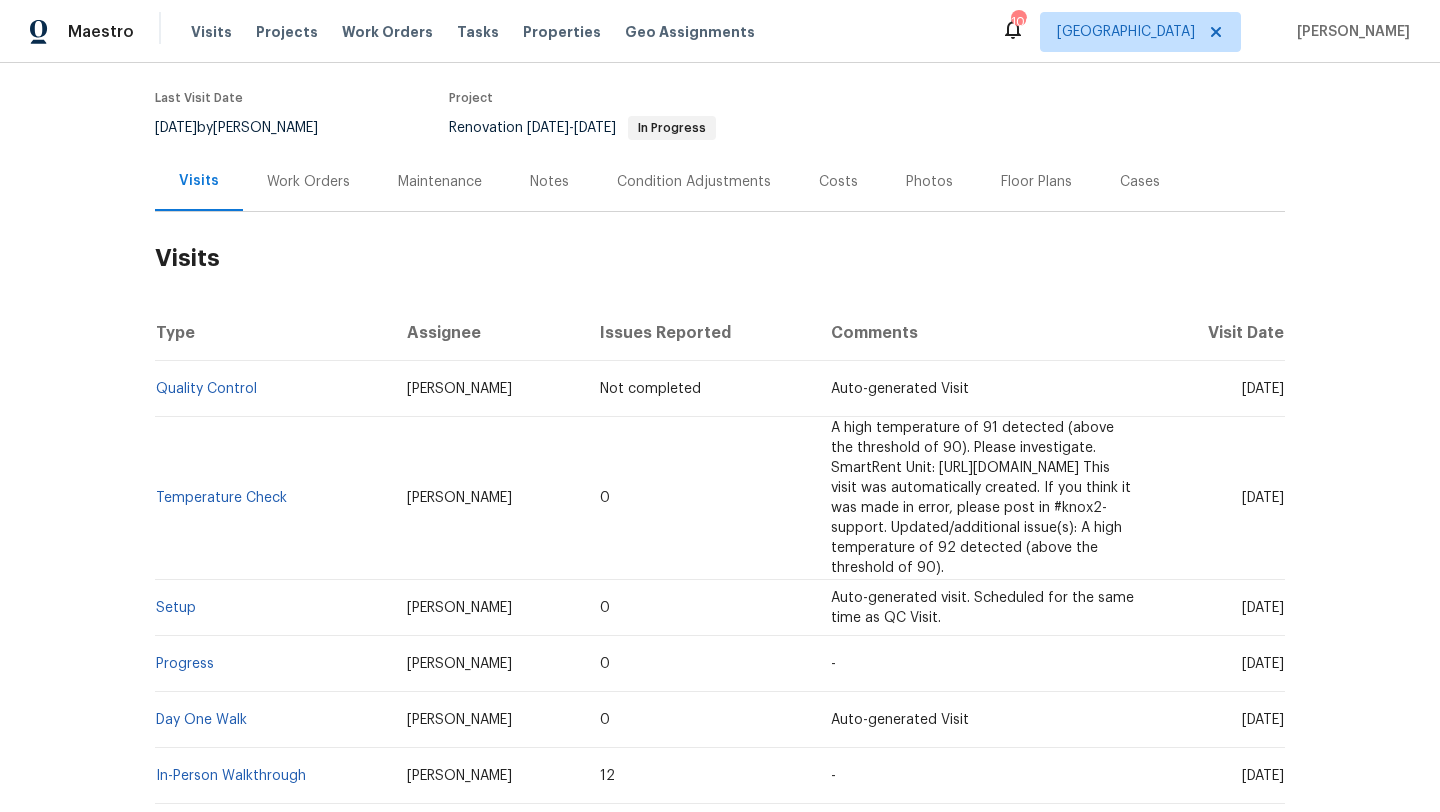 scroll, scrollTop: 0, scrollLeft: 0, axis: both 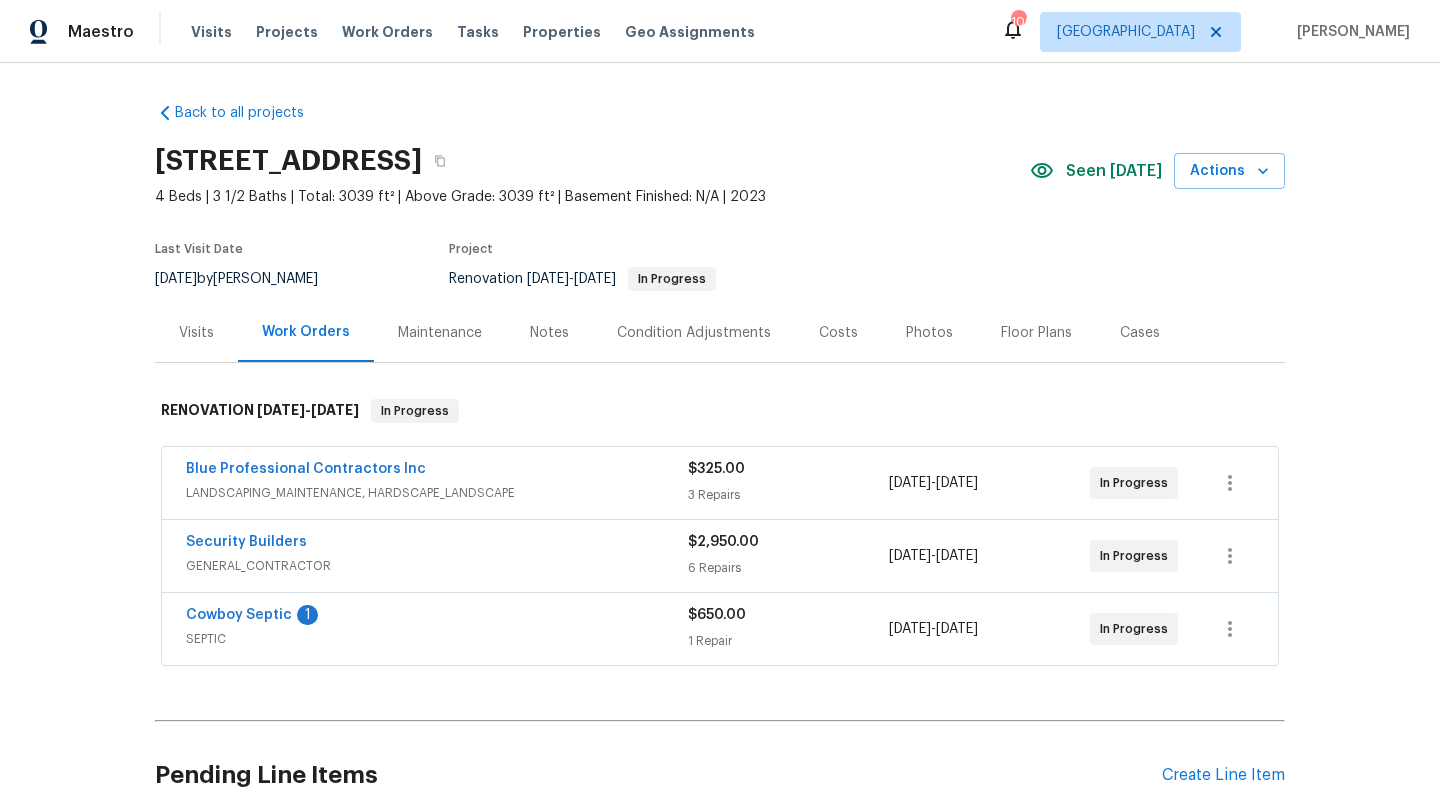 click on "Costs" at bounding box center (838, 332) 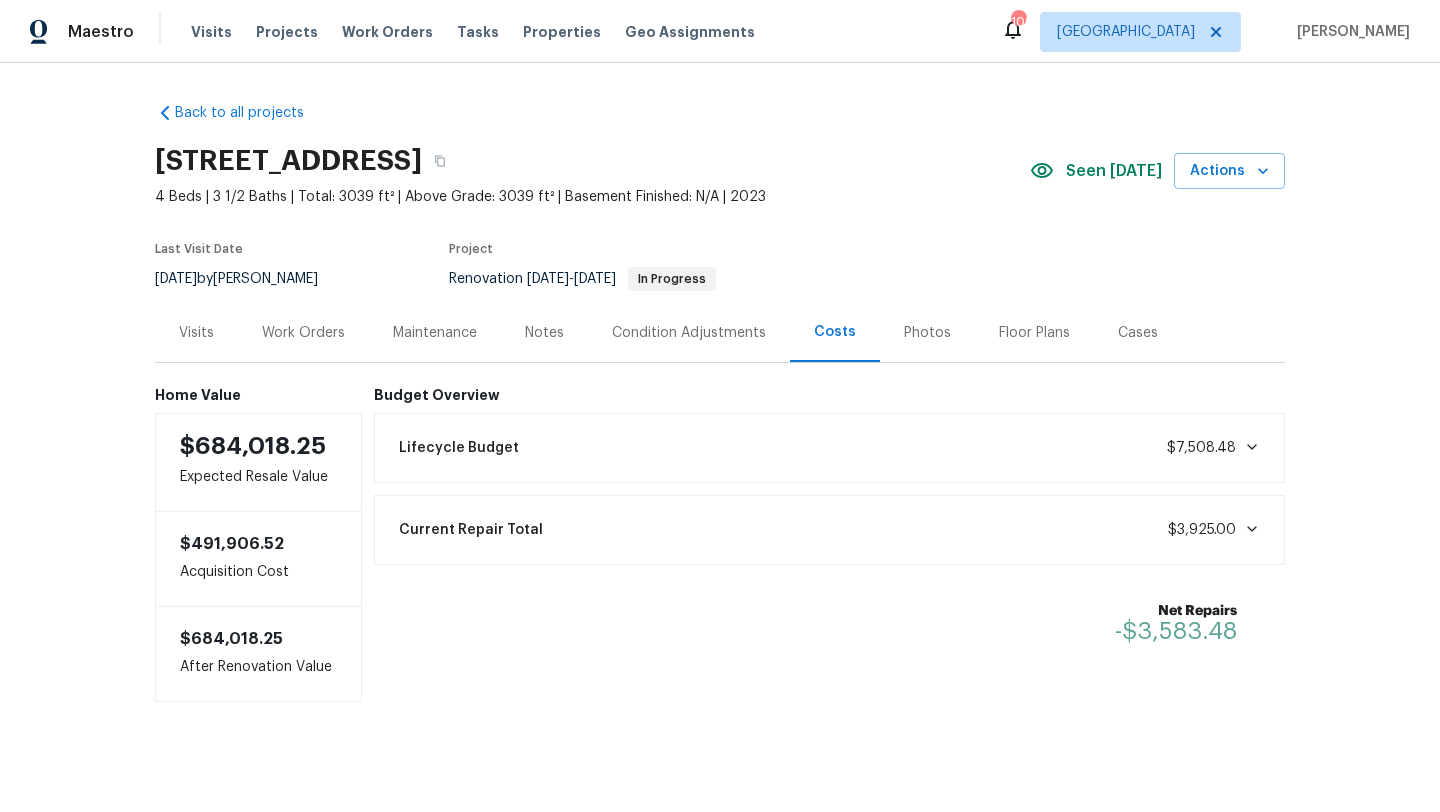 click on "Work Orders" at bounding box center (303, 333) 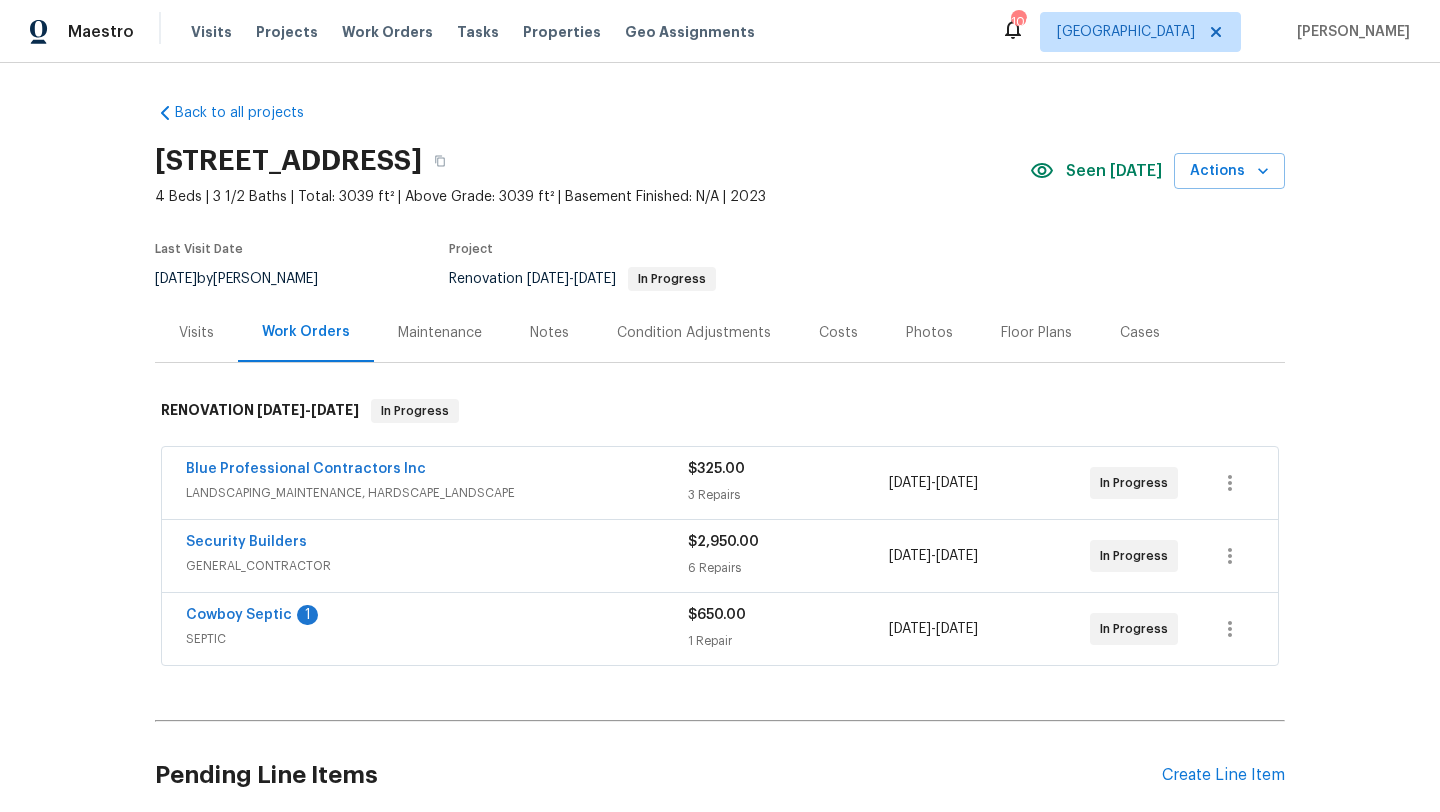 click on "Security Builders" at bounding box center (437, 544) 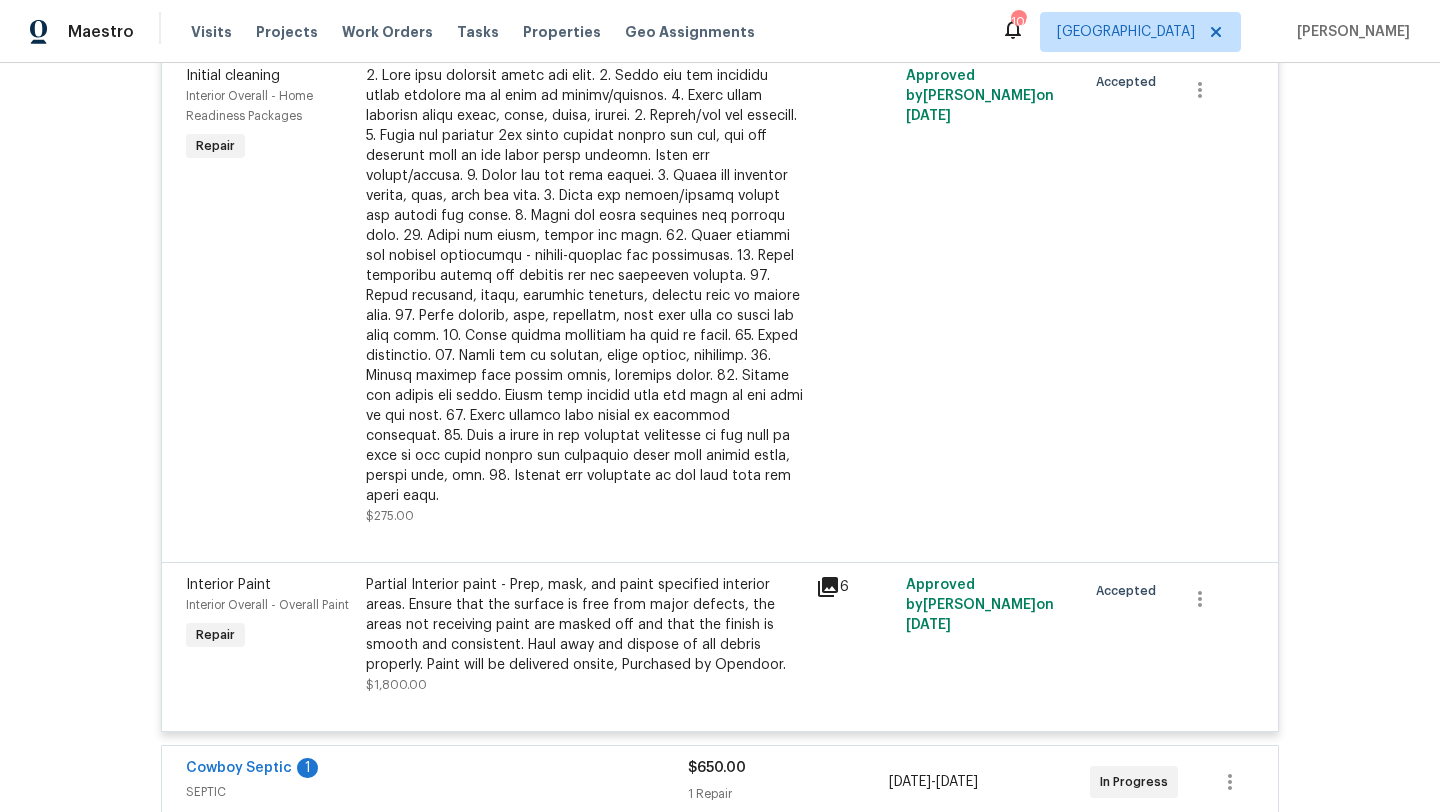 scroll, scrollTop: 1427, scrollLeft: 0, axis: vertical 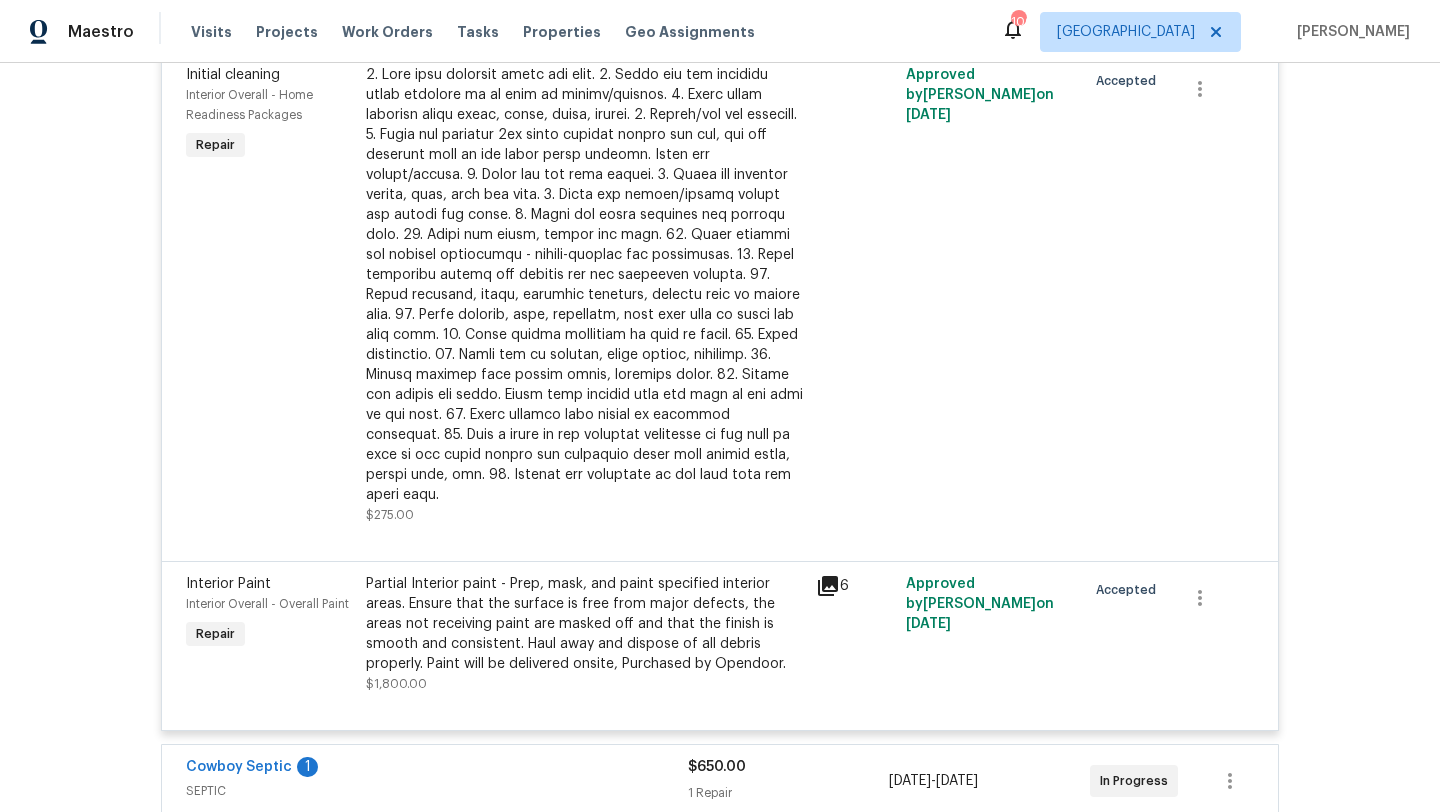 click 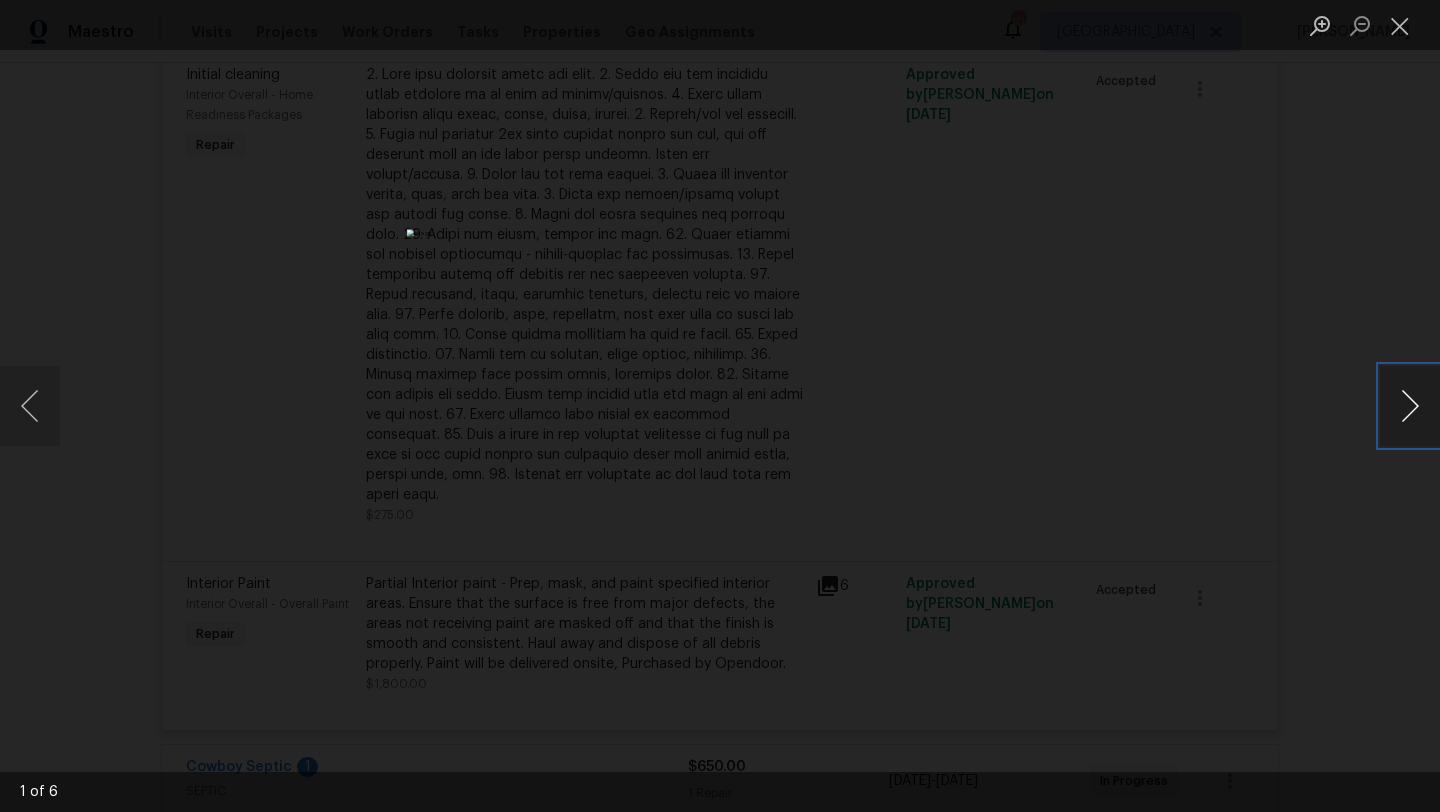 click at bounding box center [1410, 406] 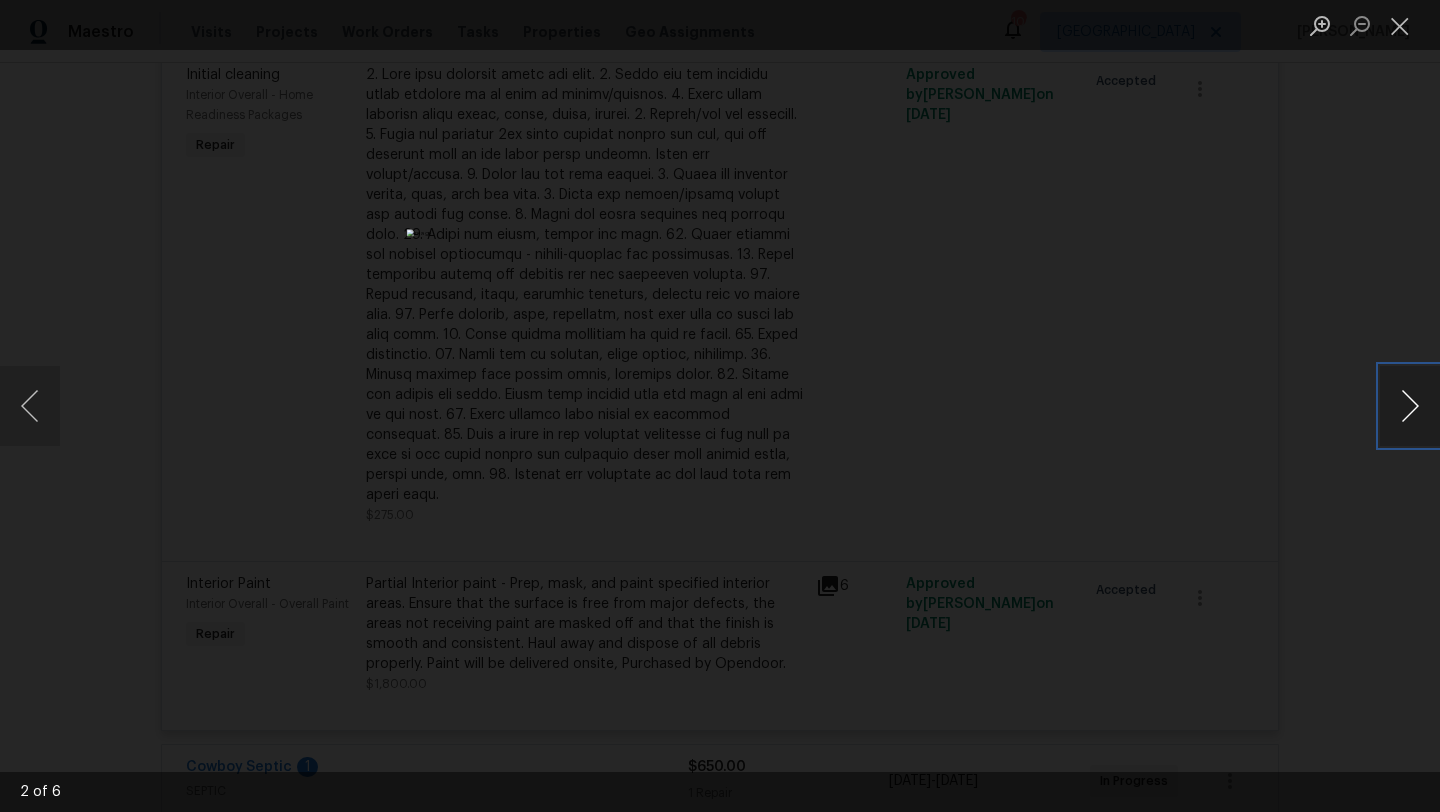 click at bounding box center [1410, 406] 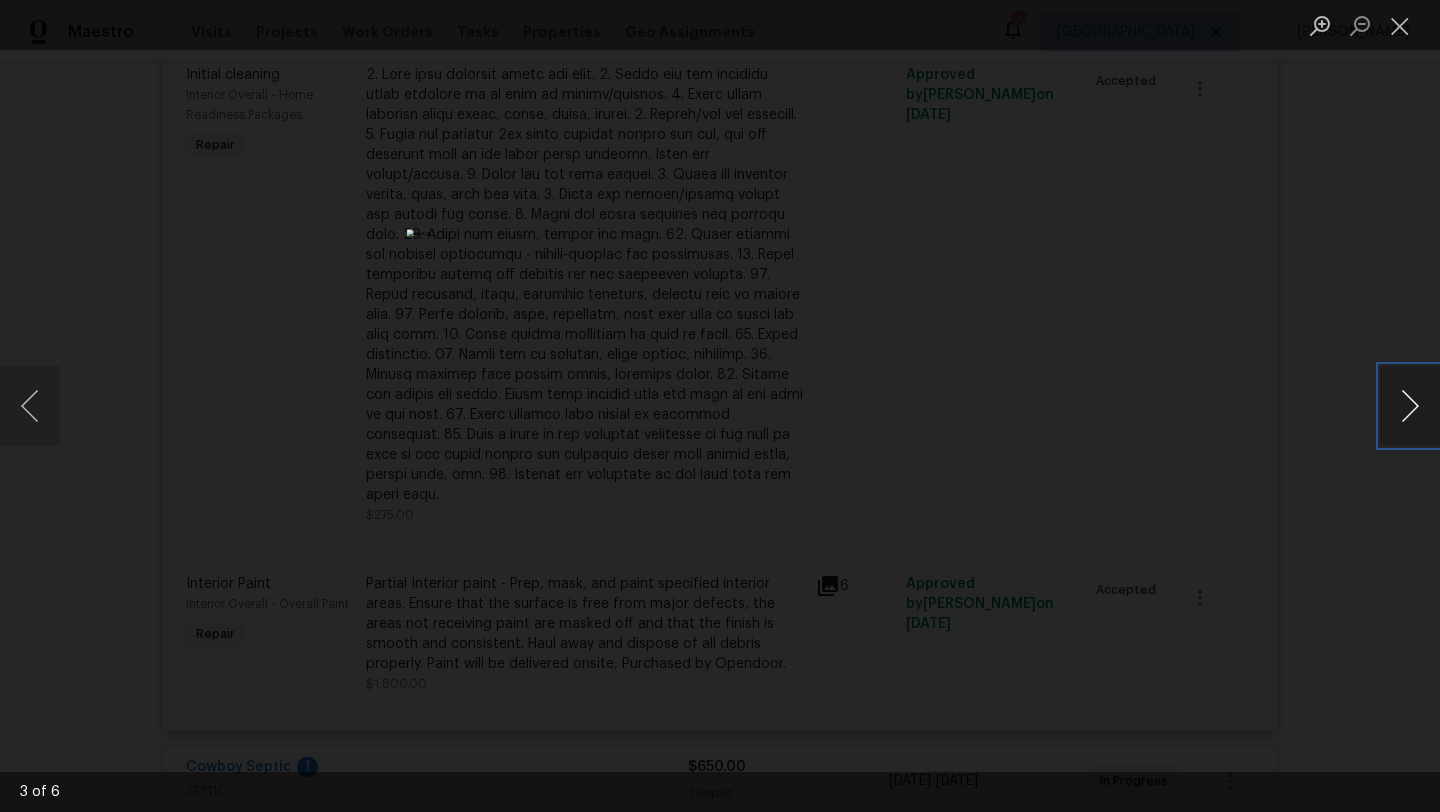 click at bounding box center (1410, 406) 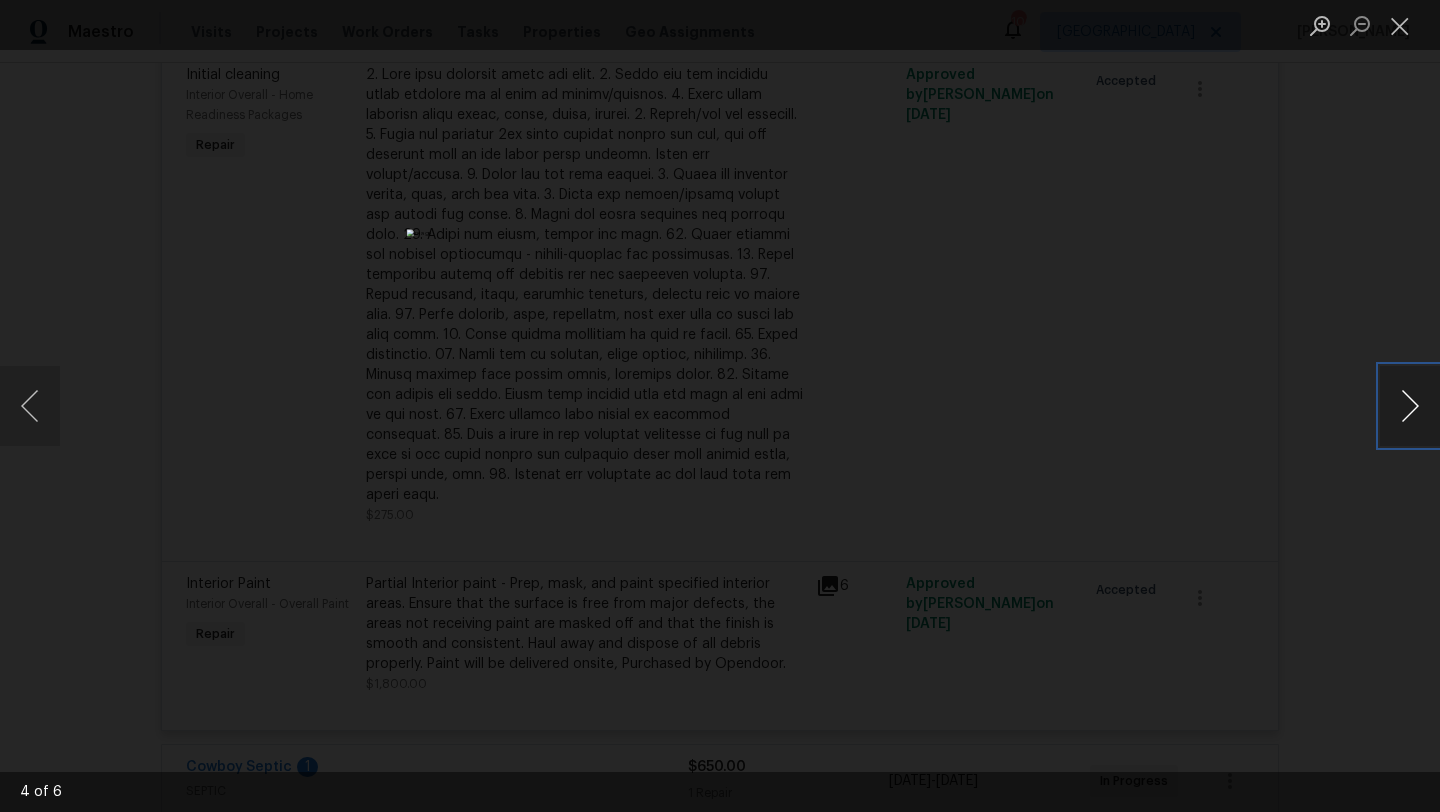 click at bounding box center [1410, 406] 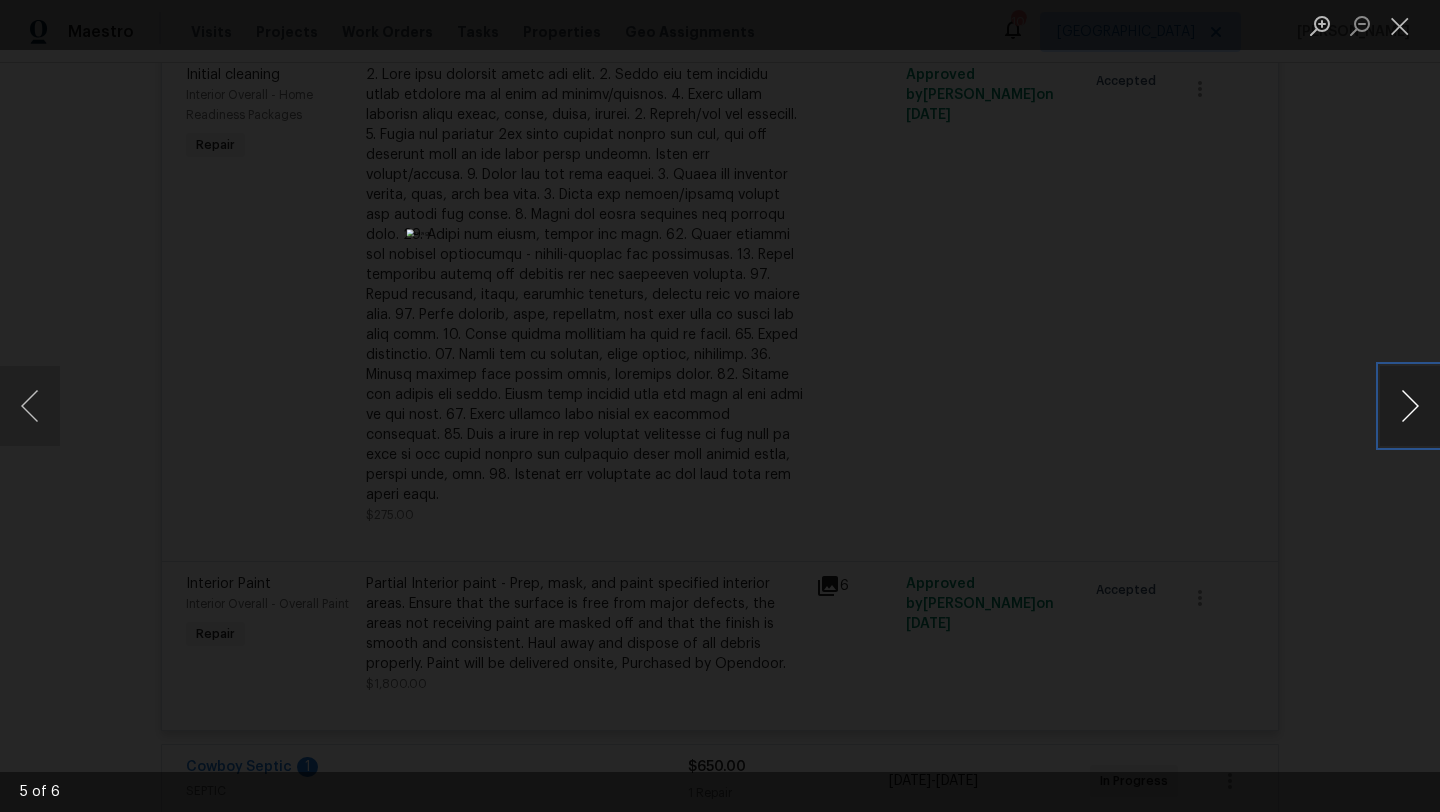 click at bounding box center (1410, 406) 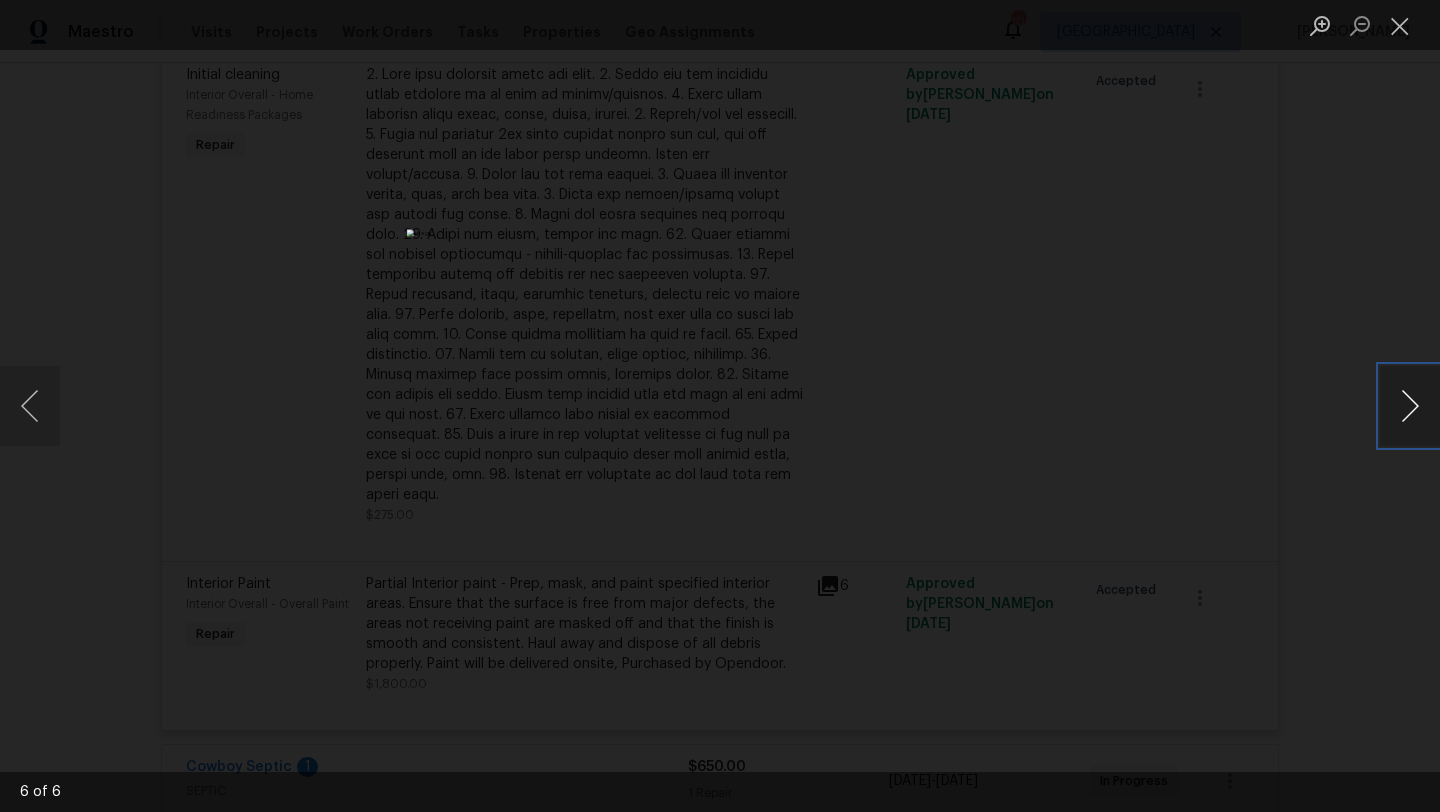 click at bounding box center (1410, 406) 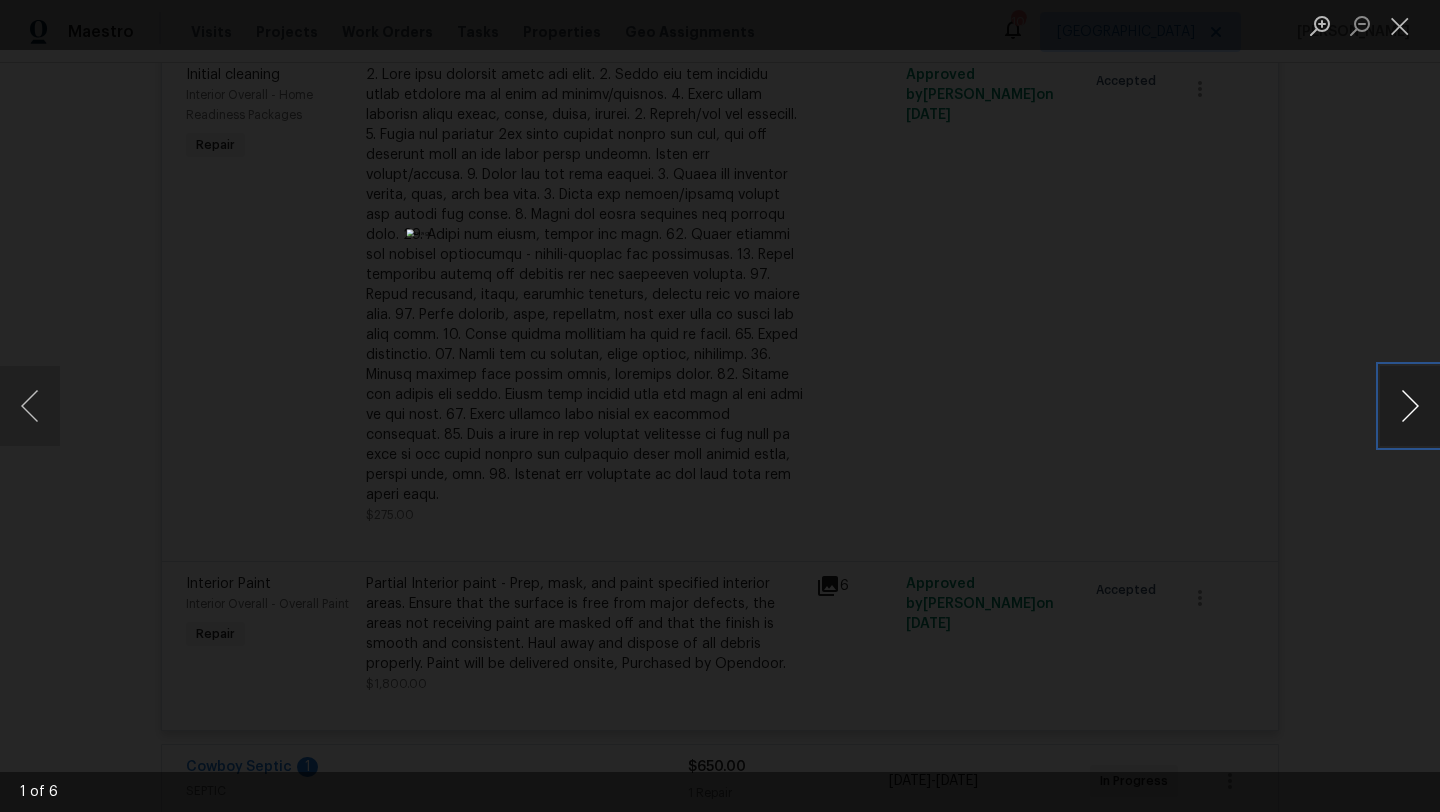 click at bounding box center (1410, 406) 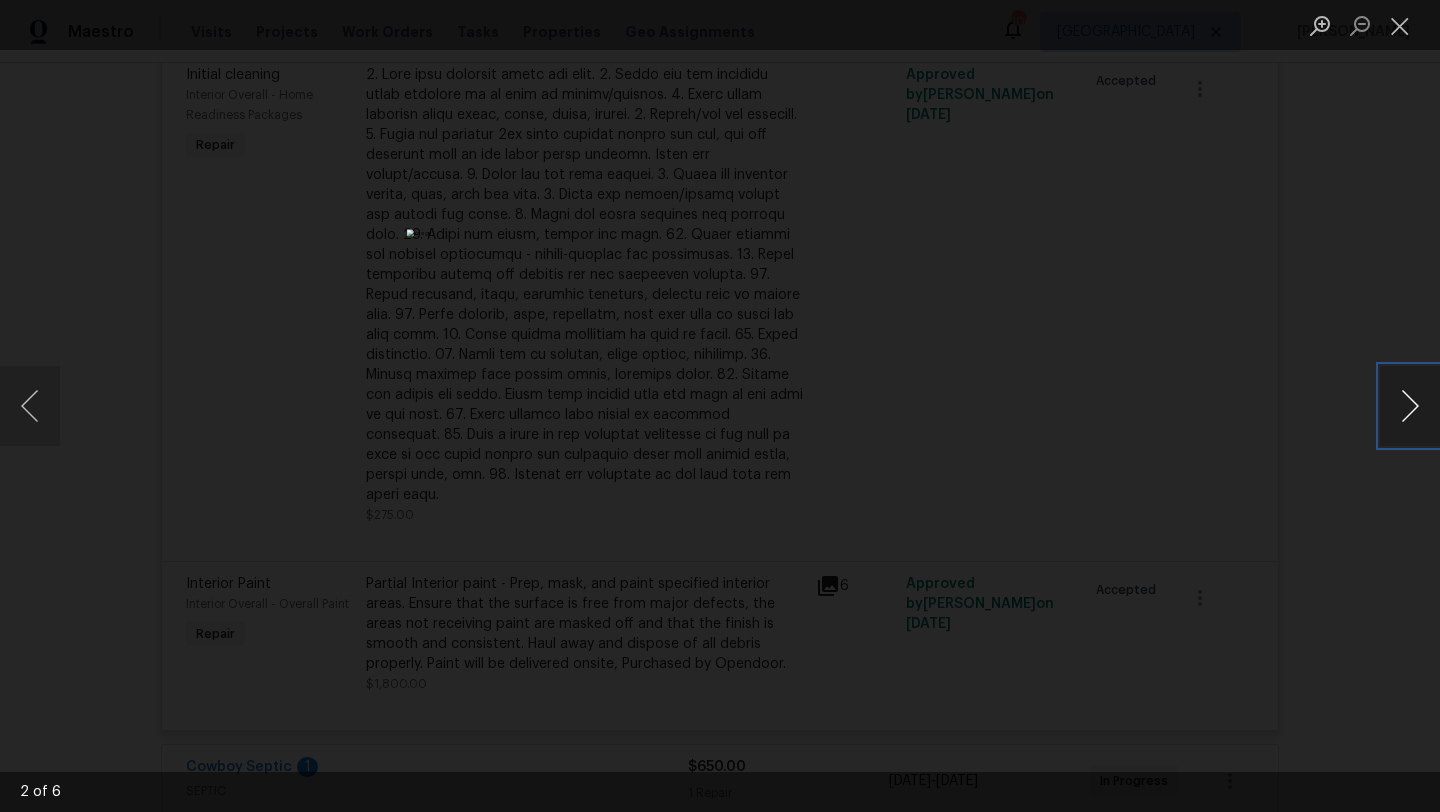 click at bounding box center (1410, 406) 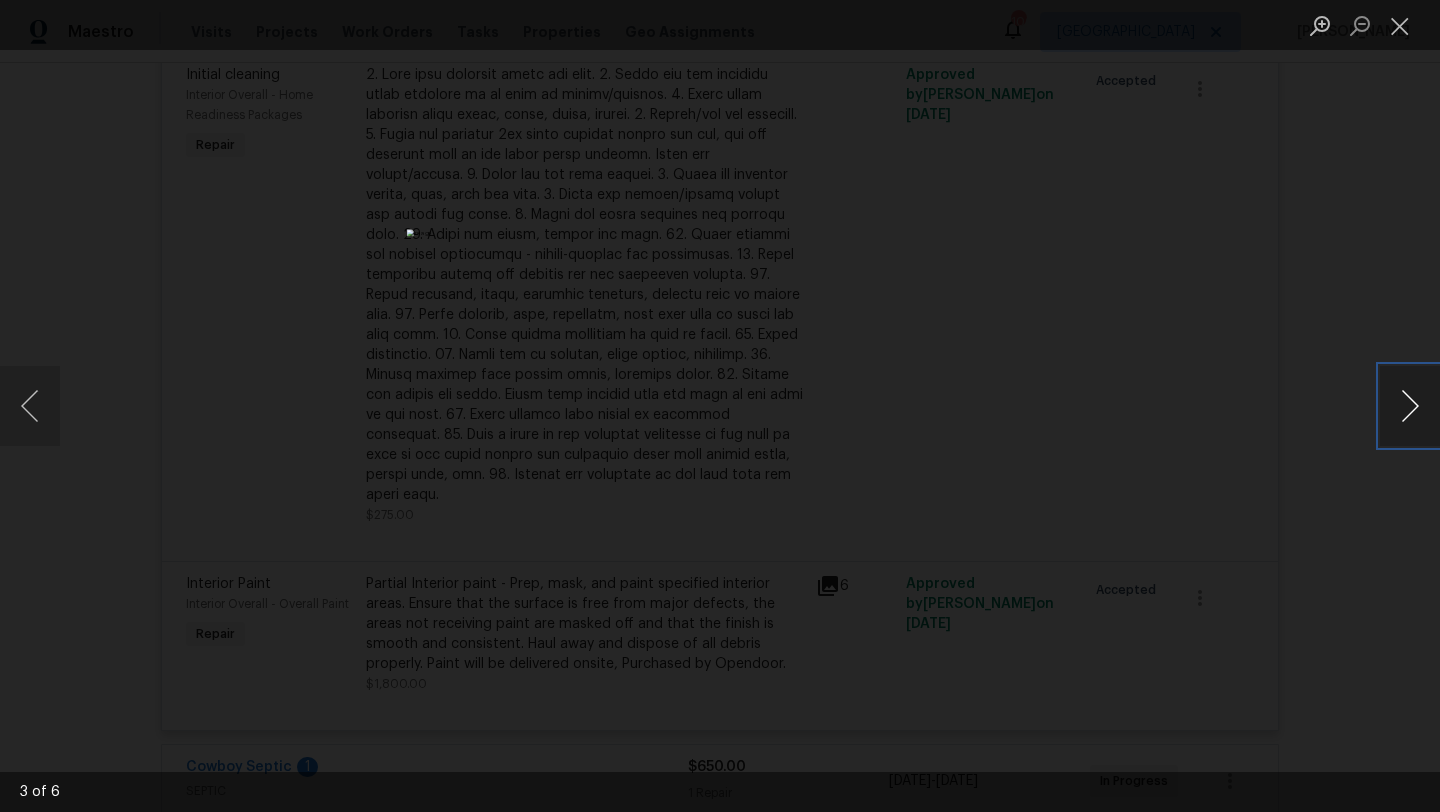 click at bounding box center (1410, 406) 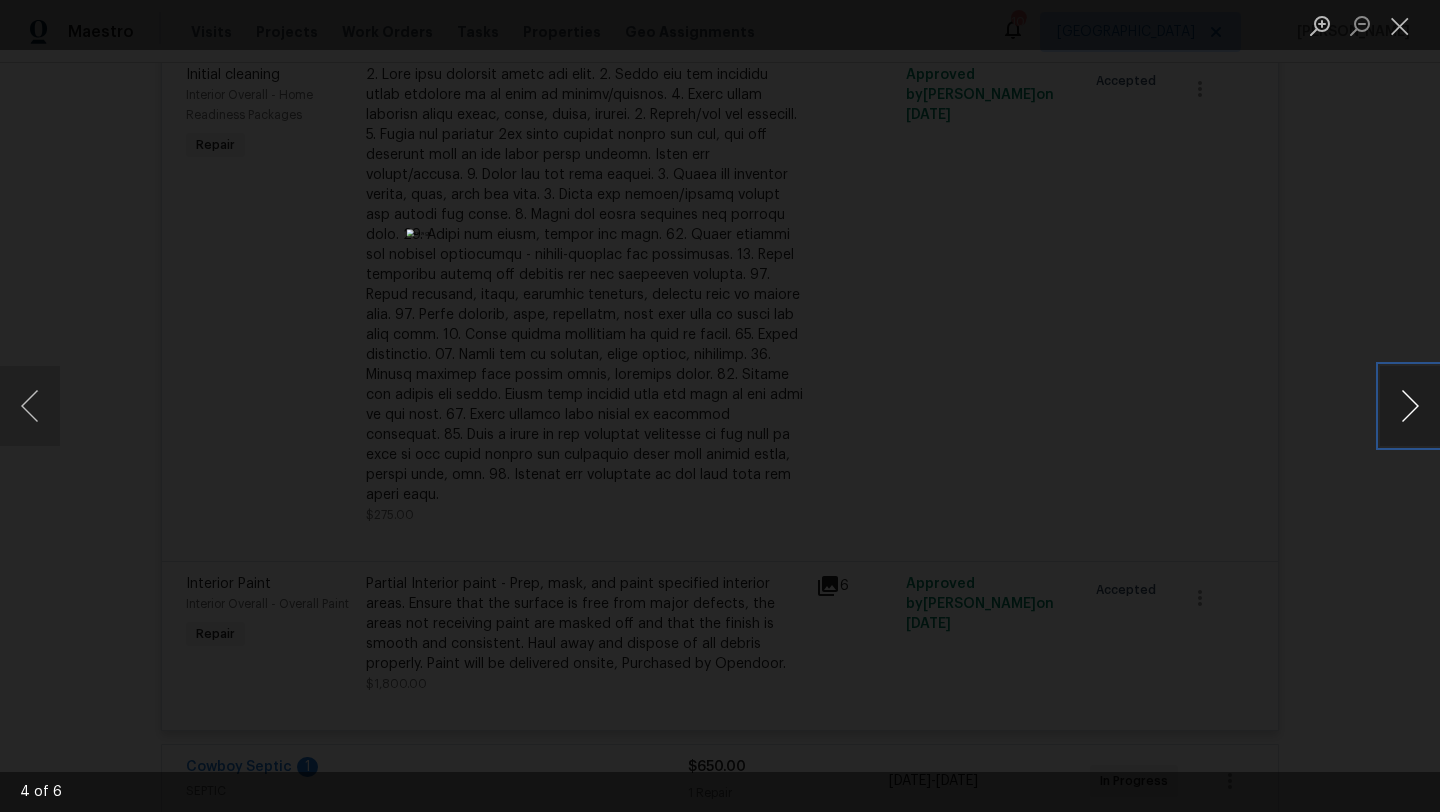 click at bounding box center (1410, 406) 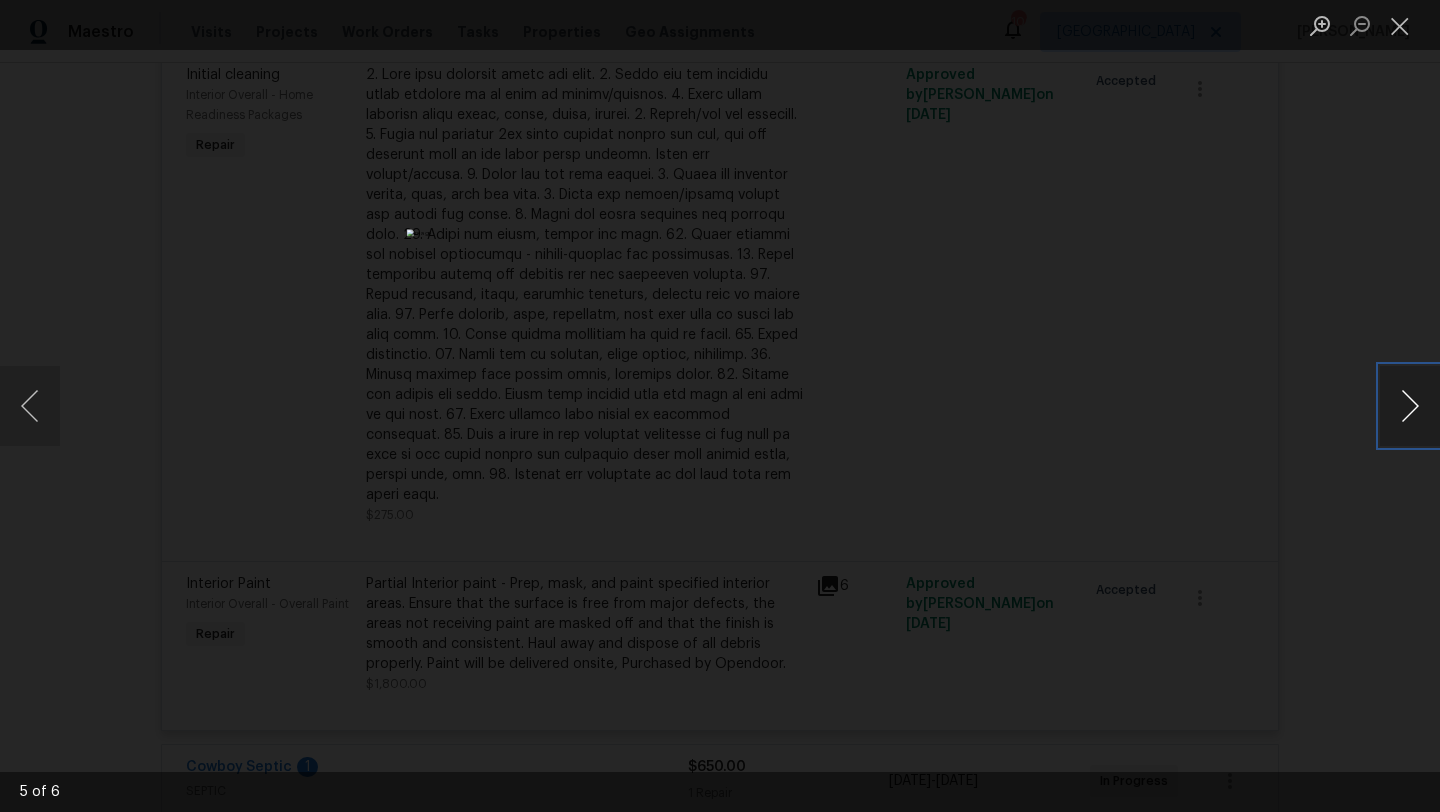 click at bounding box center [1410, 406] 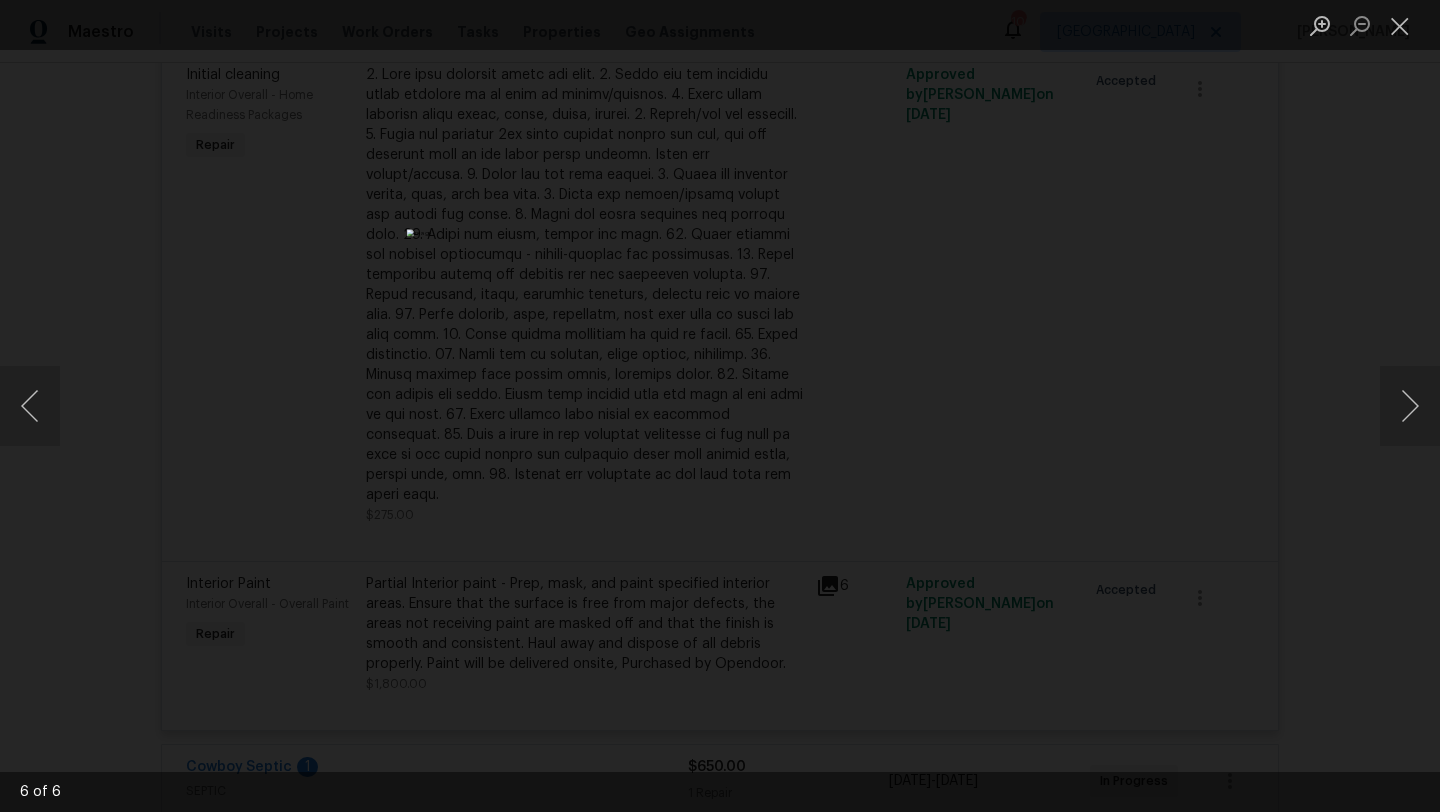click at bounding box center [720, 406] 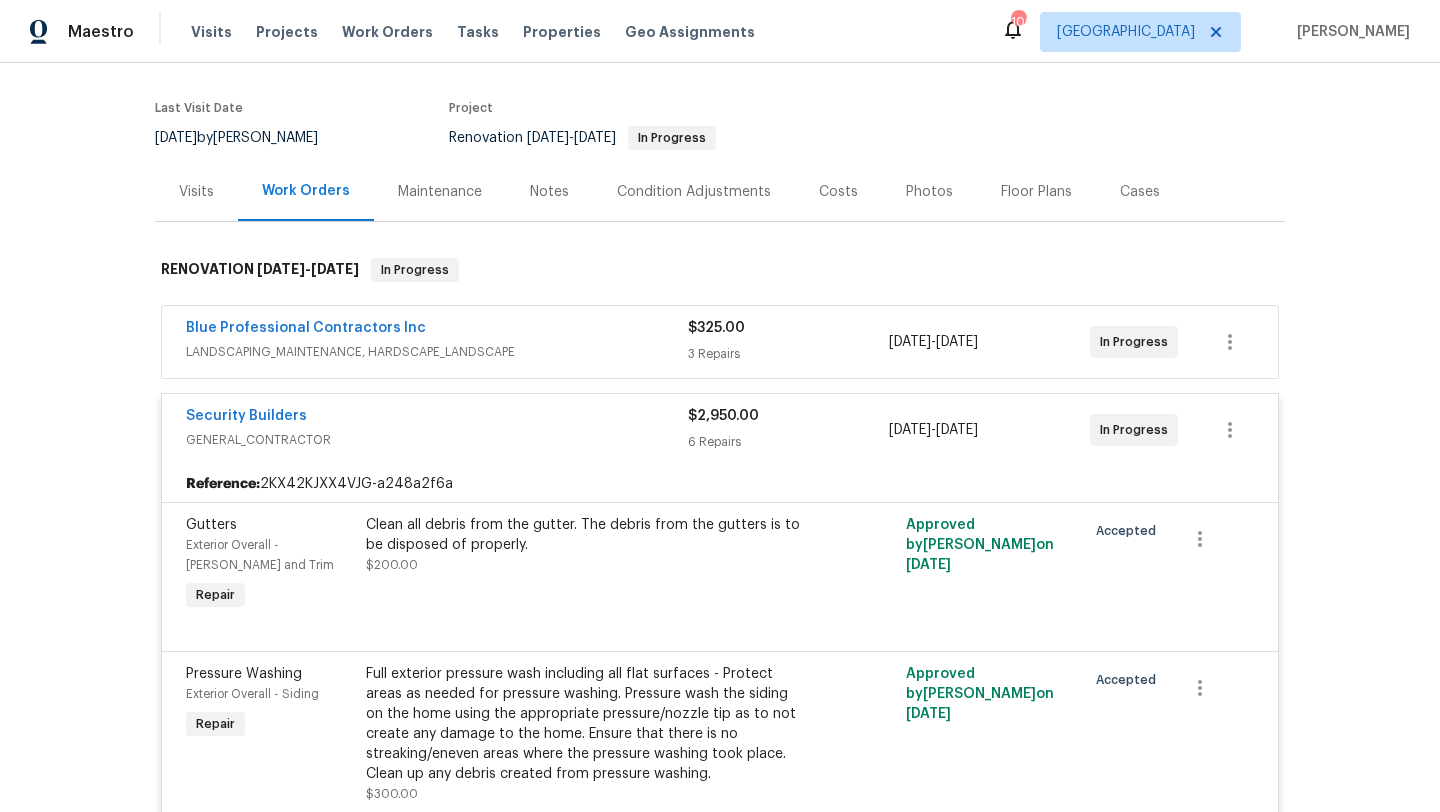 scroll, scrollTop: 0, scrollLeft: 0, axis: both 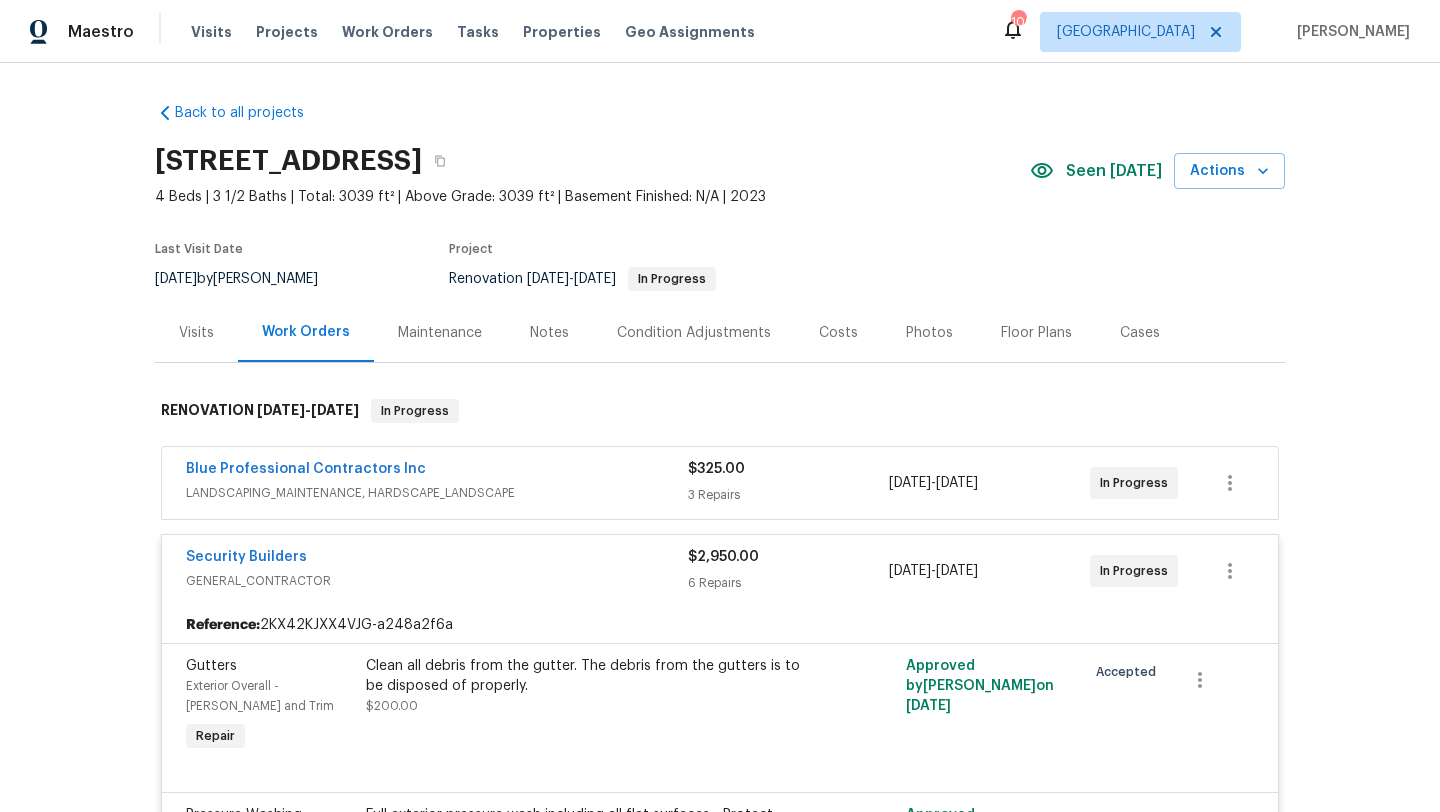 click on "Costs" at bounding box center (838, 333) 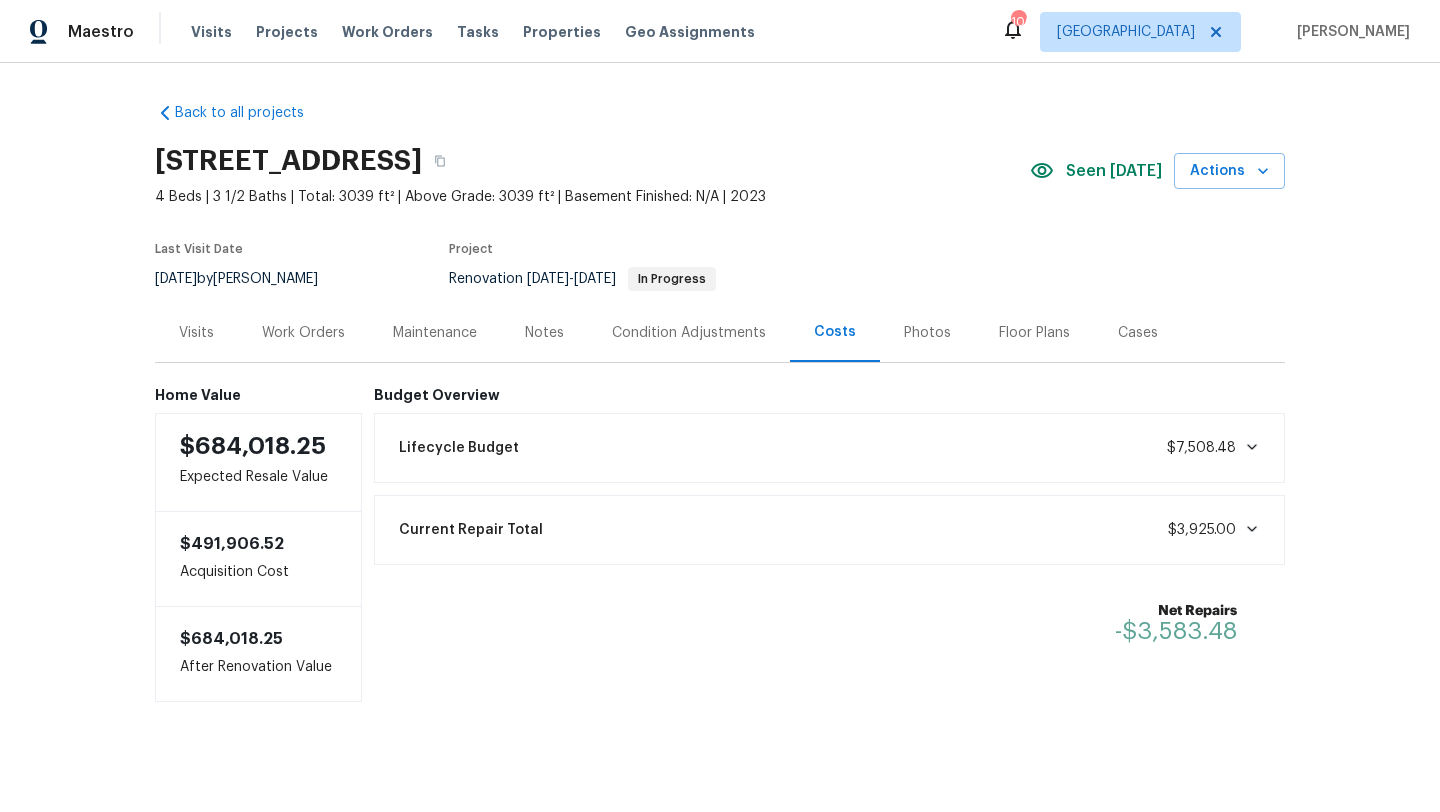 click on "Visits" at bounding box center [196, 333] 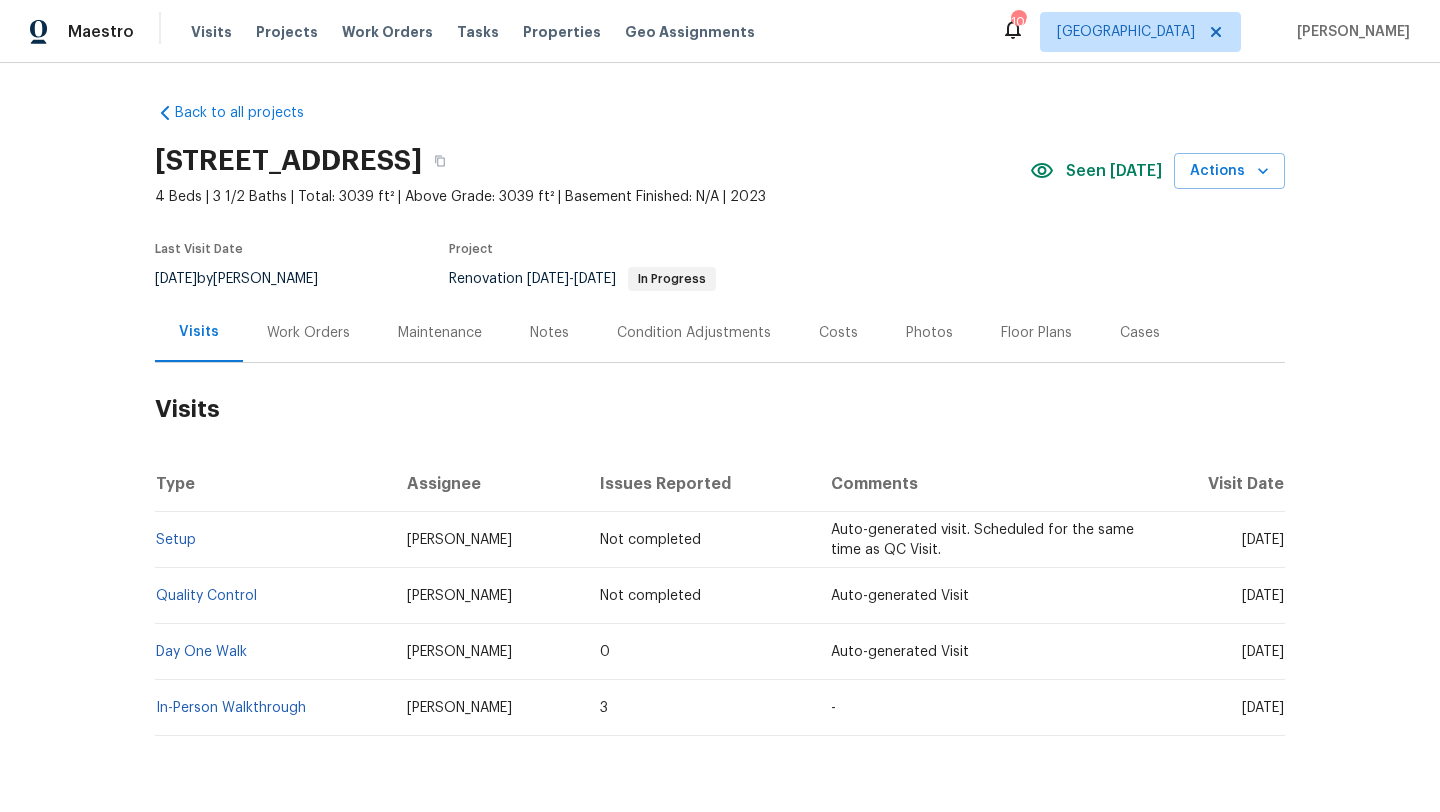 click on "Work Orders" at bounding box center [308, 333] 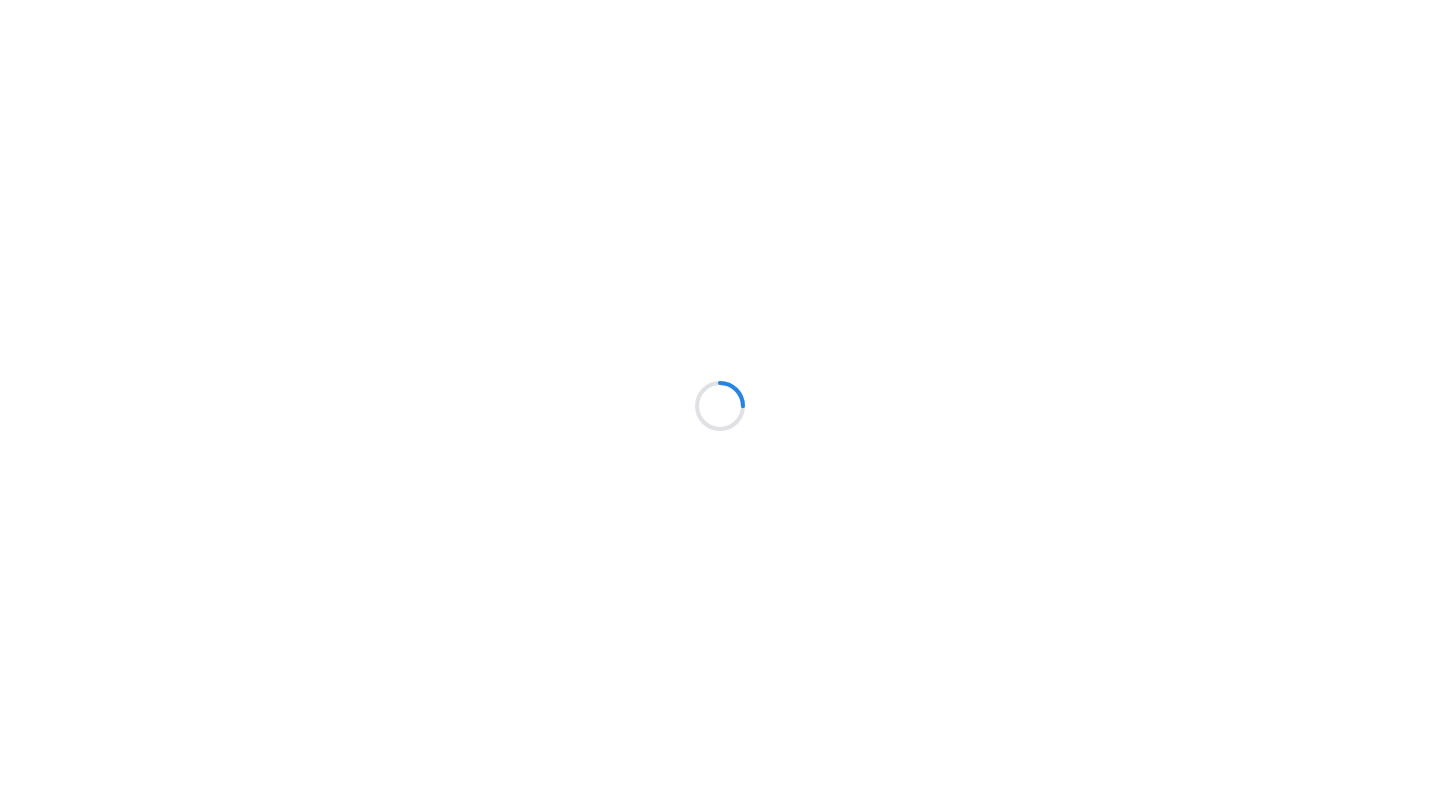 scroll, scrollTop: 0, scrollLeft: 0, axis: both 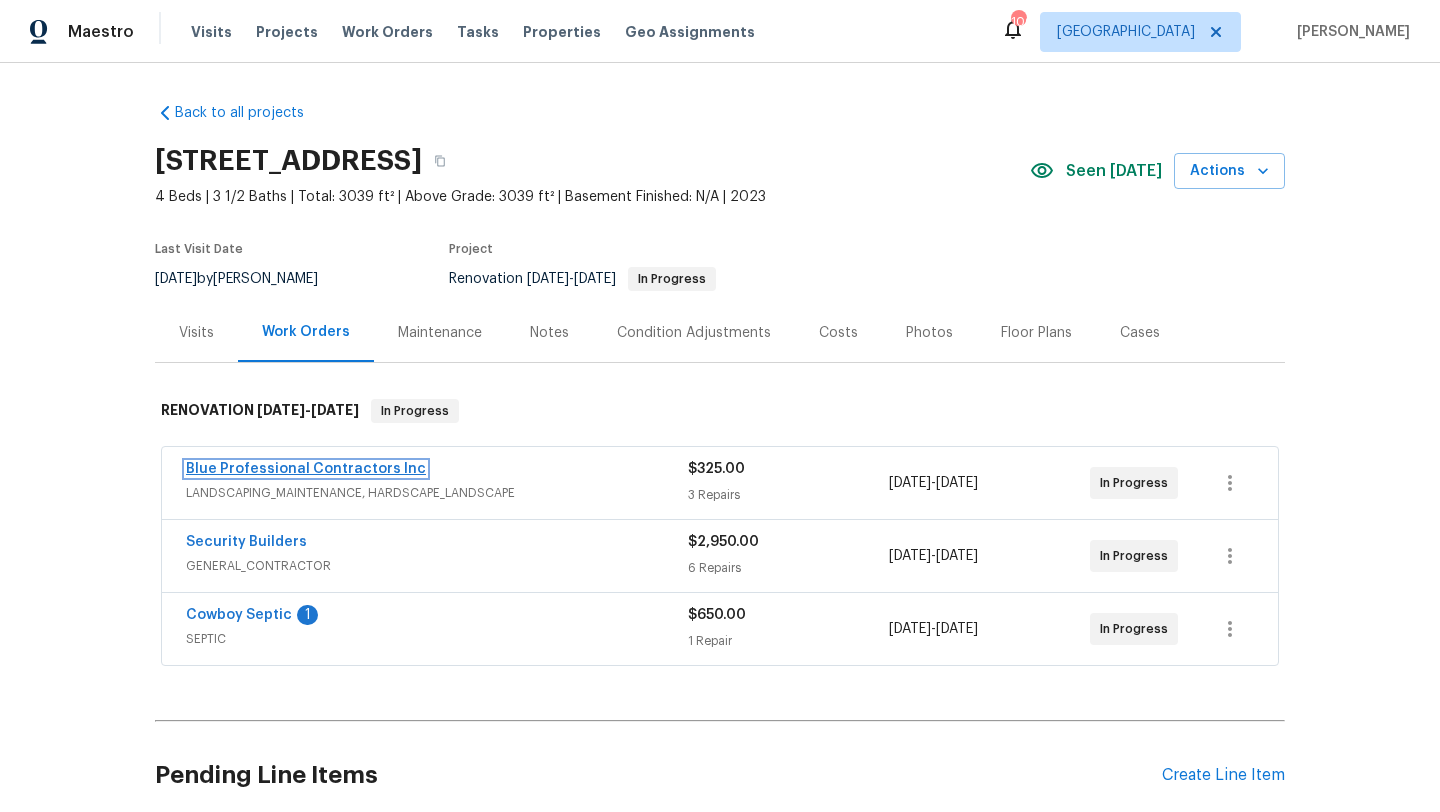 click on "Blue Professional Contractors Inc" at bounding box center (306, 469) 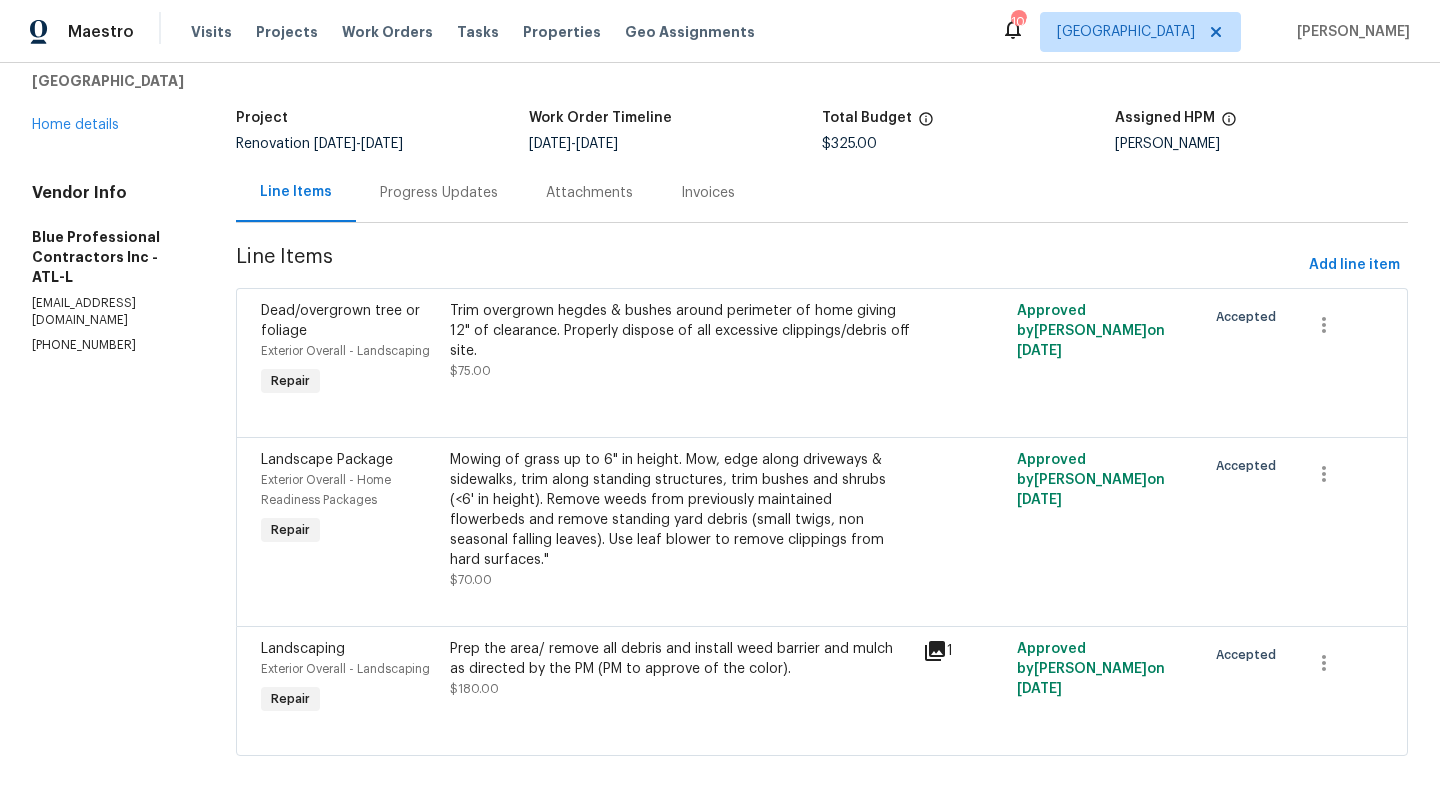 scroll, scrollTop: 0, scrollLeft: 0, axis: both 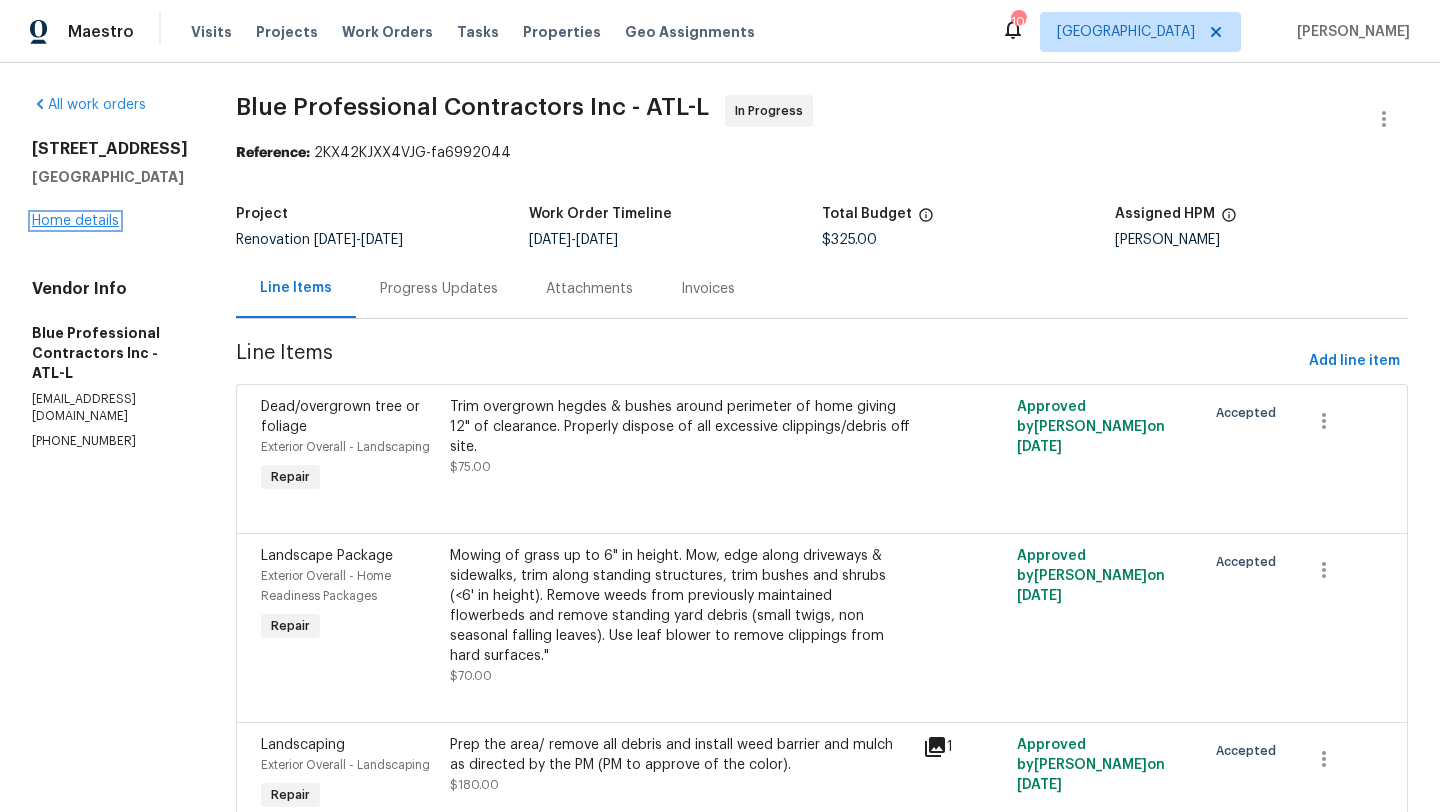 click on "Home details" at bounding box center [75, 221] 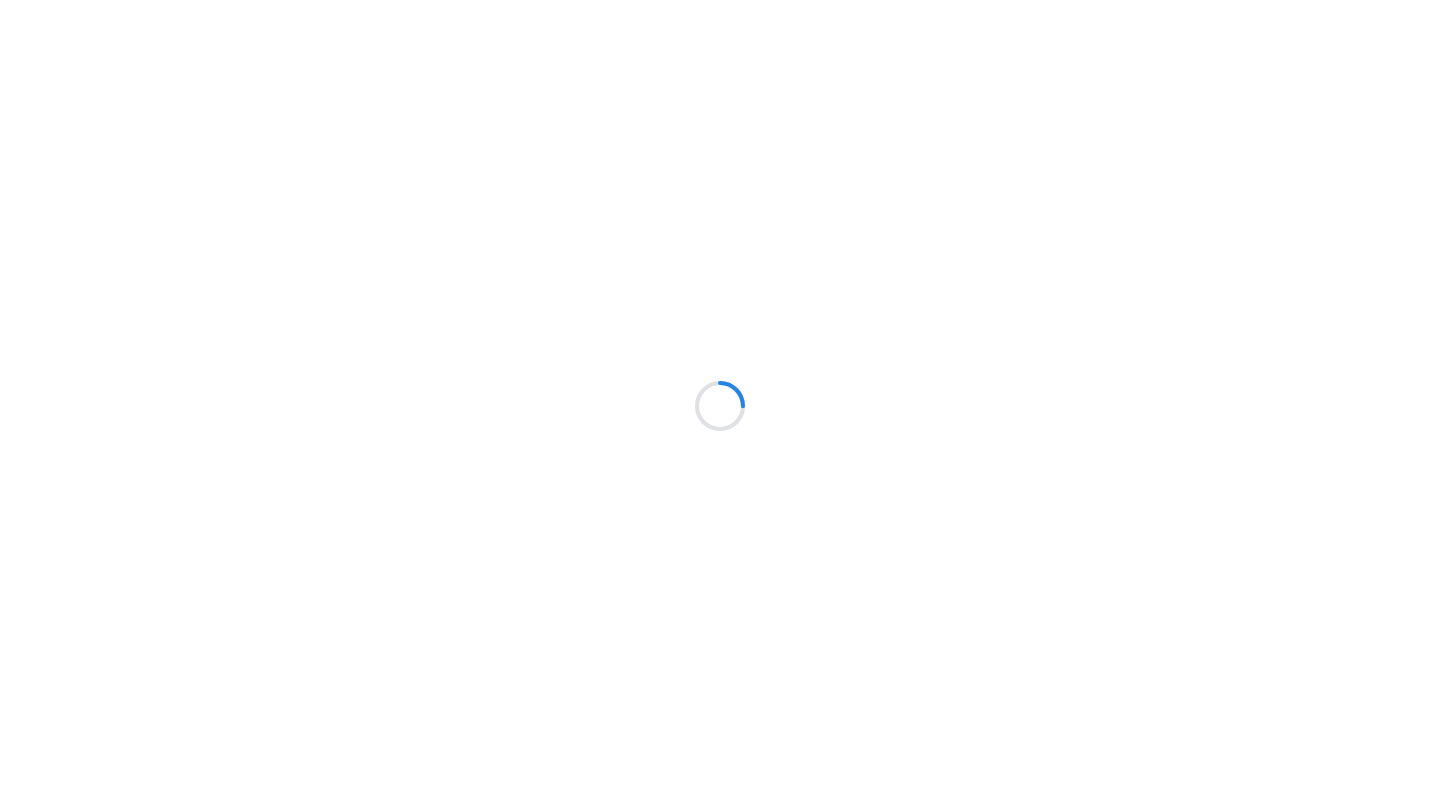 scroll, scrollTop: 0, scrollLeft: 0, axis: both 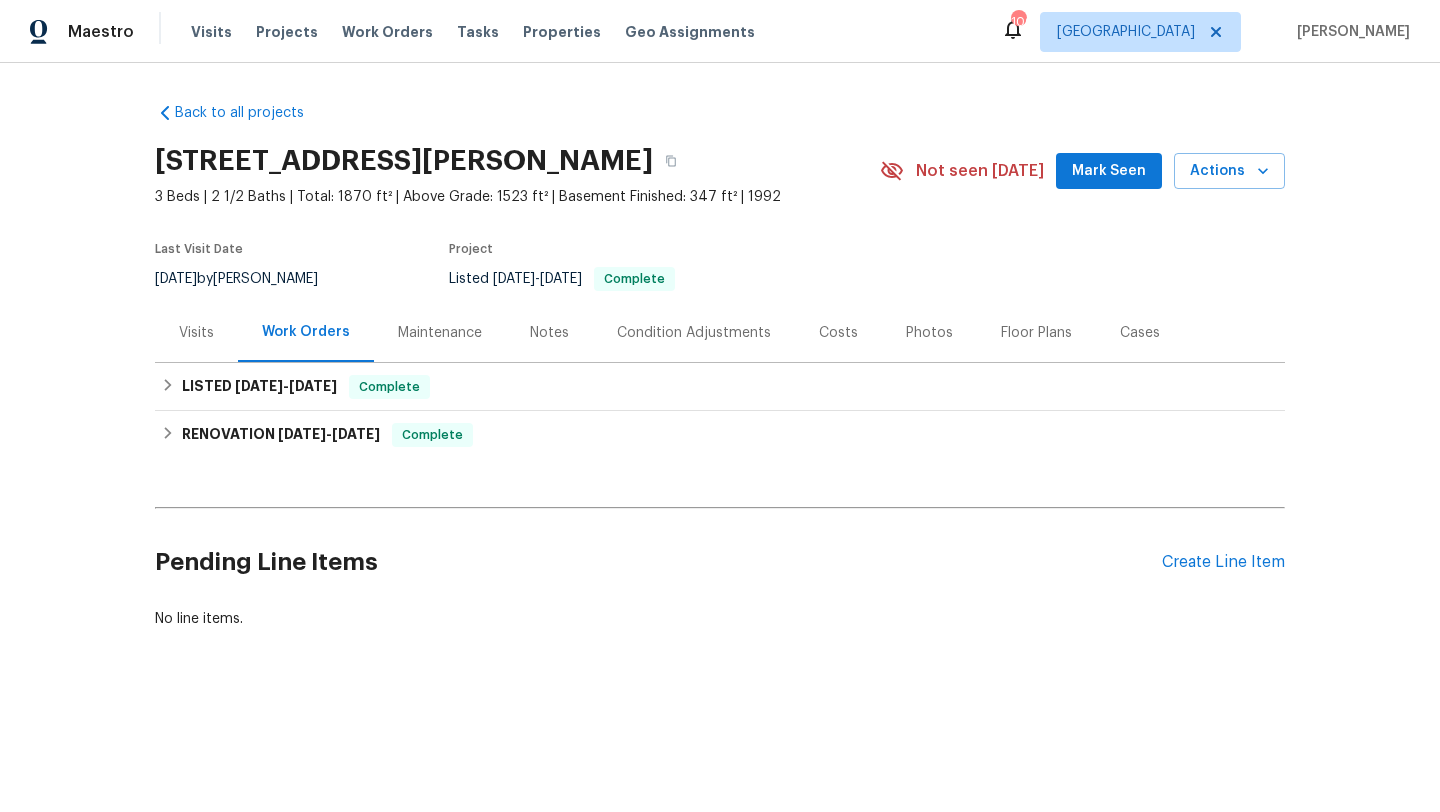 click on "Costs" at bounding box center (838, 332) 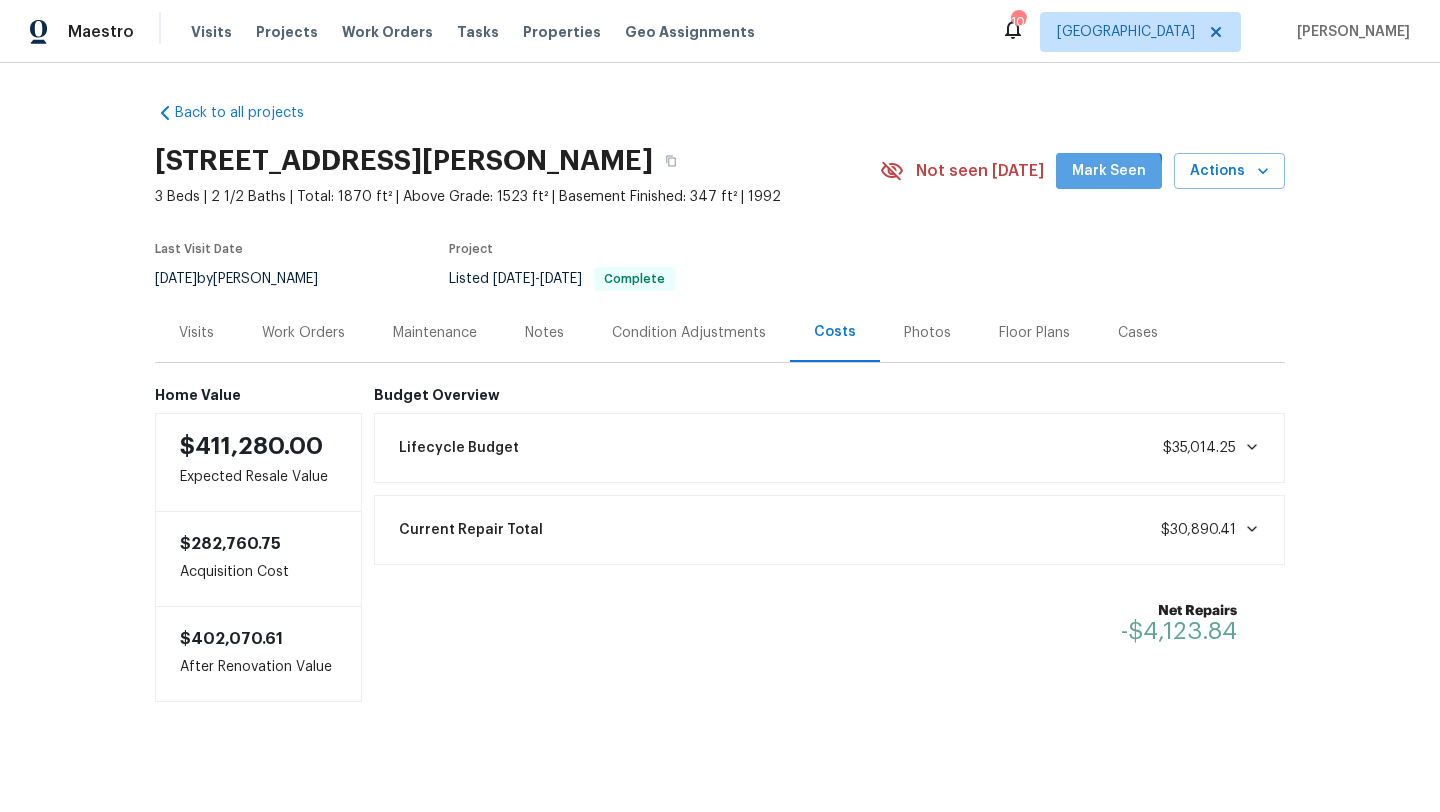 click on "Mark Seen" at bounding box center (1109, 171) 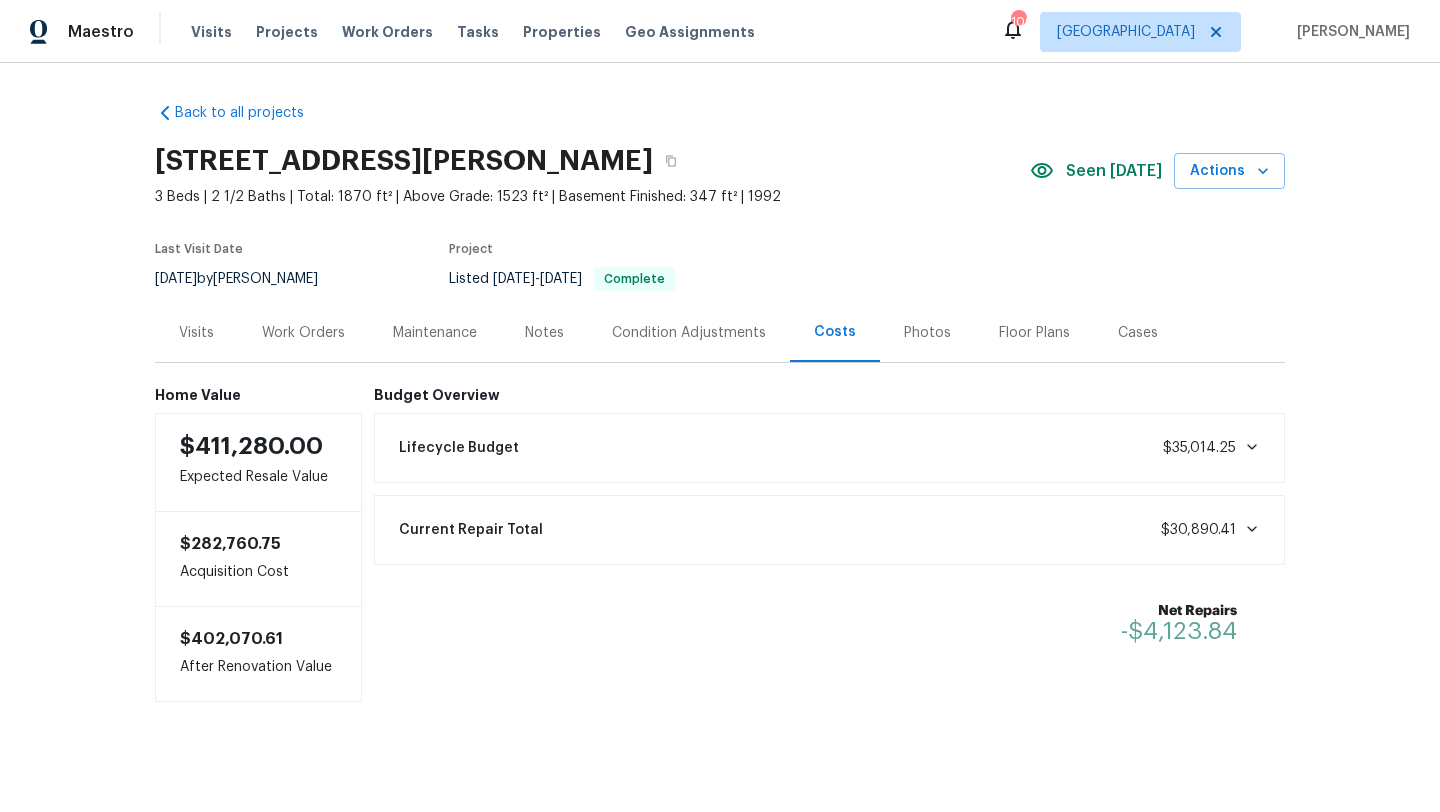 click on "Notes" at bounding box center [544, 332] 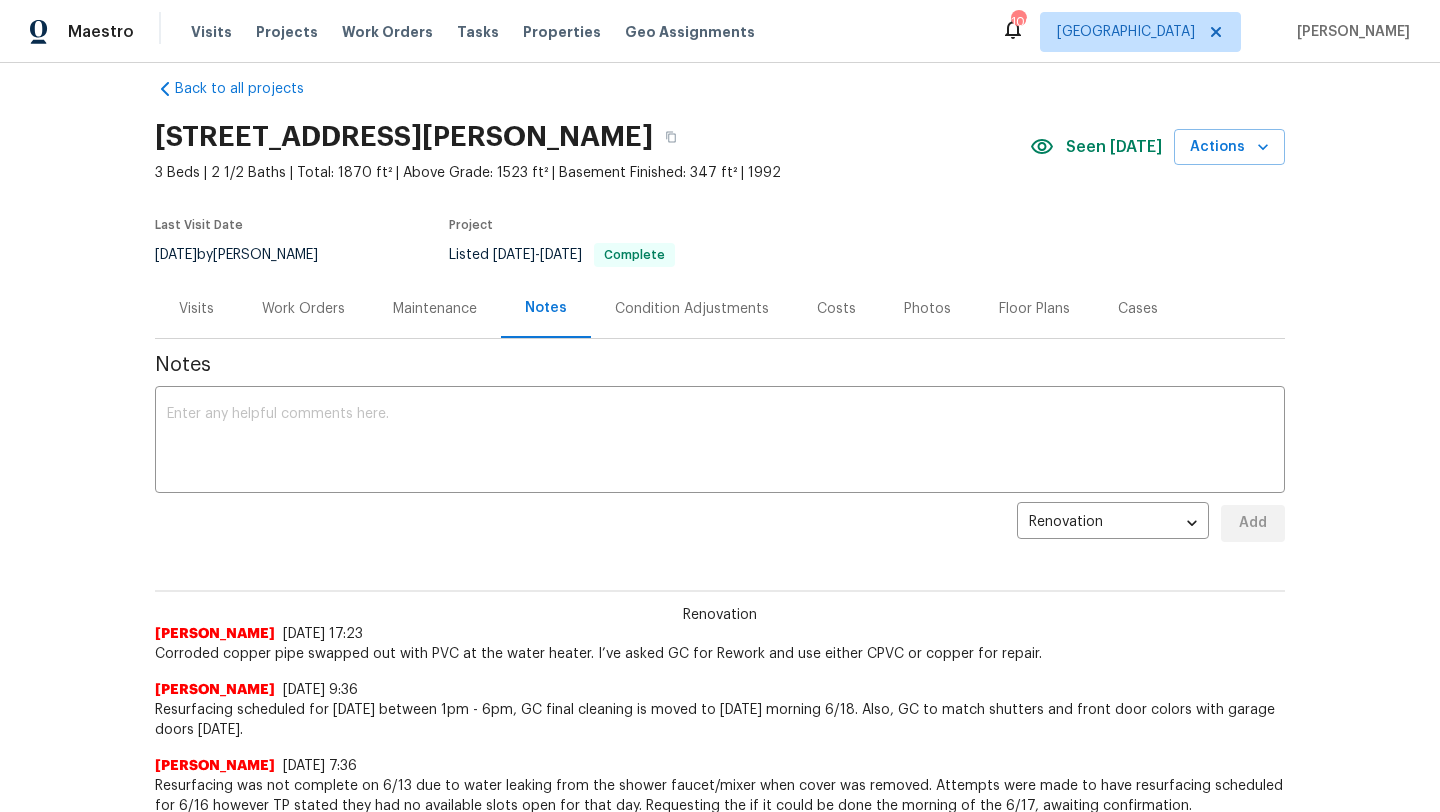 scroll, scrollTop: 0, scrollLeft: 0, axis: both 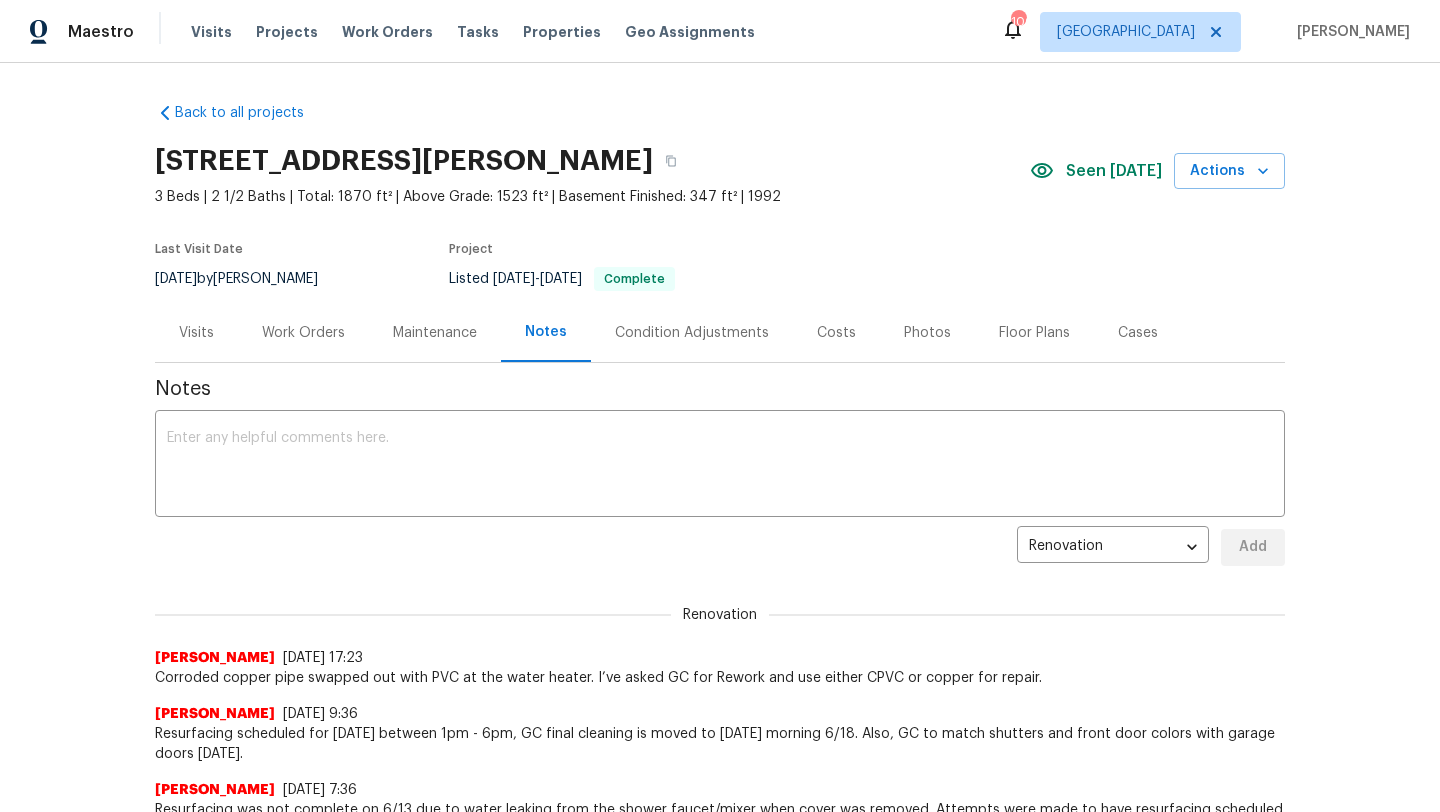 click on "Work Orders" at bounding box center [303, 332] 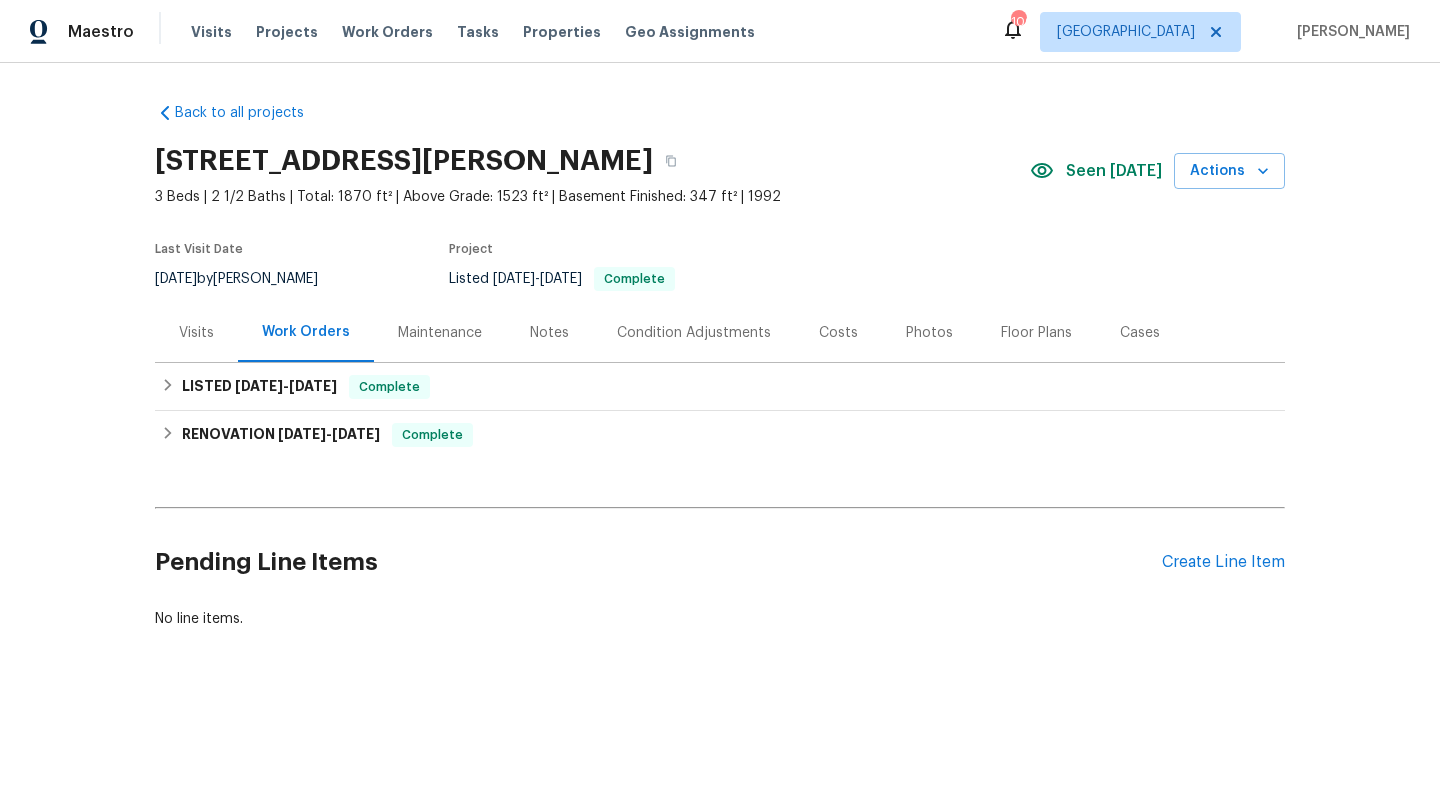 click on "Visits" at bounding box center (196, 333) 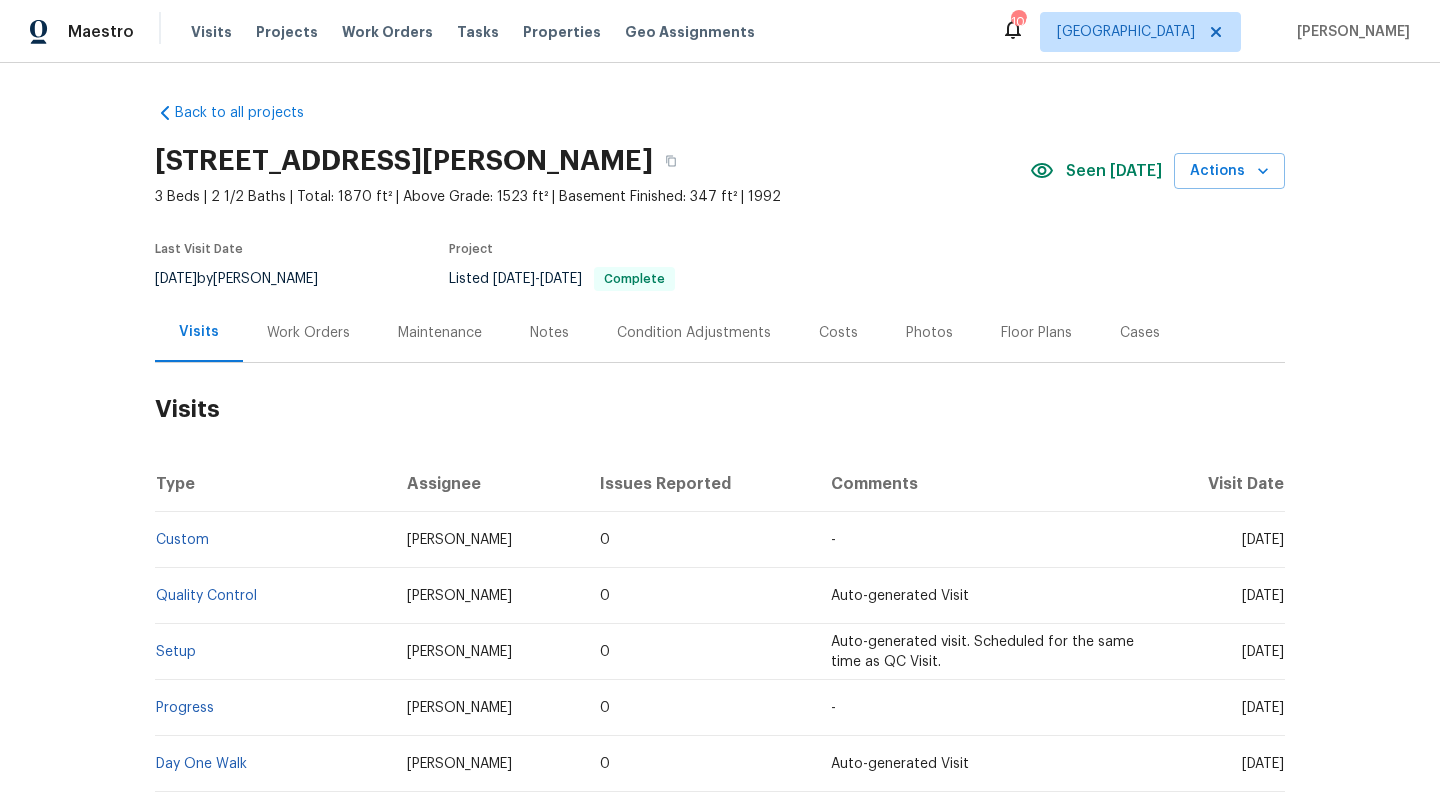 click on "Work Orders" at bounding box center [308, 333] 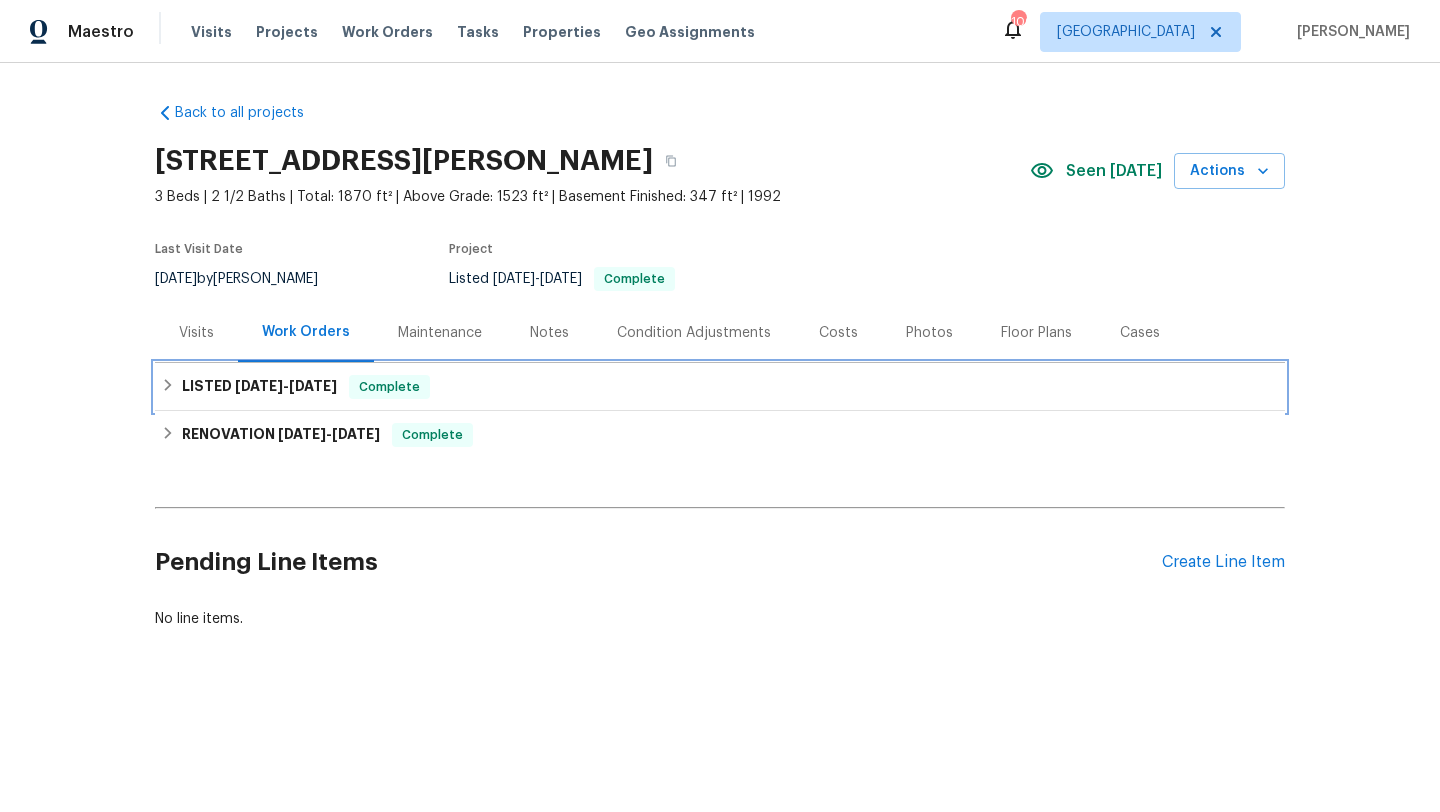 click on "6/23/25" at bounding box center [313, 386] 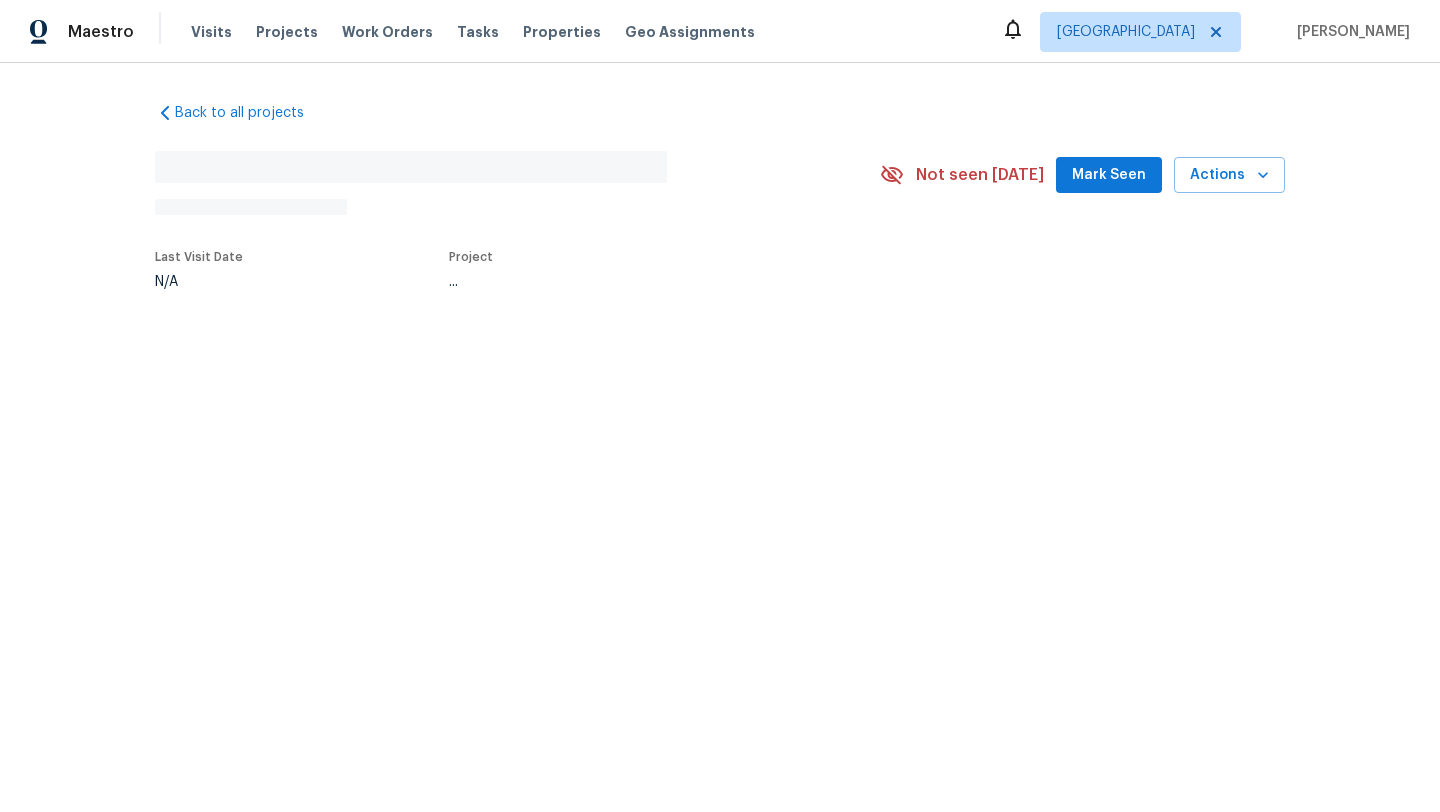scroll, scrollTop: 0, scrollLeft: 0, axis: both 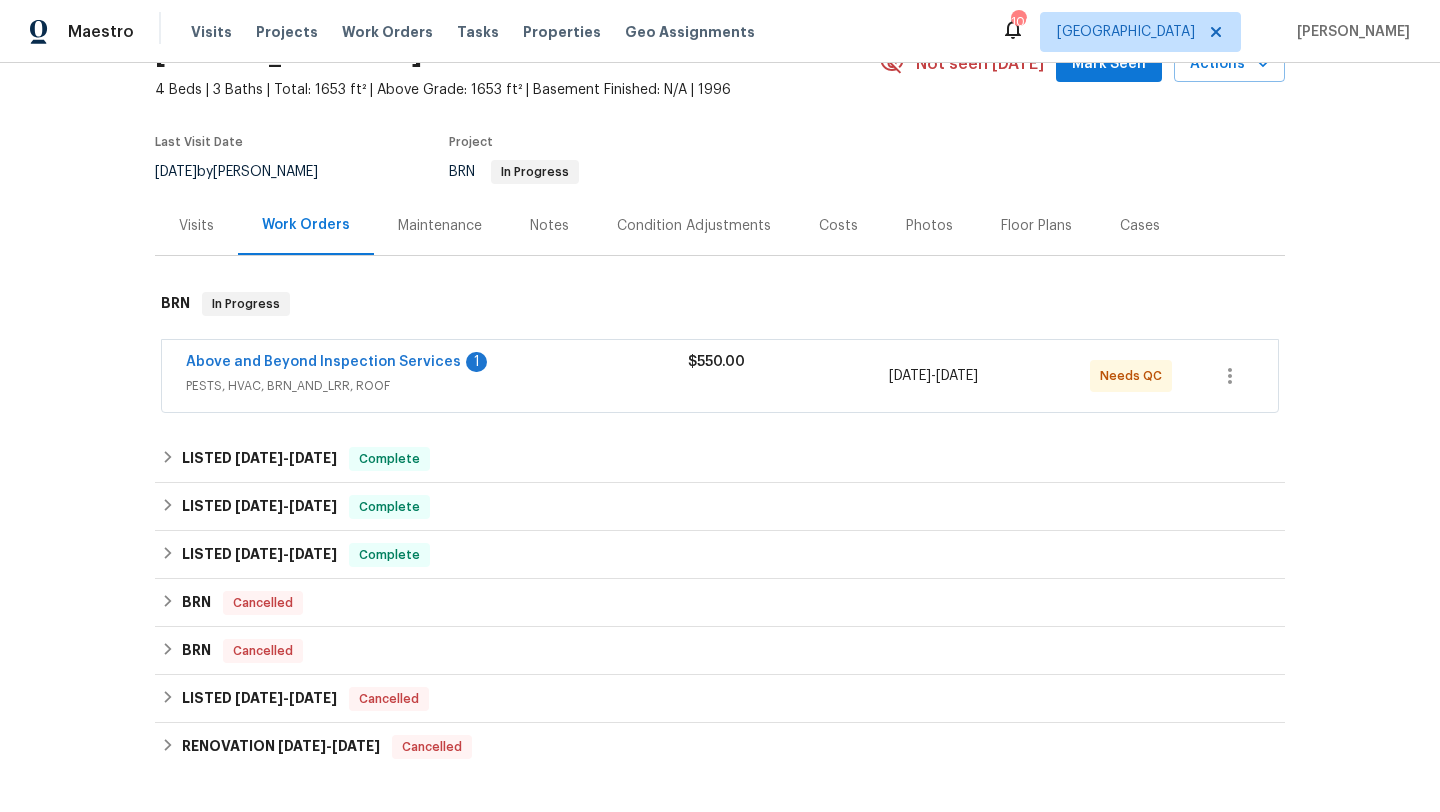 click on "Costs" at bounding box center [838, 226] 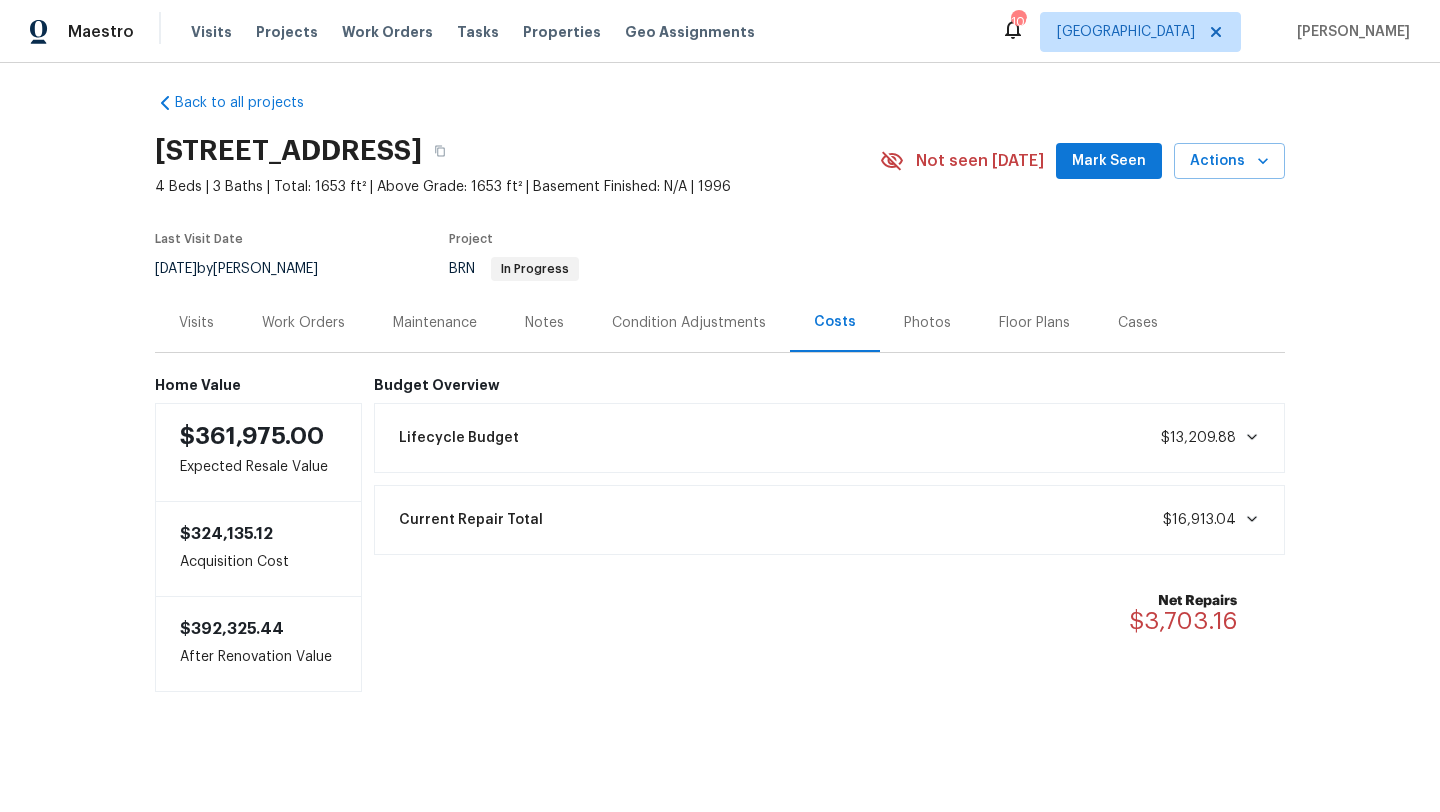 scroll, scrollTop: 0, scrollLeft: 0, axis: both 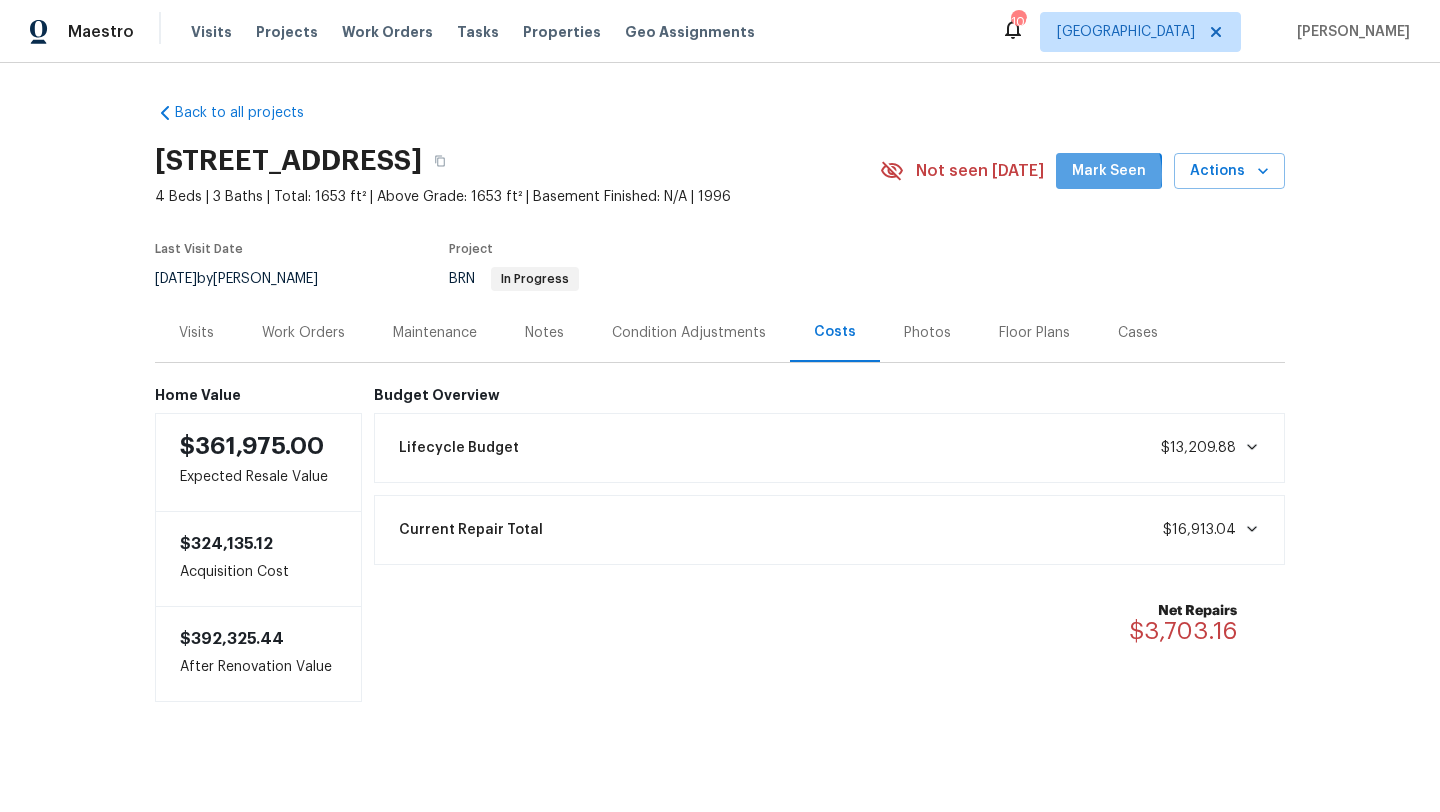 click on "Mark Seen" at bounding box center (1109, 171) 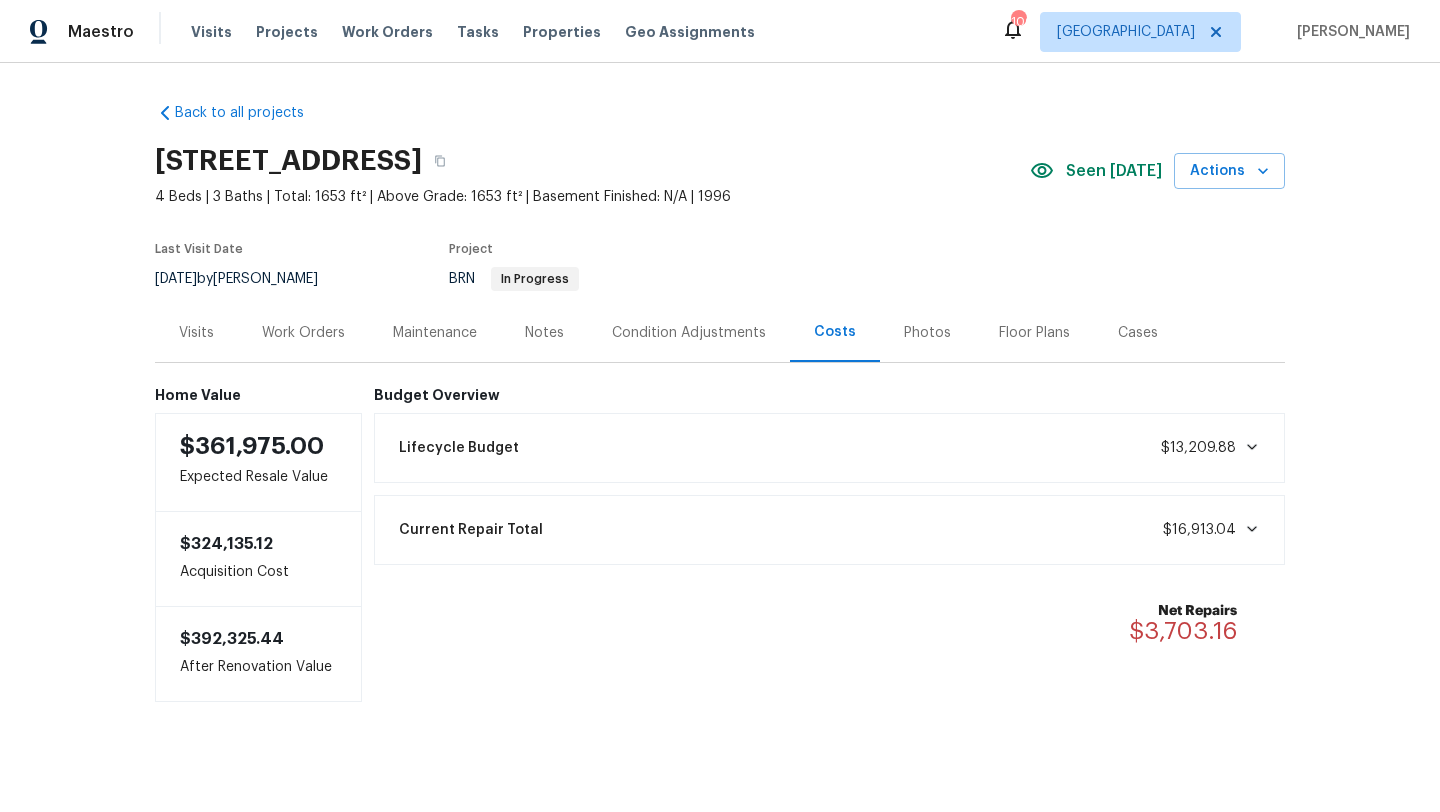 click on "Work Orders" at bounding box center (303, 333) 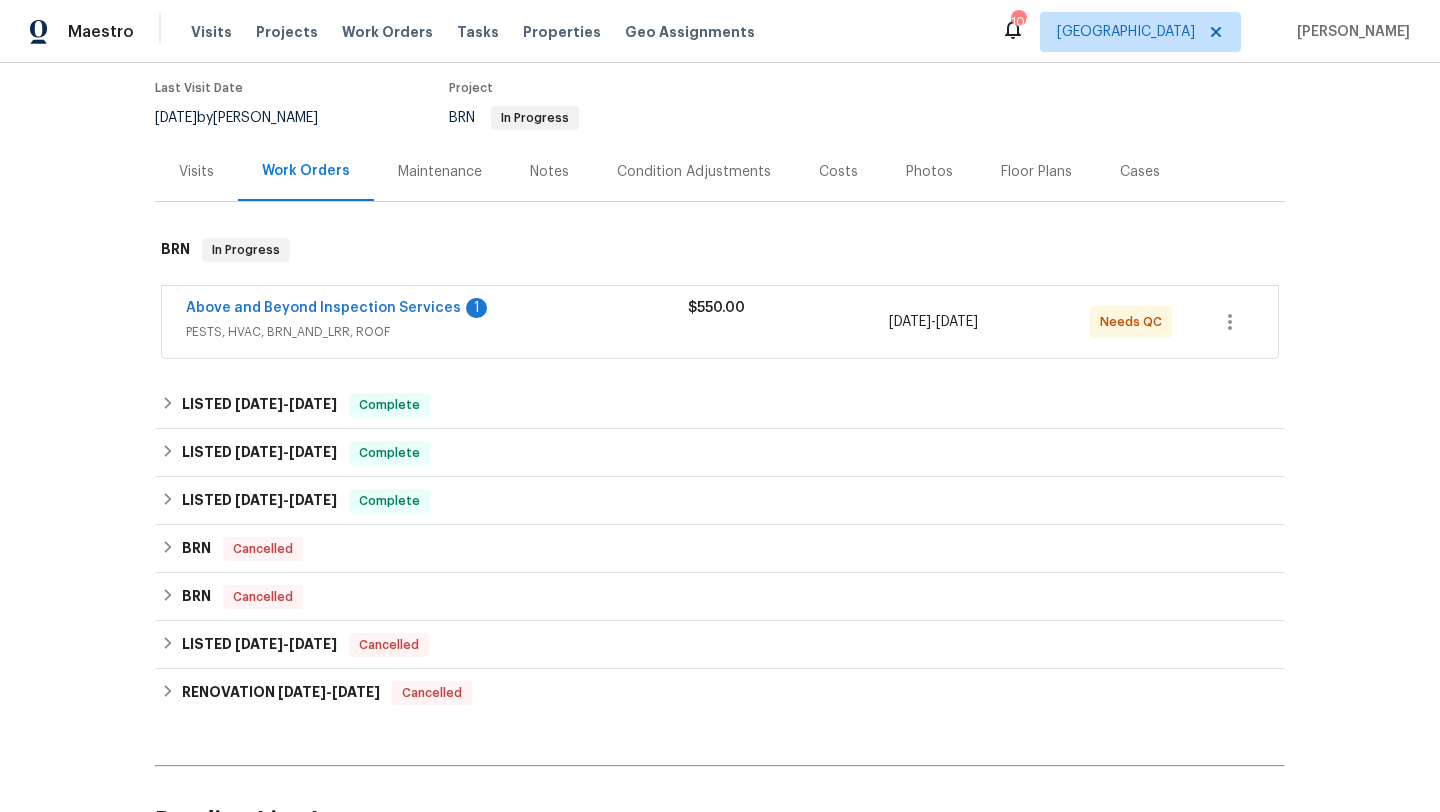 scroll, scrollTop: 0, scrollLeft: 0, axis: both 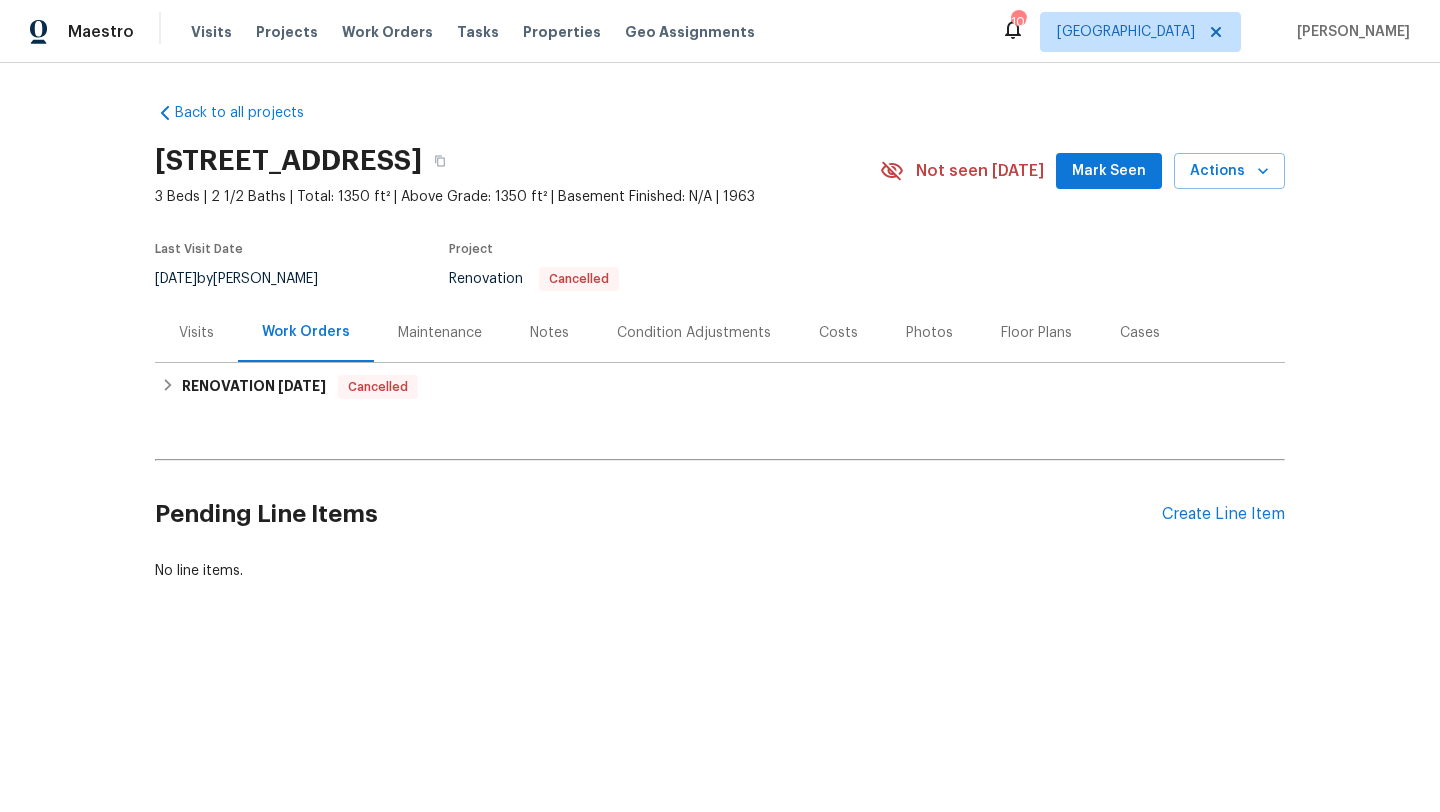 click on "Visits" at bounding box center [196, 333] 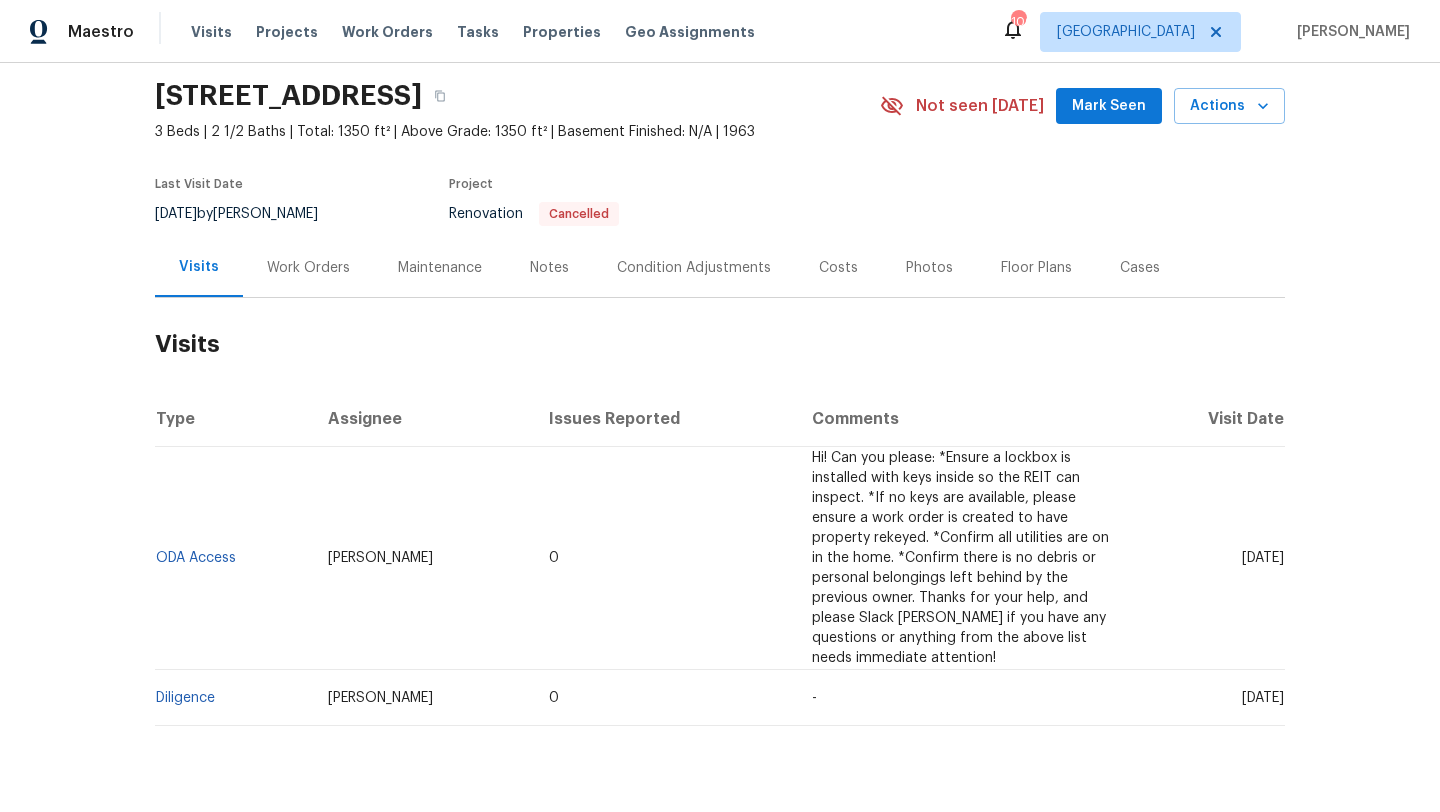 scroll, scrollTop: 20, scrollLeft: 0, axis: vertical 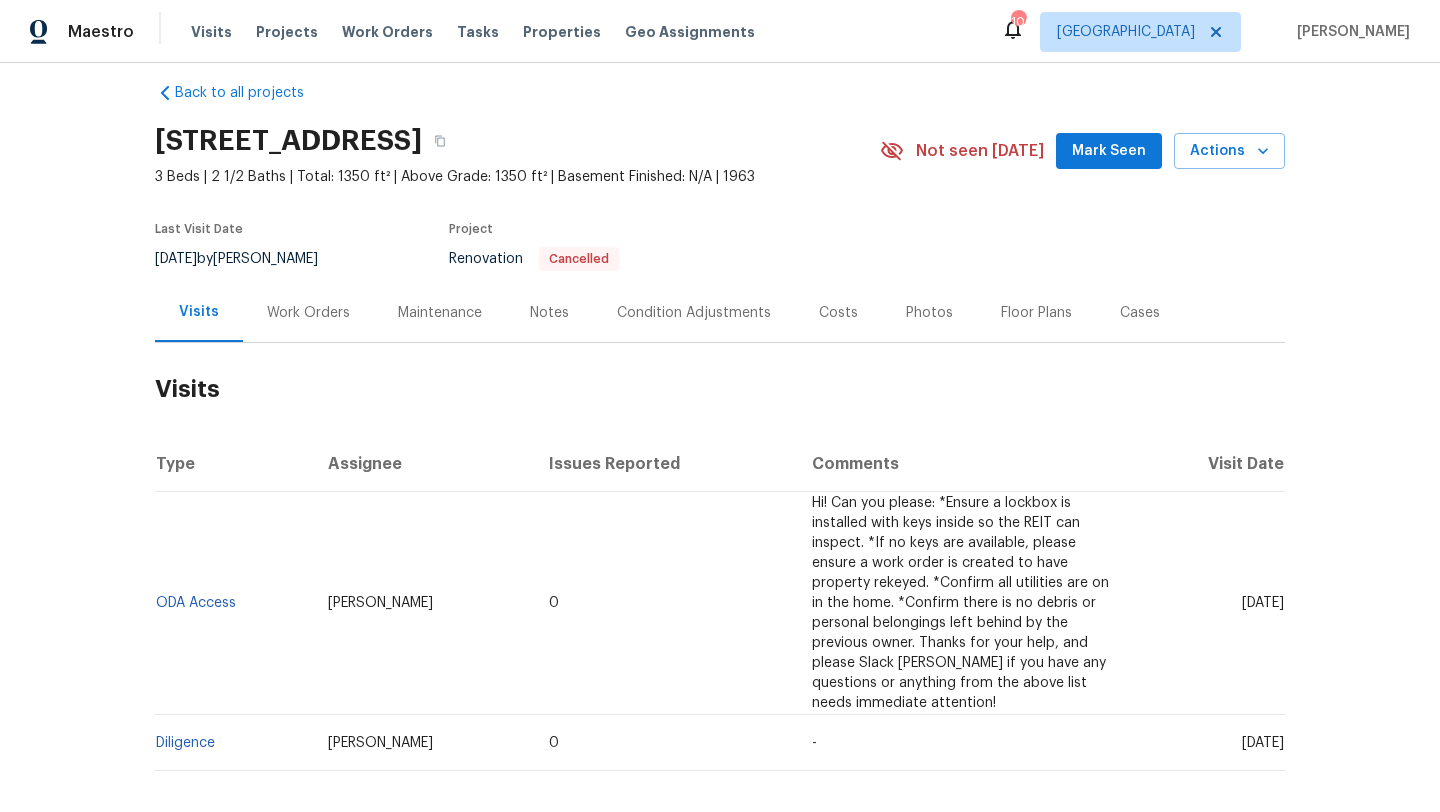 click on "Notes" at bounding box center [549, 313] 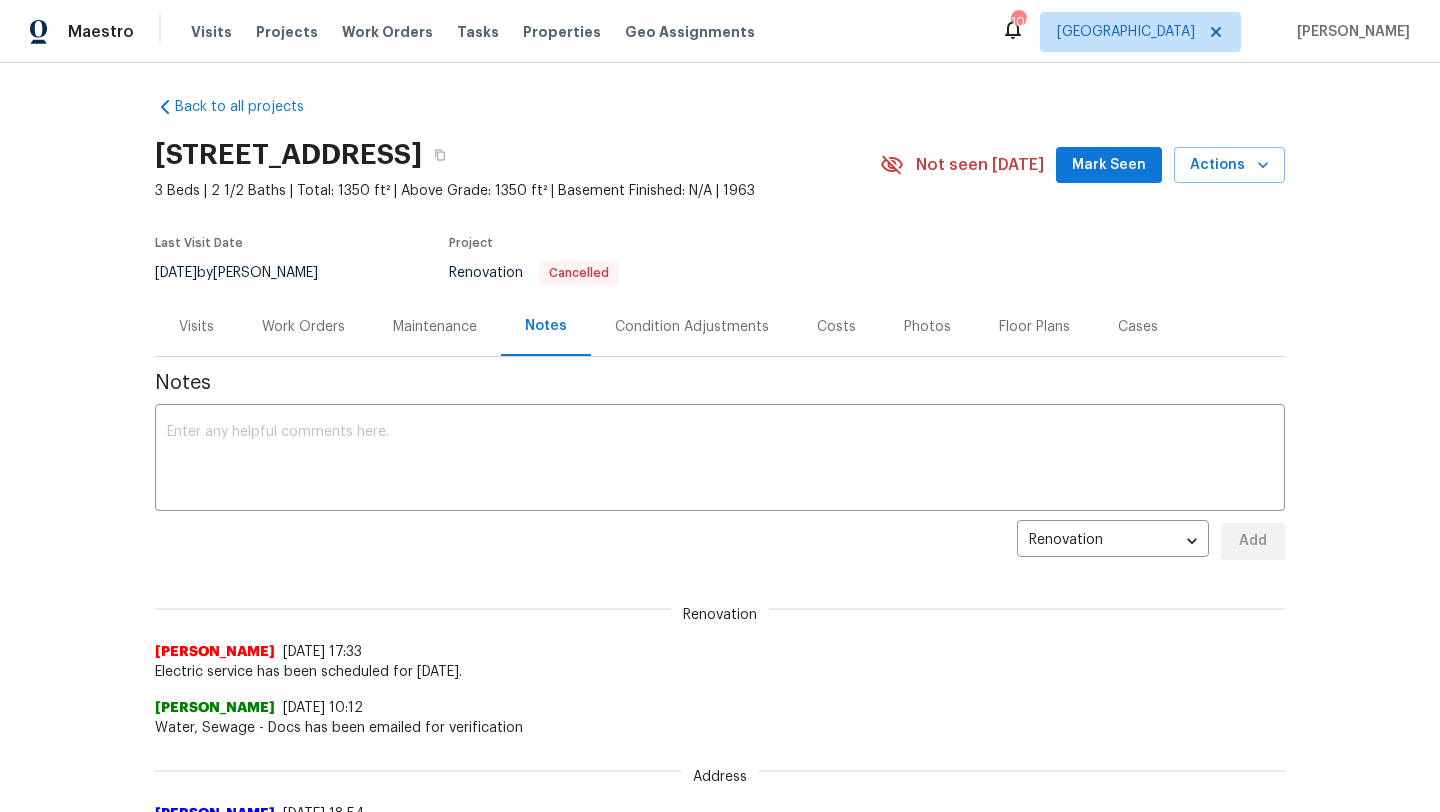 scroll, scrollTop: 0, scrollLeft: 0, axis: both 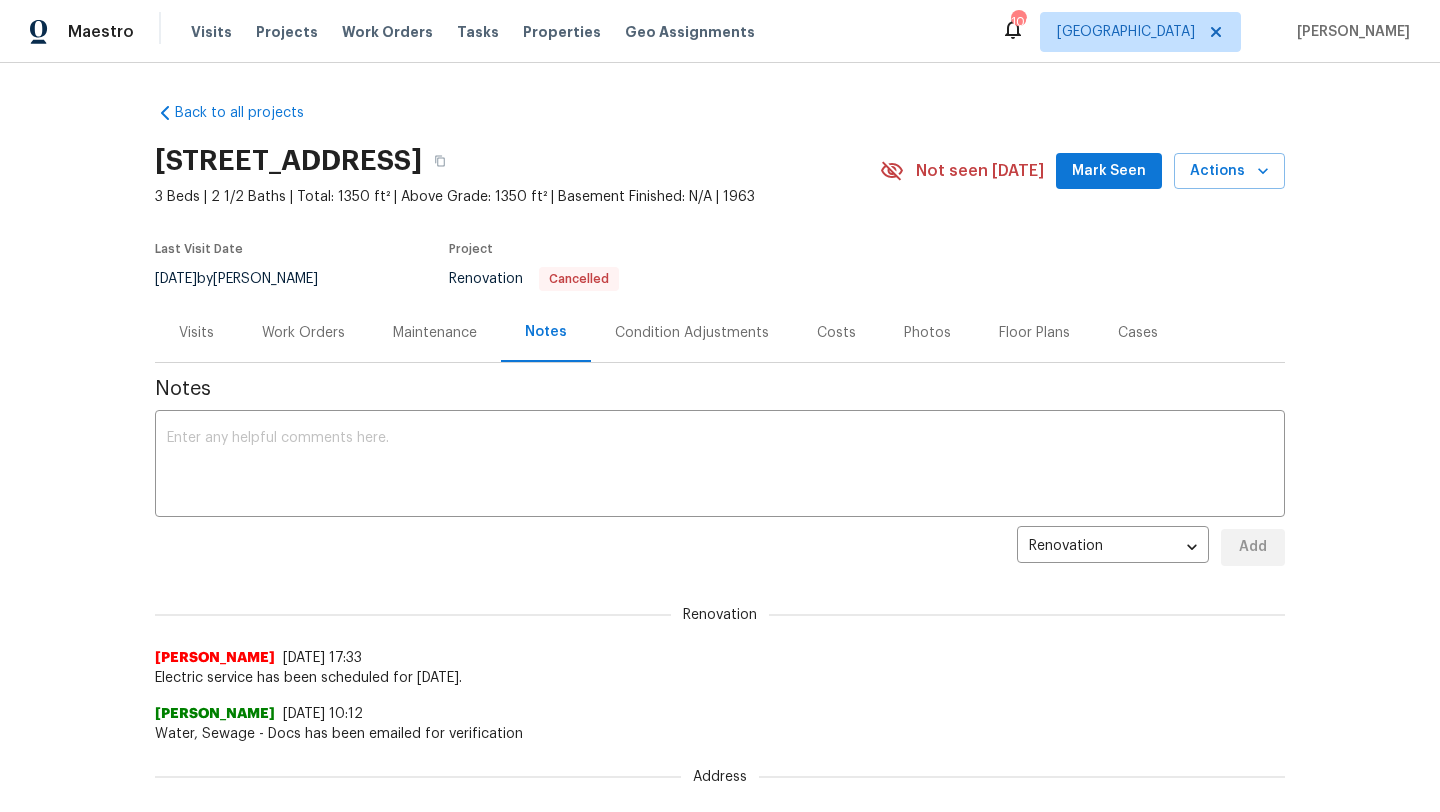 click on "Costs" at bounding box center (836, 332) 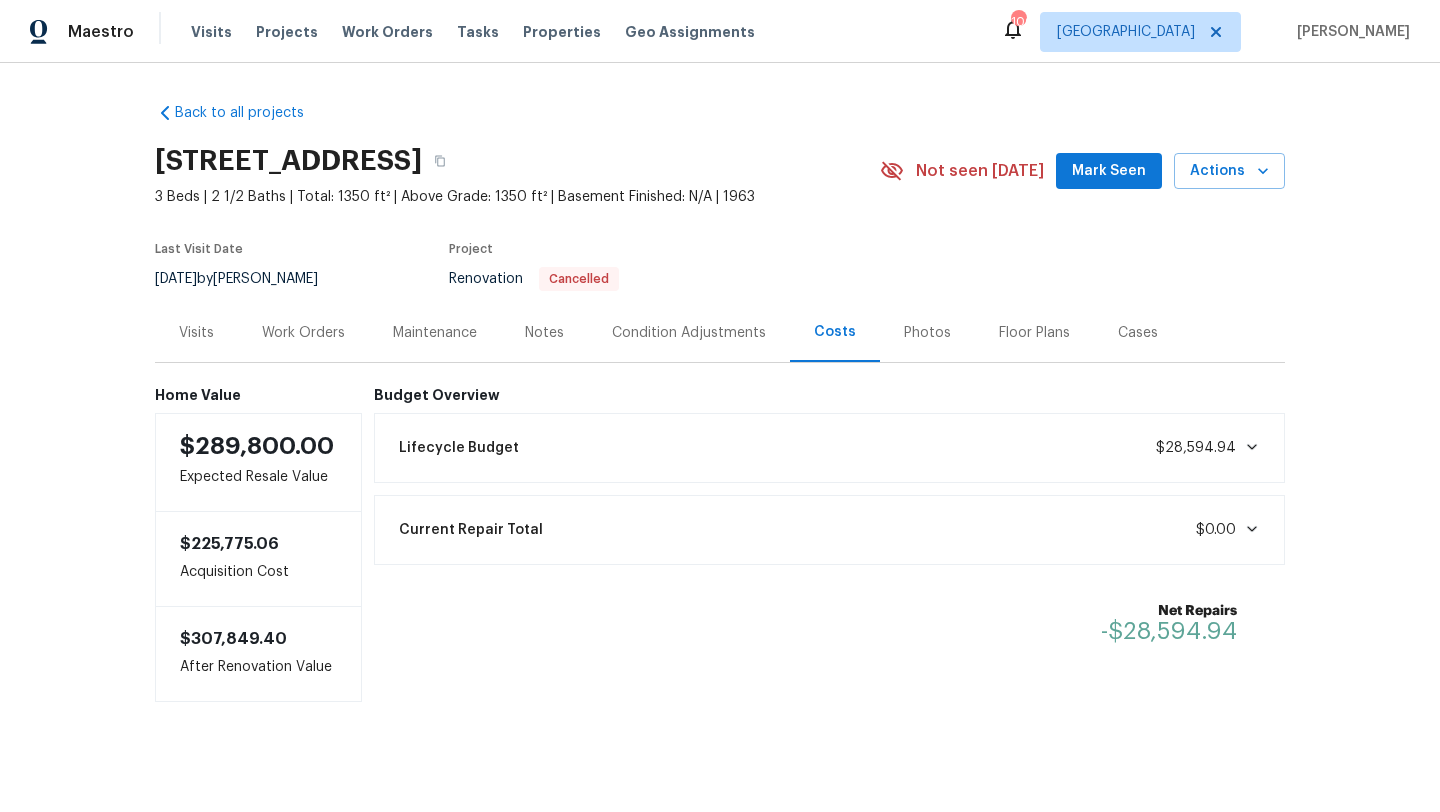 click on "Photos" at bounding box center (927, 333) 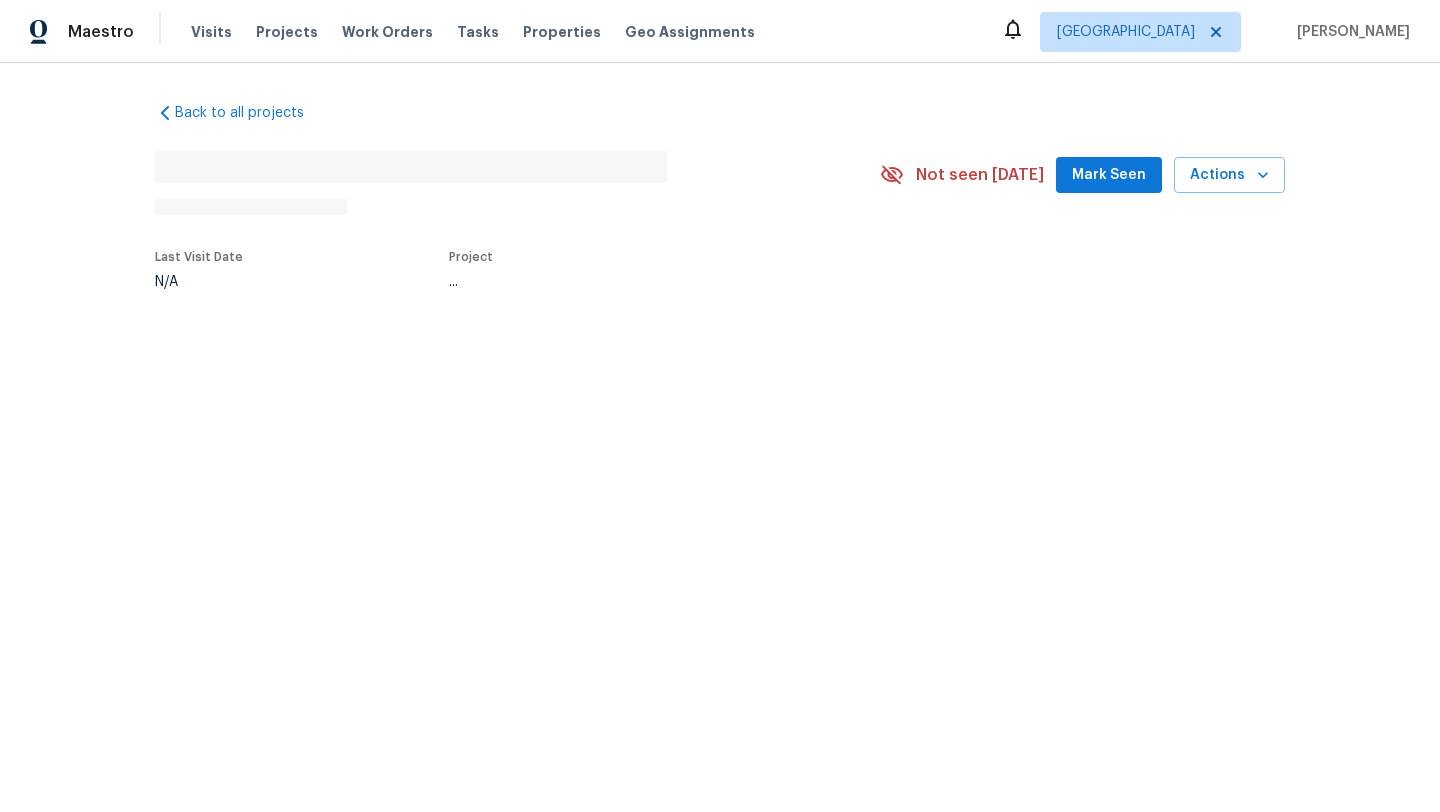 scroll, scrollTop: 0, scrollLeft: 0, axis: both 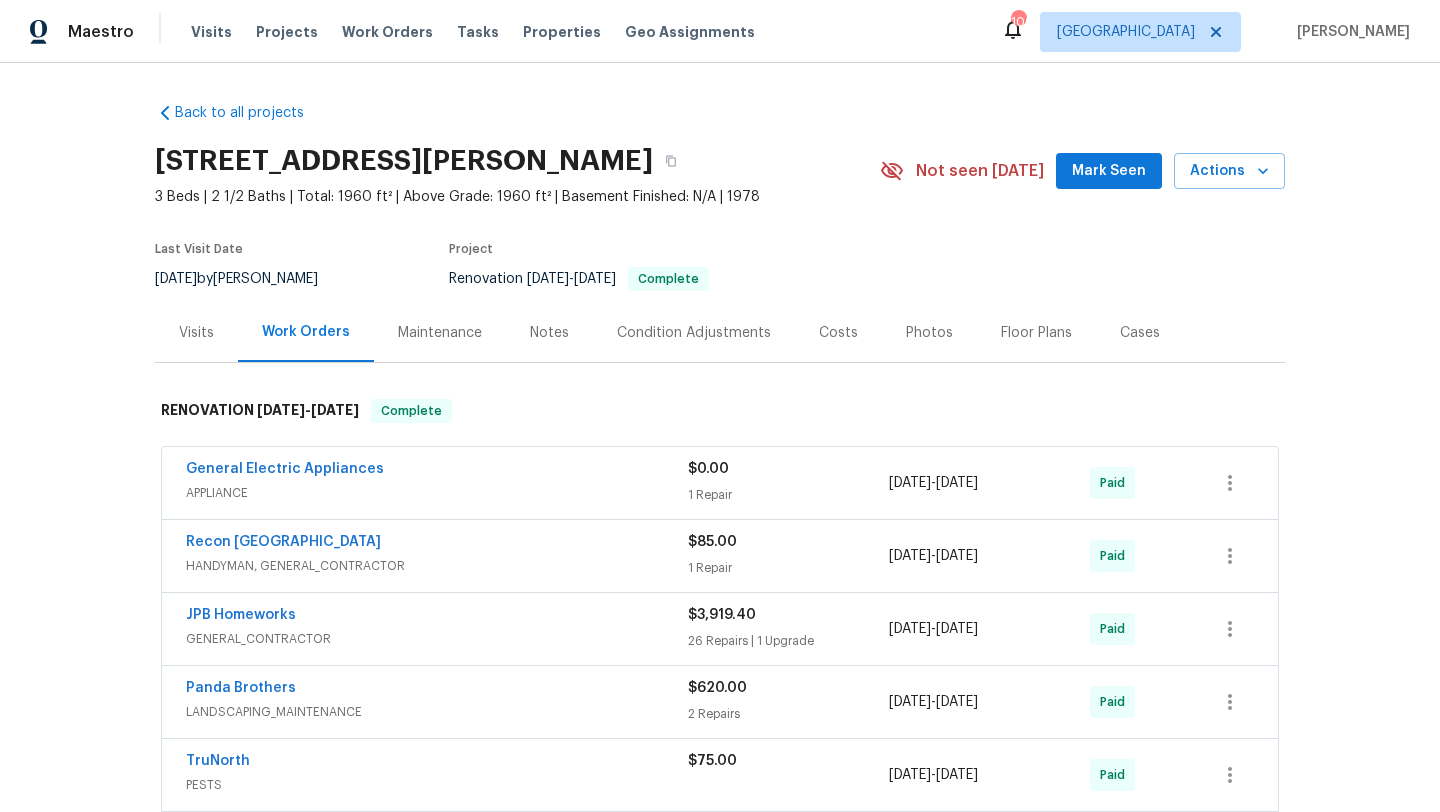 click on "Costs" at bounding box center (838, 332) 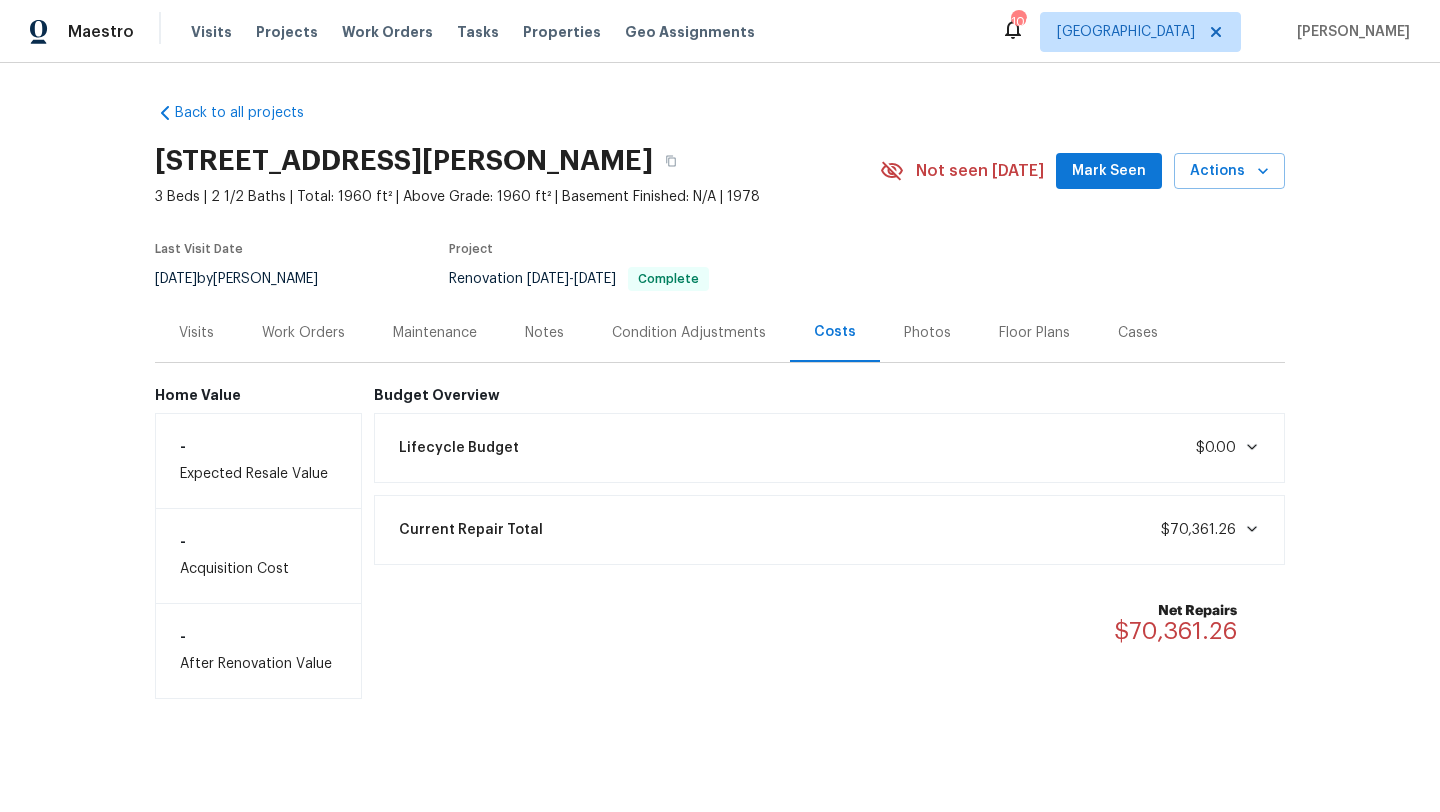 click on "Photos" at bounding box center (927, 333) 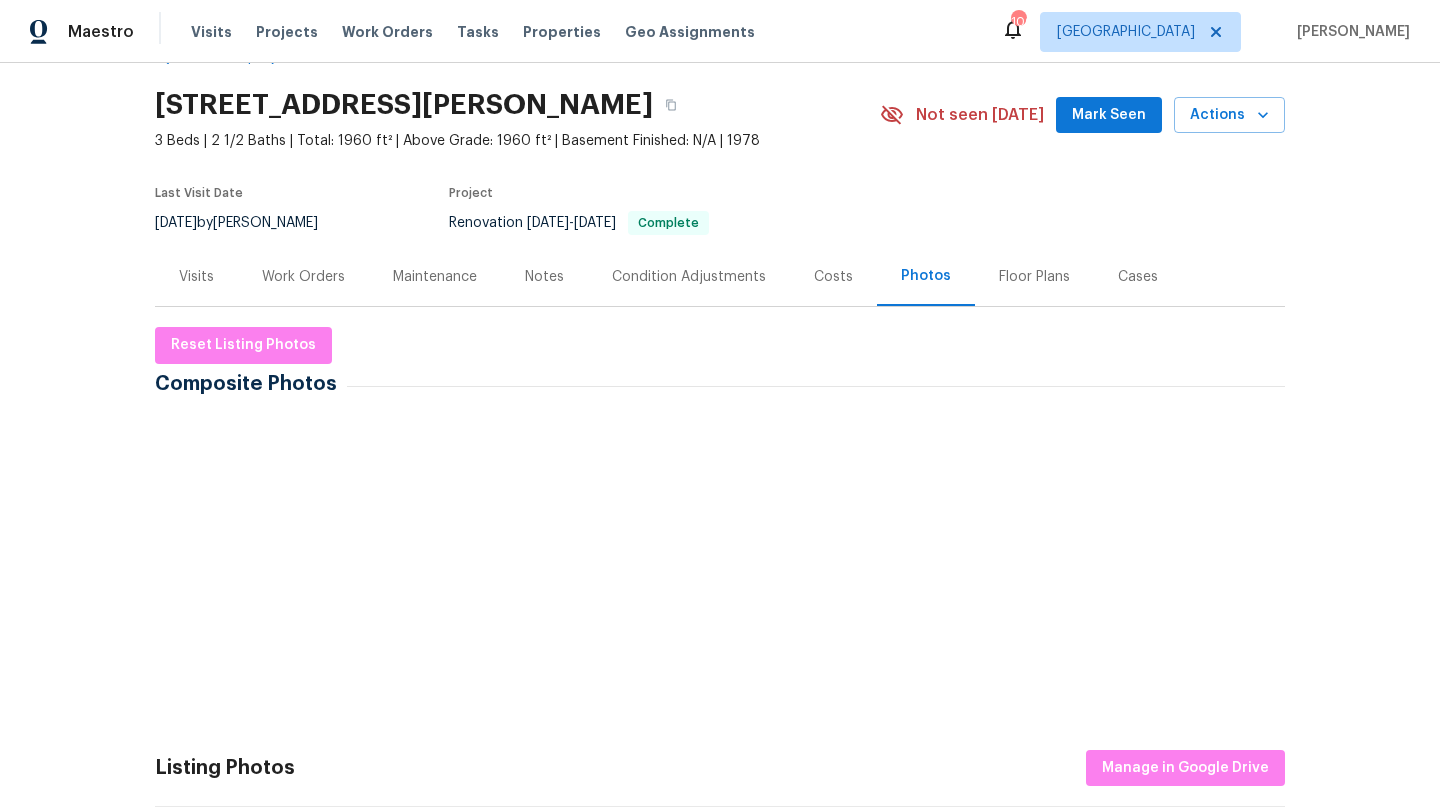 scroll, scrollTop: 59, scrollLeft: 0, axis: vertical 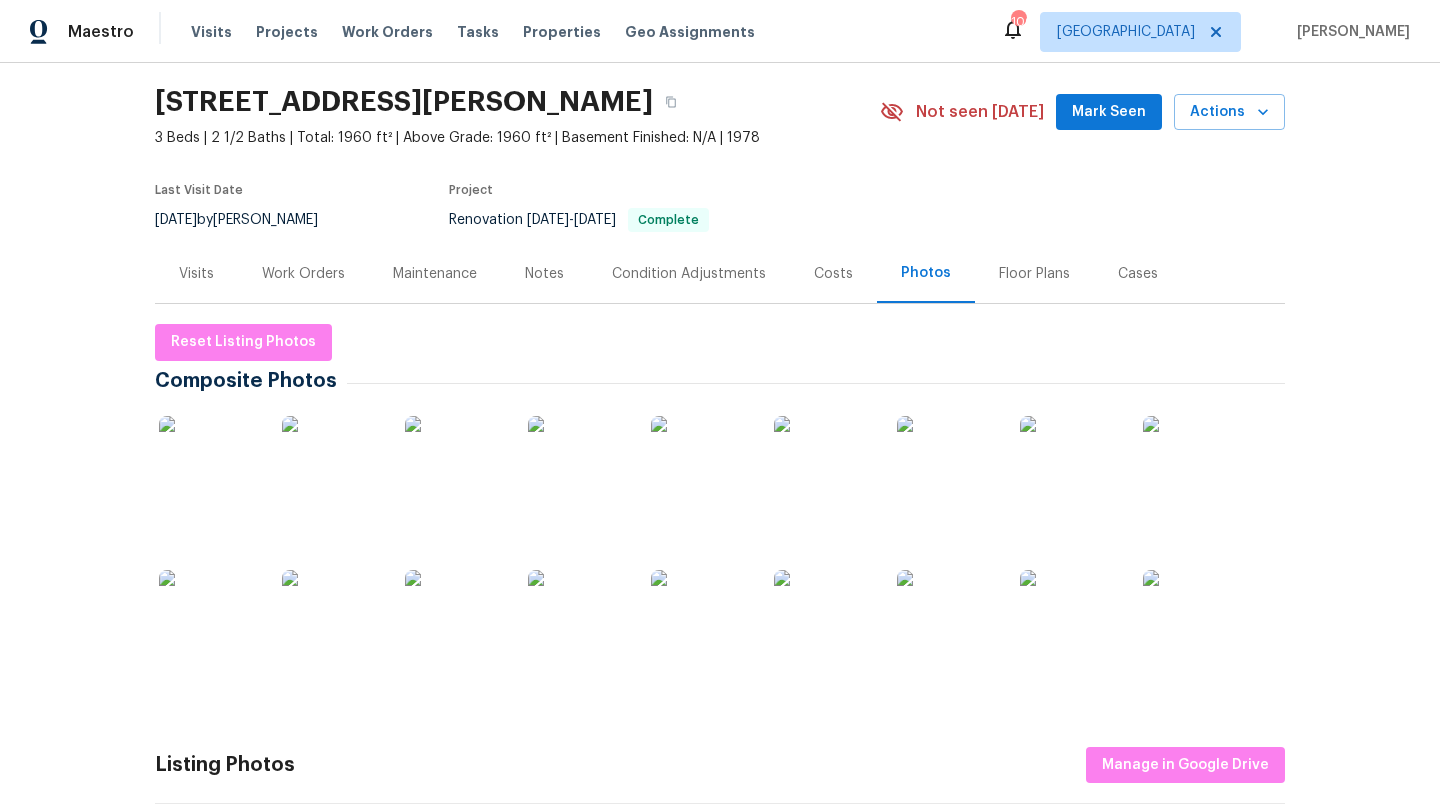 click at bounding box center [947, 466] 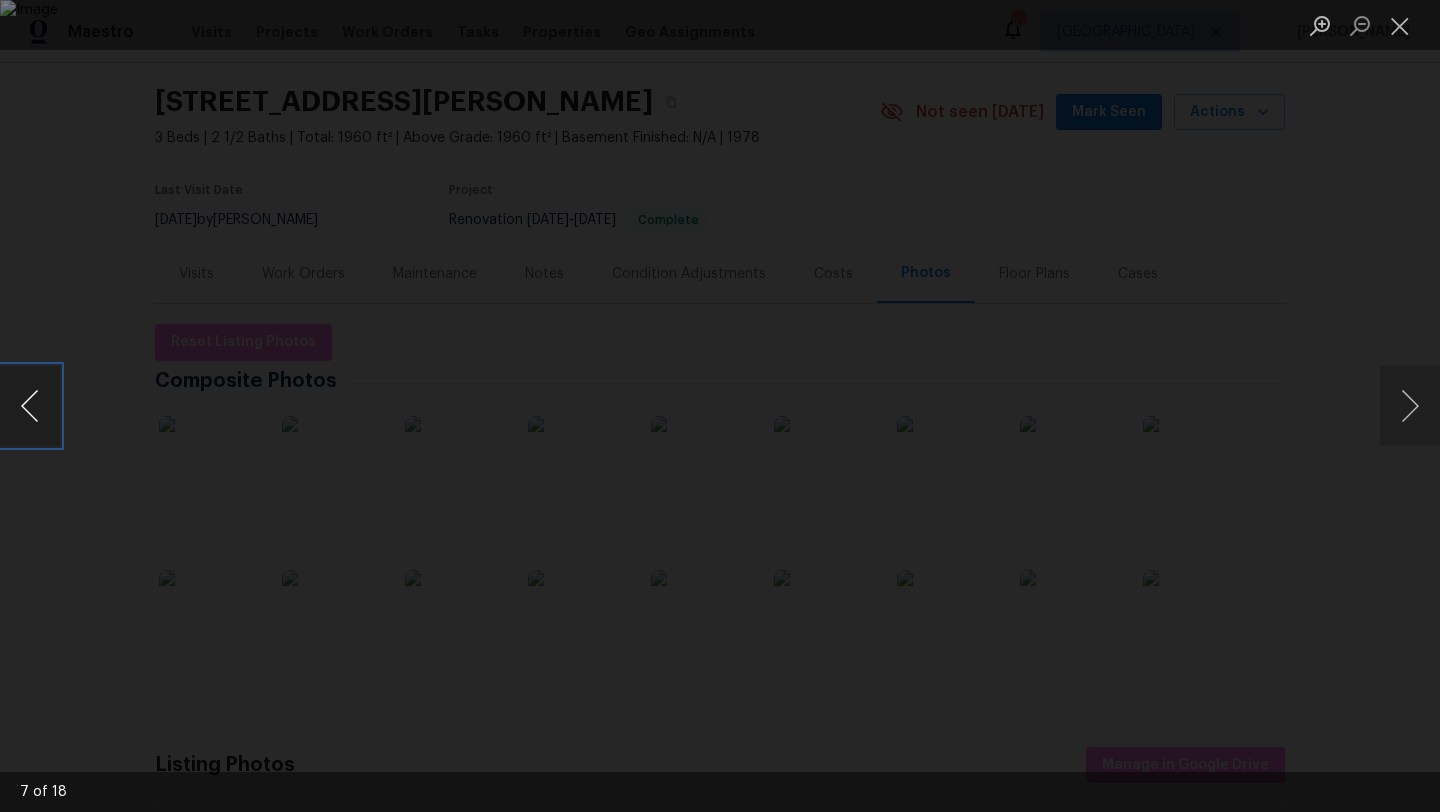 click at bounding box center (30, 406) 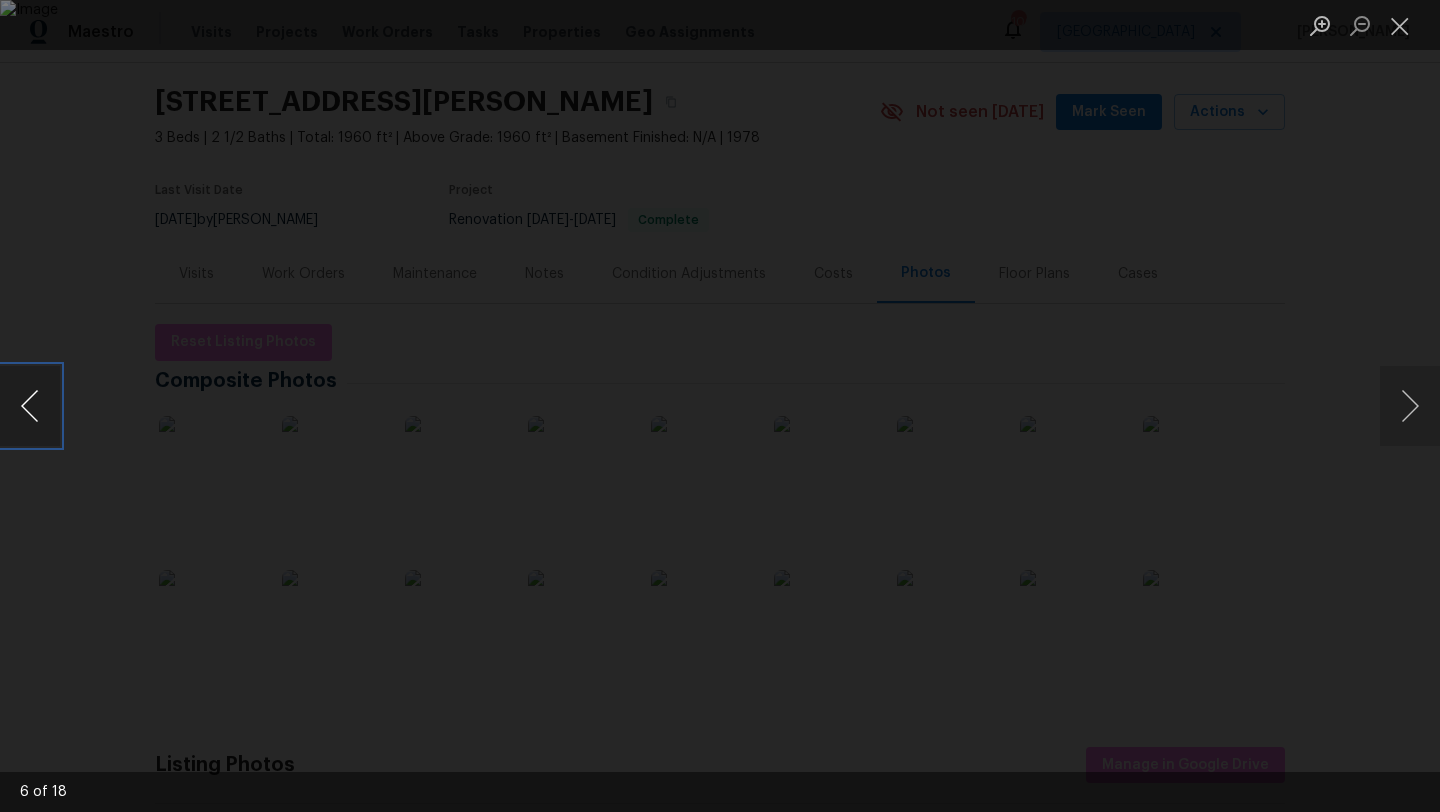click at bounding box center (30, 406) 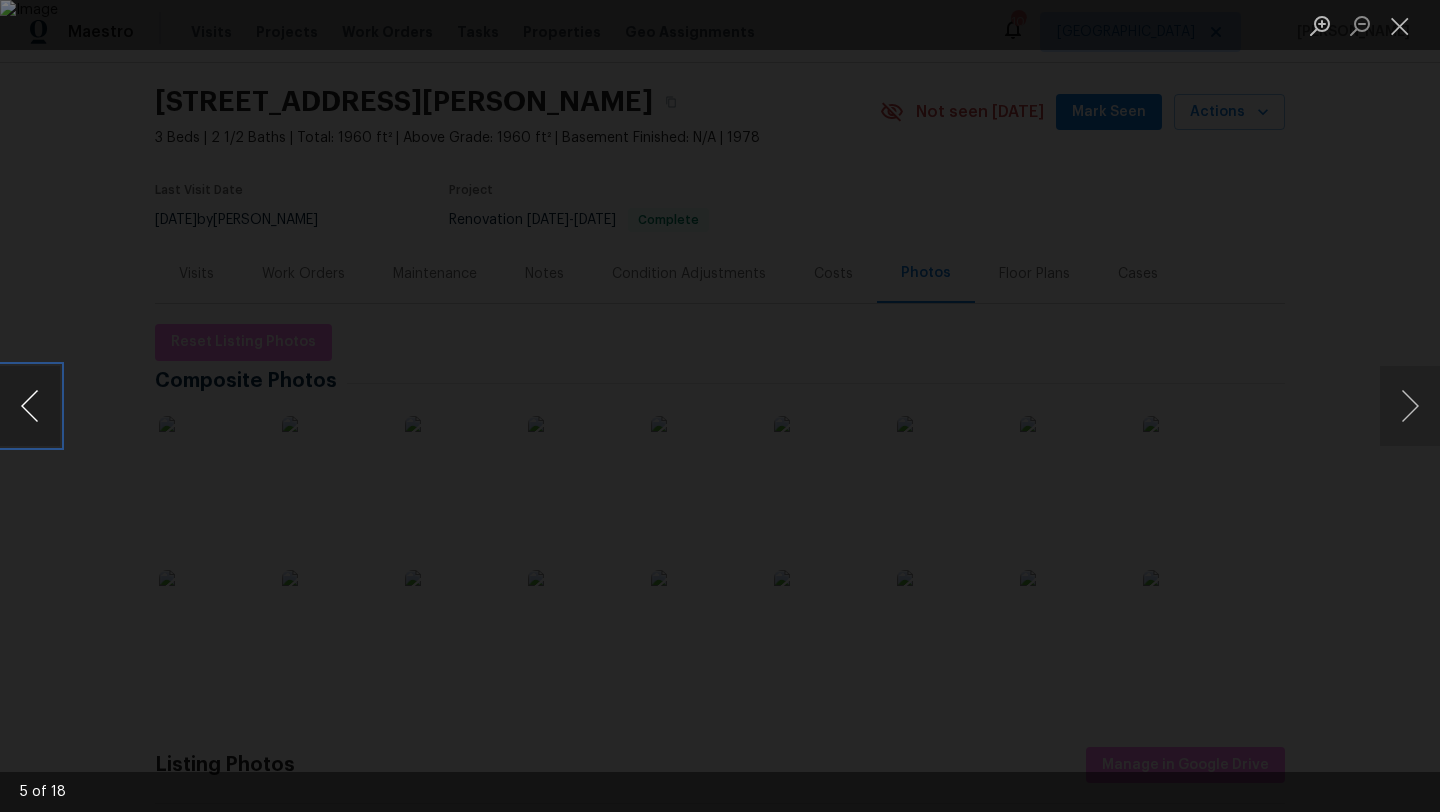 click at bounding box center (30, 406) 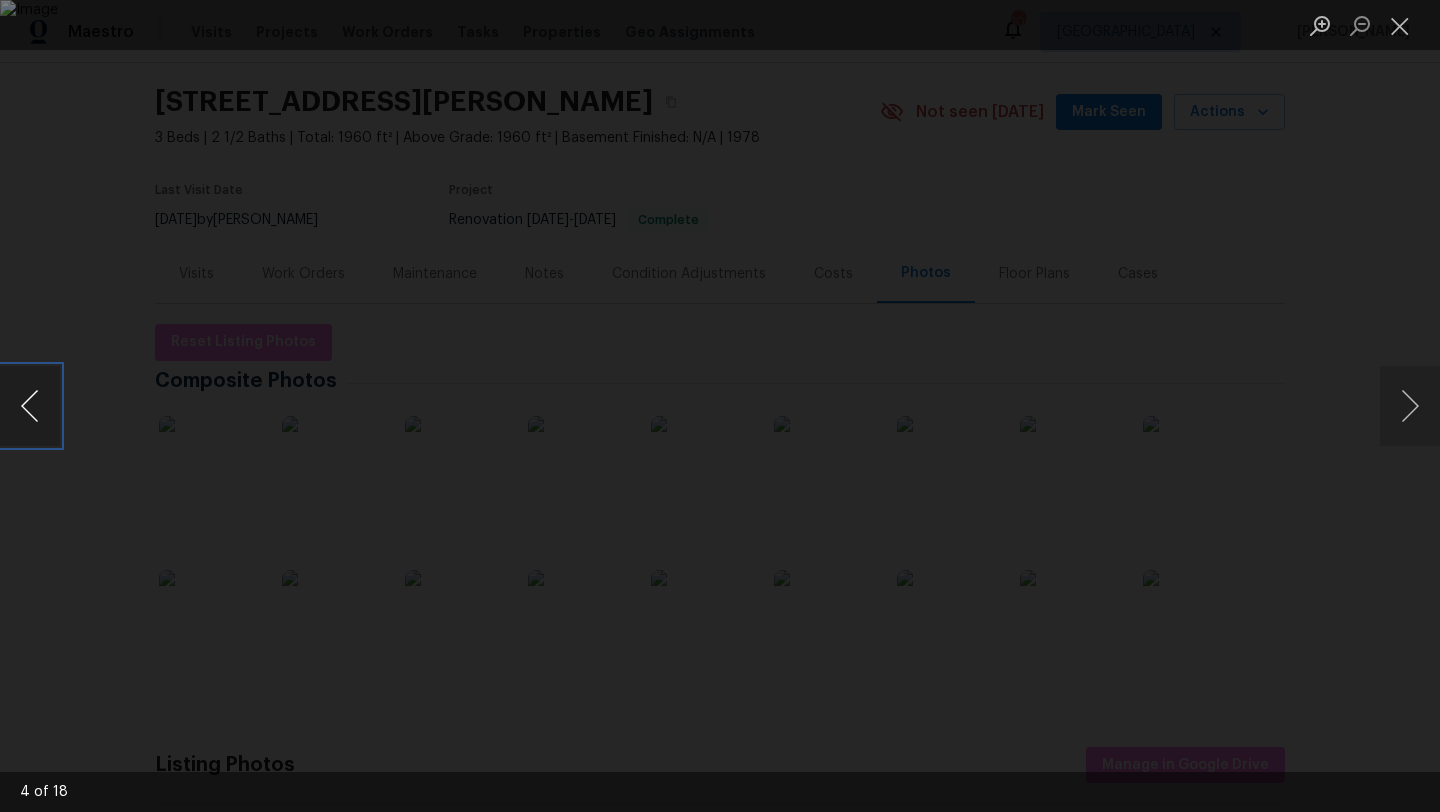 click at bounding box center [30, 406] 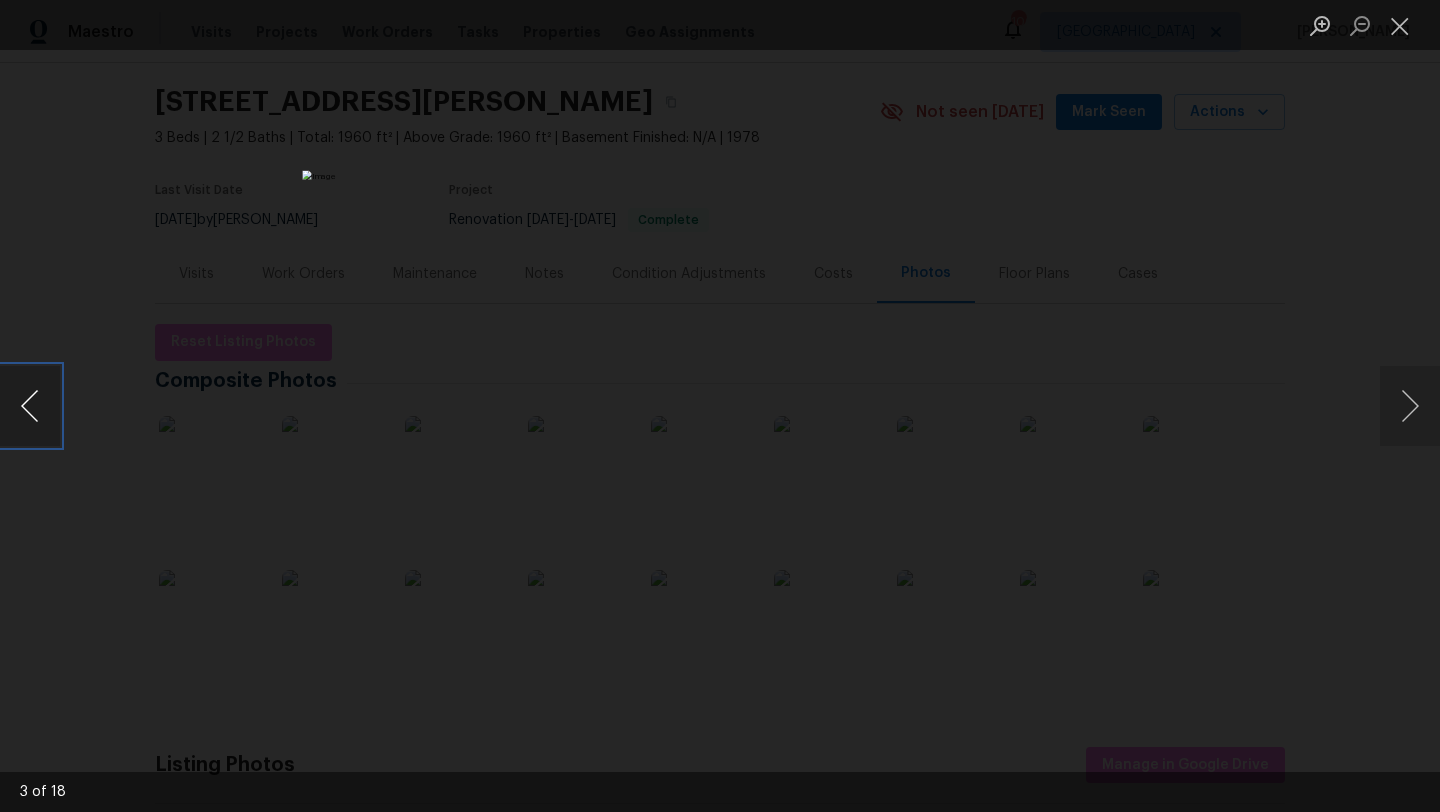 click at bounding box center [30, 406] 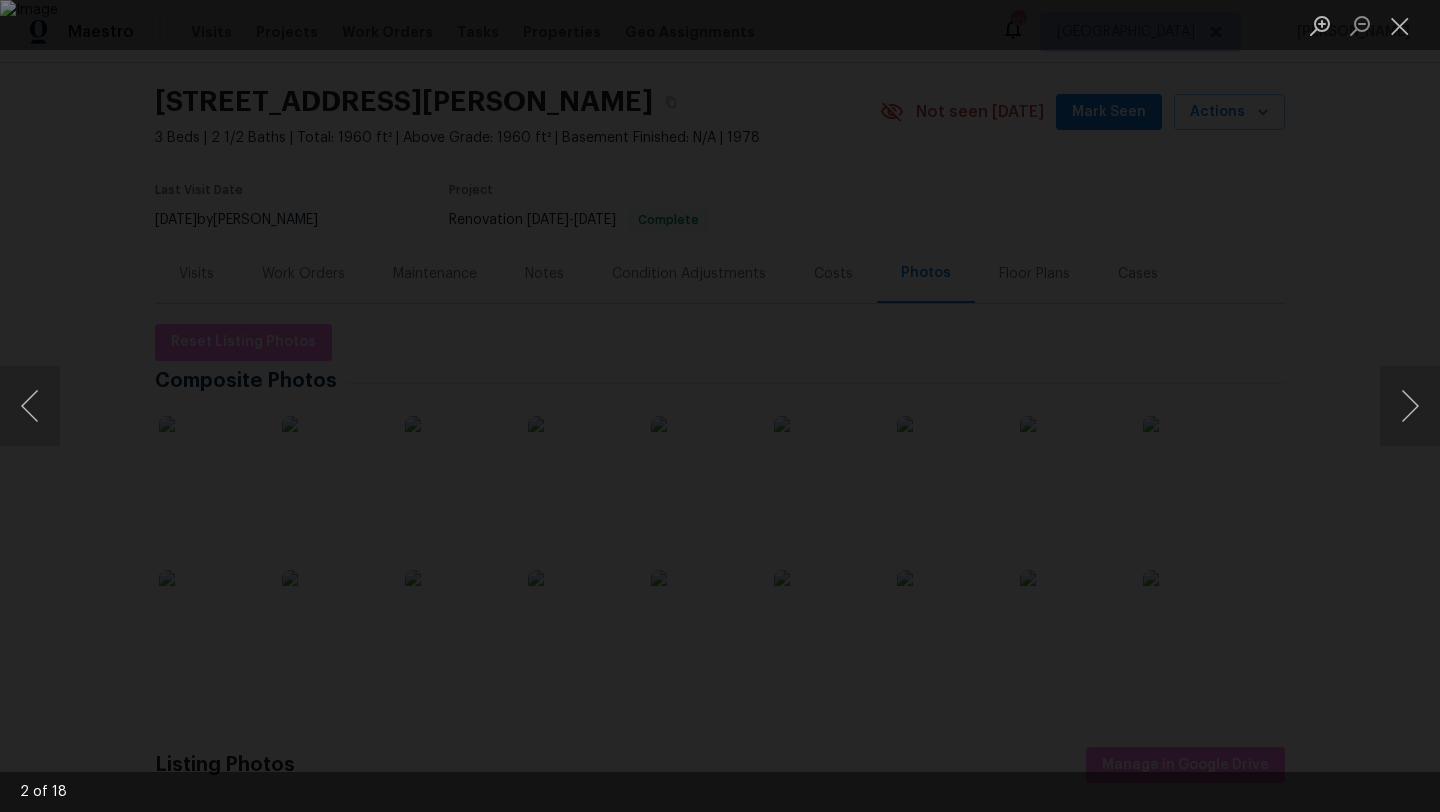 click at bounding box center (720, 406) 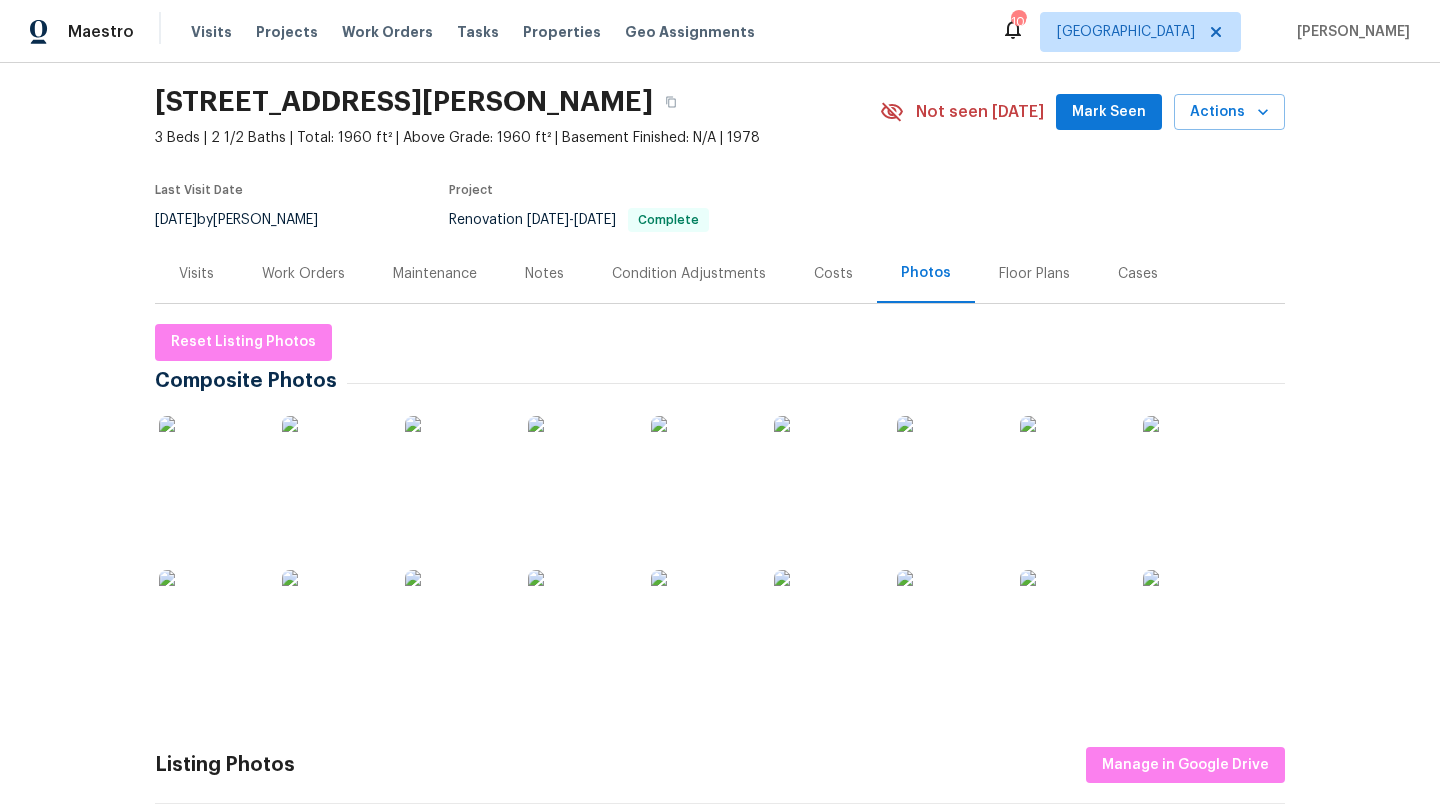 click on "Visits" at bounding box center (196, 274) 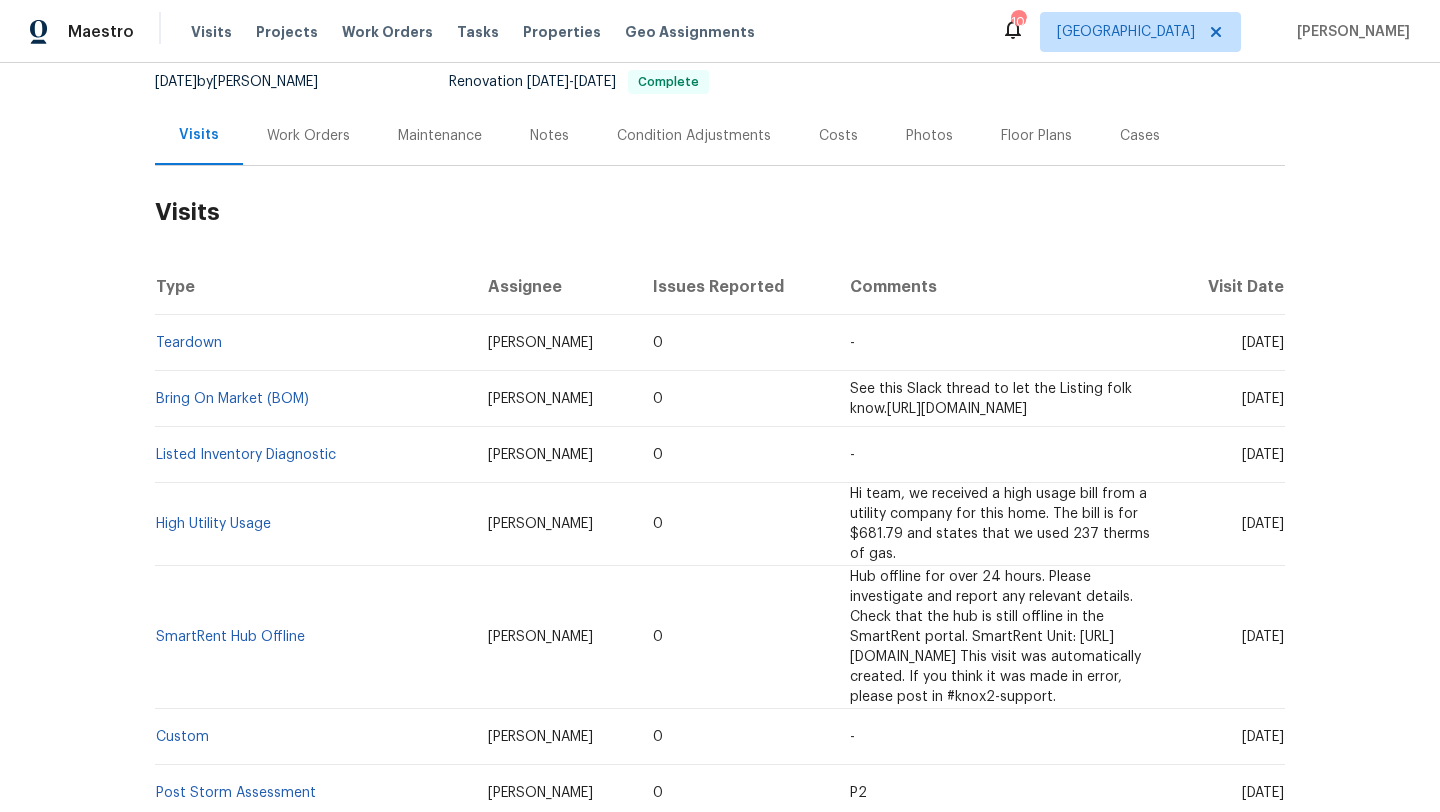 scroll, scrollTop: 193, scrollLeft: 0, axis: vertical 